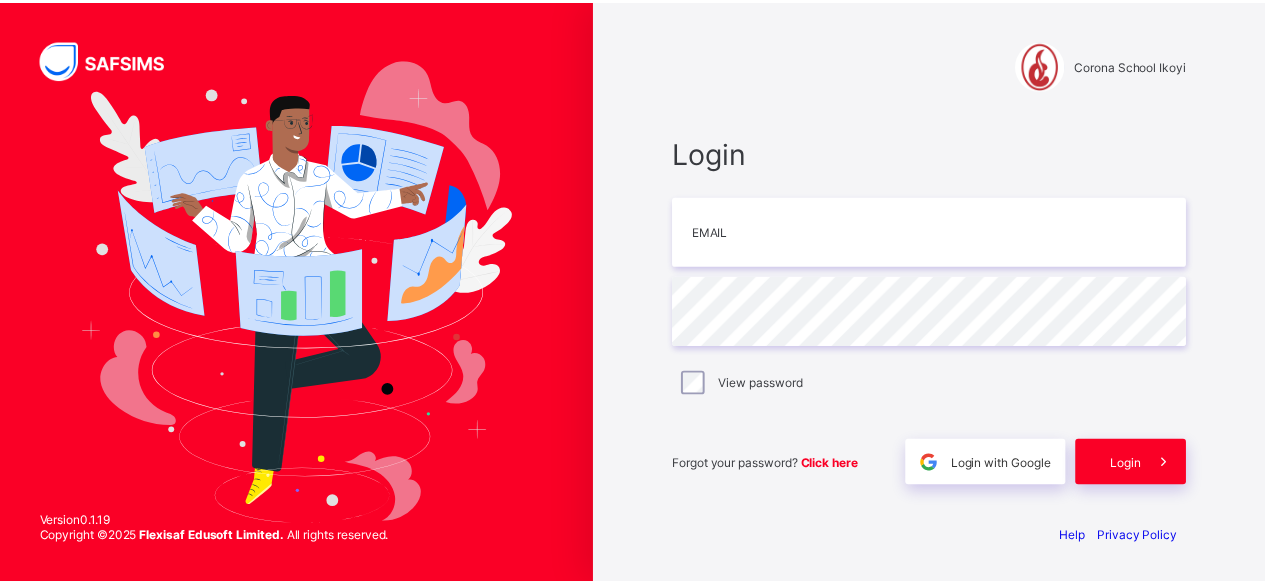 scroll, scrollTop: 0, scrollLeft: 0, axis: both 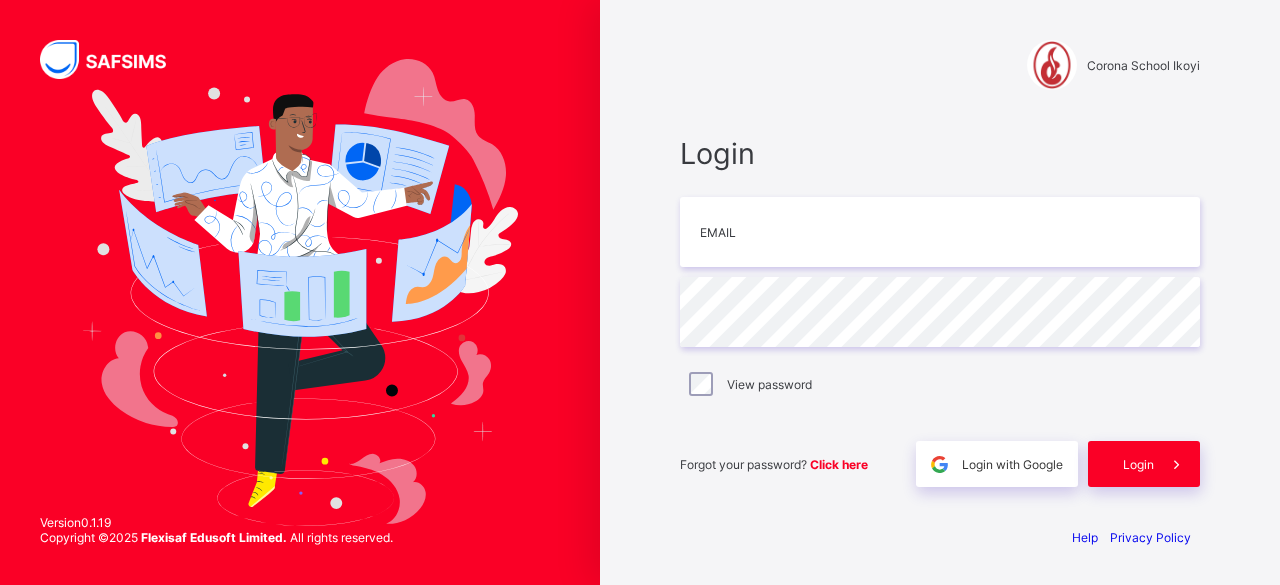 click at bounding box center (940, 232) 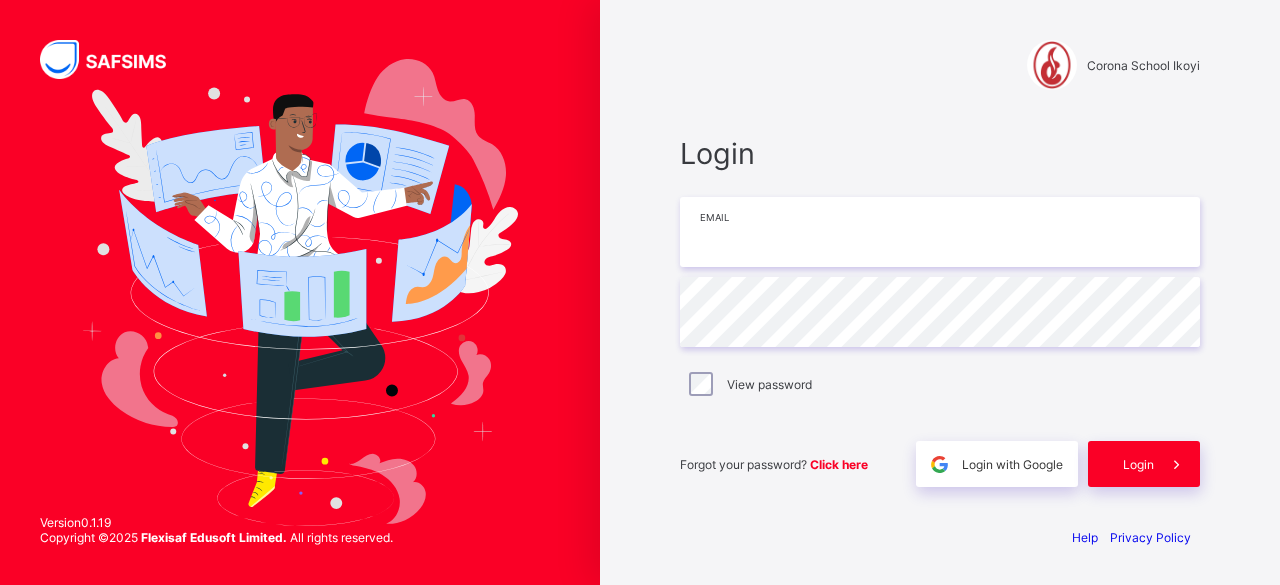 click at bounding box center [940, 232] 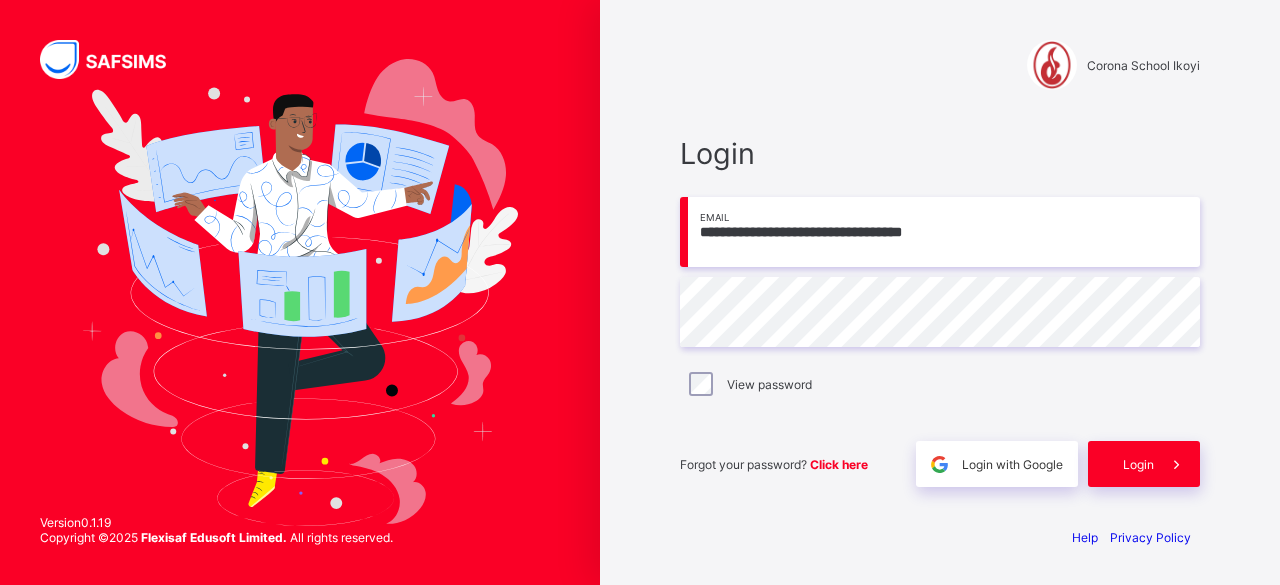 click on "**********" at bounding box center (940, 311) 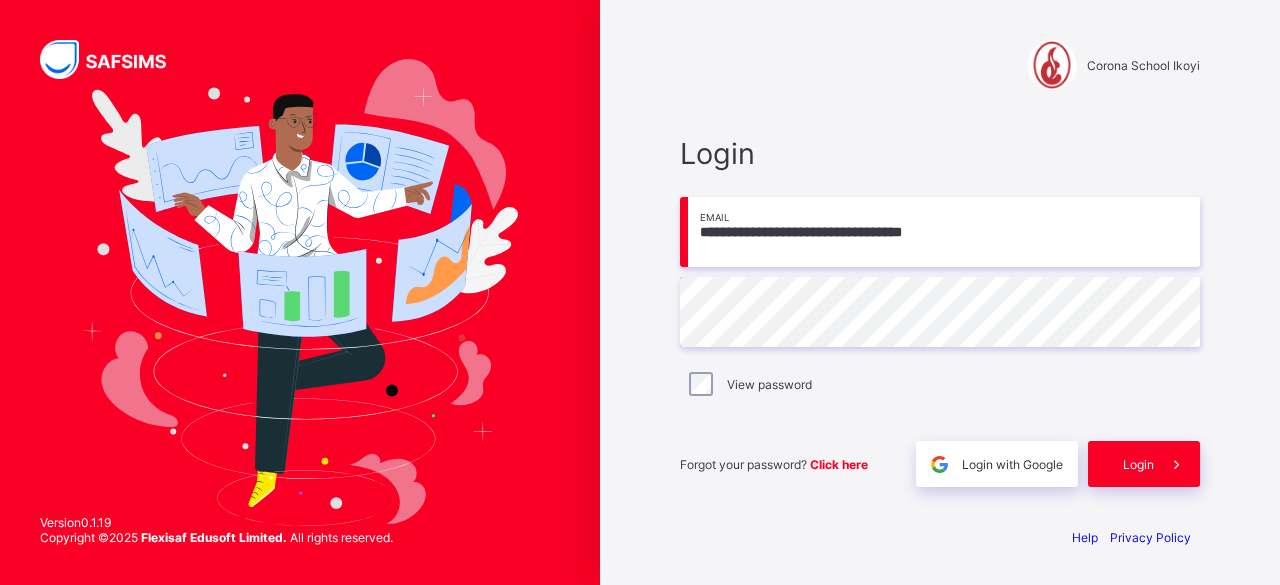 click on "**********" at bounding box center [940, 232] 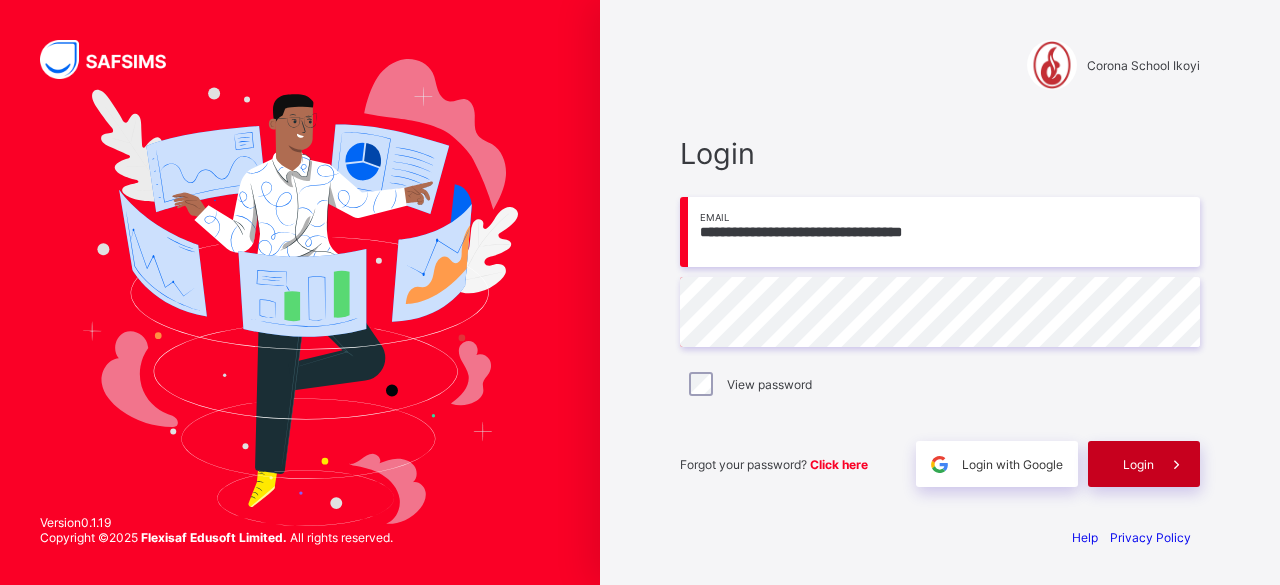 click on "Login" at bounding box center [1144, 464] 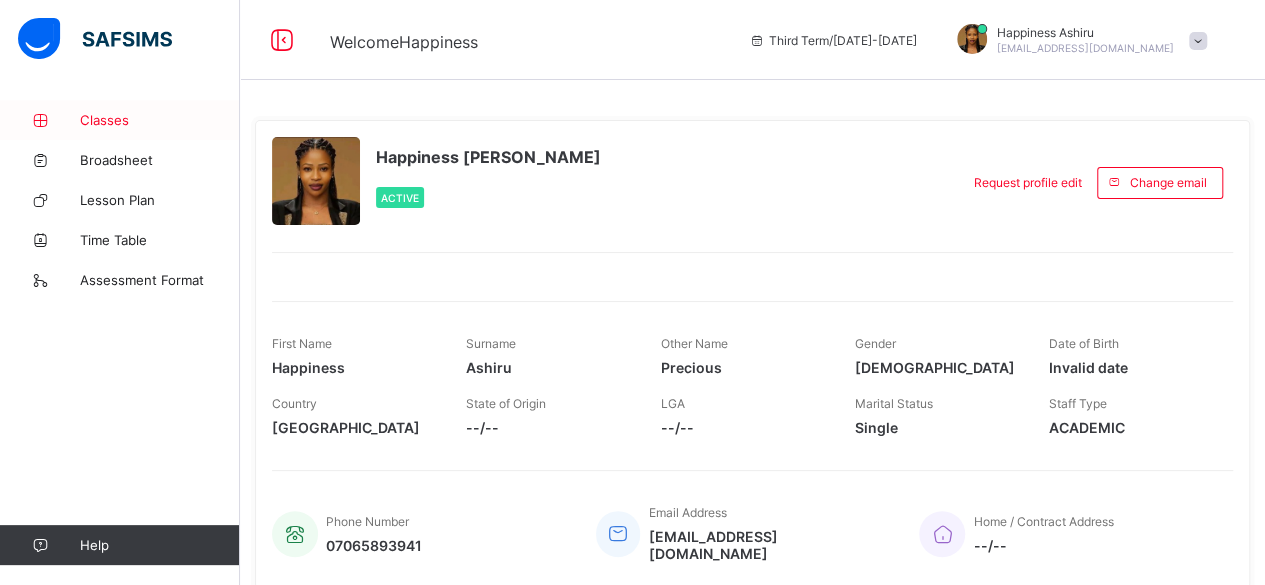 click on "Classes" at bounding box center [120, 120] 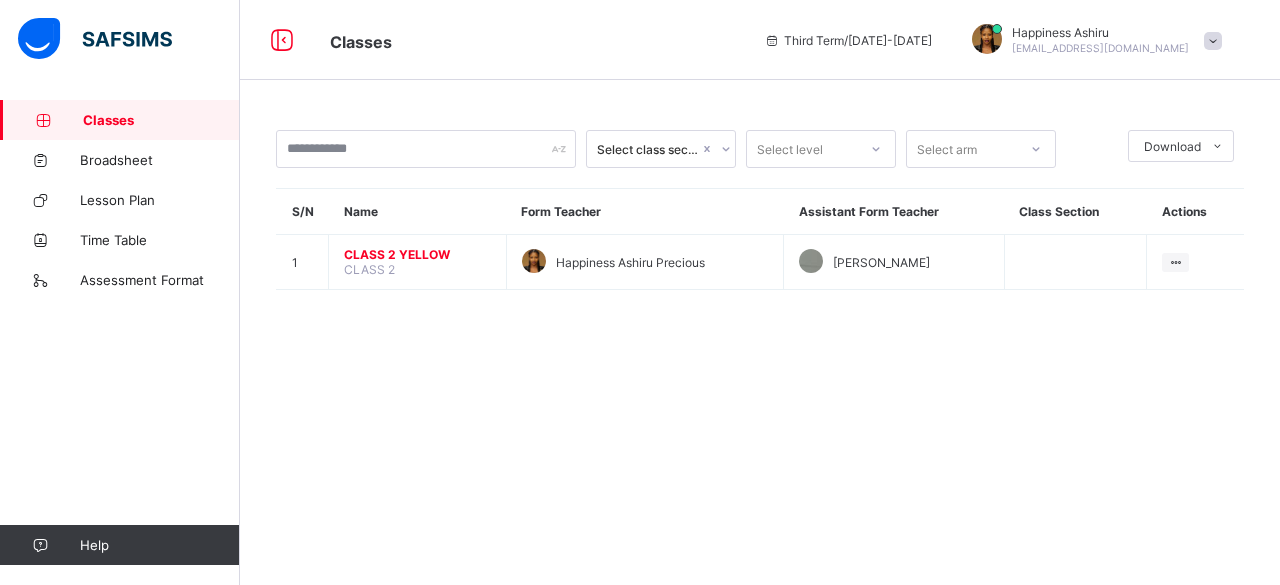 click on "Classes" at bounding box center (161, 120) 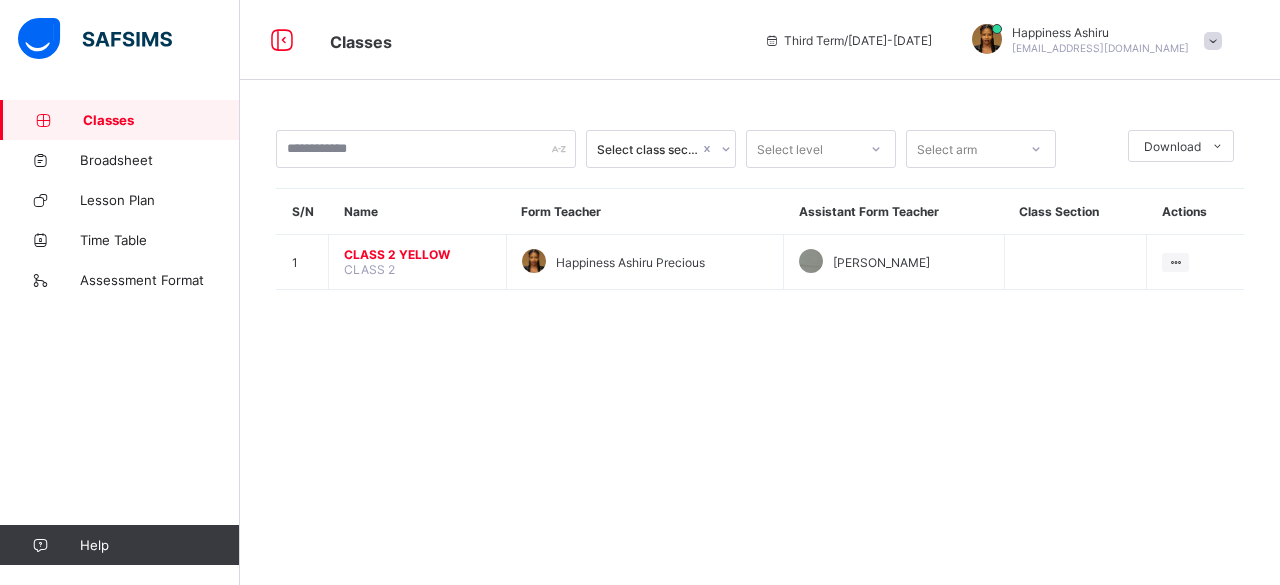 click on "Classes" at bounding box center (161, 120) 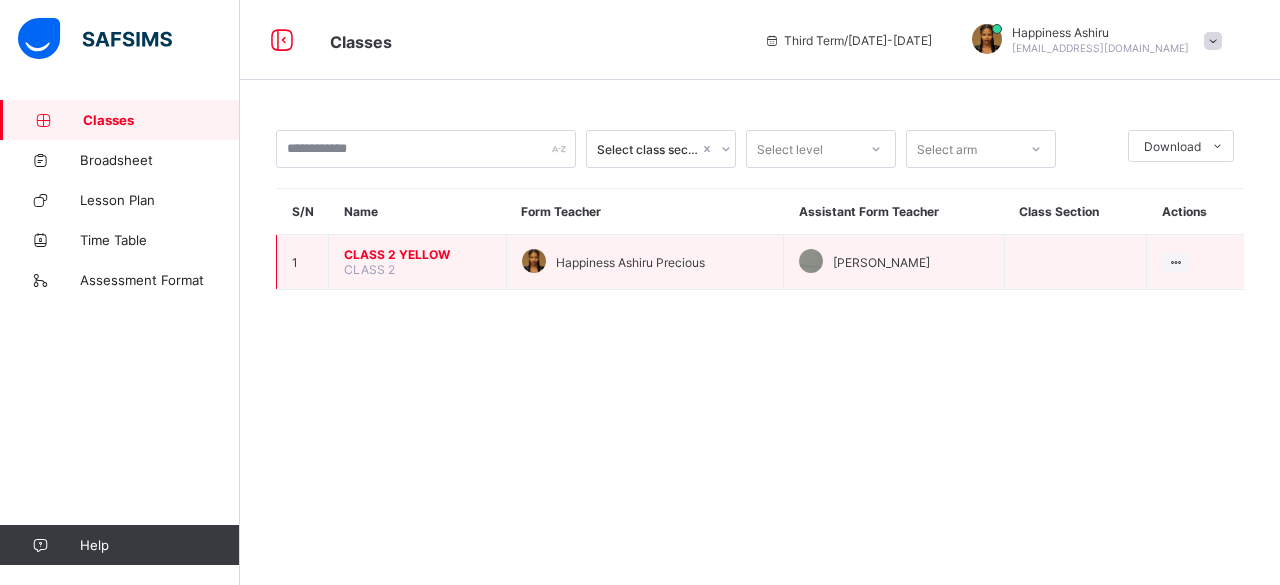 click on "CLASS 2" at bounding box center [369, 269] 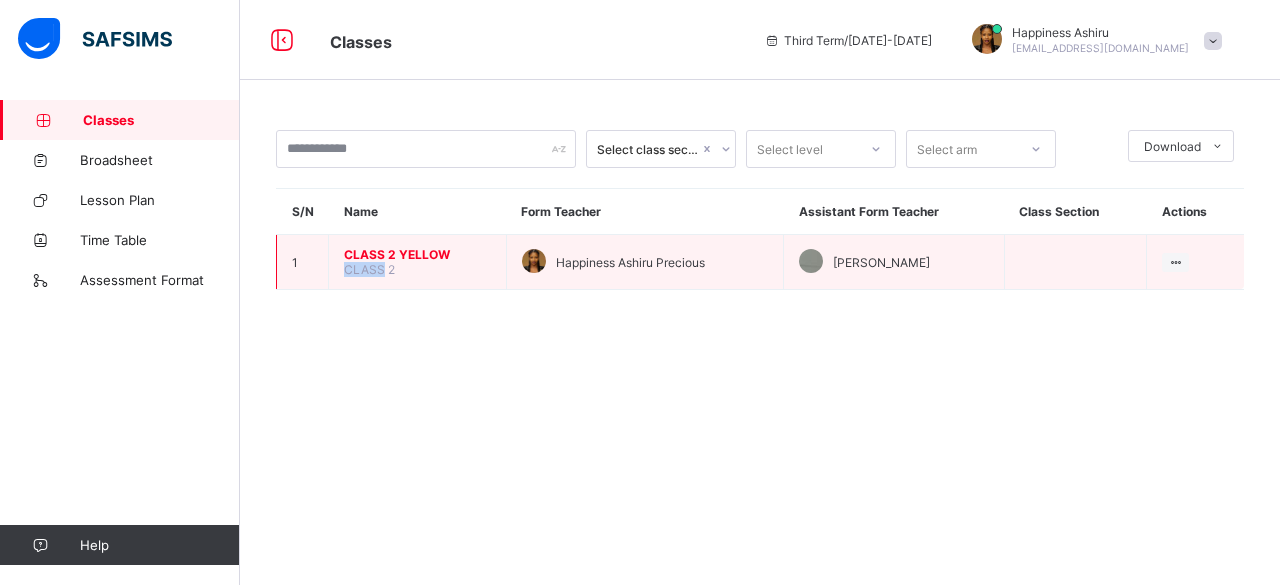 click on "CLASS 2" at bounding box center (369, 269) 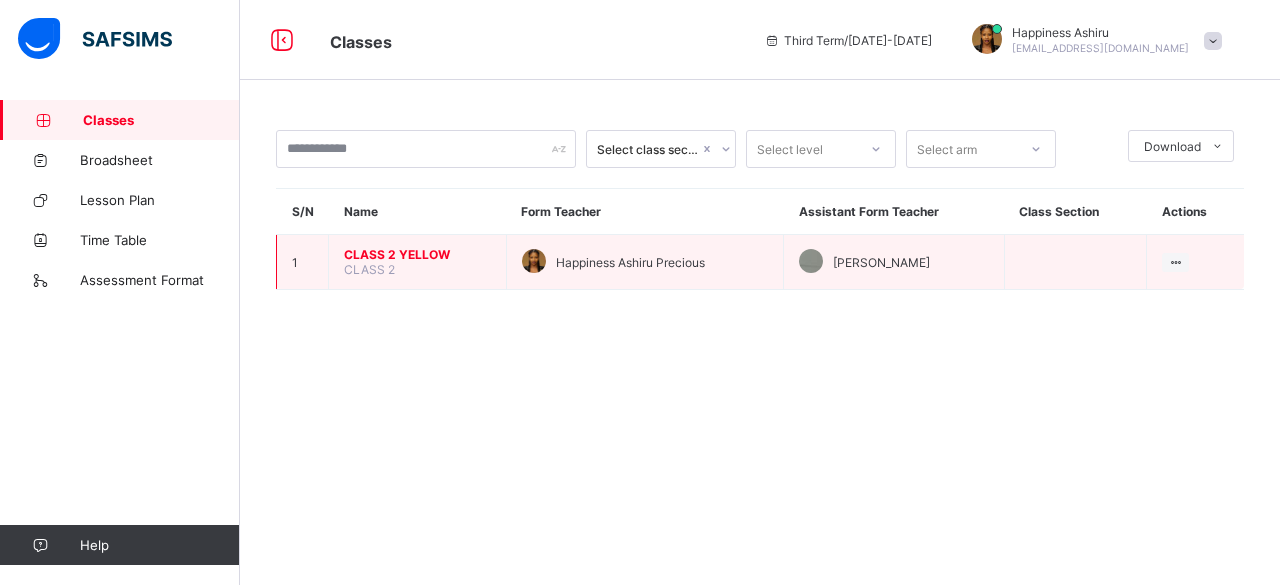 click on "CLASS 2   YELLOW" at bounding box center (417, 254) 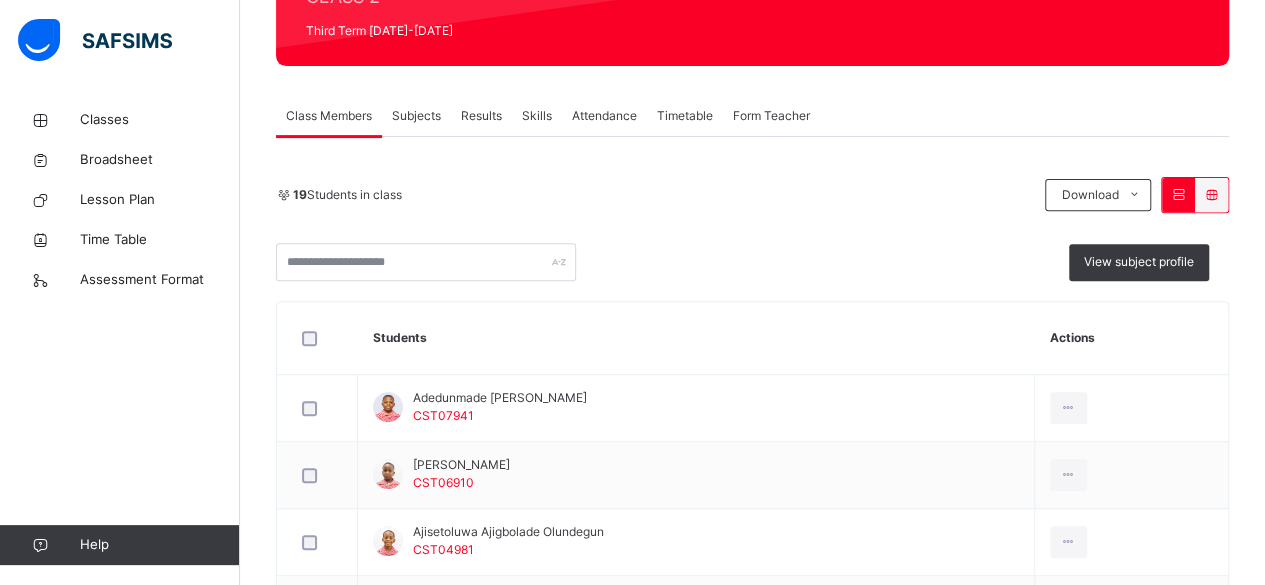 scroll, scrollTop: 279, scrollLeft: 0, axis: vertical 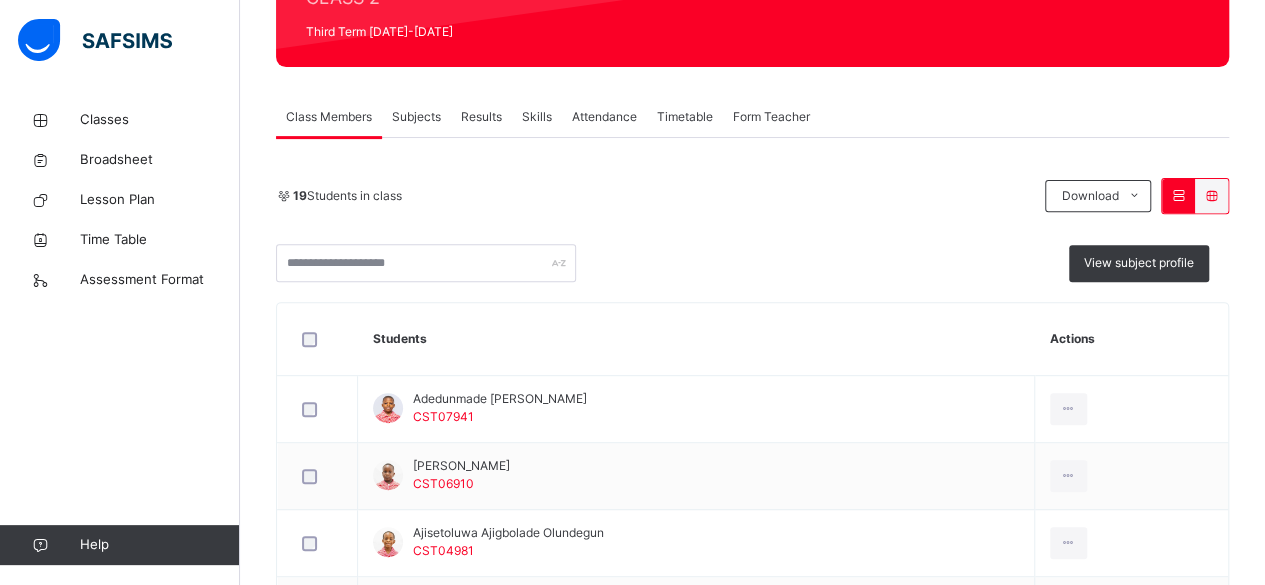 click on "Attendance" at bounding box center [604, 117] 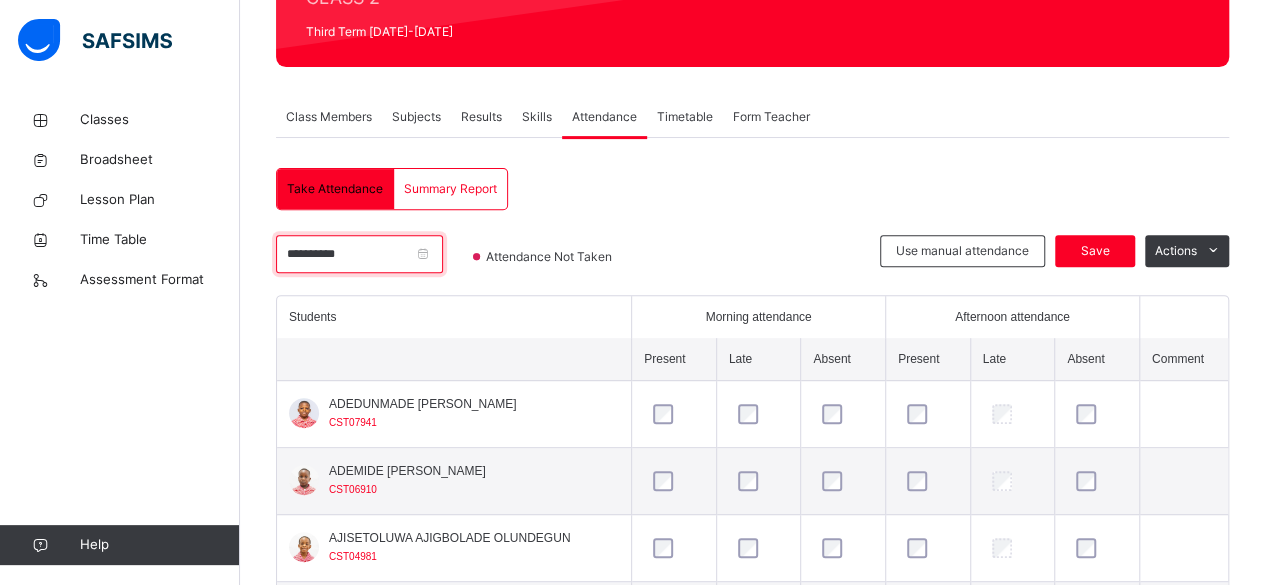 click on "**********" at bounding box center (359, 254) 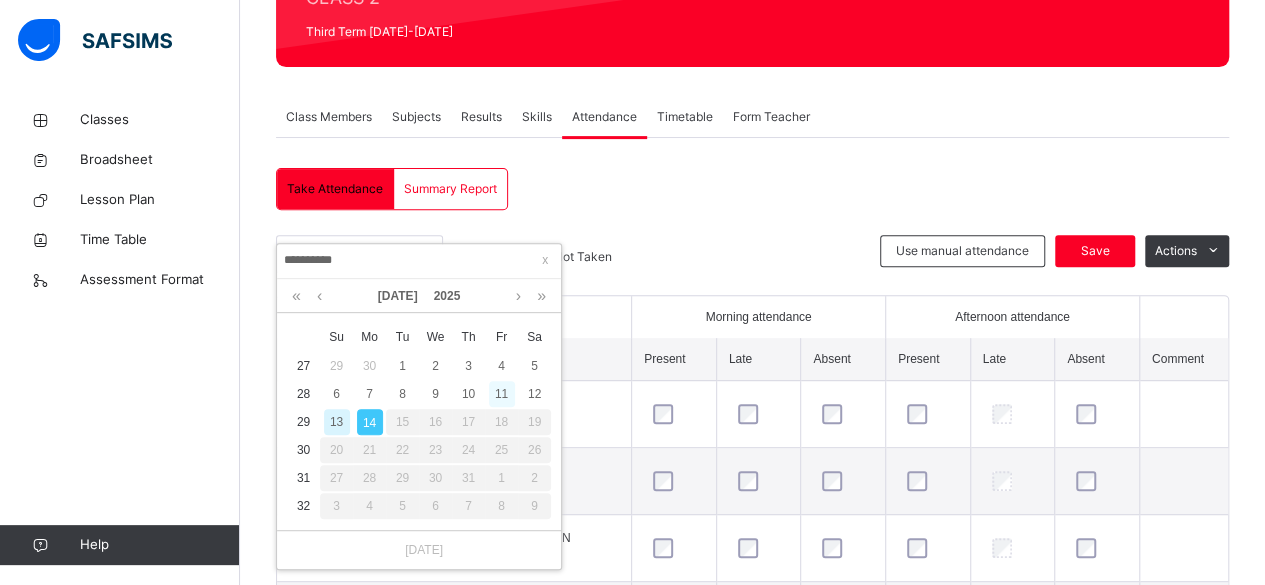 click on "11" at bounding box center (502, 394) 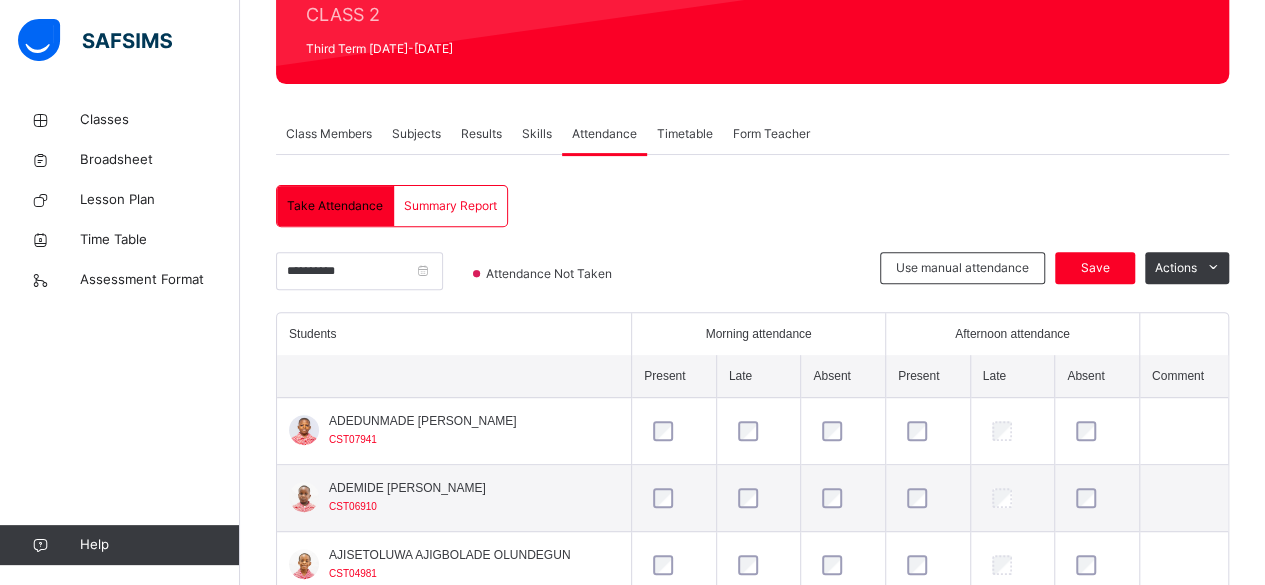 scroll, scrollTop: 279, scrollLeft: 0, axis: vertical 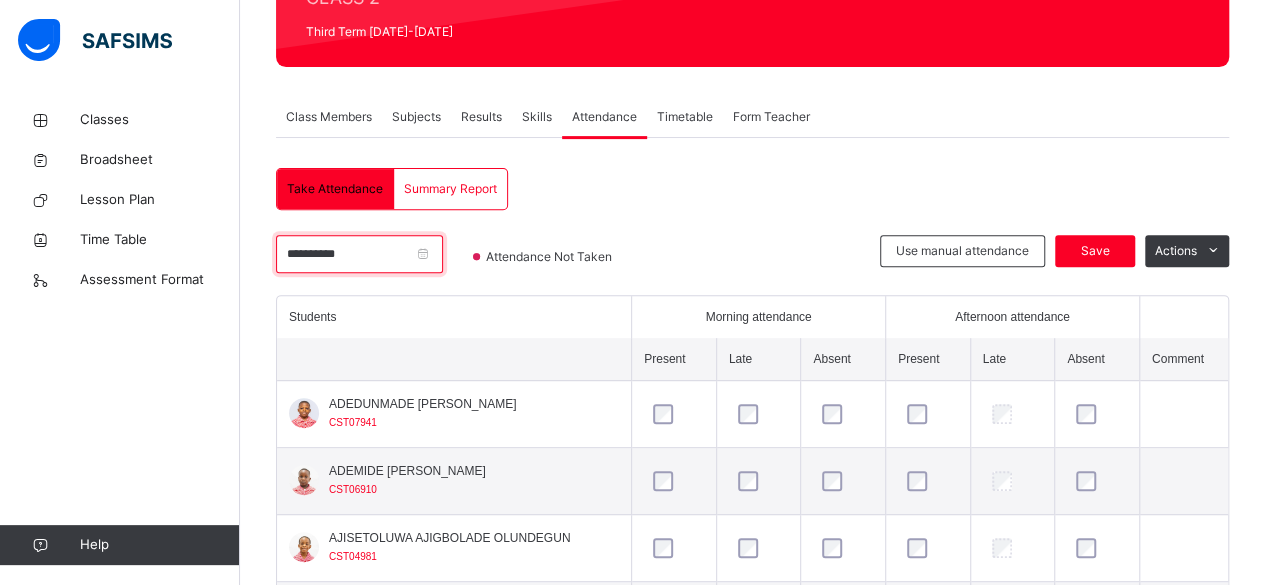 click on "**********" at bounding box center (359, 254) 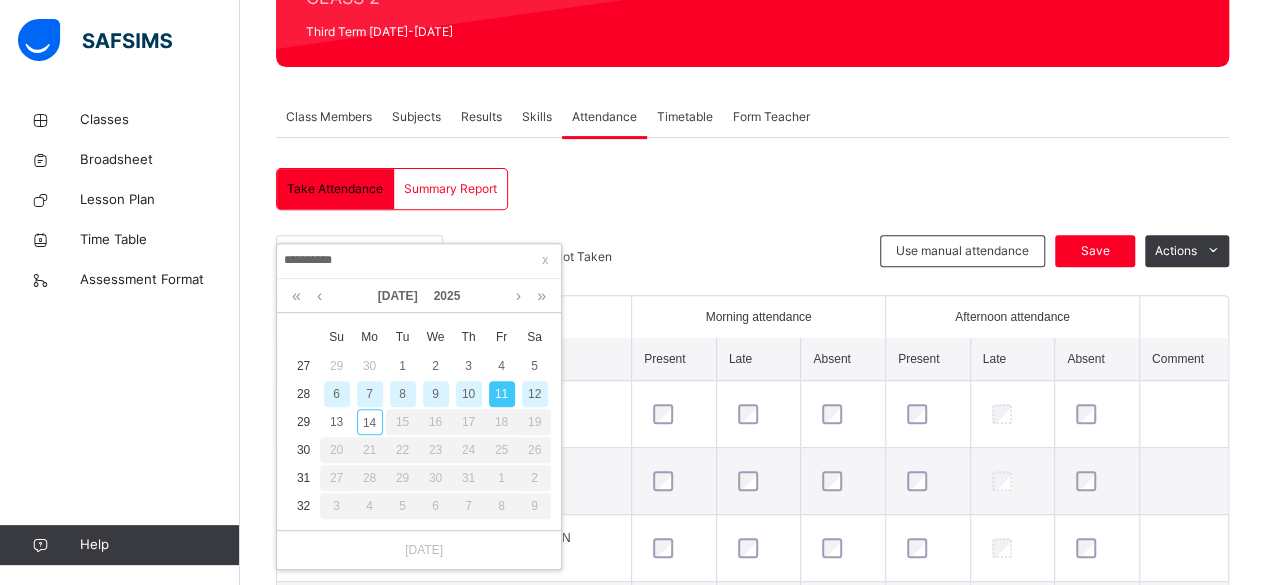 click on "7" at bounding box center (370, 394) 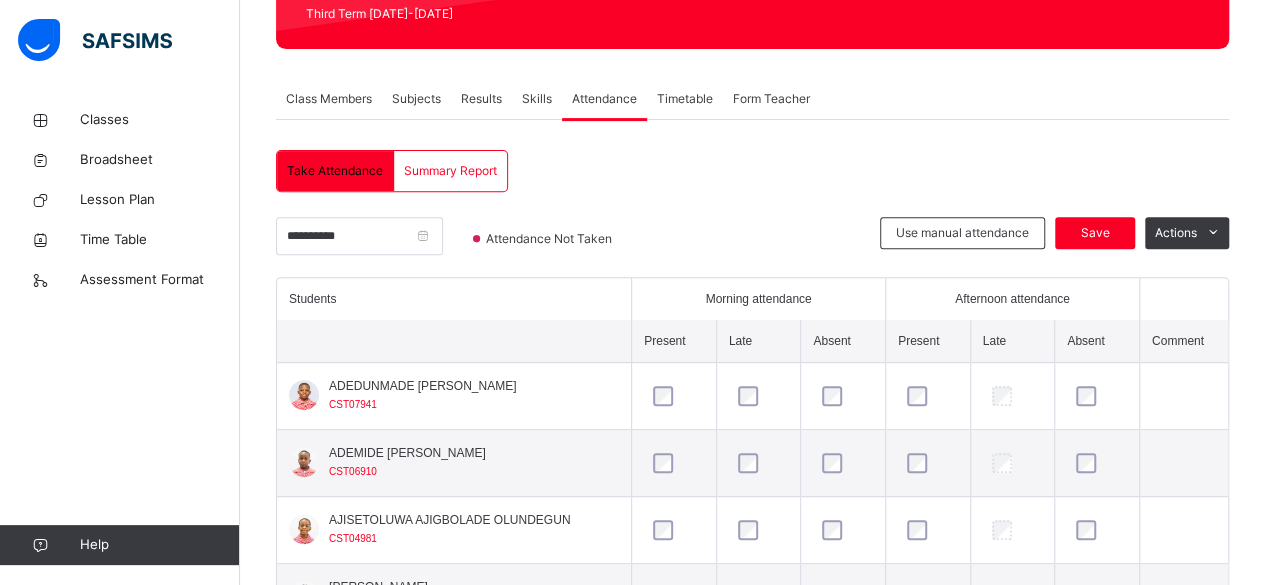 scroll, scrollTop: 294, scrollLeft: 0, axis: vertical 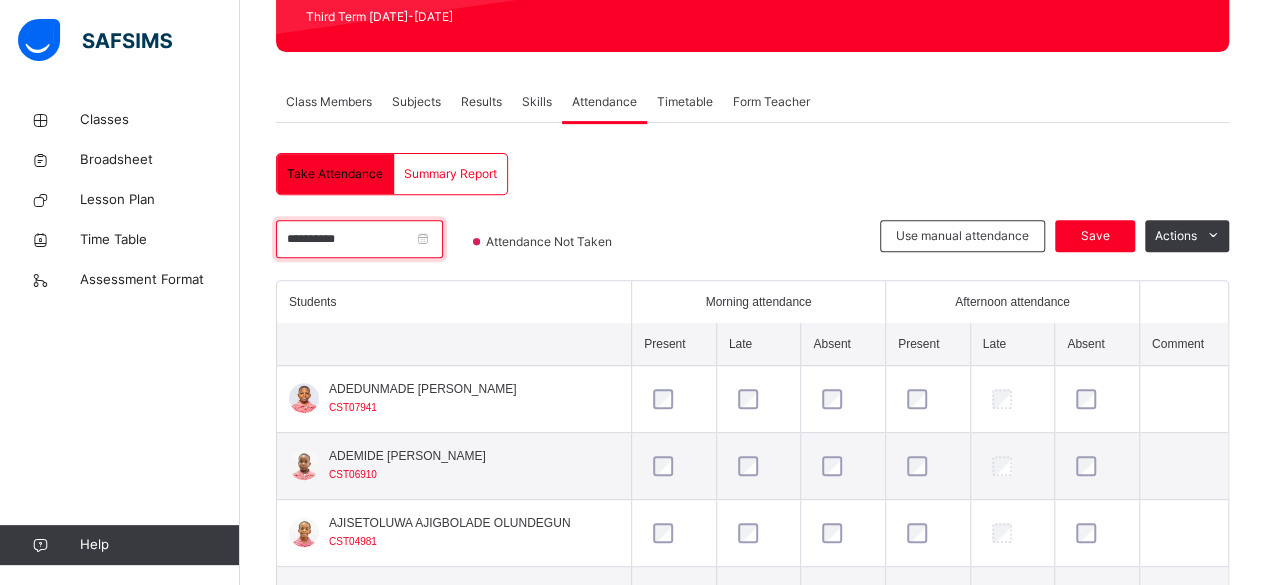click on "**********" at bounding box center (359, 239) 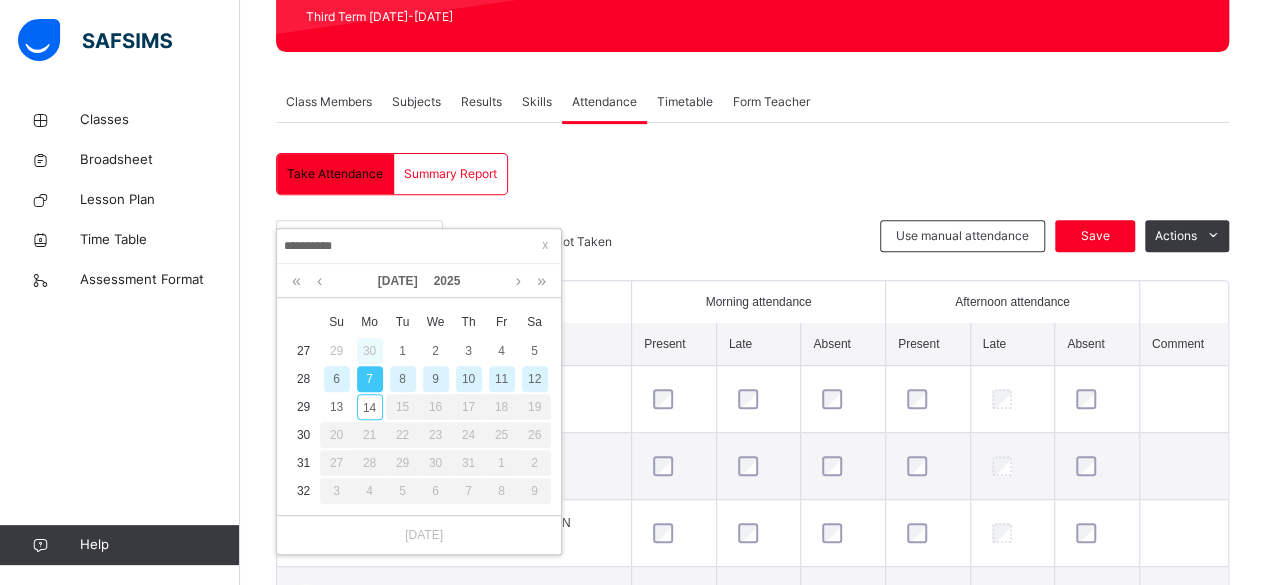 click on "30" at bounding box center (370, 351) 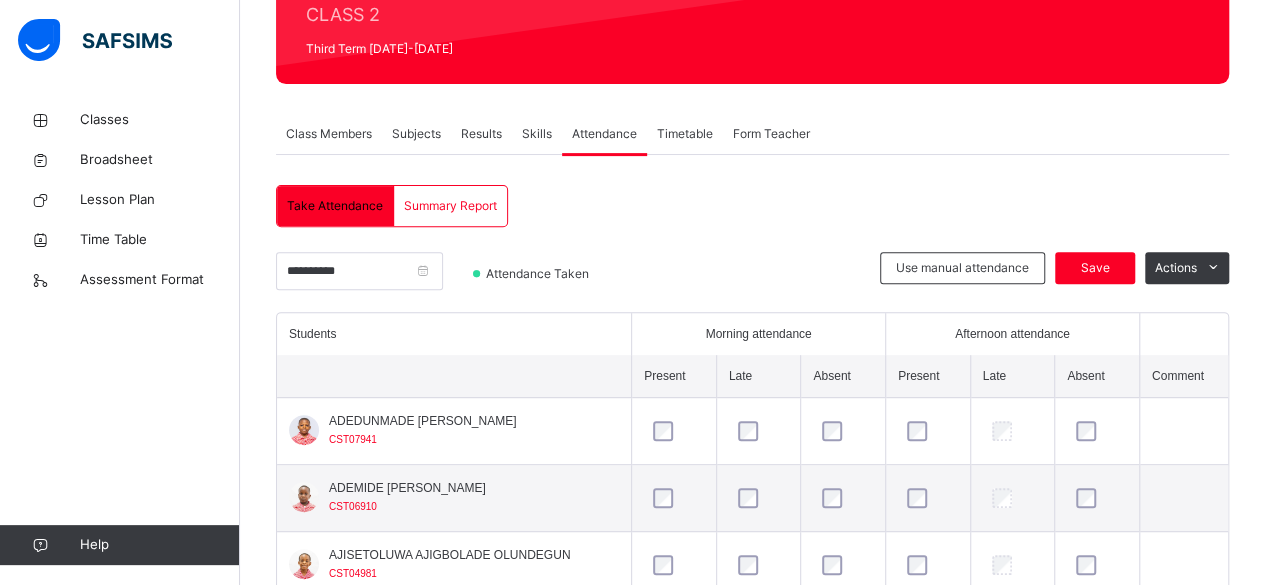 scroll, scrollTop: 294, scrollLeft: 0, axis: vertical 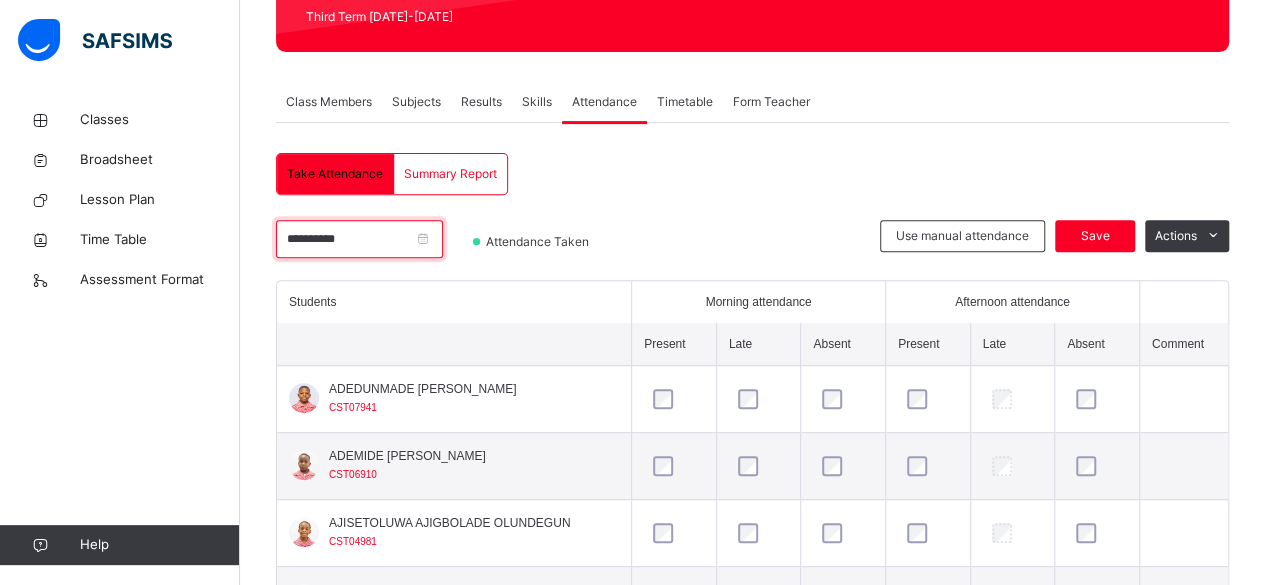 click on "**********" at bounding box center [359, 239] 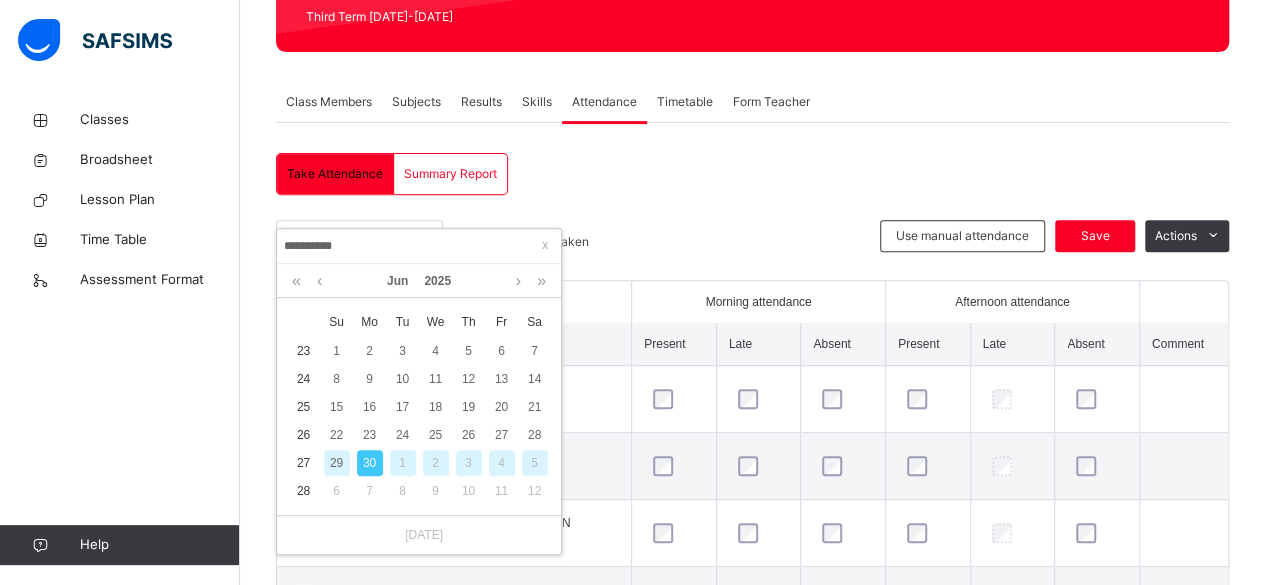 click on "1" at bounding box center (403, 463) 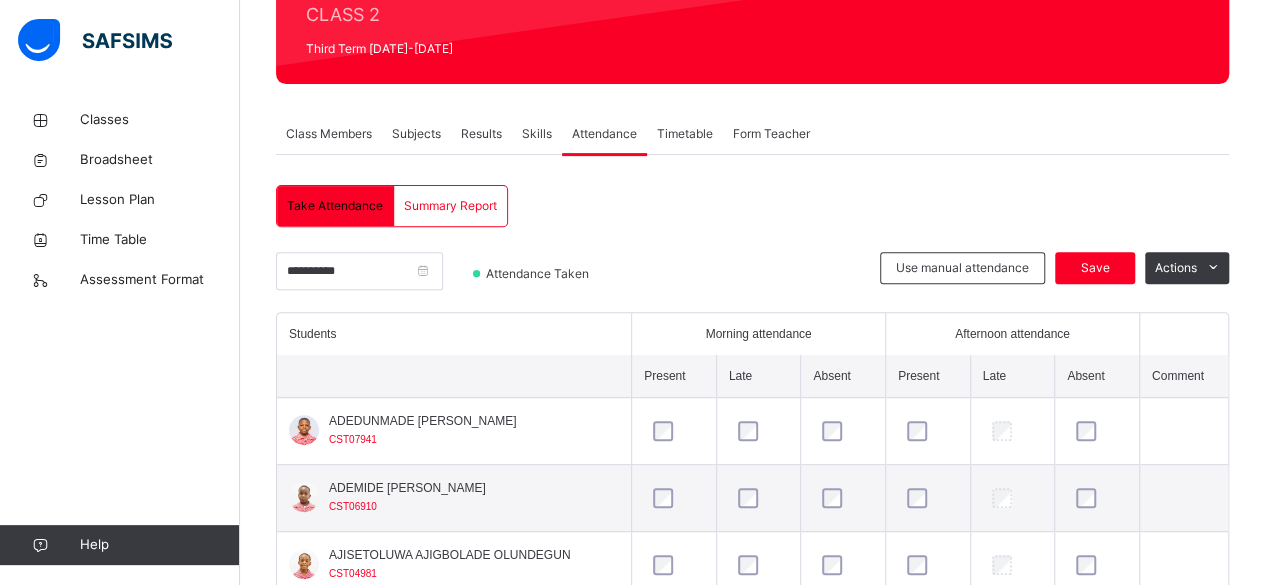 scroll, scrollTop: 294, scrollLeft: 0, axis: vertical 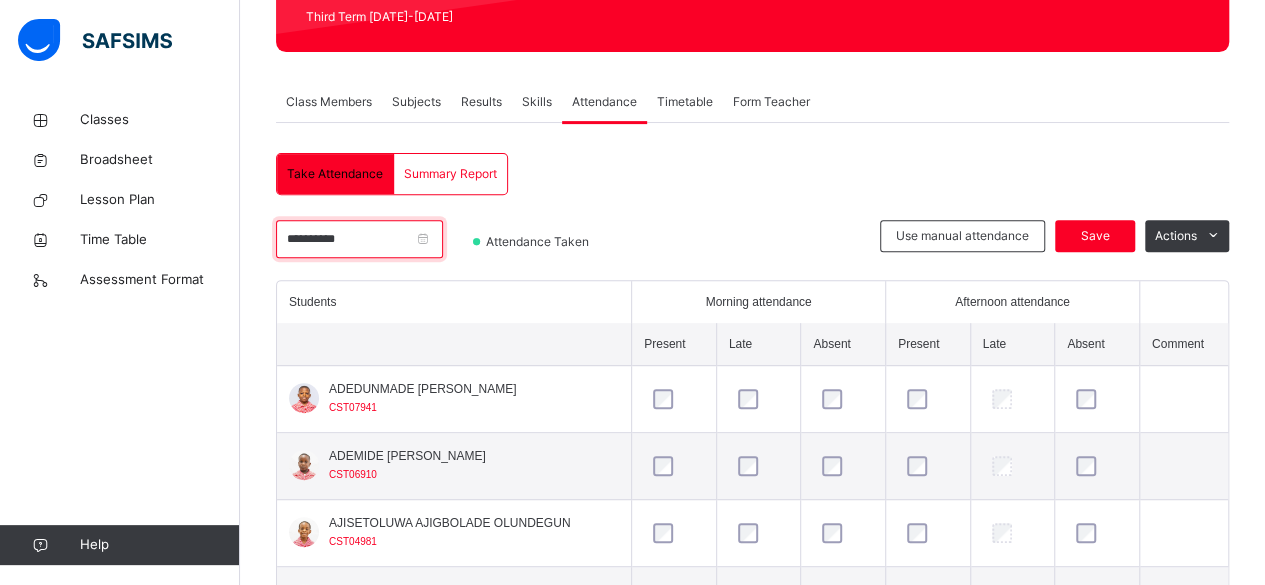 click on "**********" at bounding box center (359, 239) 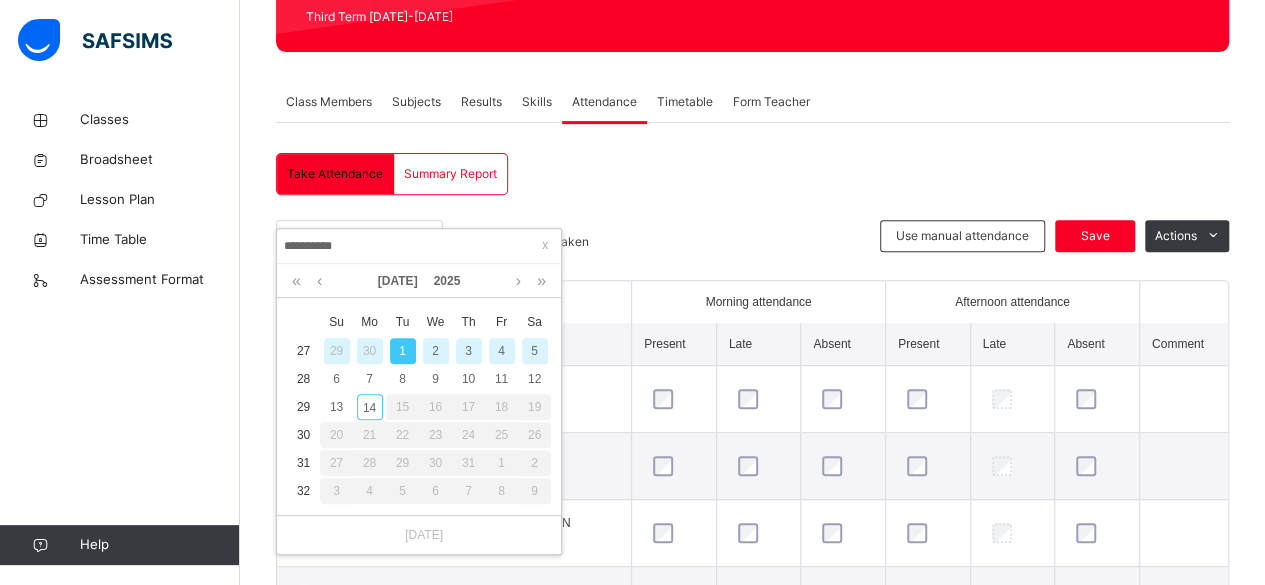 click on "4" at bounding box center [502, 351] 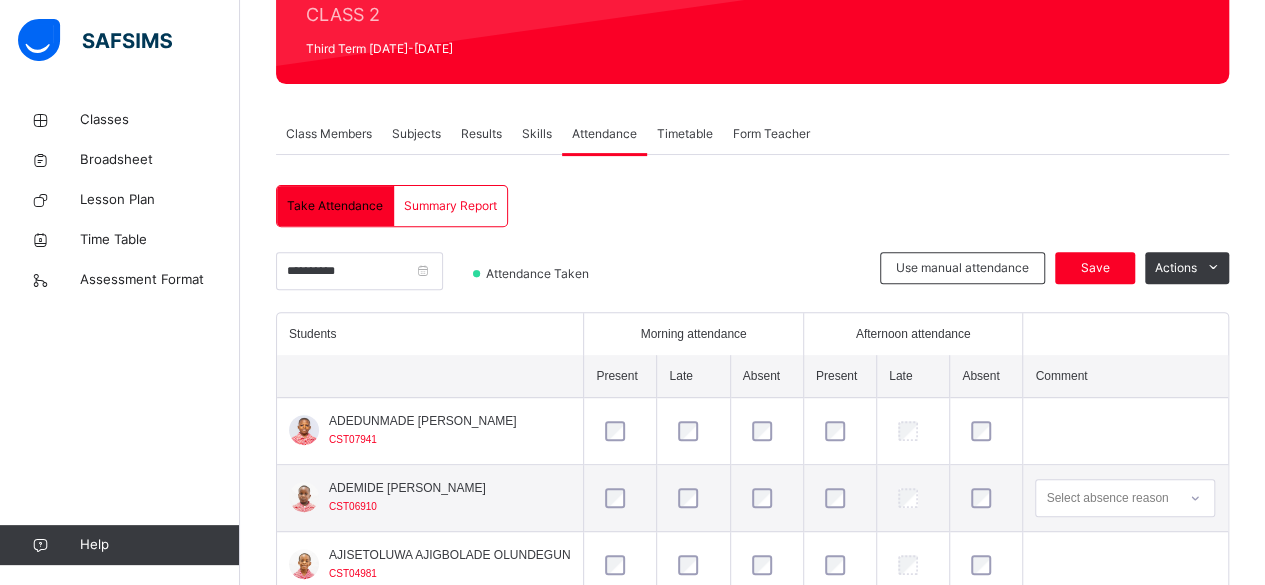 scroll, scrollTop: 294, scrollLeft: 0, axis: vertical 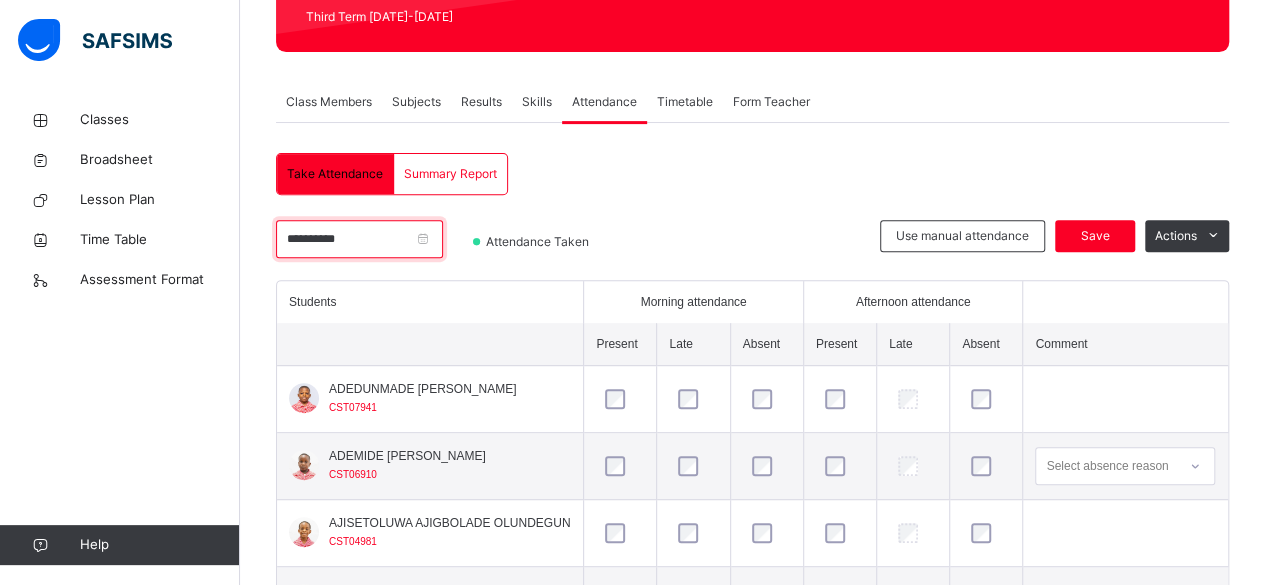 click on "**********" at bounding box center (359, 239) 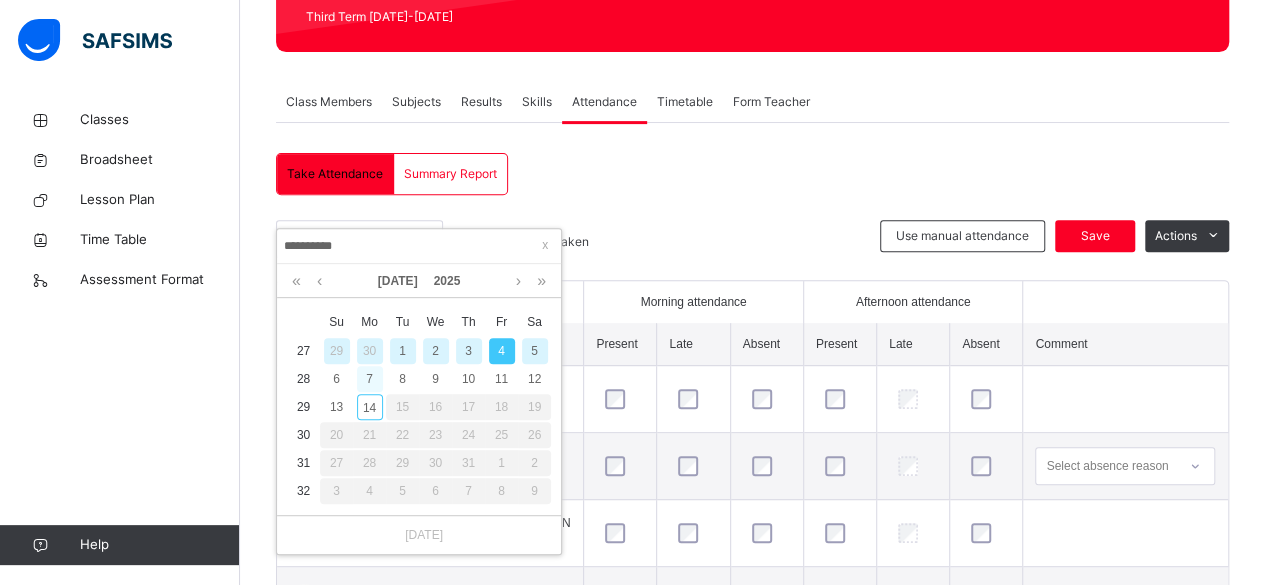 click on "7" at bounding box center [370, 379] 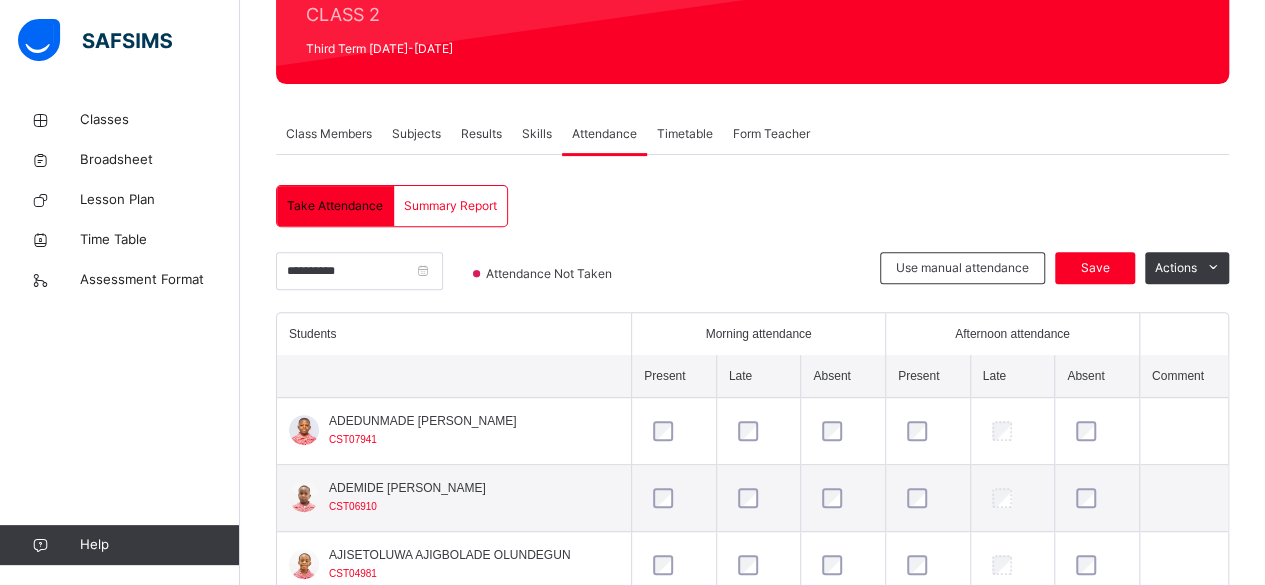 scroll, scrollTop: 294, scrollLeft: 0, axis: vertical 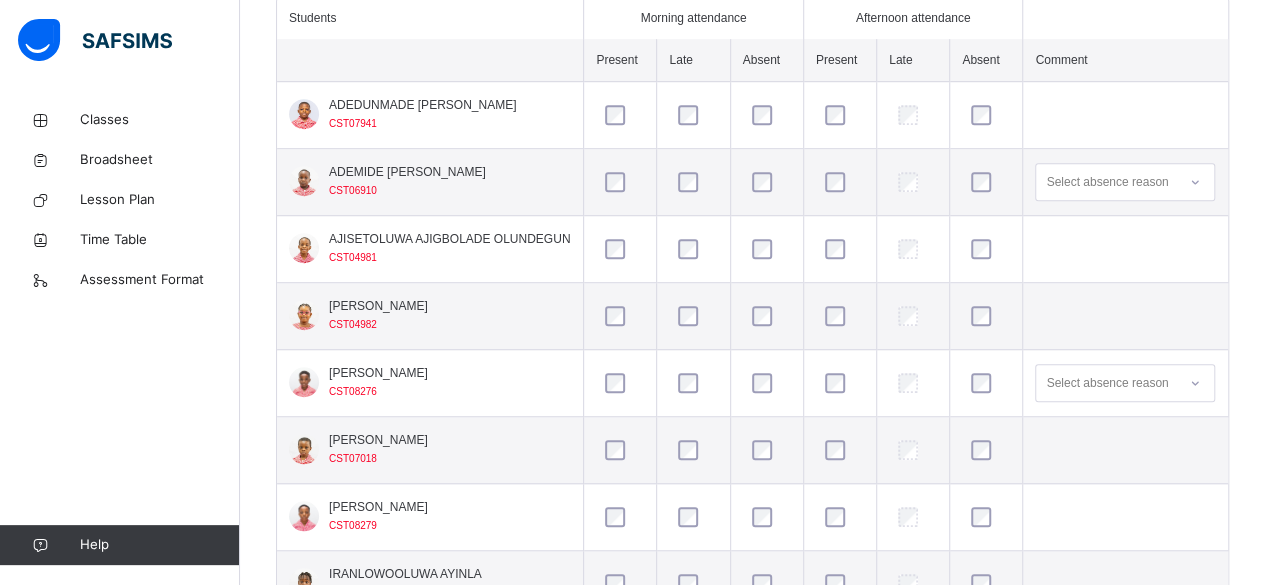 click at bounding box center (767, 517) 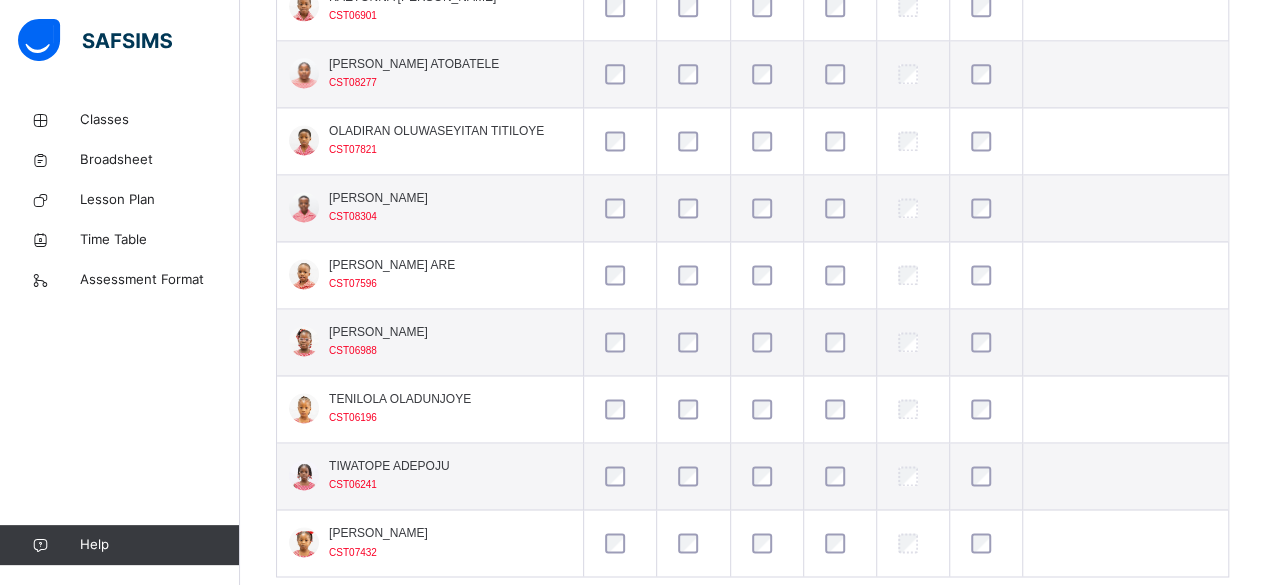 scroll, scrollTop: 1357, scrollLeft: 0, axis: vertical 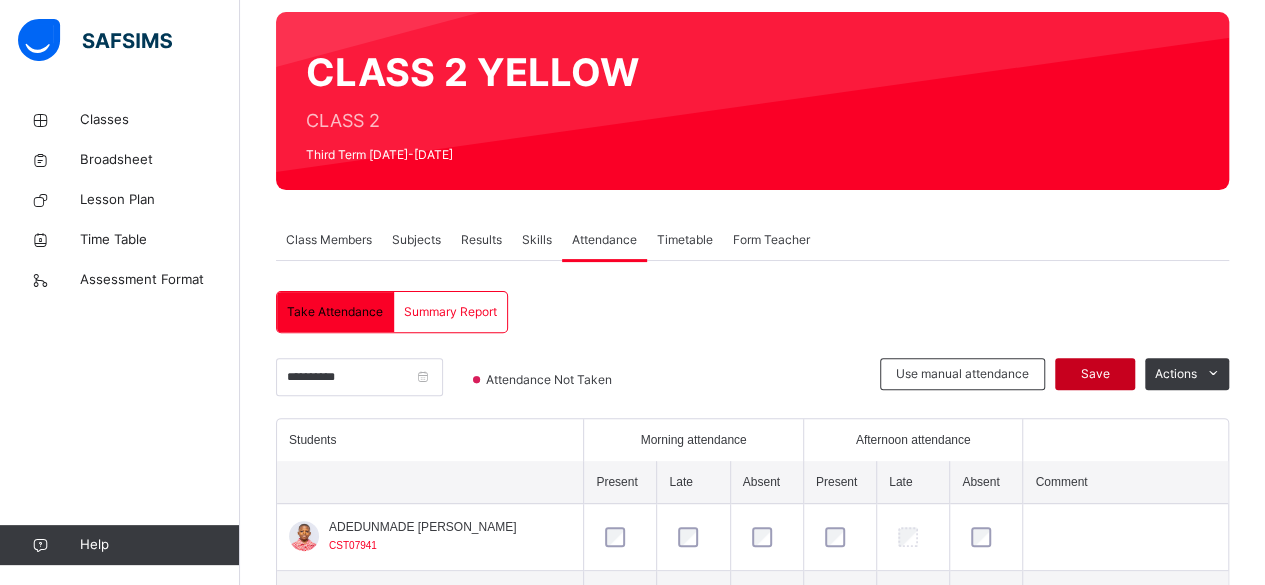 click on "Save" at bounding box center (1095, 374) 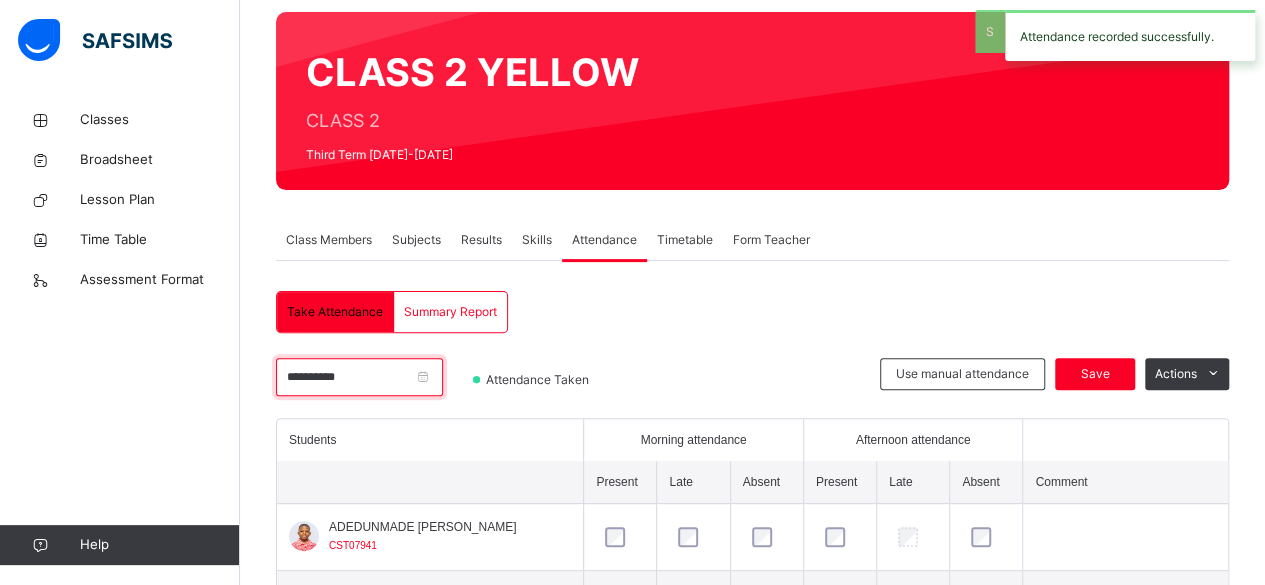 click on "**********" at bounding box center [359, 377] 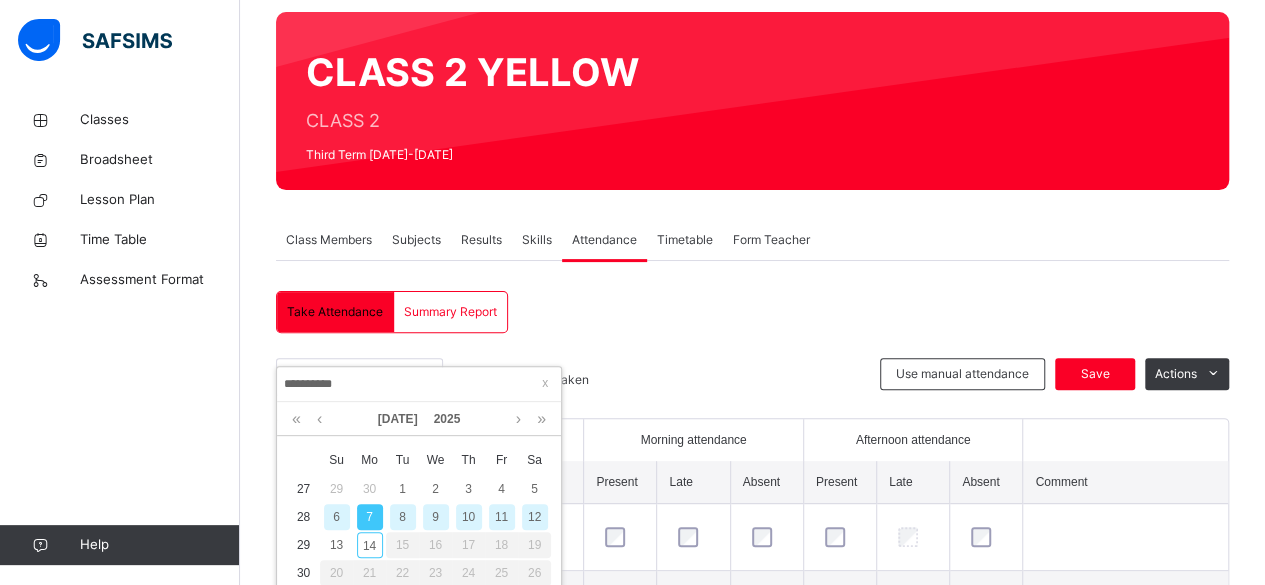 click on "8" at bounding box center [403, 517] 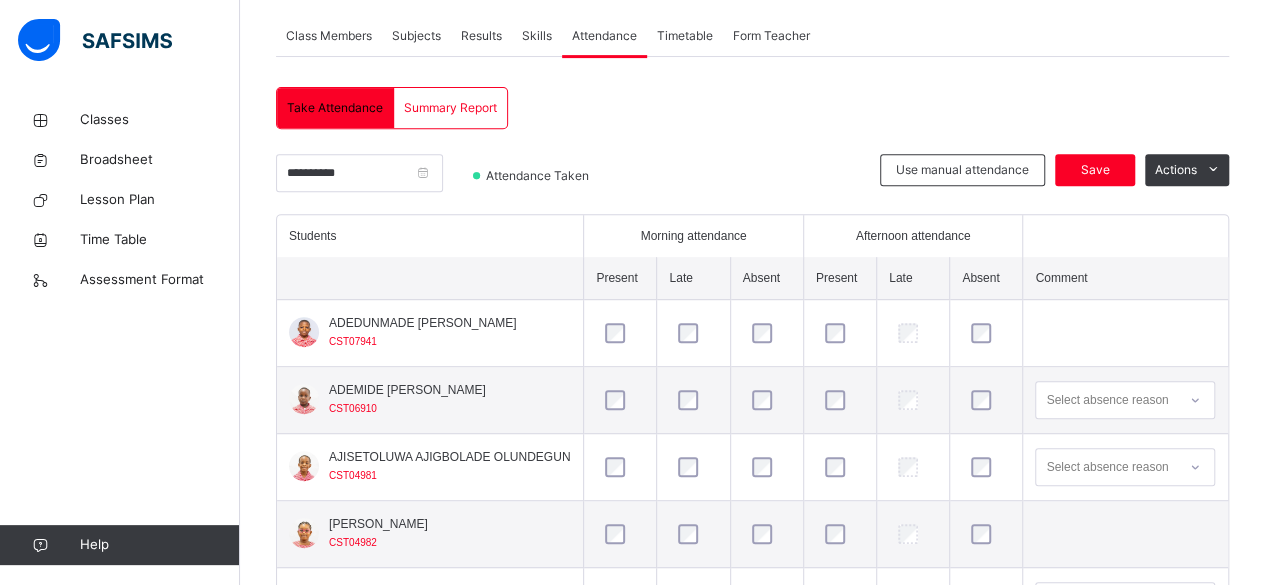 scroll, scrollTop: 358, scrollLeft: 0, axis: vertical 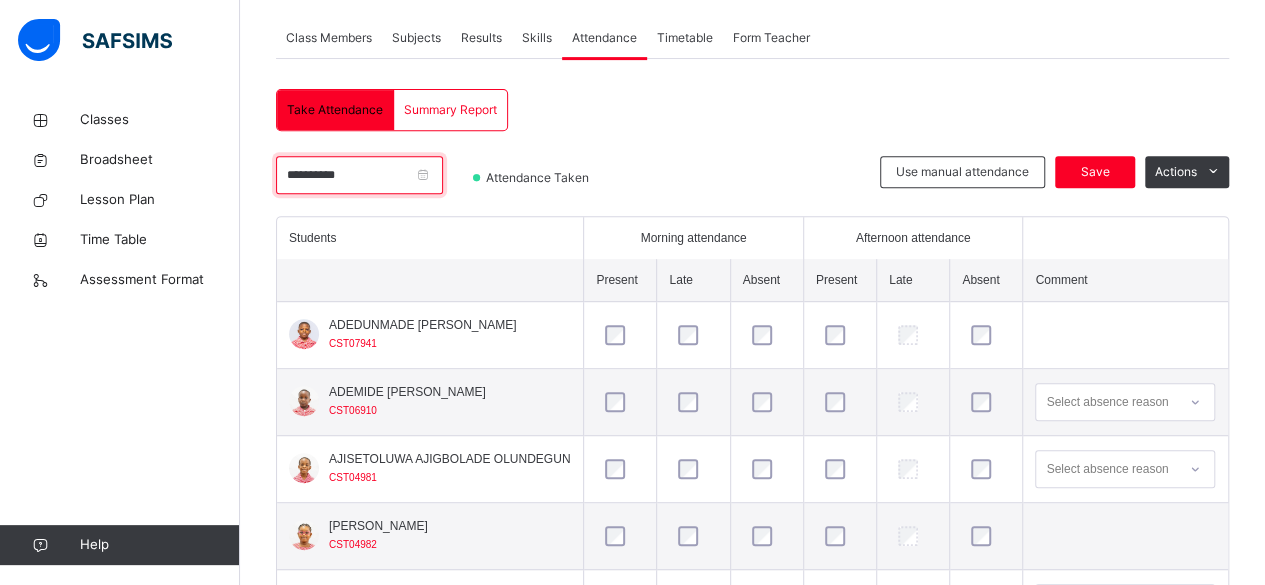 click on "**********" at bounding box center [359, 175] 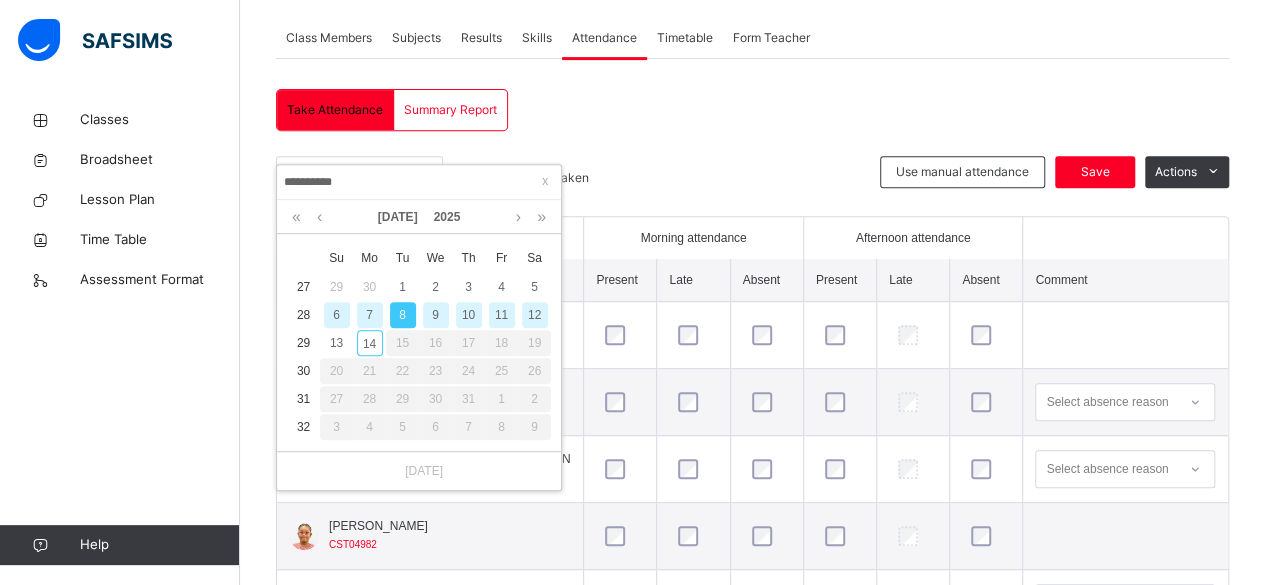 click on "9" at bounding box center (436, 315) 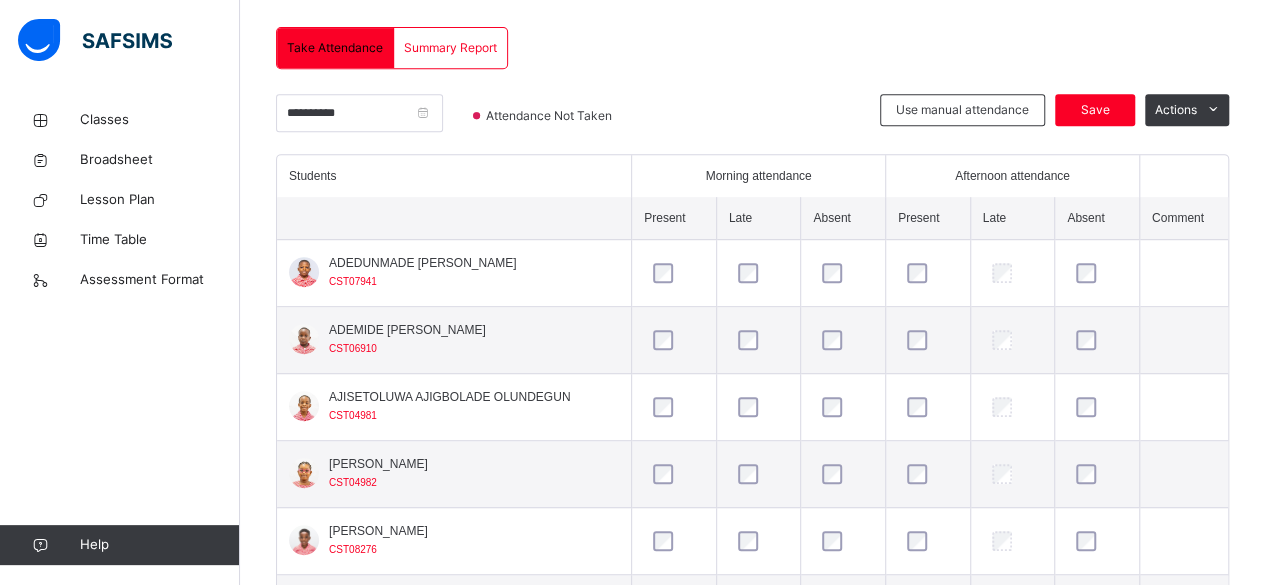 scroll, scrollTop: 430, scrollLeft: 0, axis: vertical 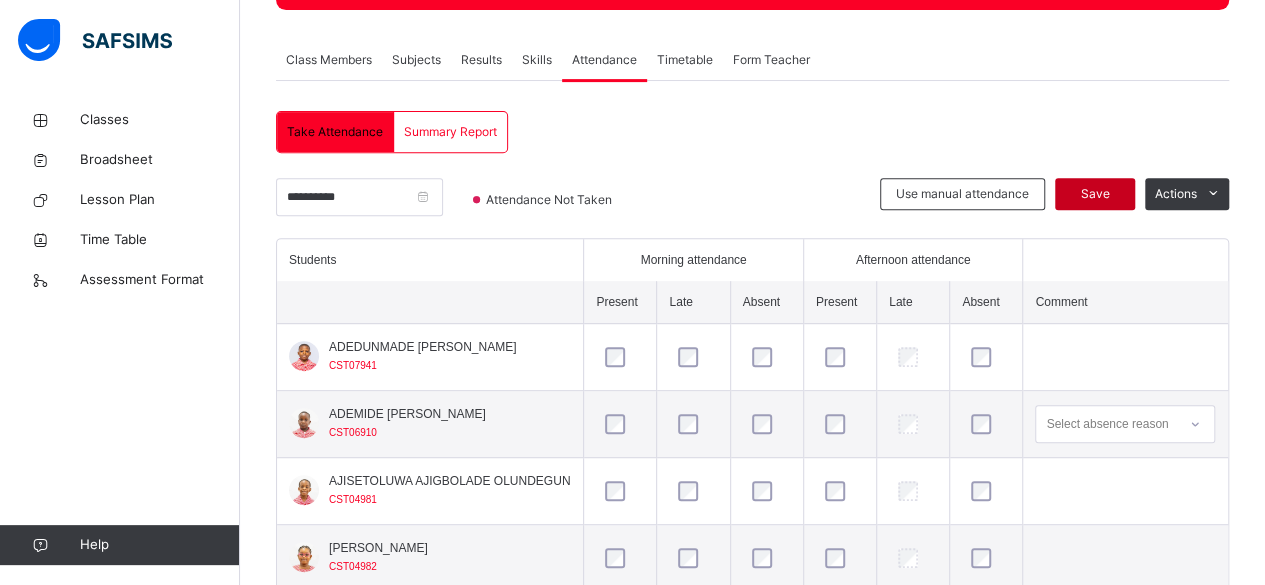 click on "Save" at bounding box center [1095, 194] 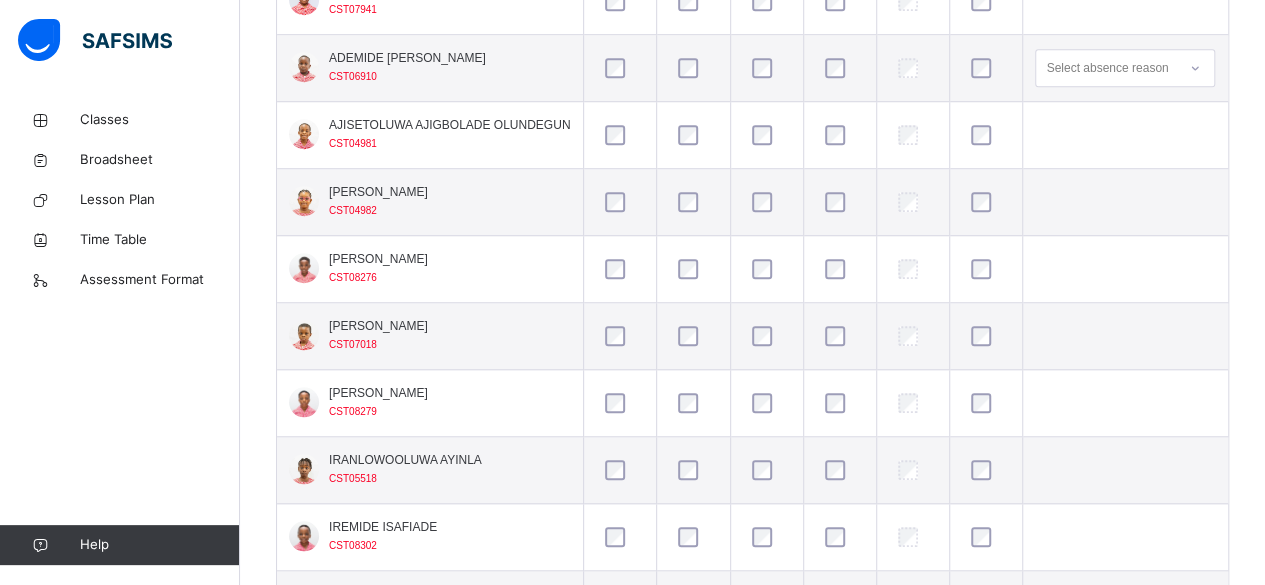 scroll, scrollTop: 696, scrollLeft: 0, axis: vertical 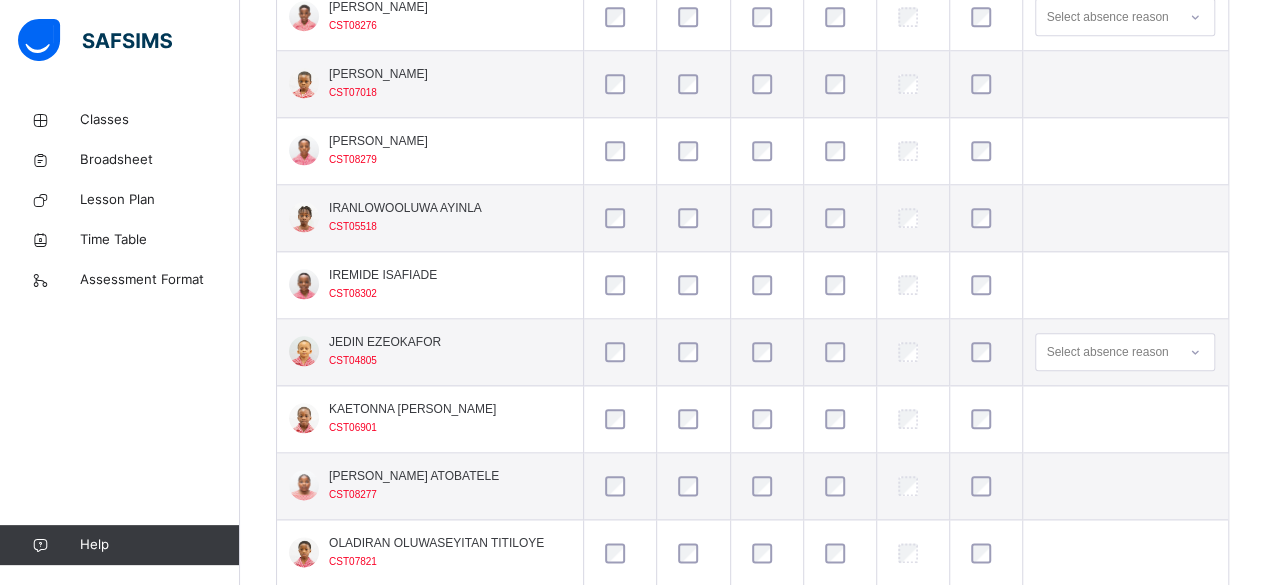 click at bounding box center [986, 352] 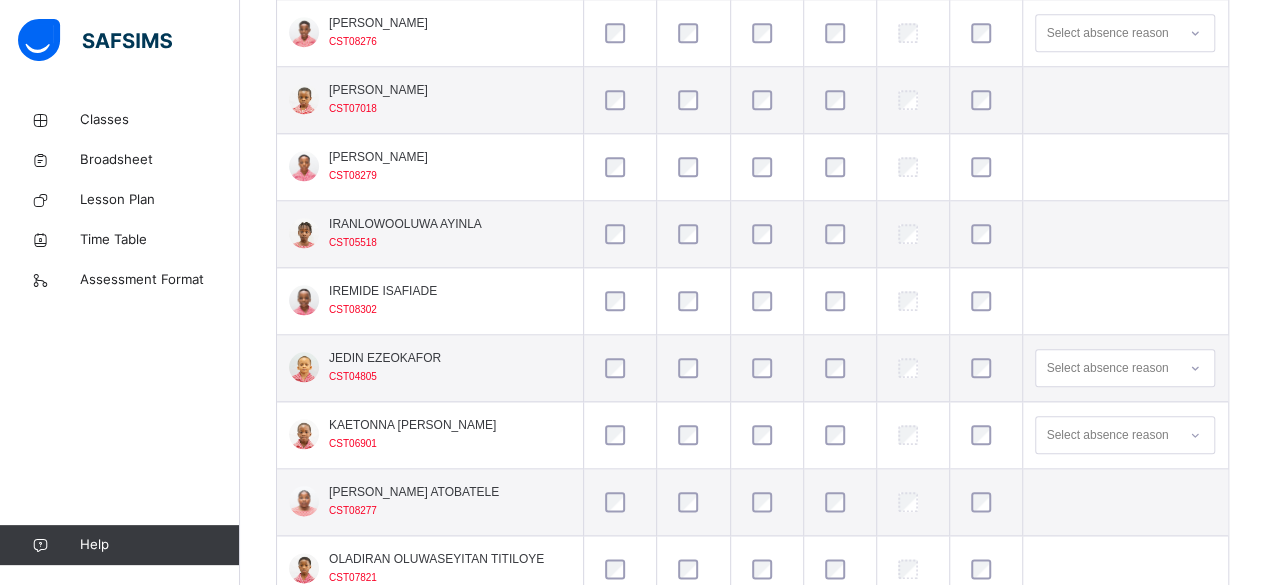 scroll, scrollTop: 930, scrollLeft: 0, axis: vertical 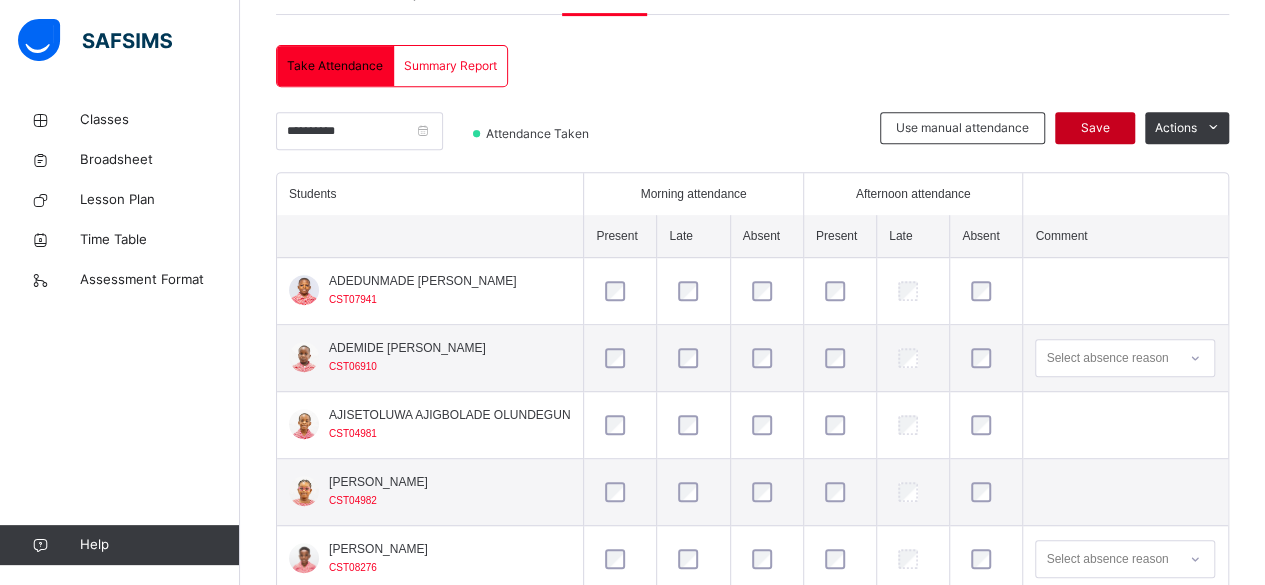 click on "Save" at bounding box center [1095, 128] 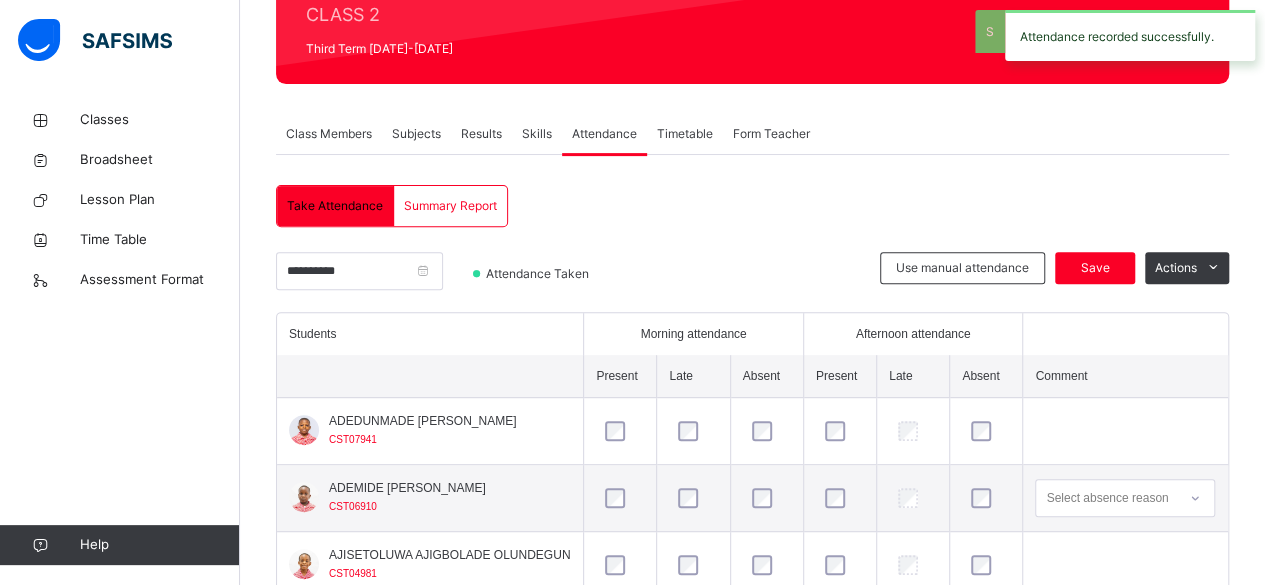 scroll, scrollTop: 402, scrollLeft: 0, axis: vertical 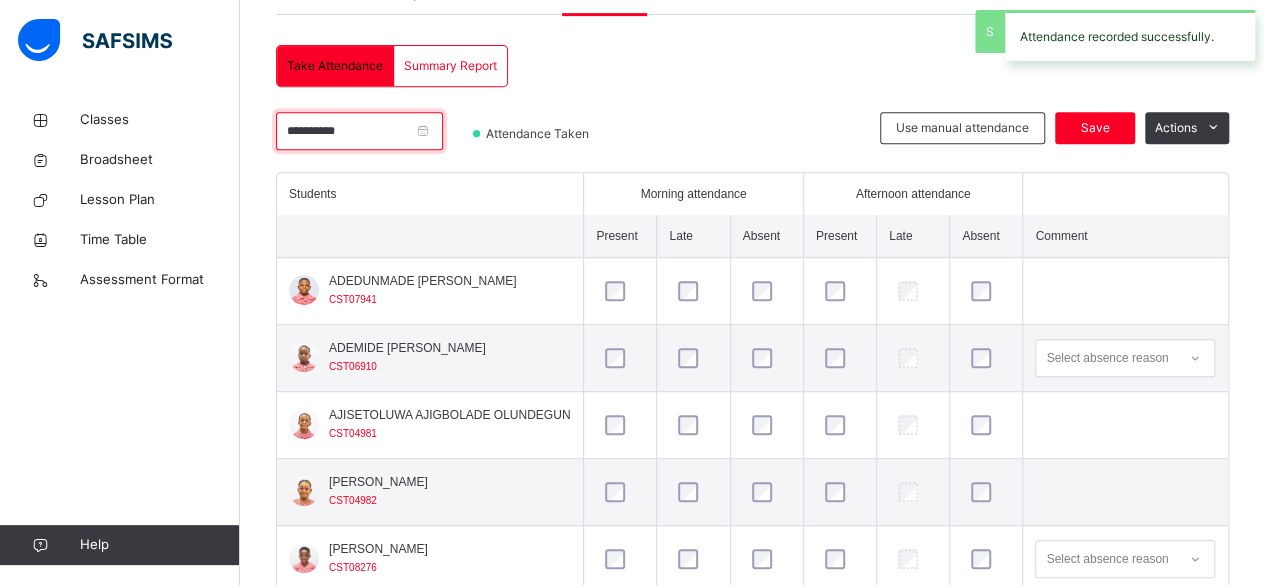 click on "**********" at bounding box center (359, 131) 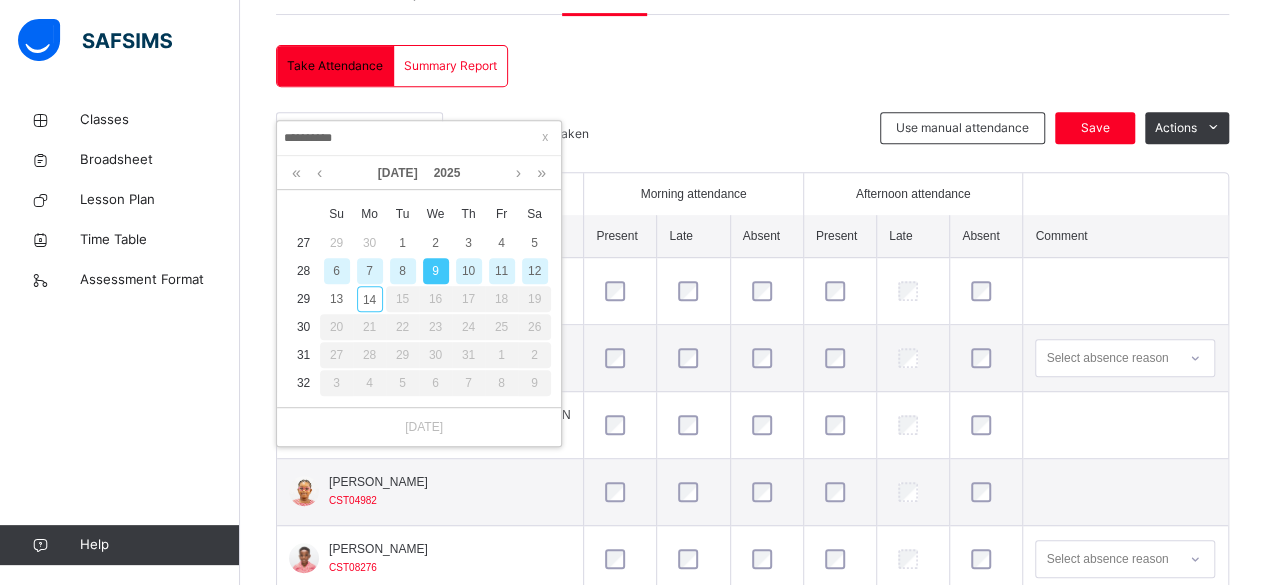 click on "9" at bounding box center (436, 271) 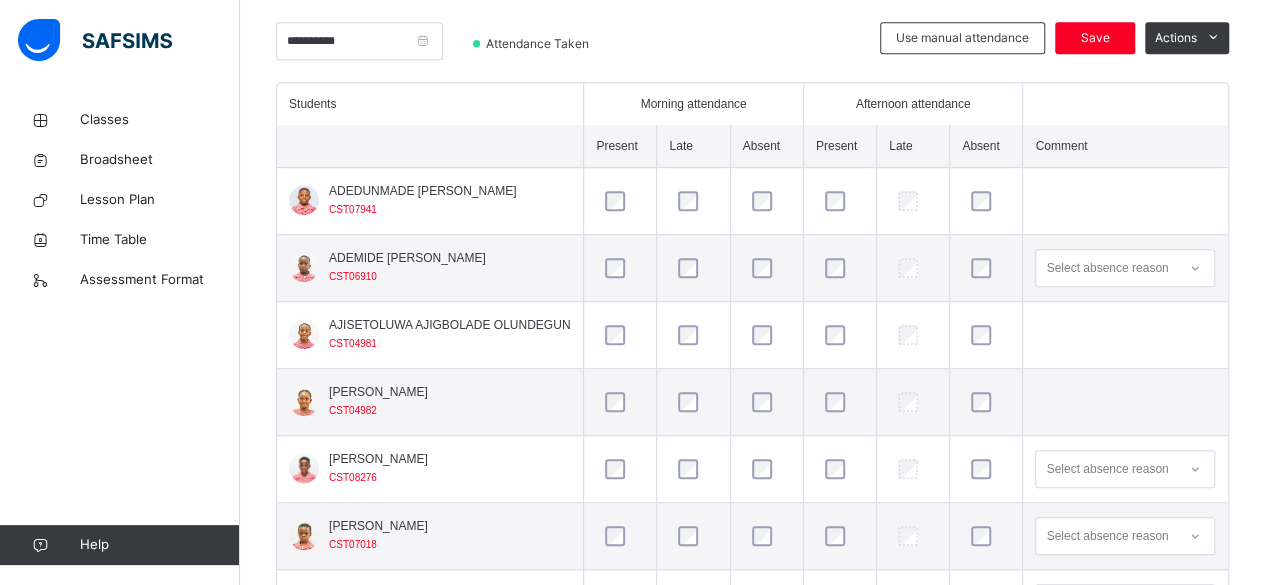 scroll, scrollTop: 492, scrollLeft: 0, axis: vertical 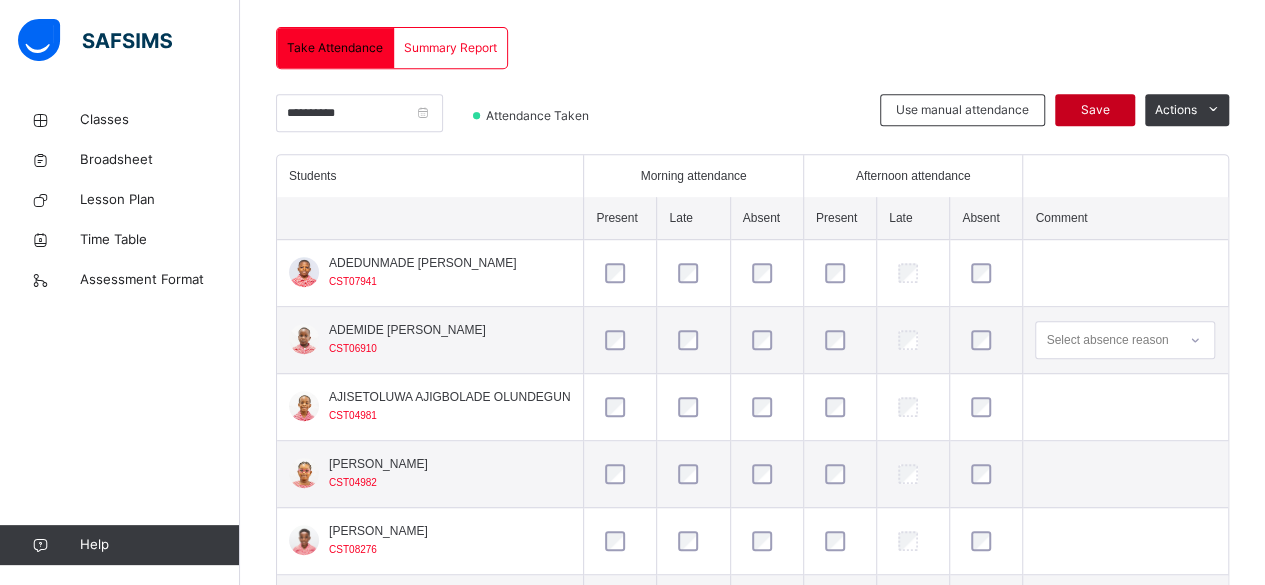 click on "Save" at bounding box center [1095, 110] 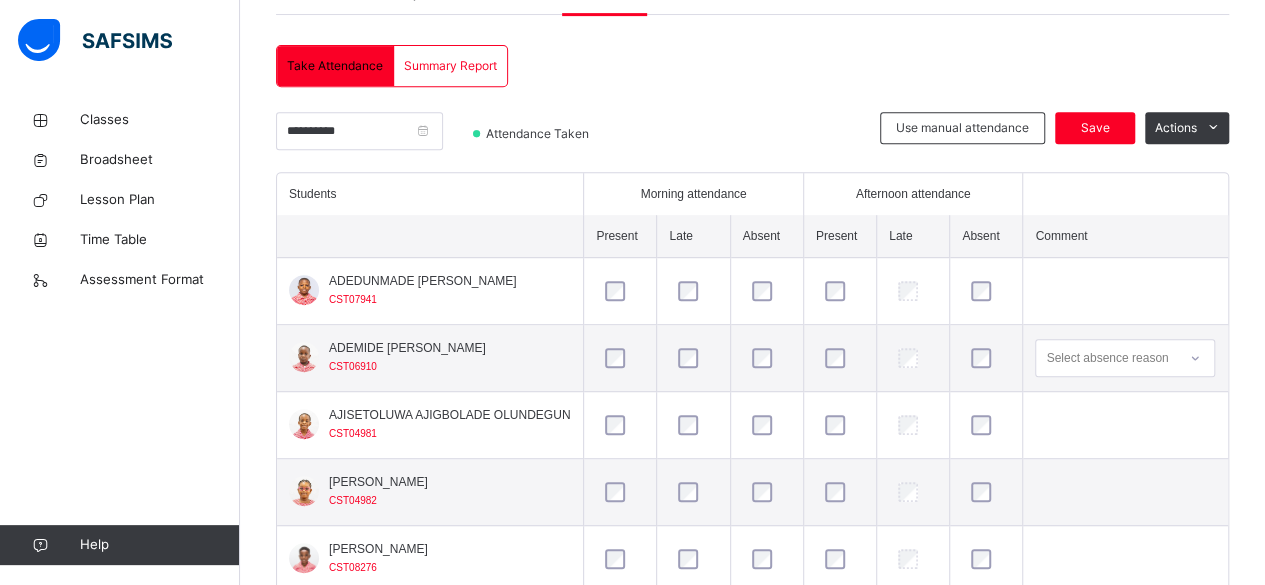 scroll, scrollTop: 392, scrollLeft: 0, axis: vertical 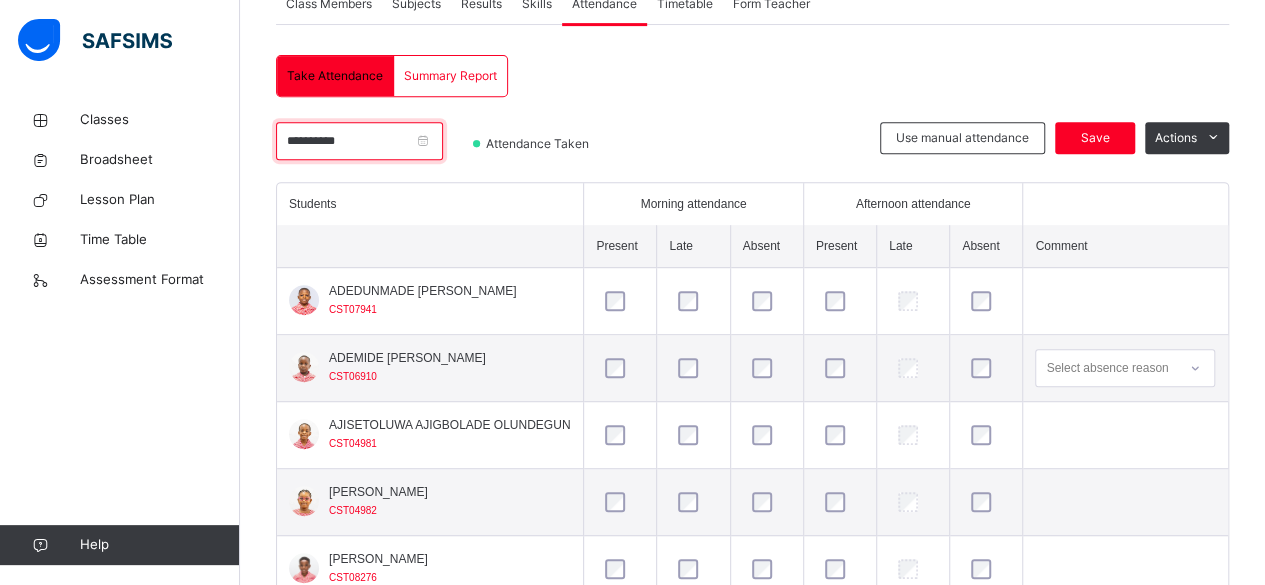 click on "**********" at bounding box center [359, 141] 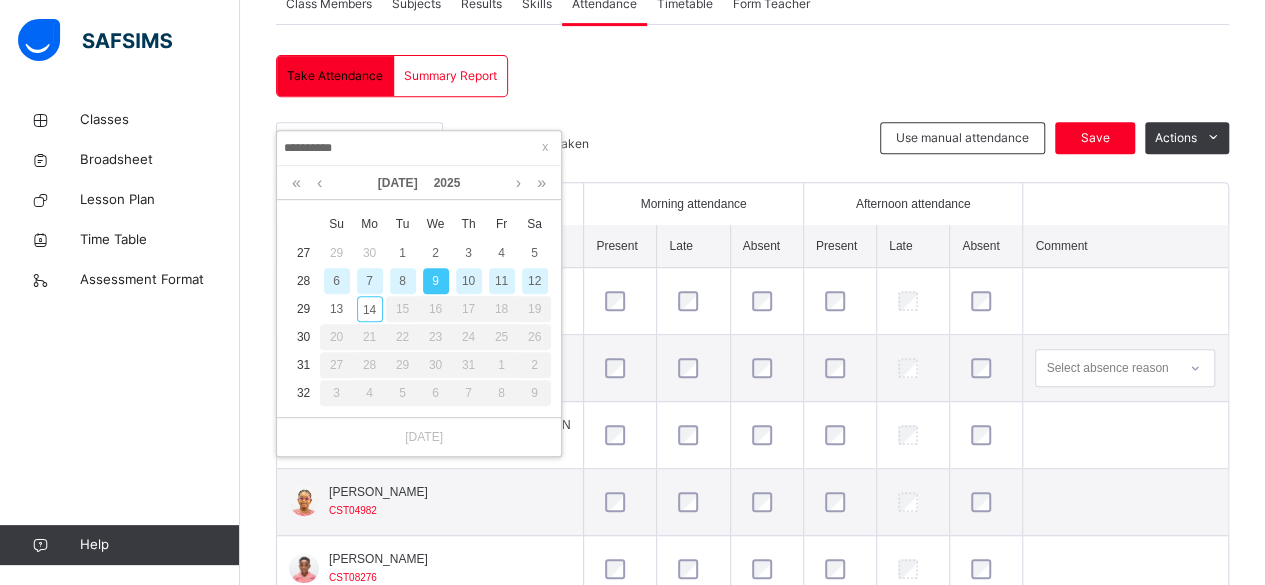 click on "10" at bounding box center (469, 281) 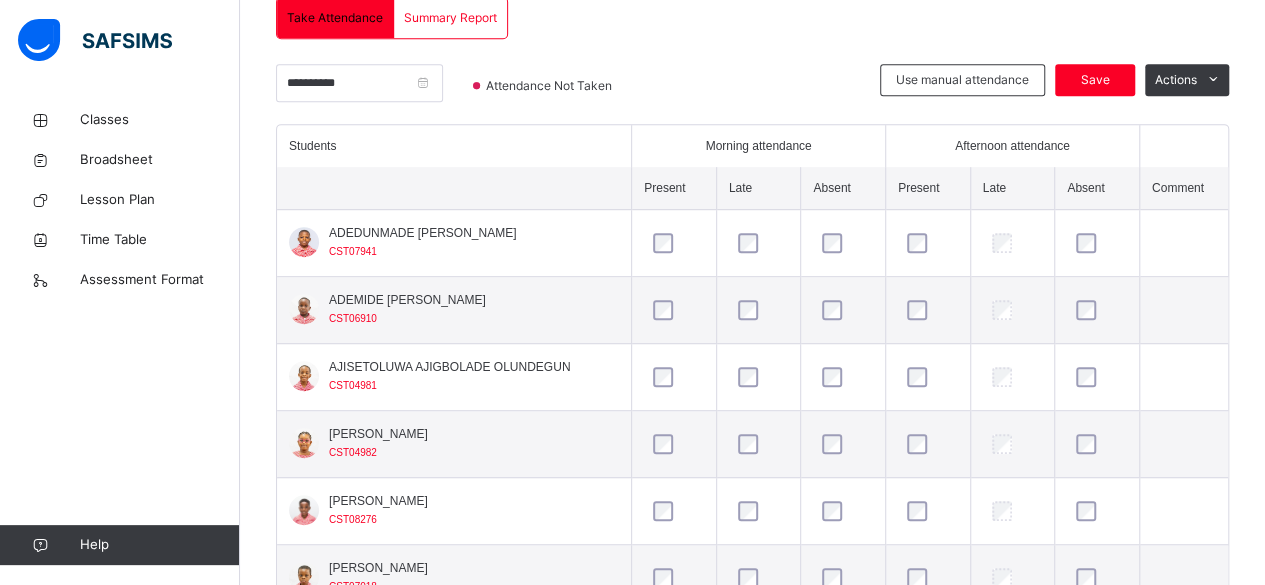 scroll, scrollTop: 450, scrollLeft: 0, axis: vertical 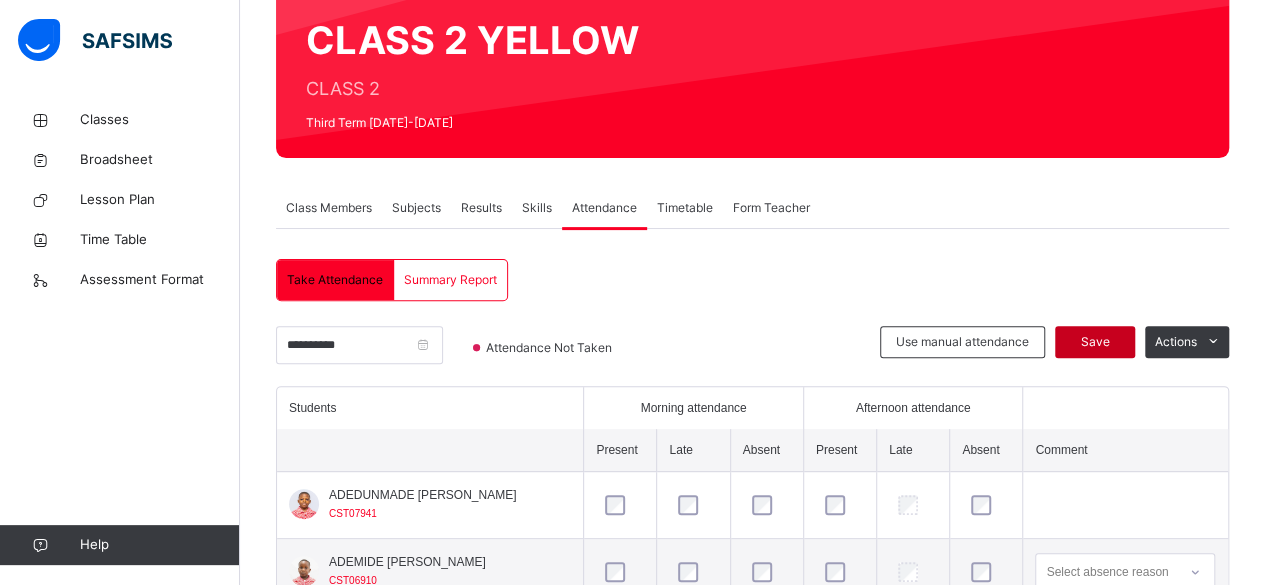 click on "Save" at bounding box center [1095, 342] 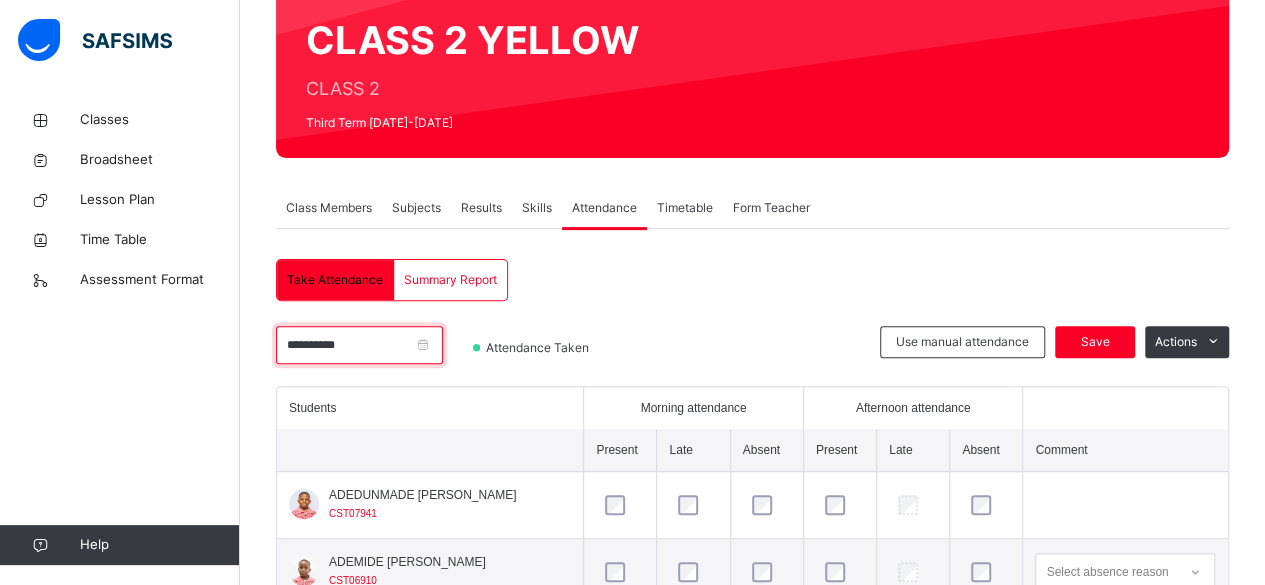 click on "**********" at bounding box center [359, 345] 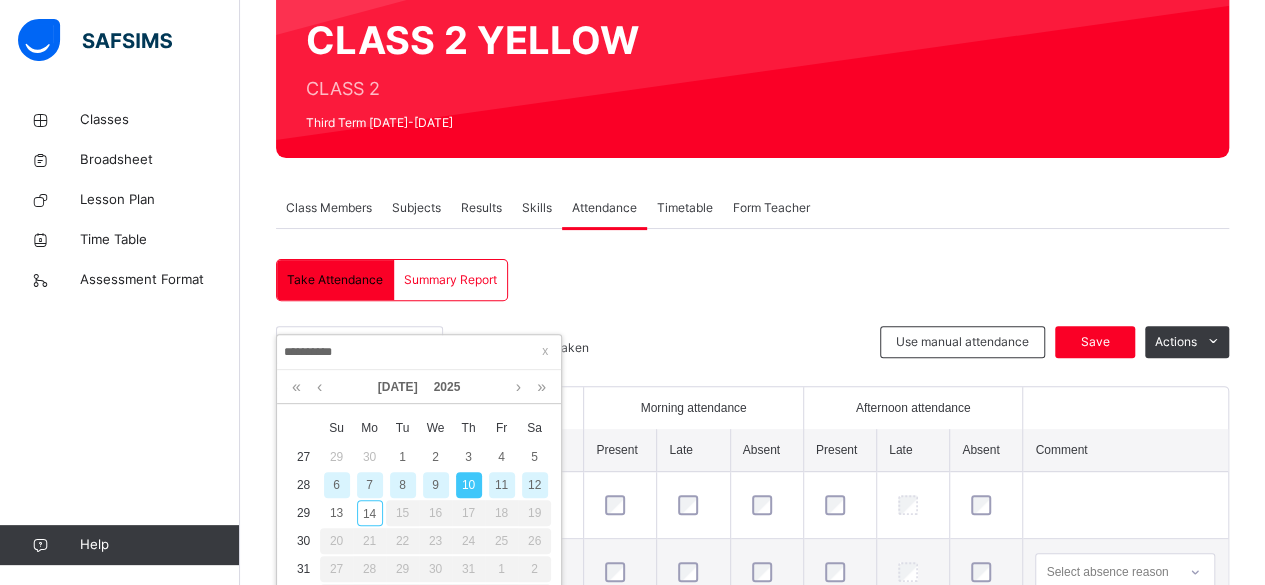 click on "11" at bounding box center [502, 485] 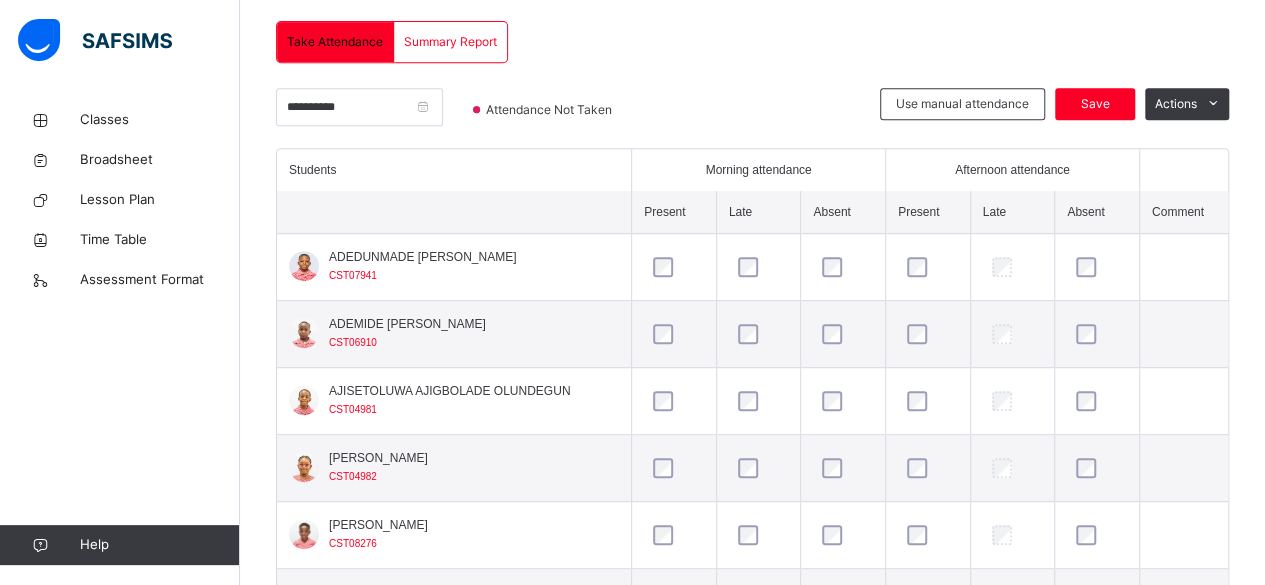 scroll, scrollTop: 433, scrollLeft: 0, axis: vertical 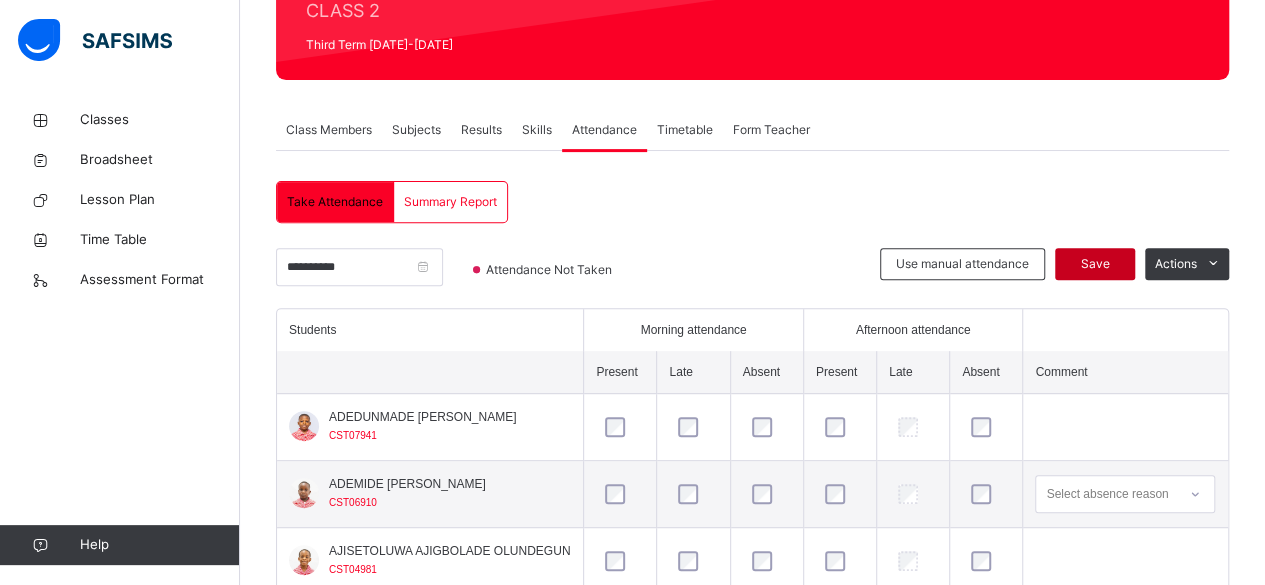 click on "Save" at bounding box center (1095, 264) 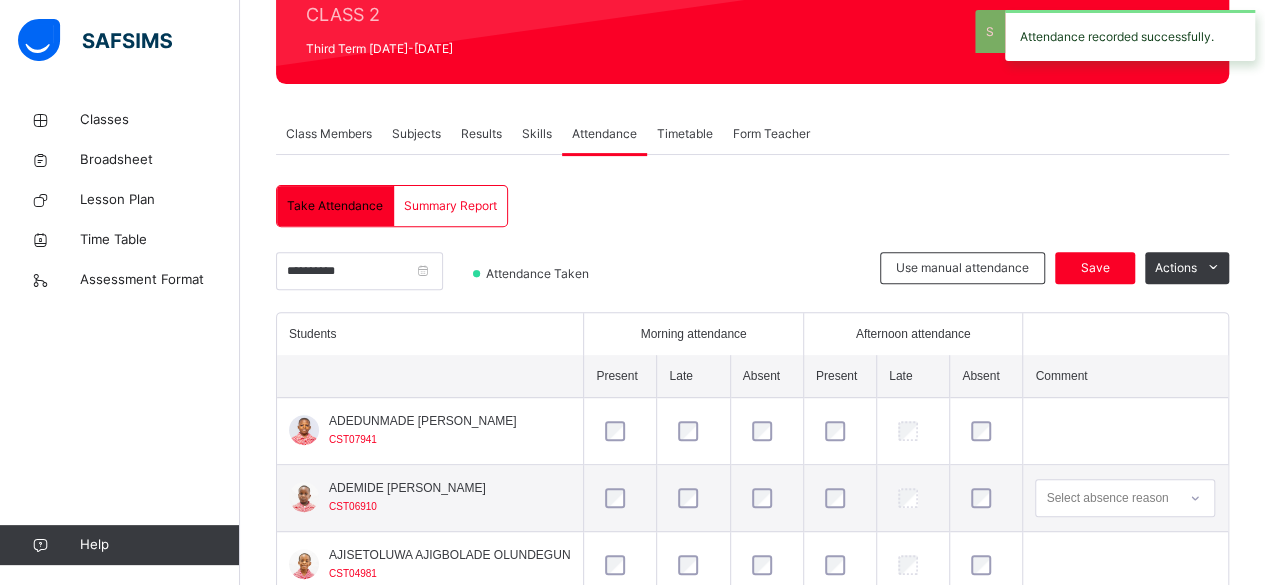 scroll, scrollTop: 266, scrollLeft: 0, axis: vertical 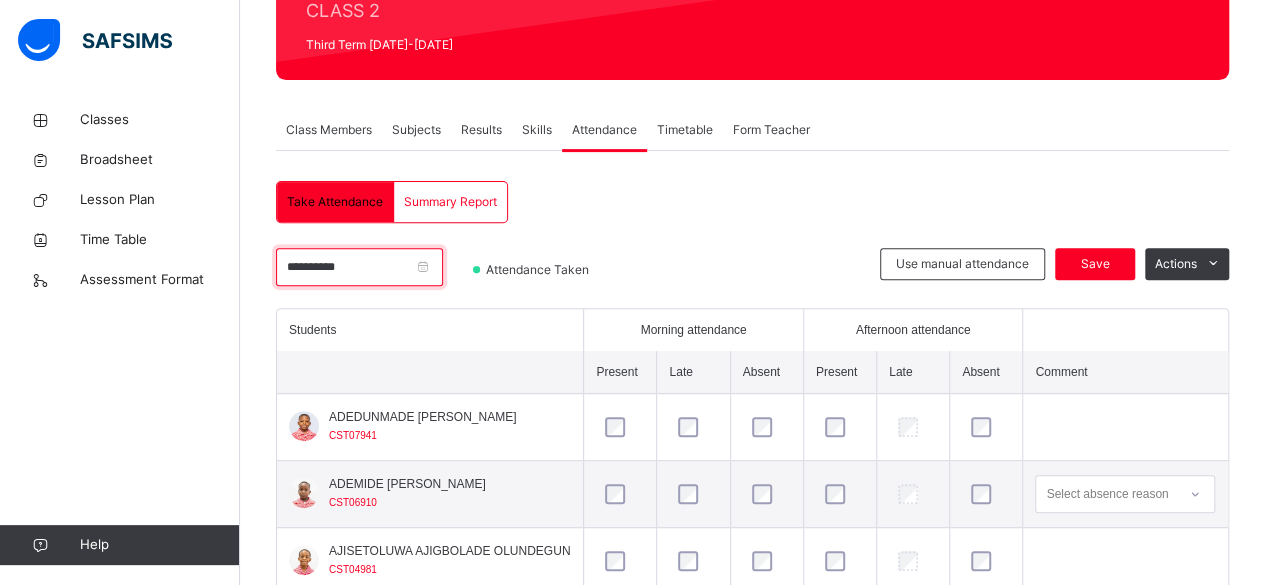 click on "**********" at bounding box center (359, 267) 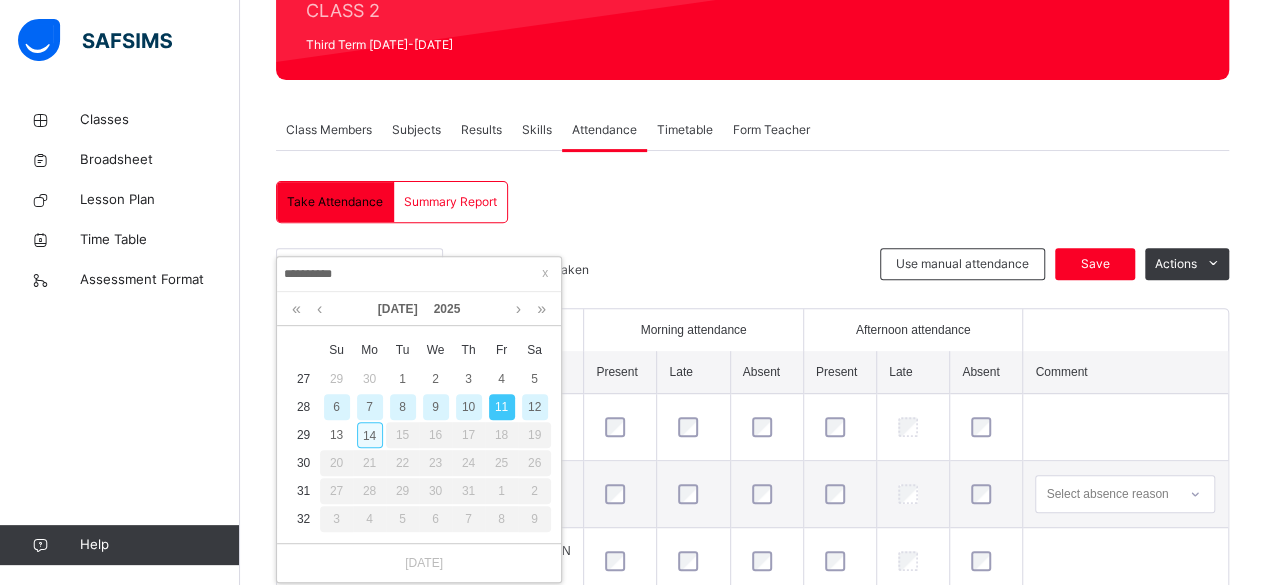 click on "14" at bounding box center (370, 435) 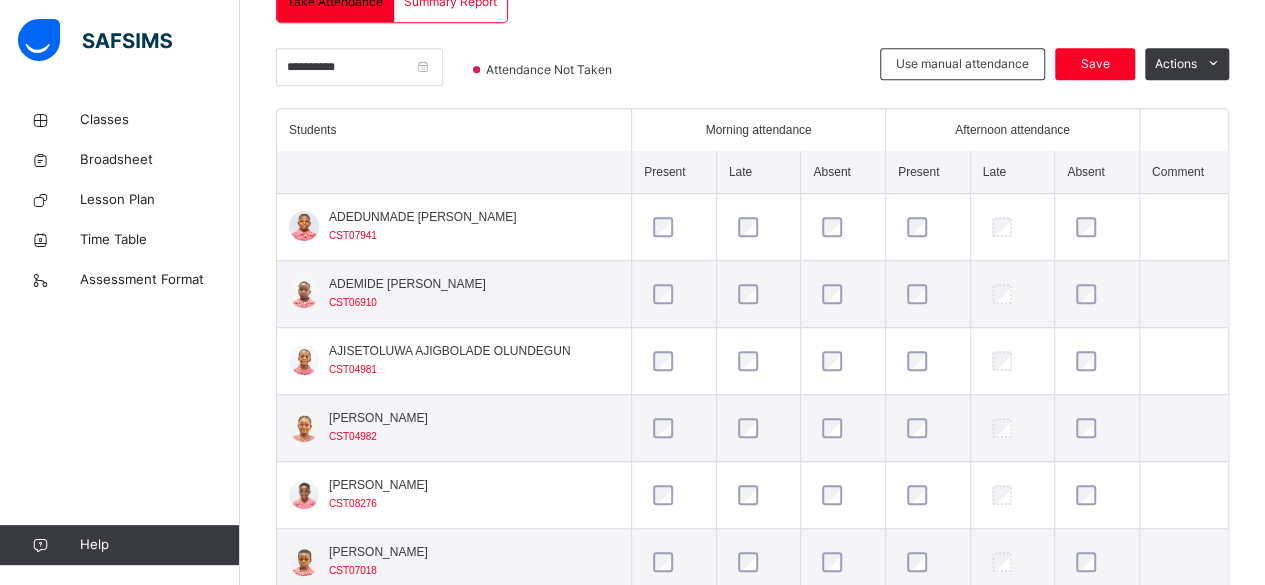 scroll, scrollTop: 468, scrollLeft: 0, axis: vertical 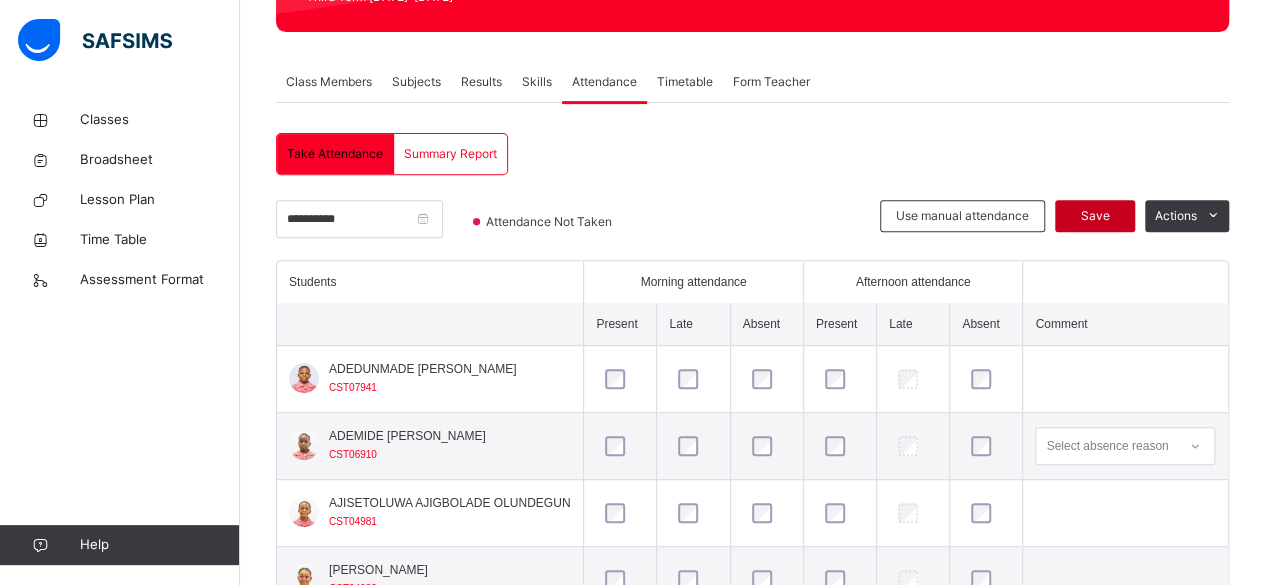 click on "Save" at bounding box center [1095, 216] 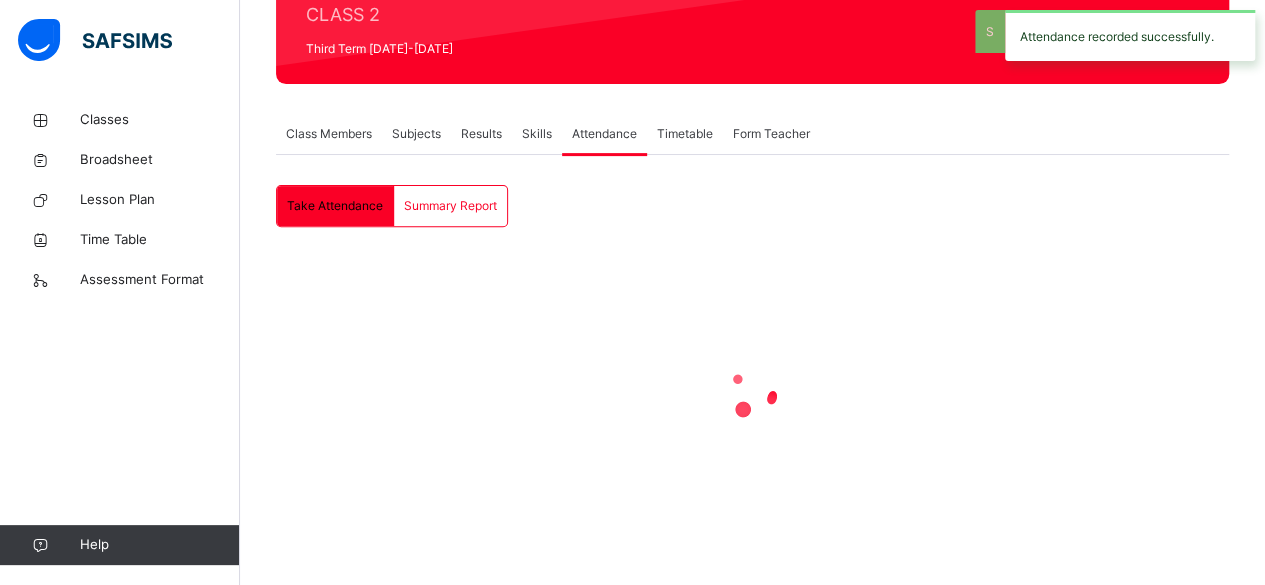scroll, scrollTop: 314, scrollLeft: 0, axis: vertical 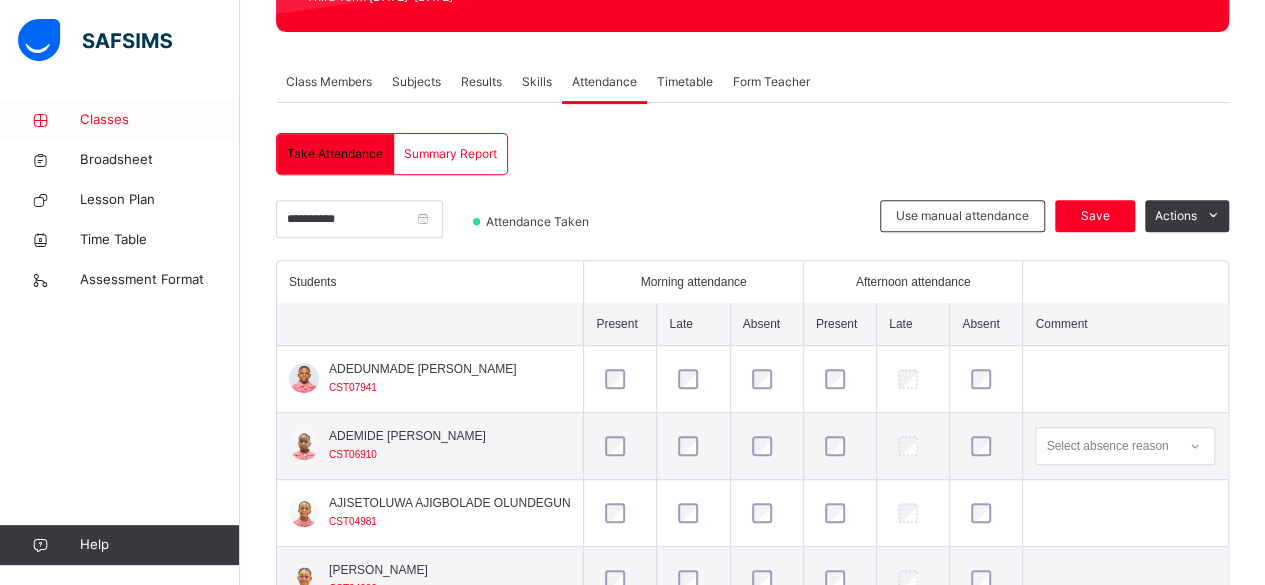click on "Classes" at bounding box center (160, 120) 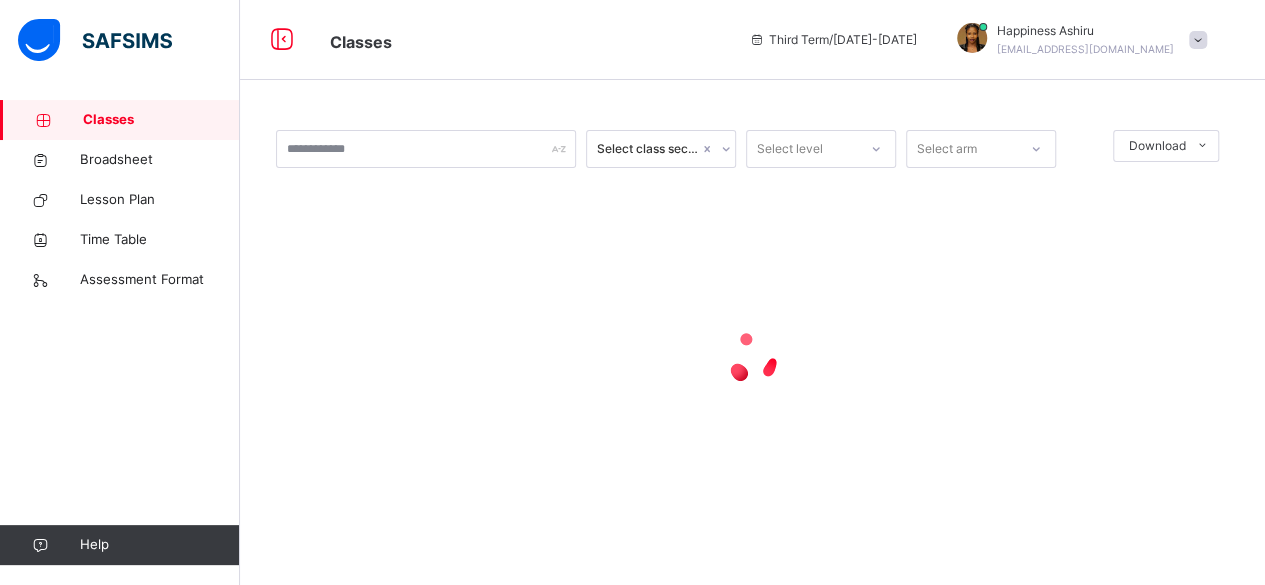 scroll, scrollTop: 0, scrollLeft: 0, axis: both 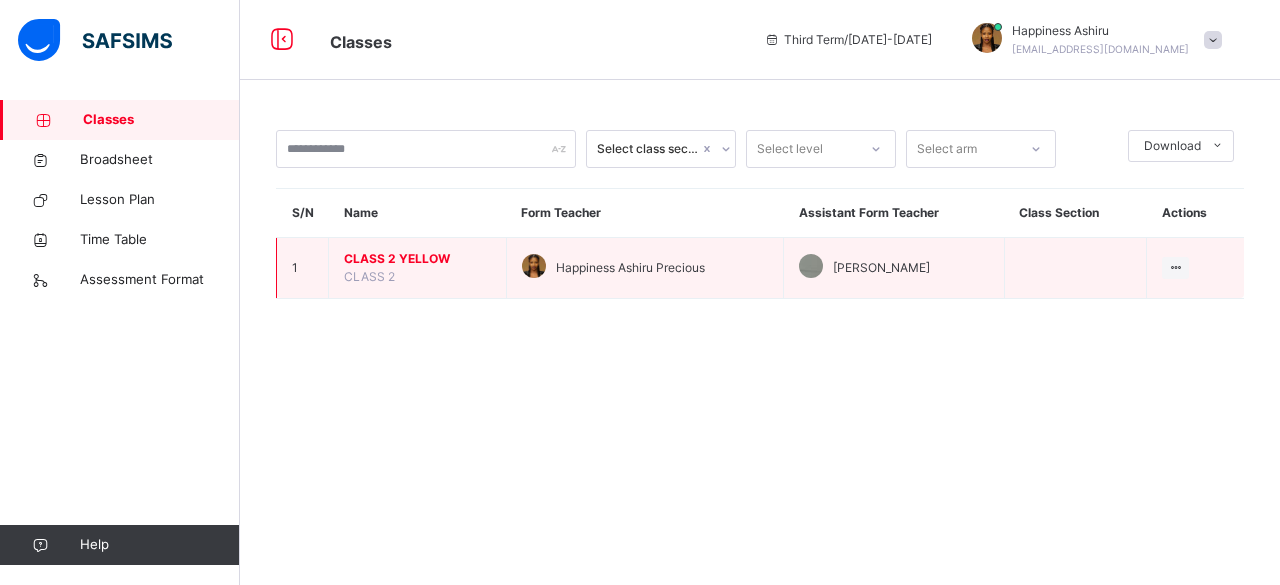 click on "CLASS 2   YELLOW" at bounding box center [417, 259] 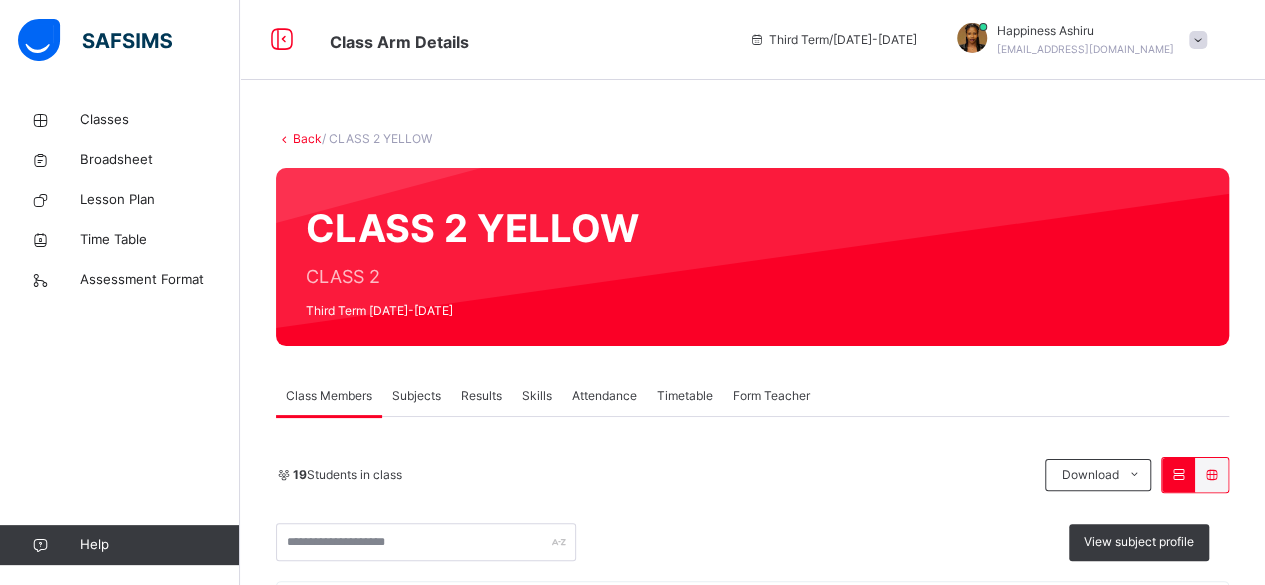 click on "Skills" at bounding box center (537, 396) 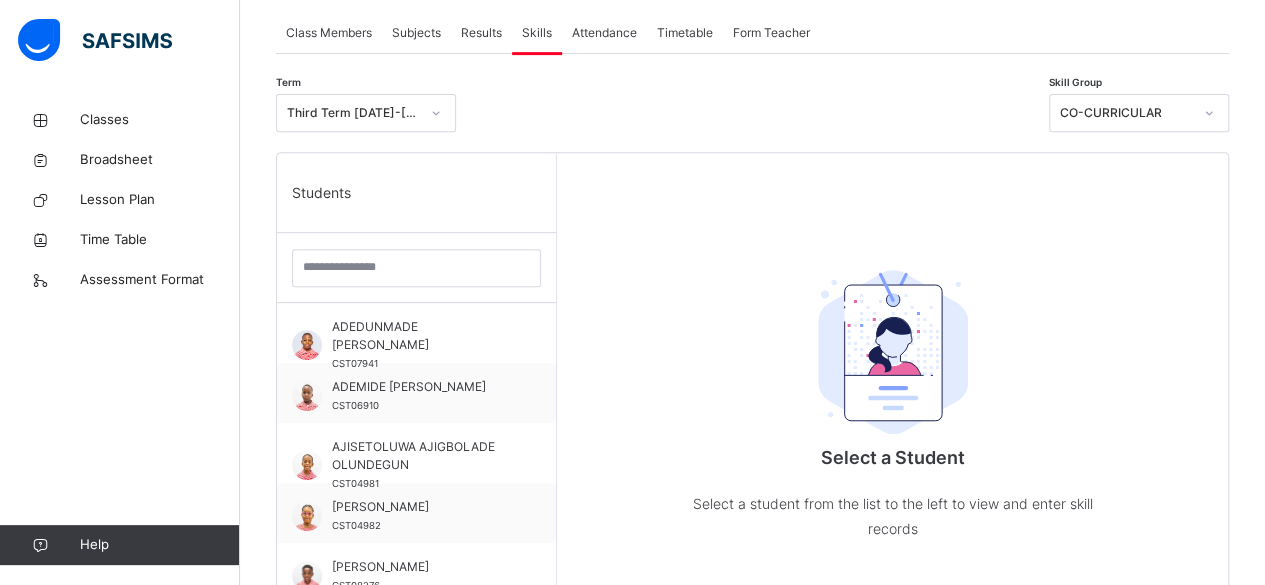 scroll, scrollTop: 379, scrollLeft: 0, axis: vertical 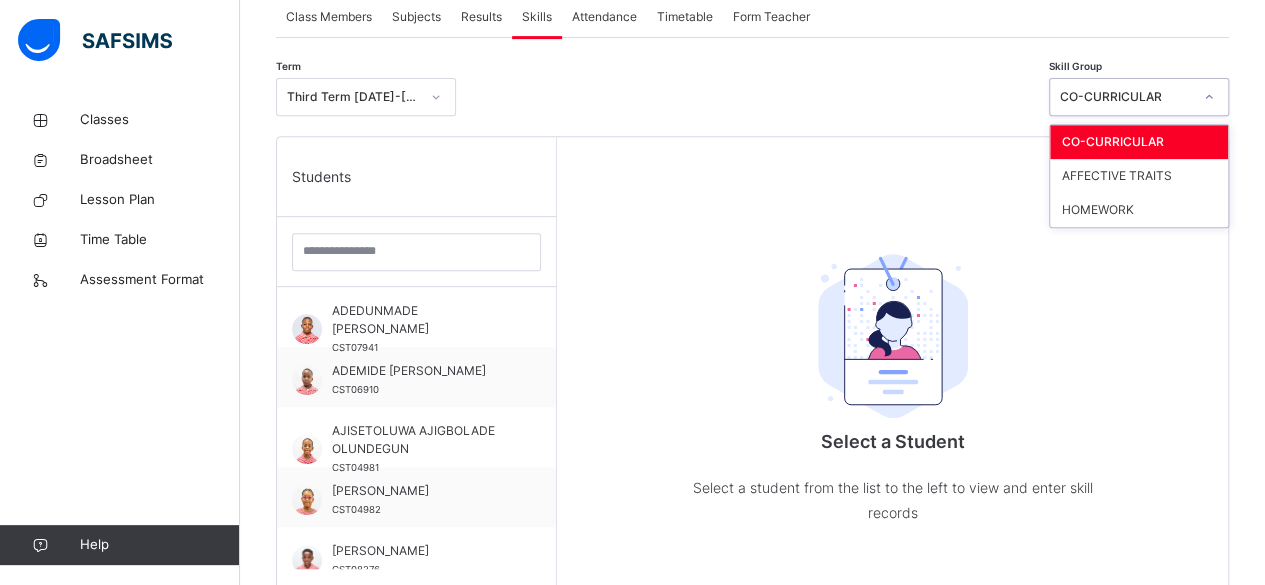 click on "CO-CURRICULAR" at bounding box center [1120, 97] 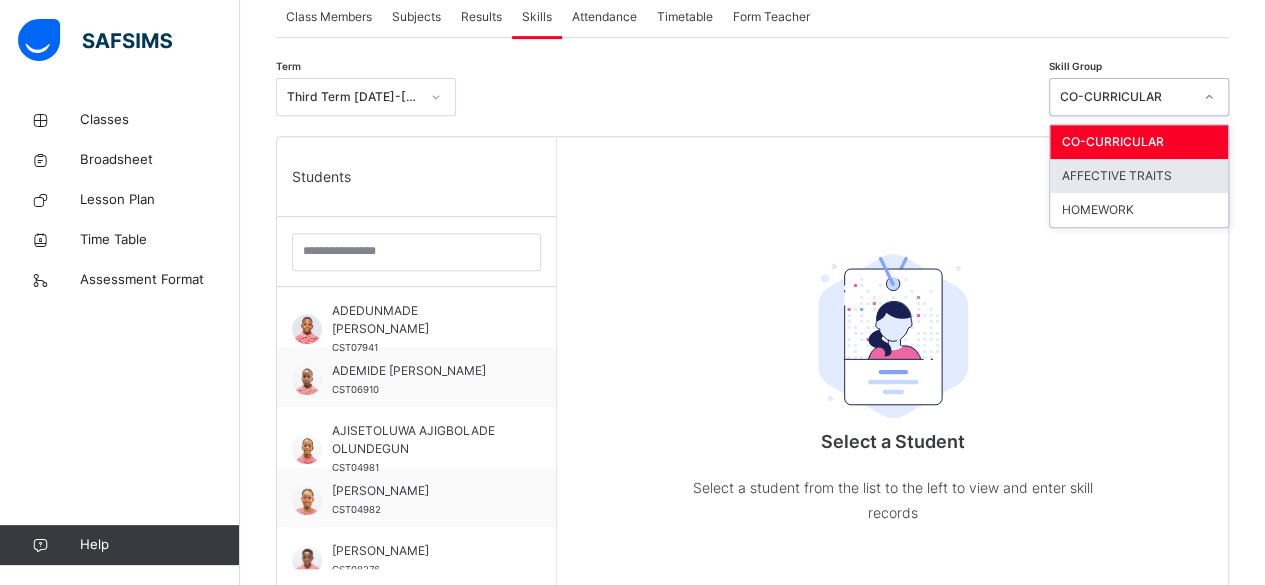 click on "AFFECTIVE TRAITS" at bounding box center (1139, 176) 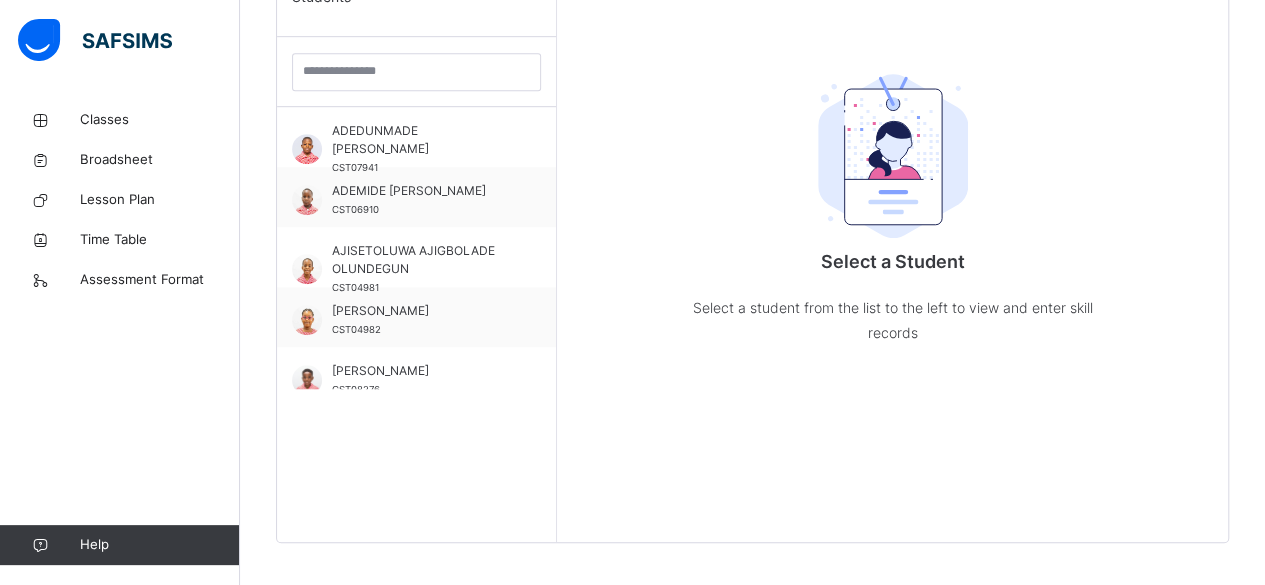 scroll, scrollTop: 560, scrollLeft: 0, axis: vertical 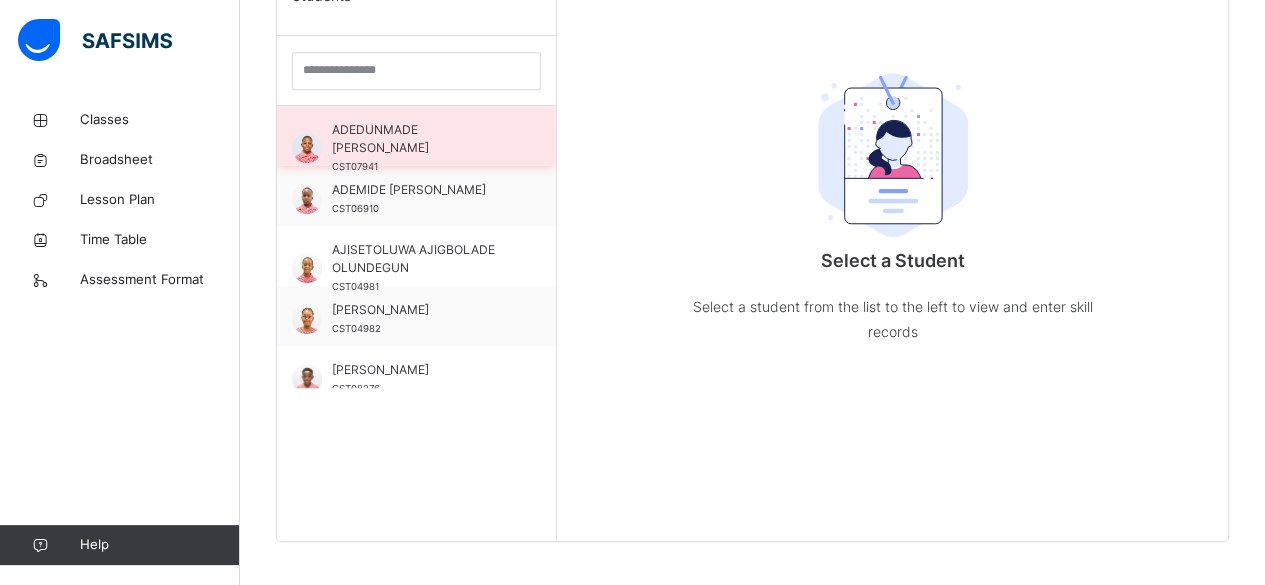 click on "ADEDUNMADE DAVID ADEFEHINTI" at bounding box center (421, 139) 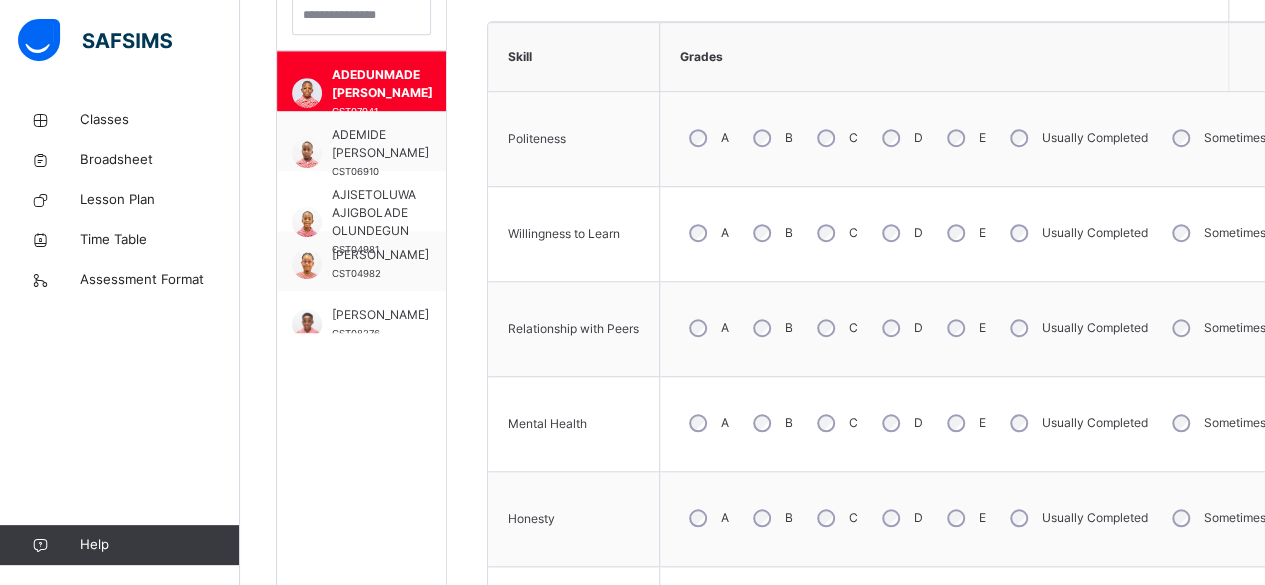 scroll, scrollTop: 617, scrollLeft: 0, axis: vertical 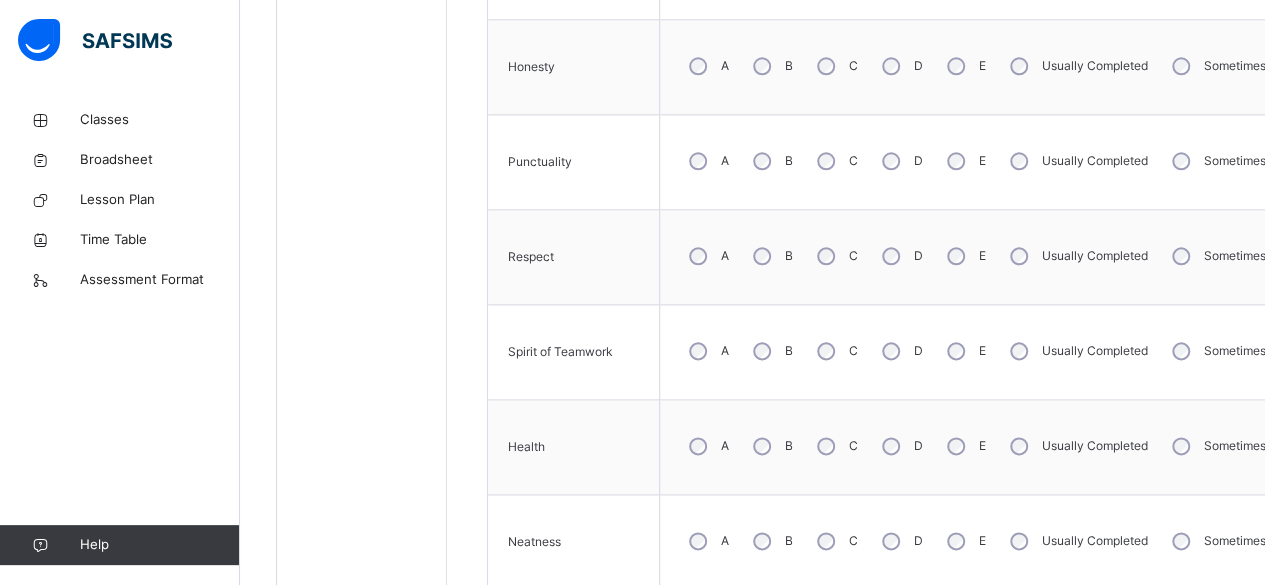 click on "A" at bounding box center [707, 256] 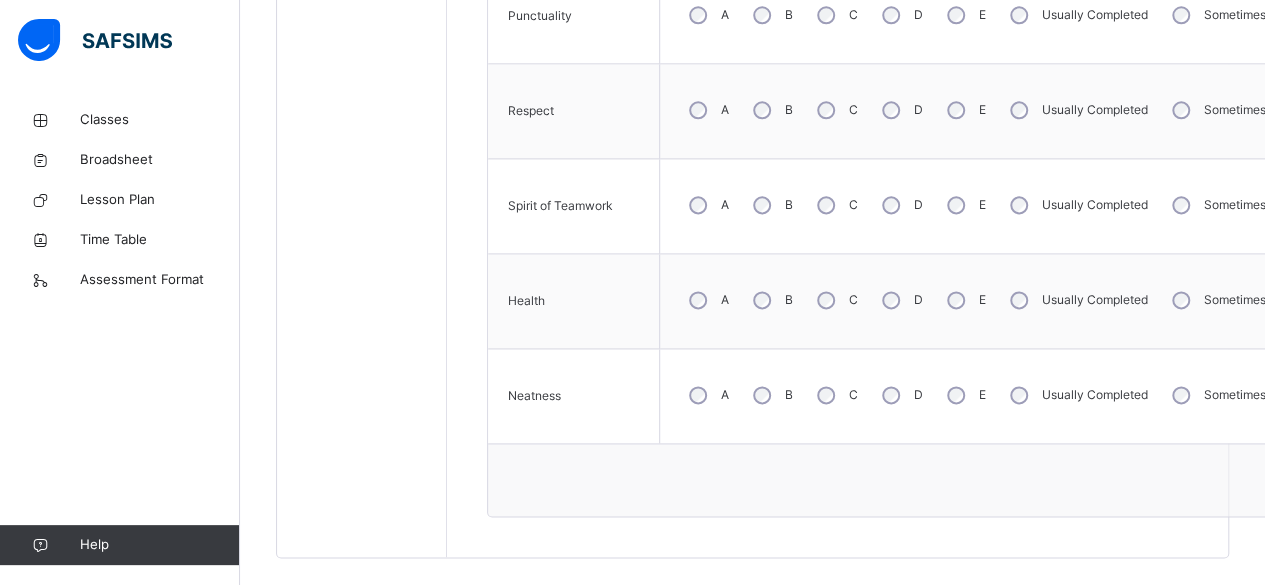 scroll, scrollTop: 1214, scrollLeft: 0, axis: vertical 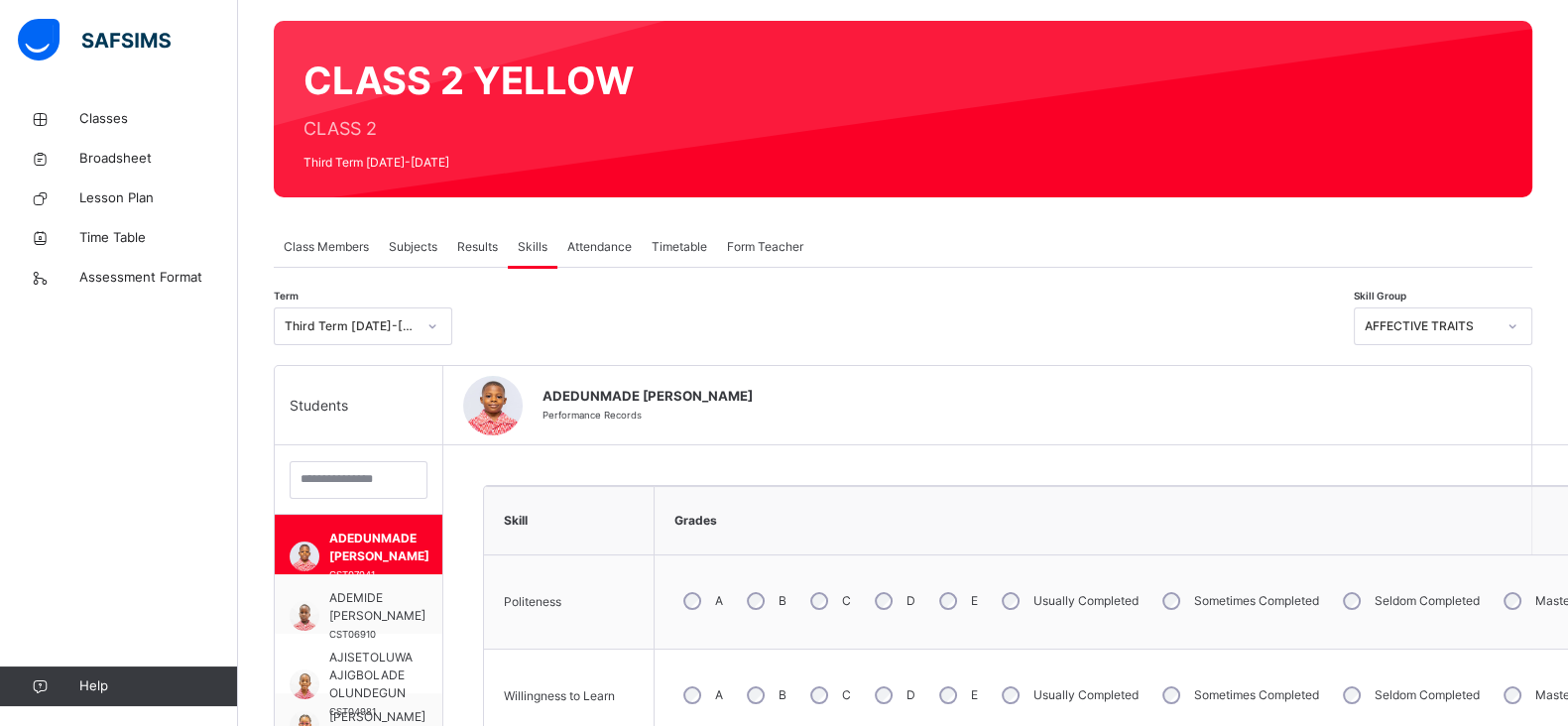 drag, startPoint x: 1234, startPoint y: 0, endPoint x: 828, endPoint y: 314, distance: 513.25627 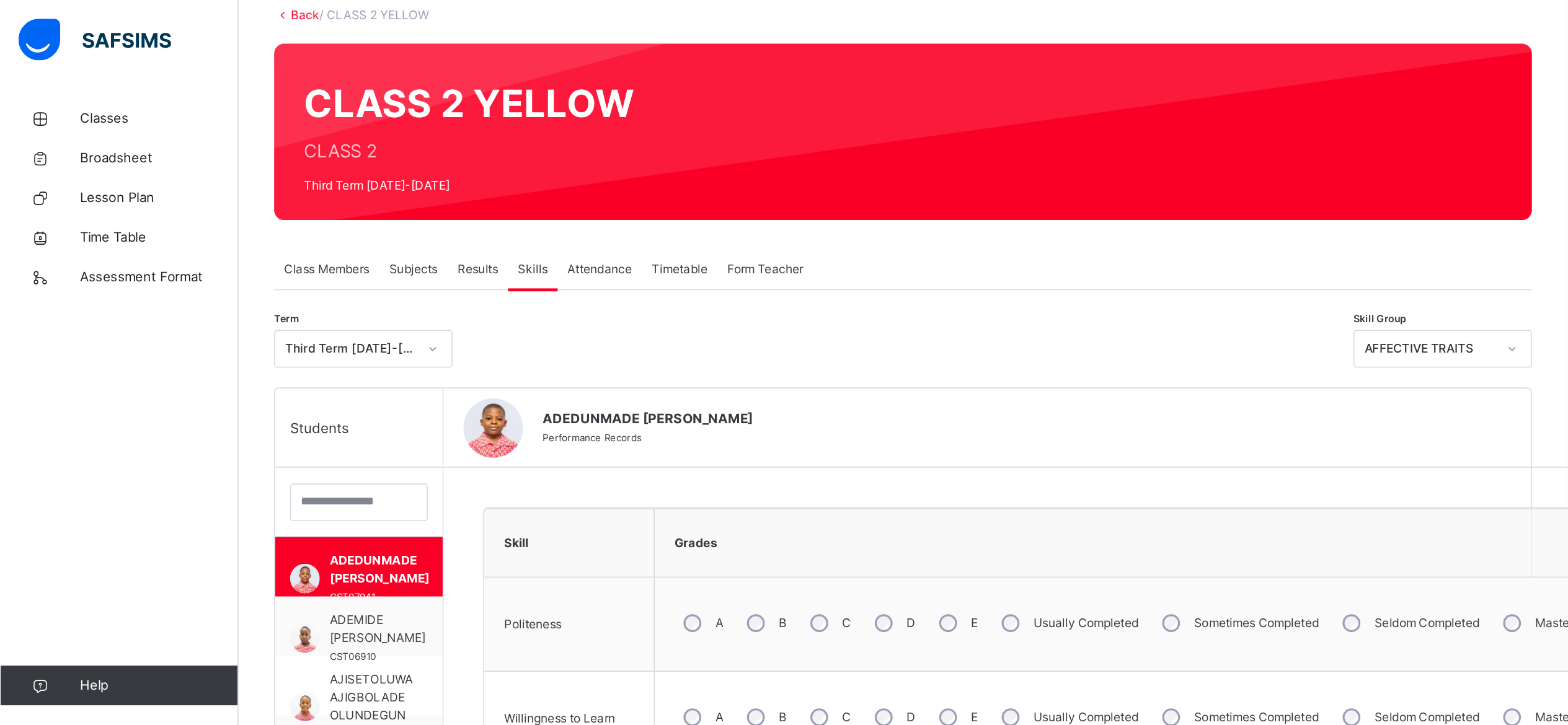 scroll, scrollTop: 77, scrollLeft: 0, axis: vertical 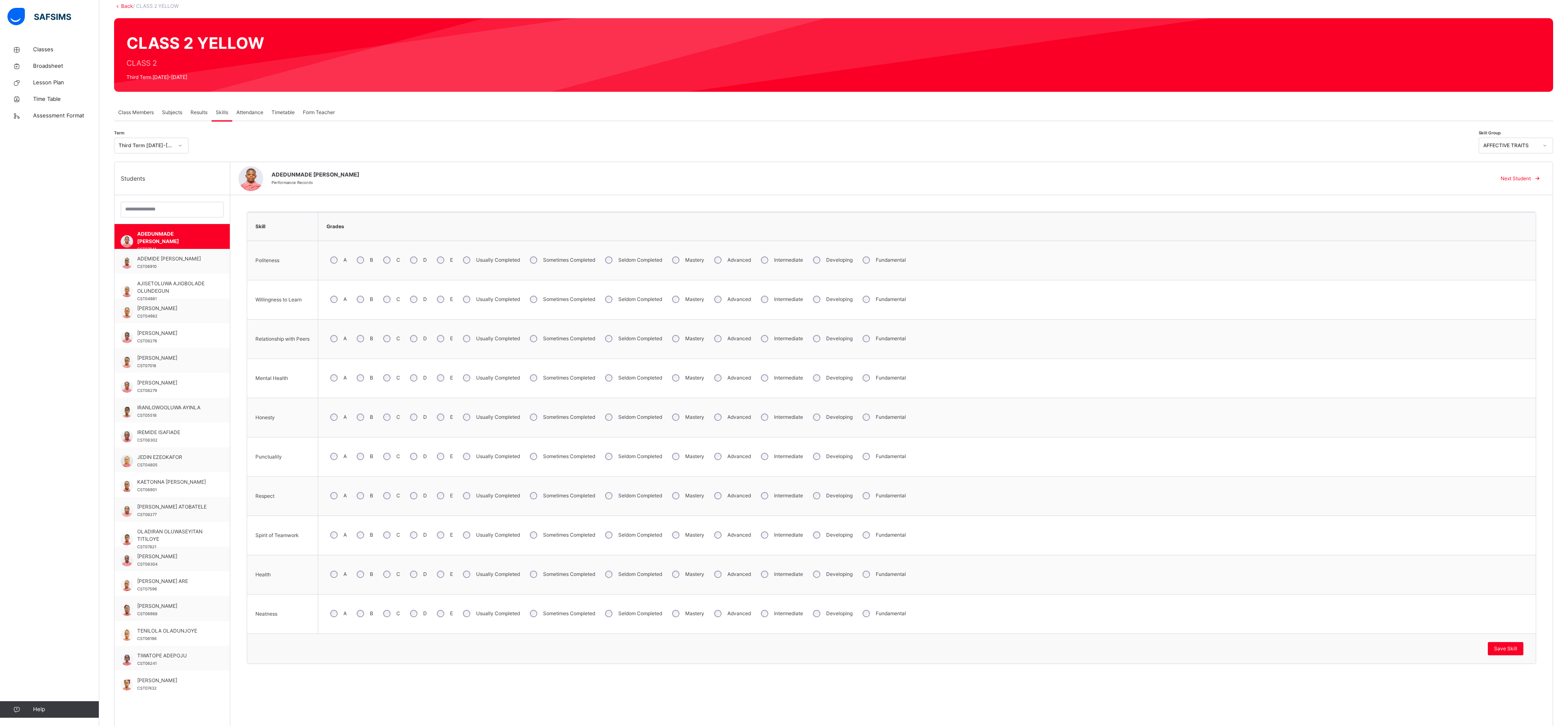 drag, startPoint x: 657, startPoint y: 1, endPoint x: 850, endPoint y: 159, distance: 249.4253 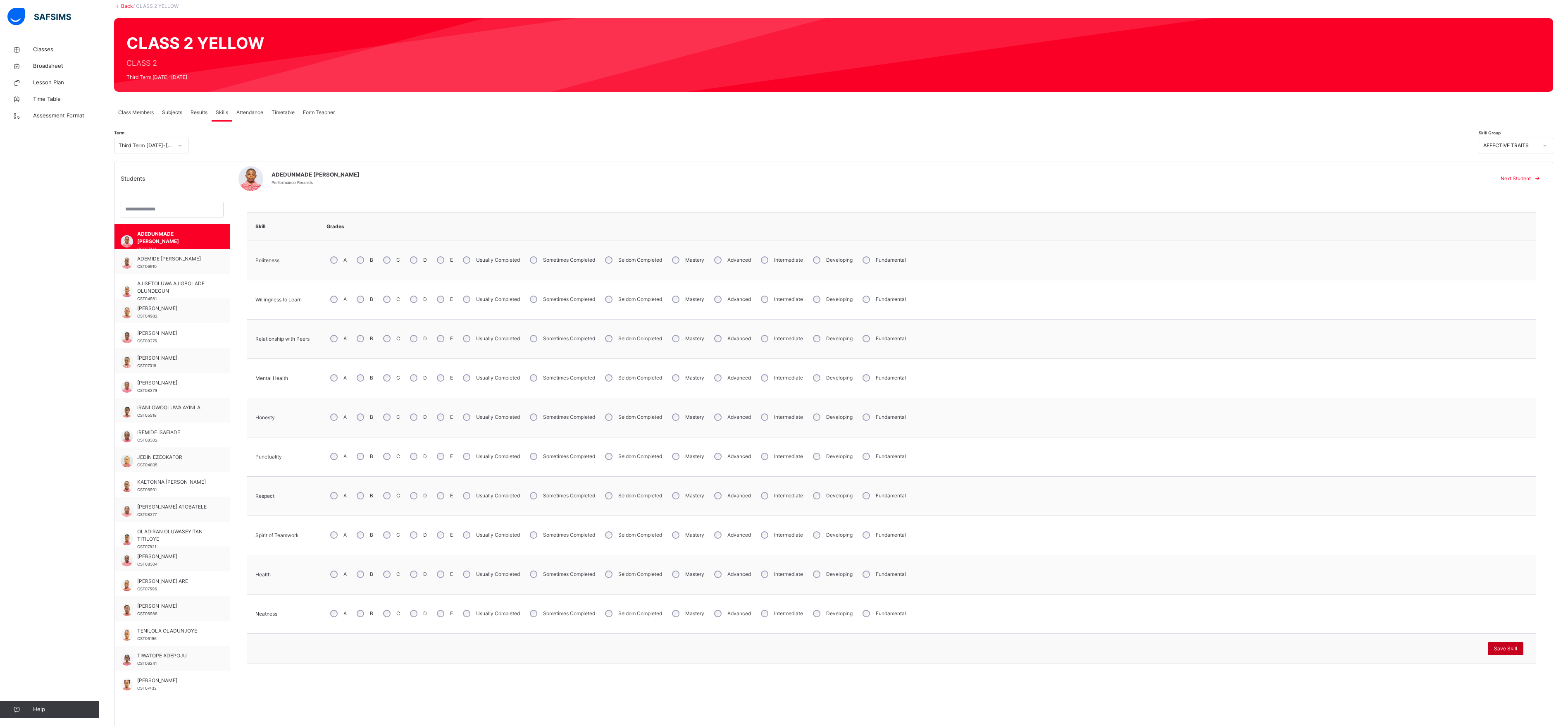 click on "Save Skill" at bounding box center [1506, 649] 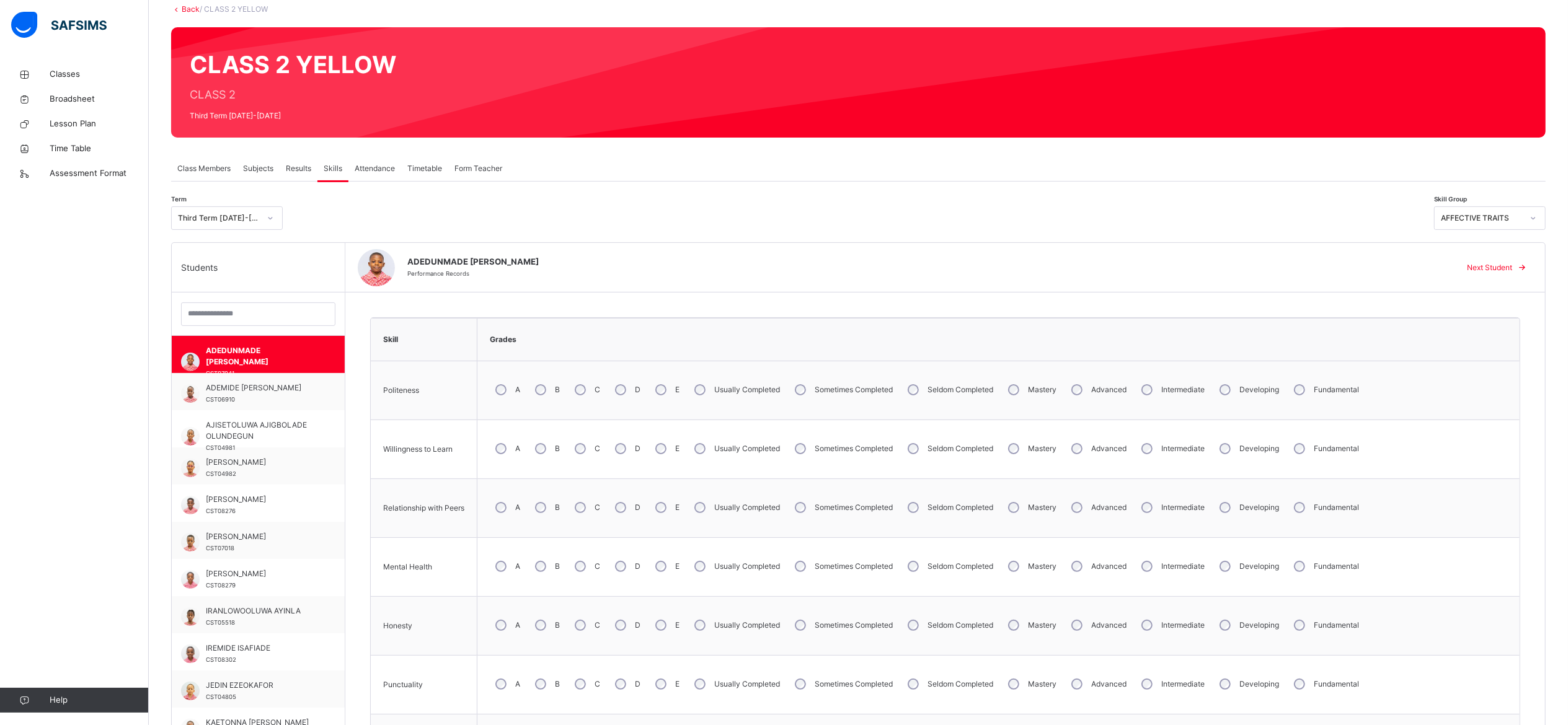 drag, startPoint x: 2366, startPoint y: 1, endPoint x: 839, endPoint y: 216, distance: 1542.0616 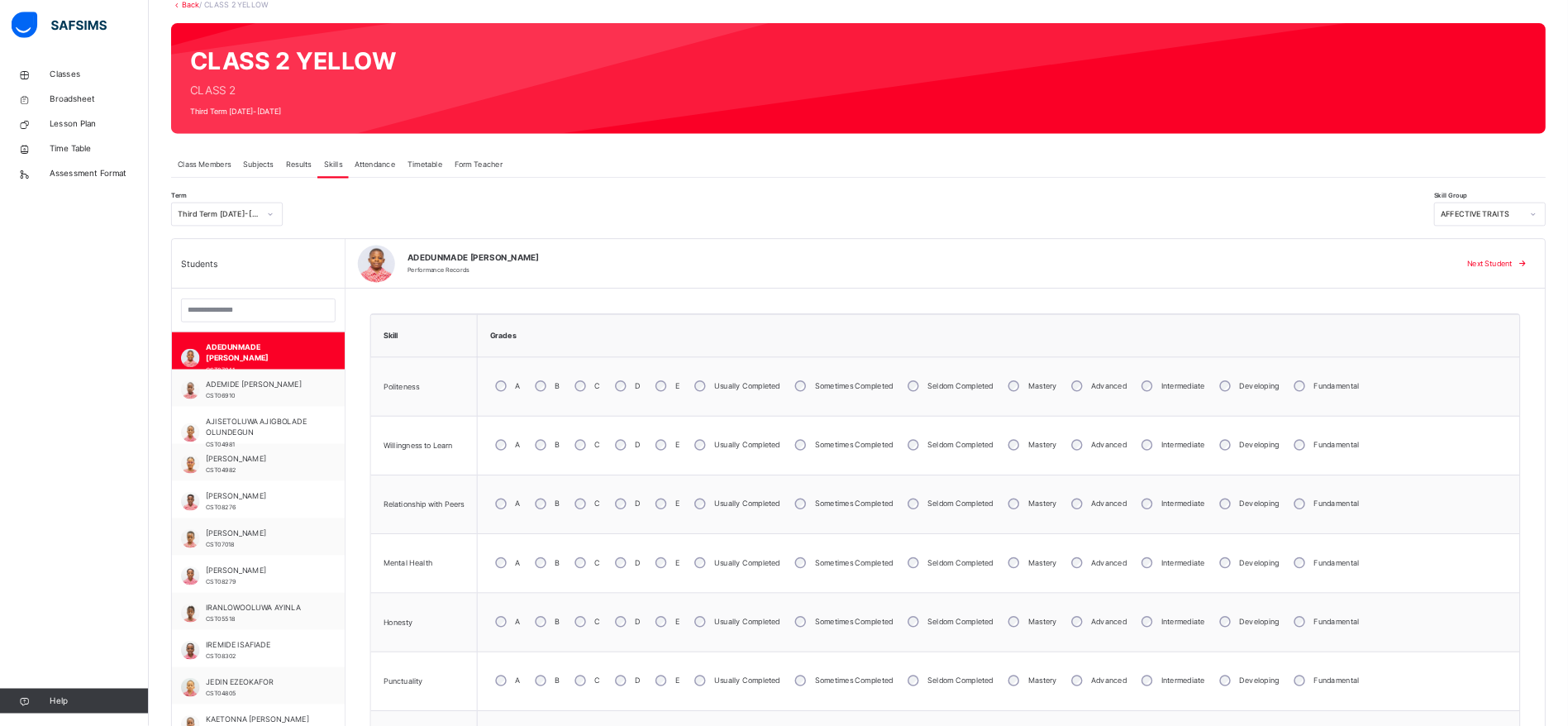 scroll, scrollTop: 103, scrollLeft: 0, axis: vertical 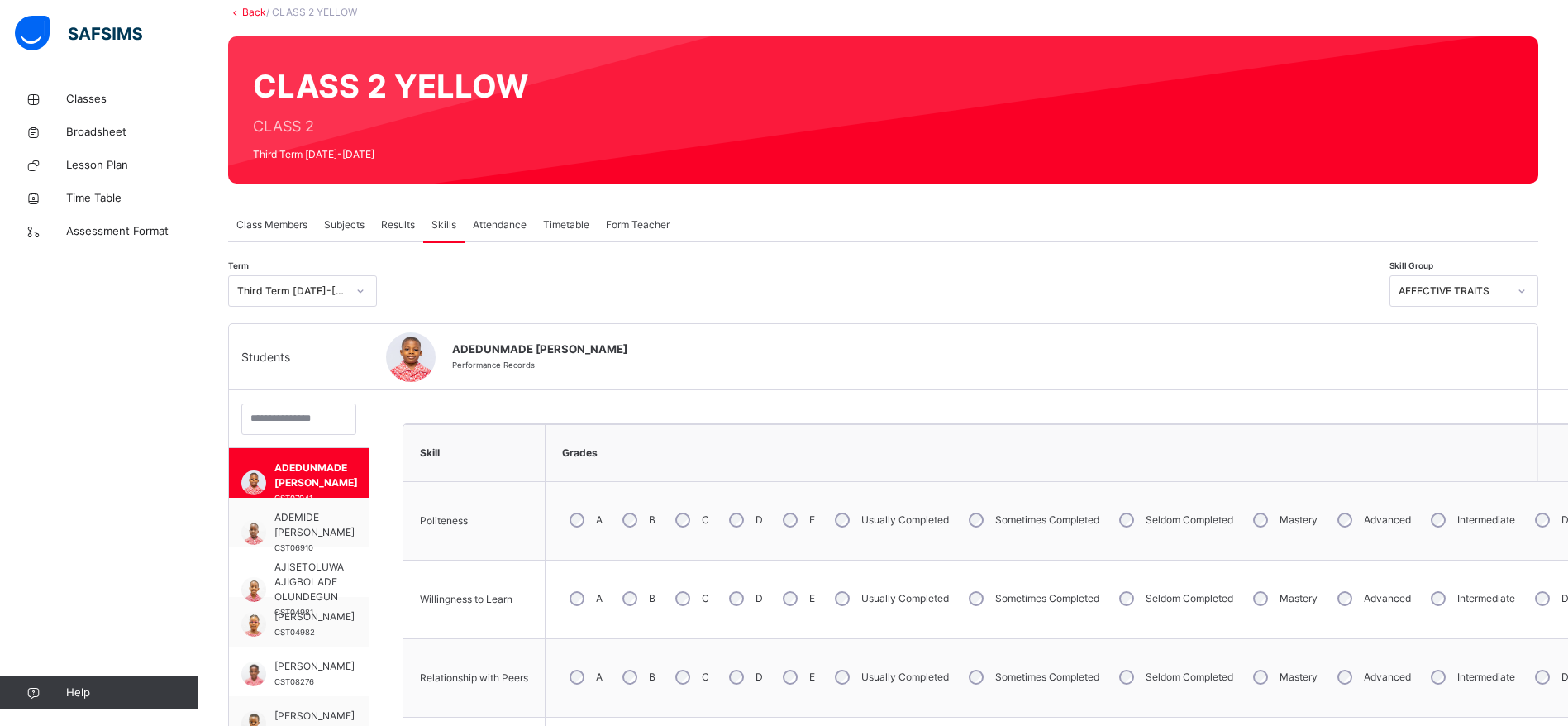 drag, startPoint x: 1955, startPoint y: 6, endPoint x: 815, endPoint y: 306, distance: 1178.813 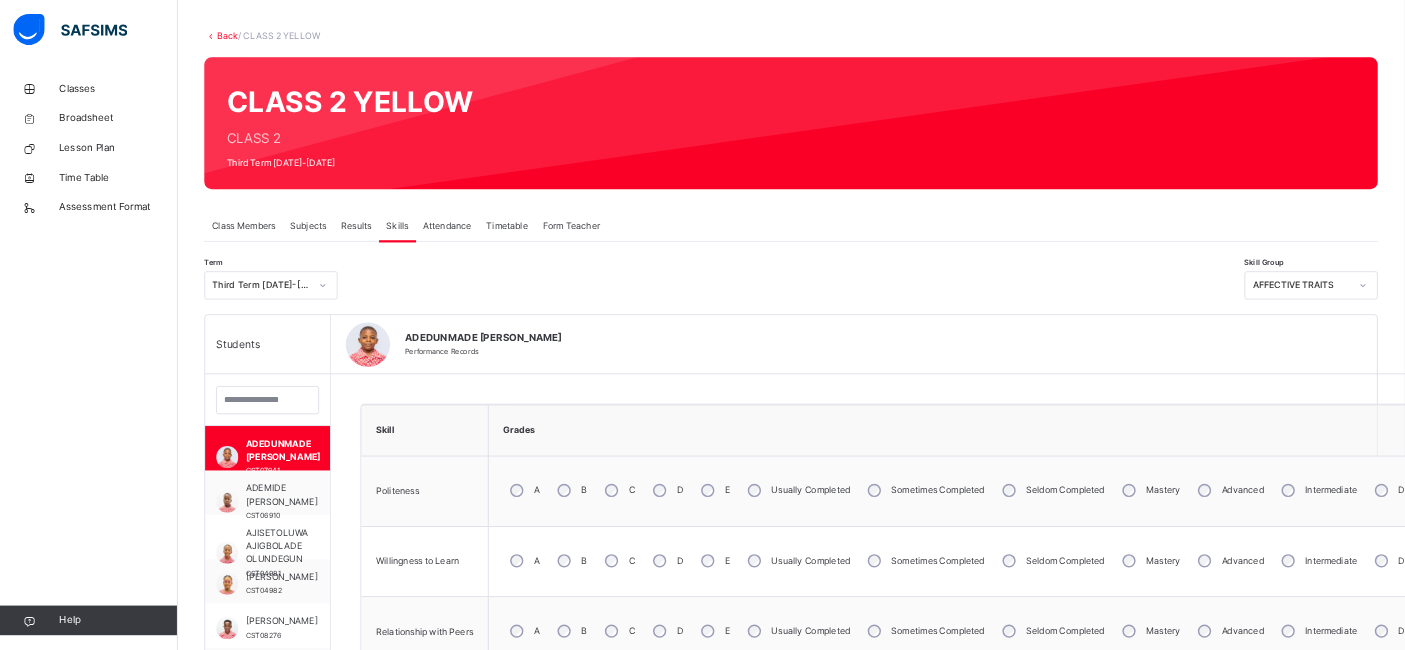 scroll, scrollTop: 0, scrollLeft: 0, axis: both 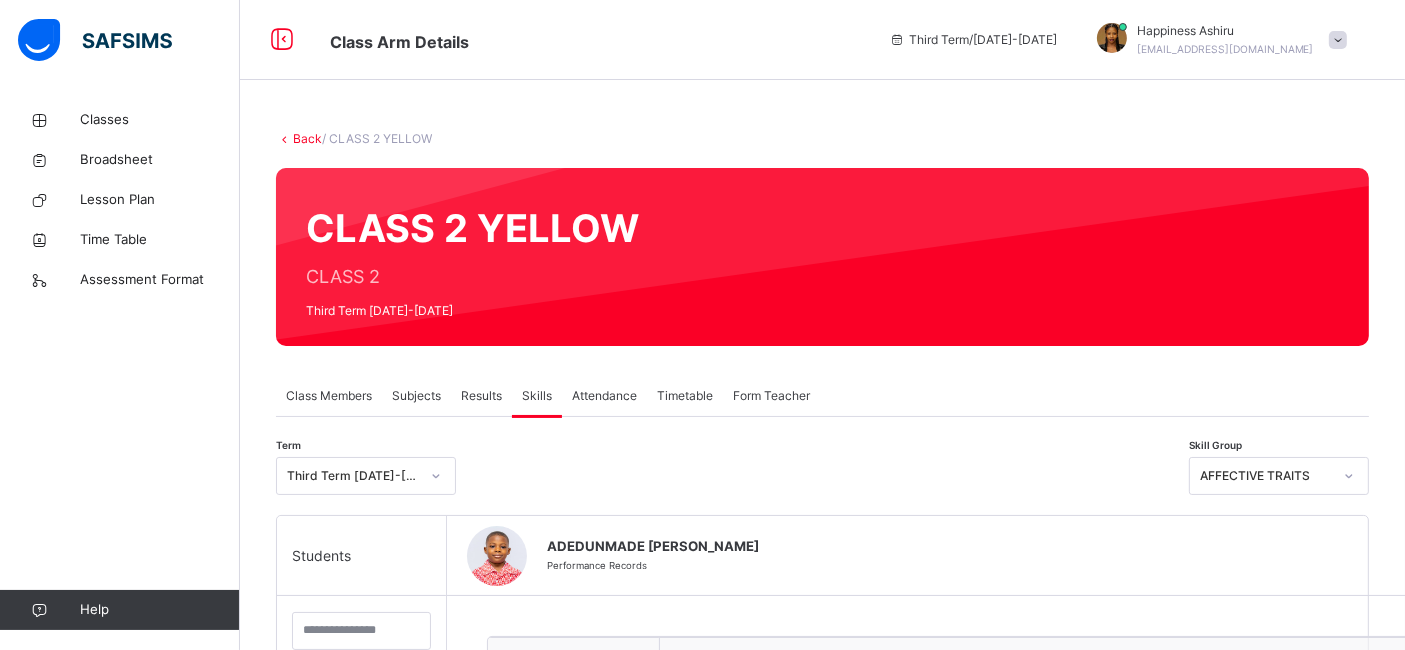 drag, startPoint x: 1861, startPoint y: 0, endPoint x: 730, endPoint y: 454, distance: 1218.7194 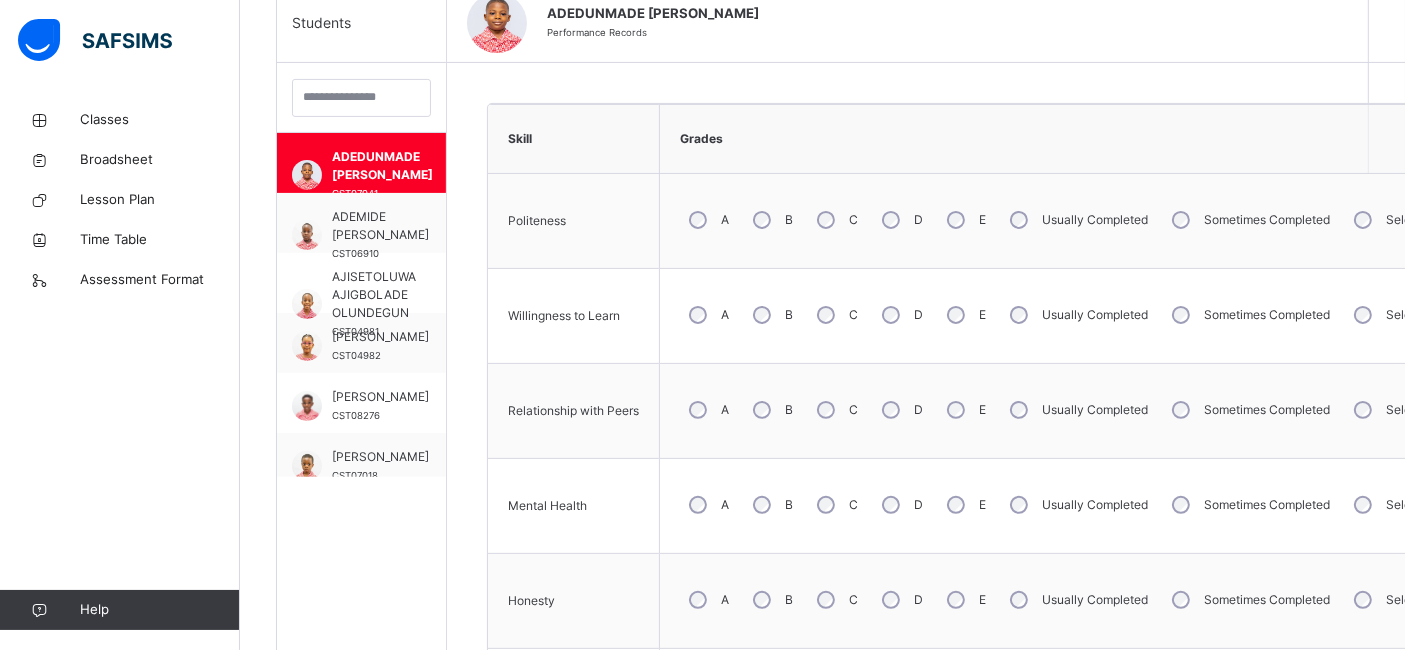 scroll, scrollTop: 540, scrollLeft: 0, axis: vertical 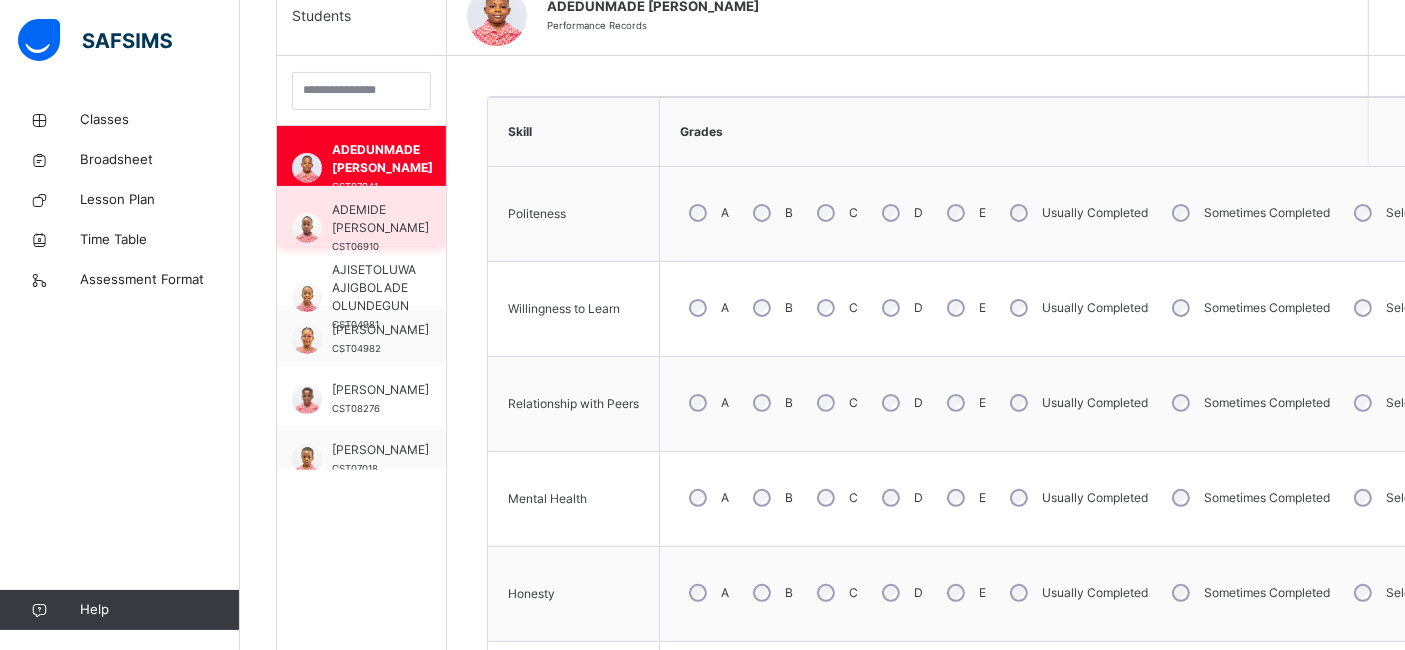 click on "ADEMIDE  AJAYI" at bounding box center (380, 219) 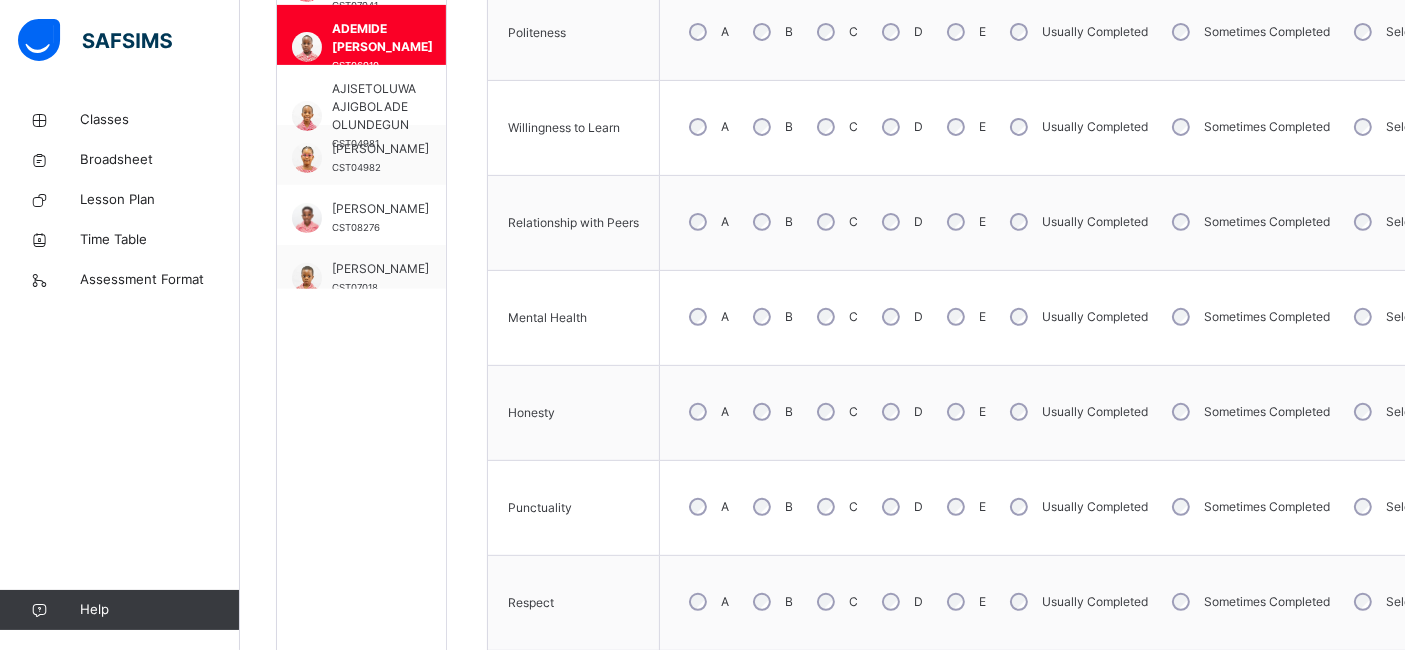 scroll, scrollTop: 726, scrollLeft: 0, axis: vertical 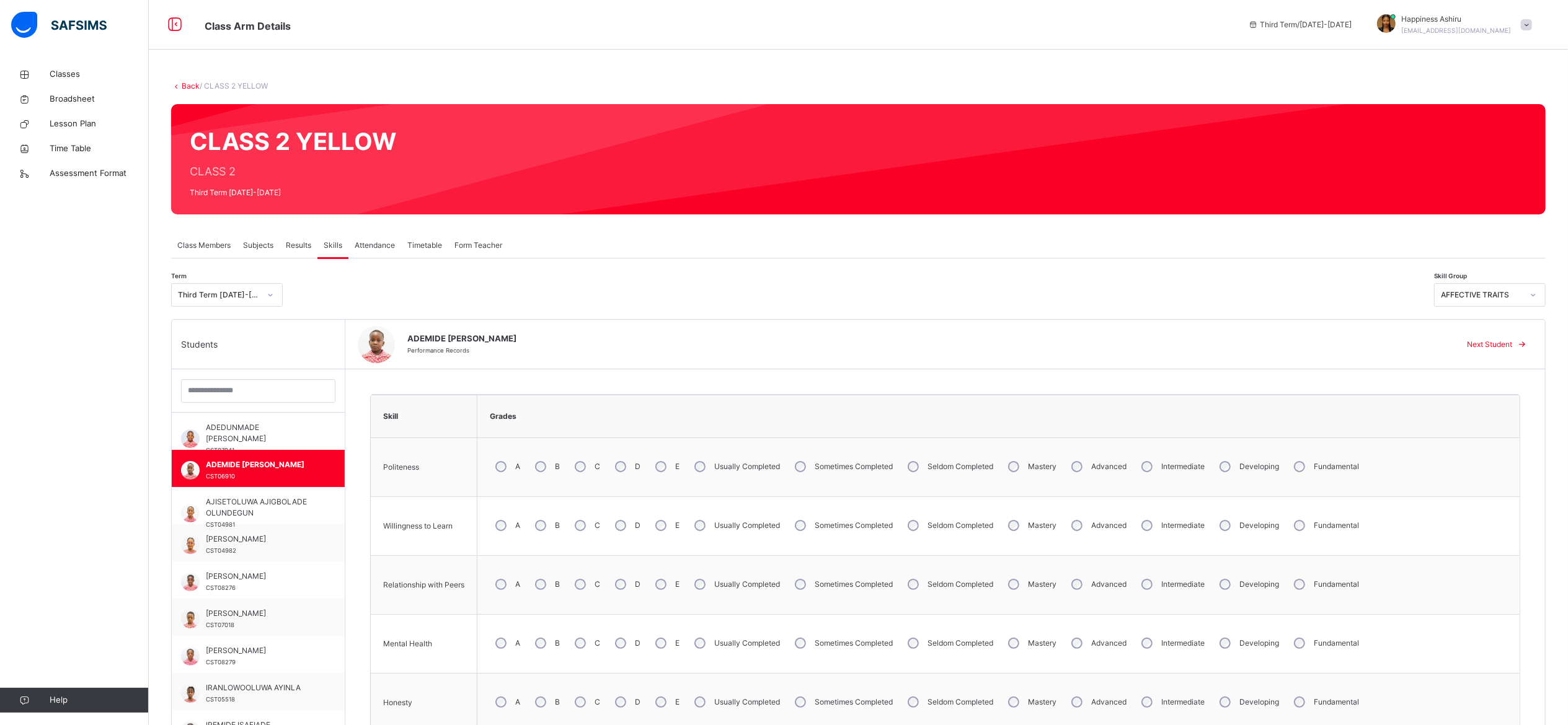 drag, startPoint x: 881, startPoint y: 2, endPoint x: 896, endPoint y: 275, distance: 273.41178 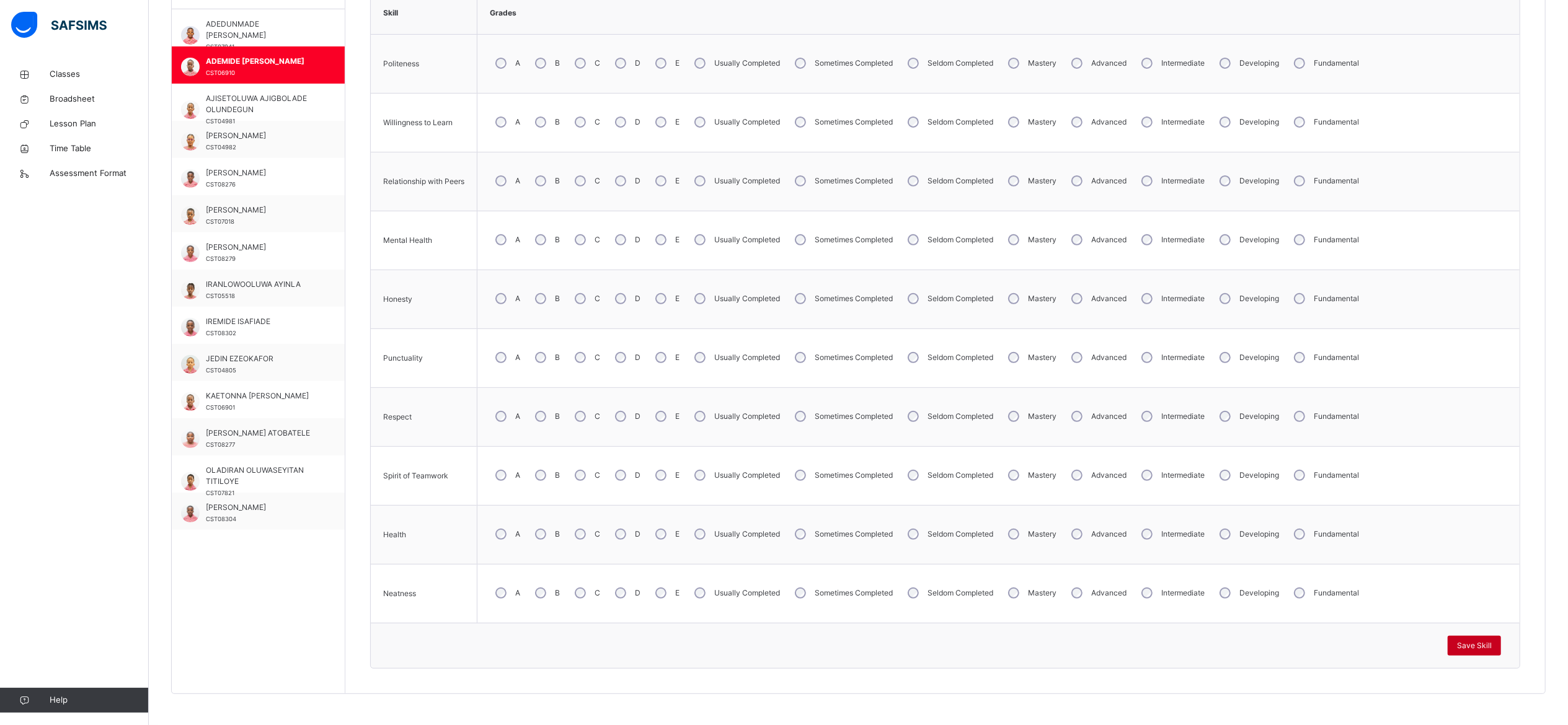click on "Save Skill" at bounding box center [1474, 646] 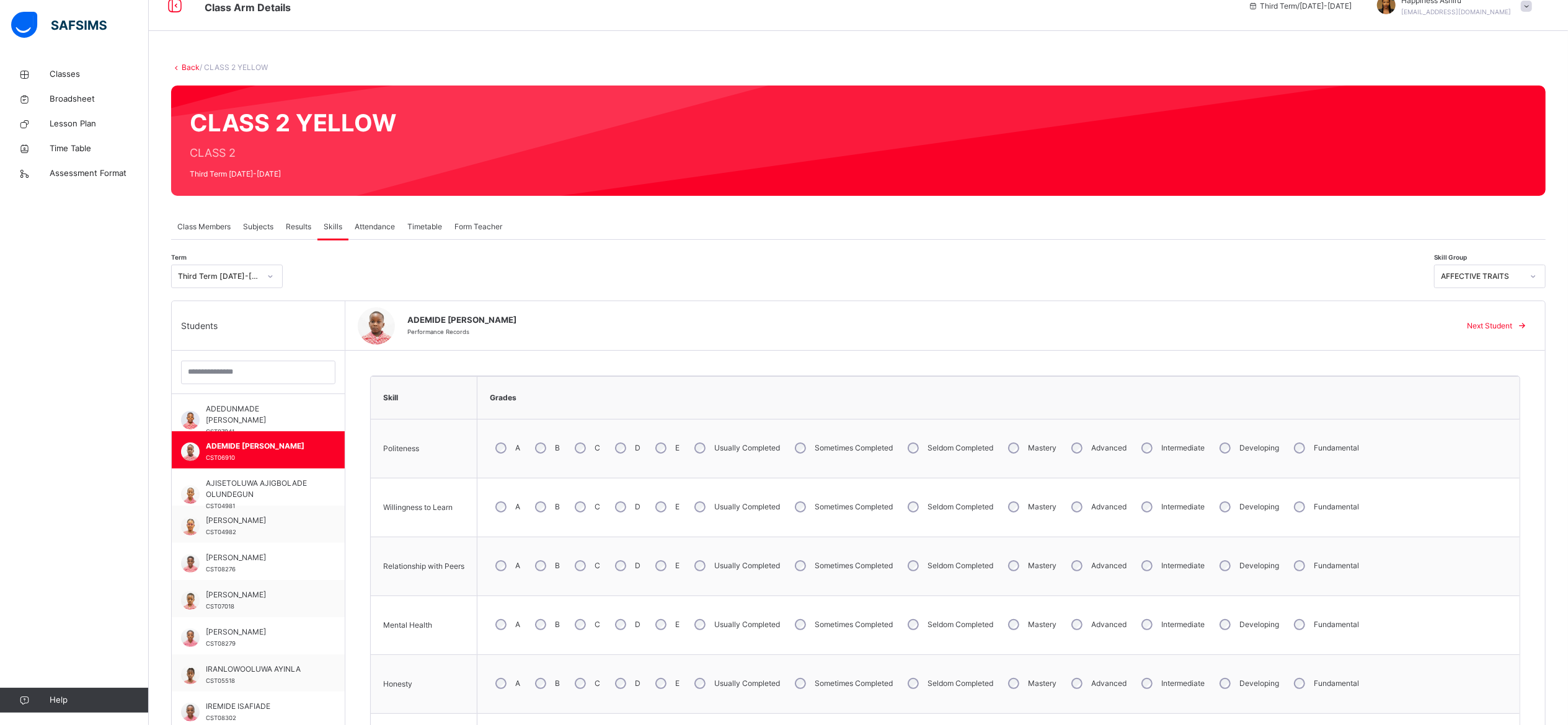 scroll, scrollTop: 14, scrollLeft: 0, axis: vertical 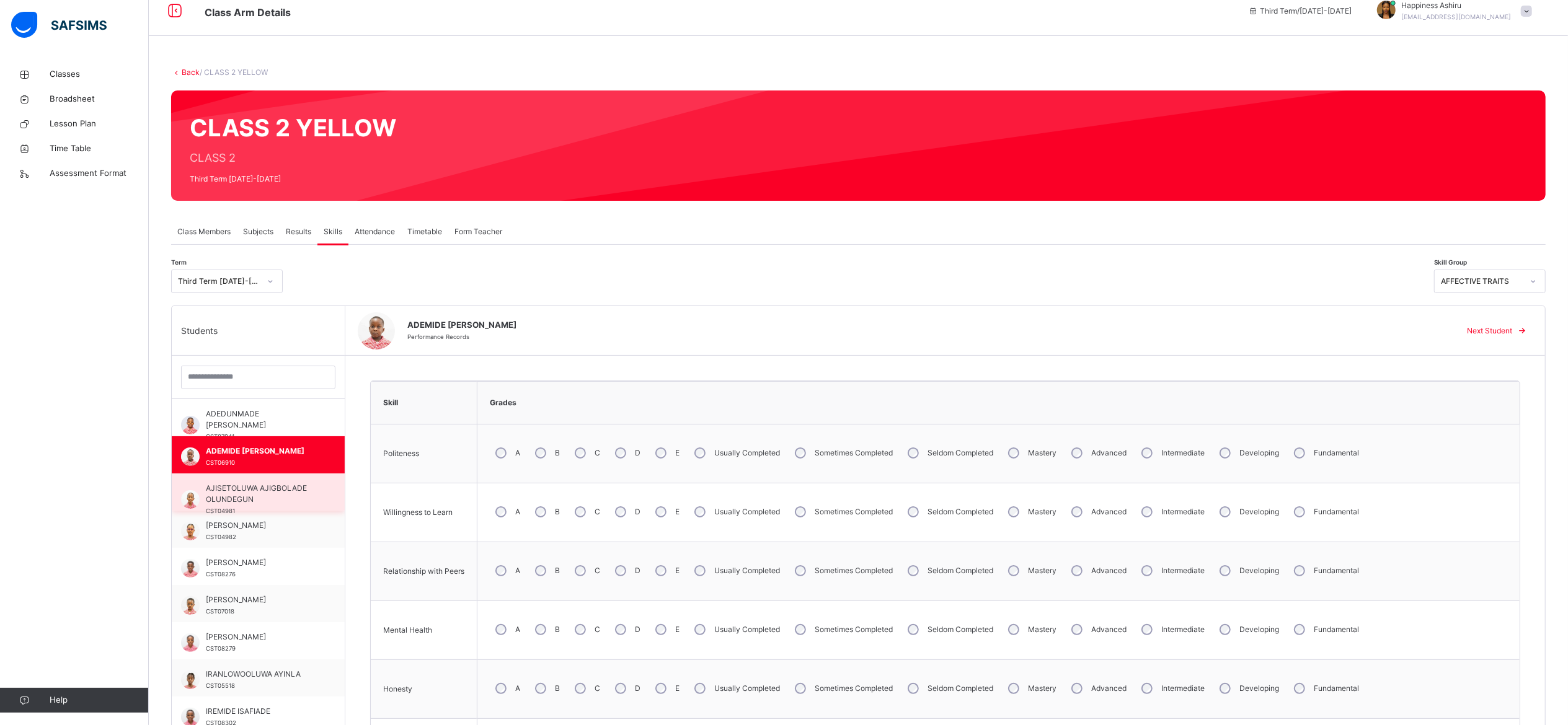 click on "AJISETOLUWA AJIGBOLADE OLUNDEGUN" at bounding box center [261, 494] 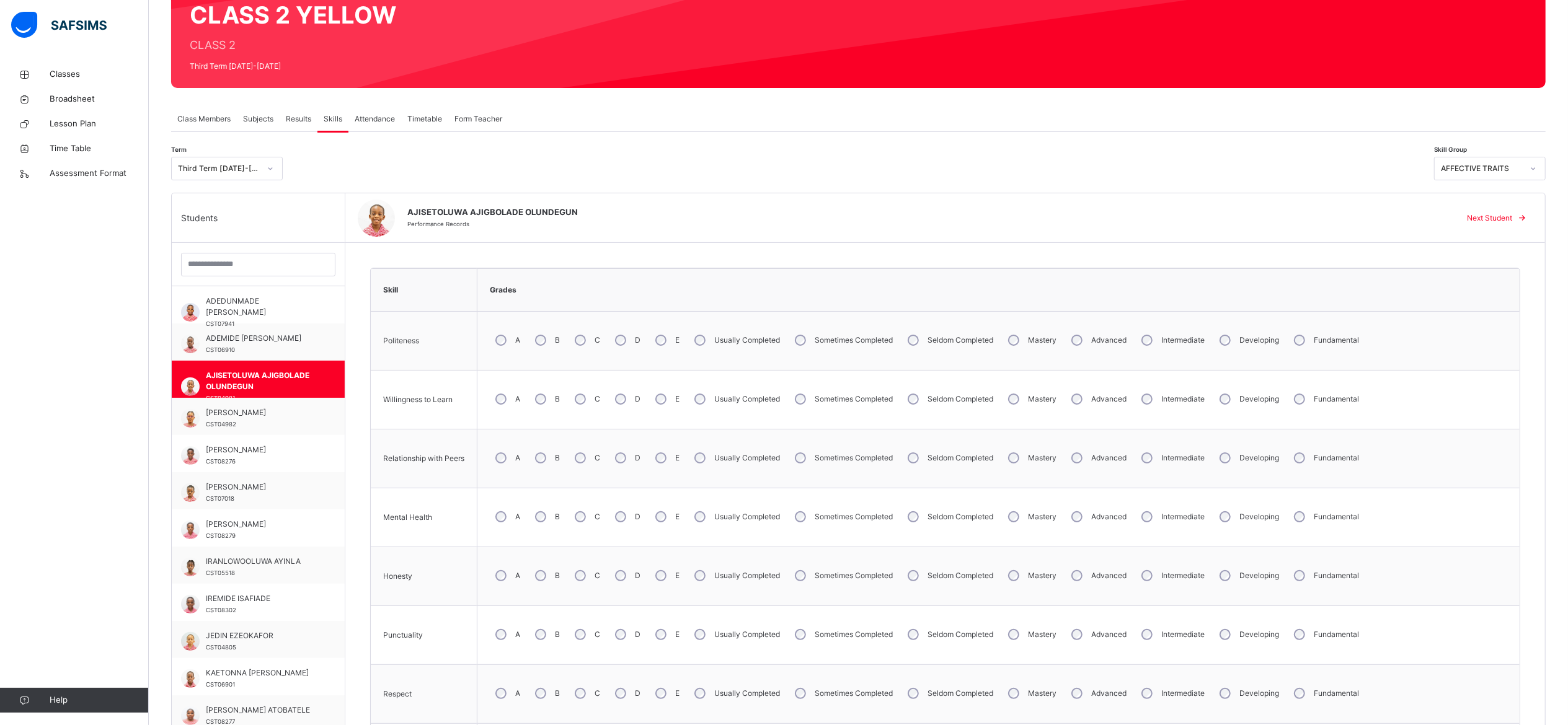 scroll, scrollTop: 133, scrollLeft: 0, axis: vertical 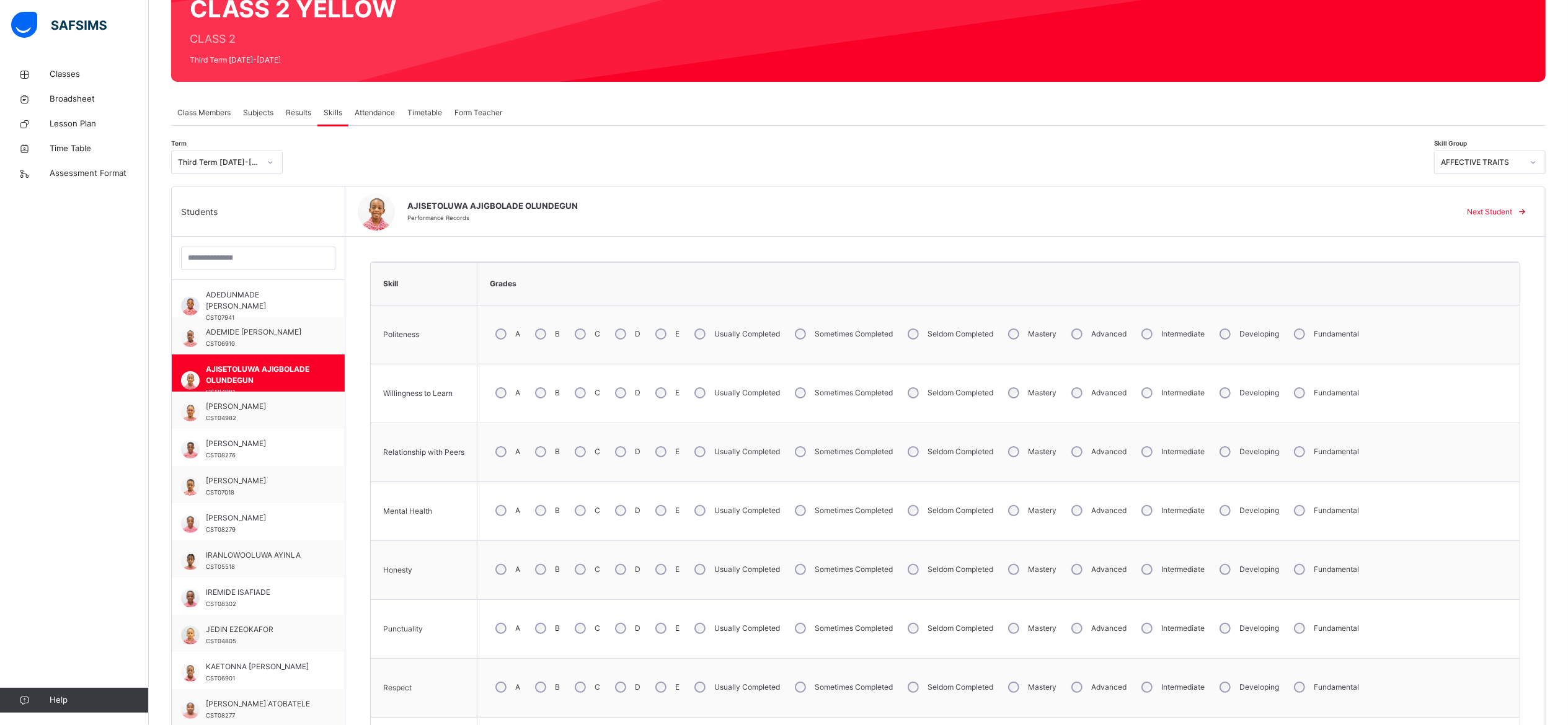 drag, startPoint x: 1492, startPoint y: 1, endPoint x: 816, endPoint y: 118, distance: 686.05 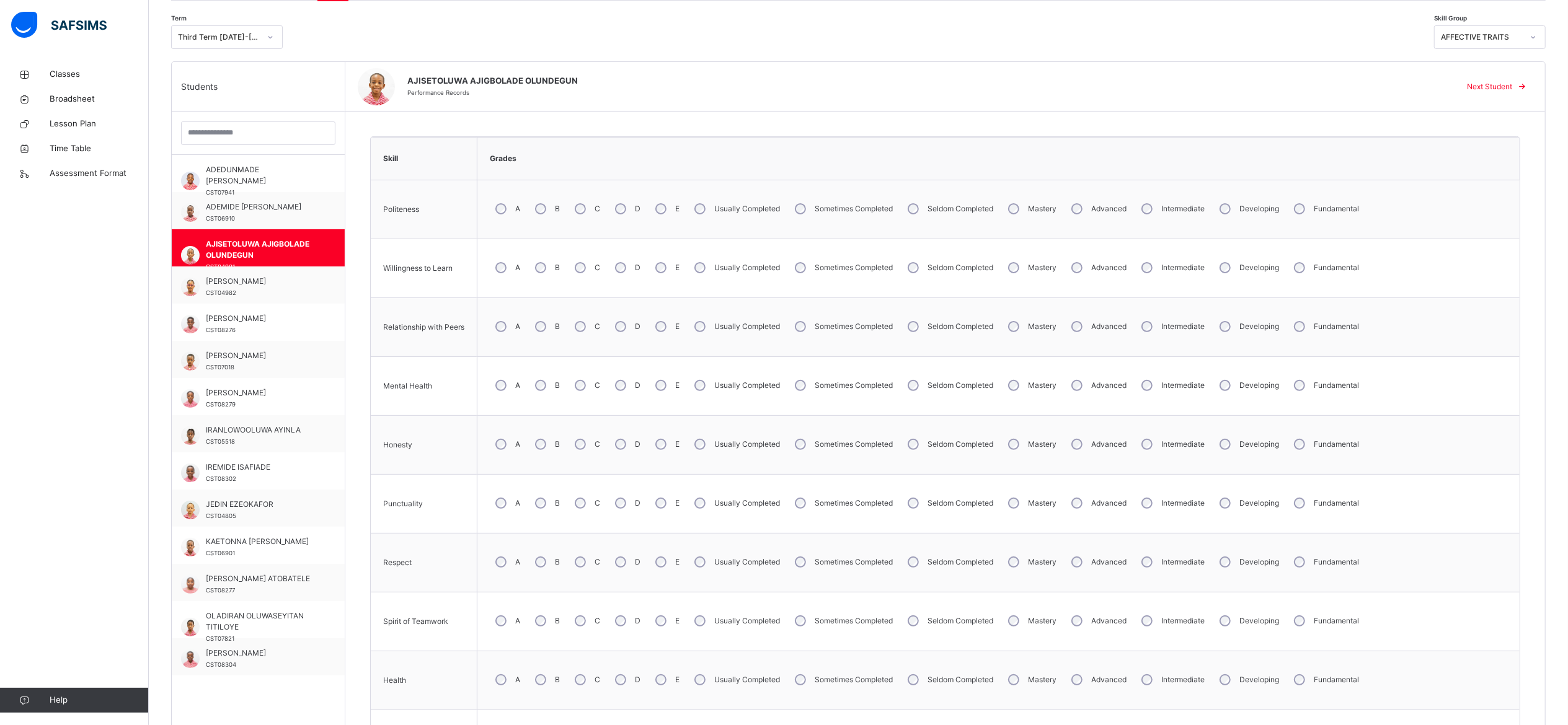 scroll, scrollTop: 257, scrollLeft: 0, axis: vertical 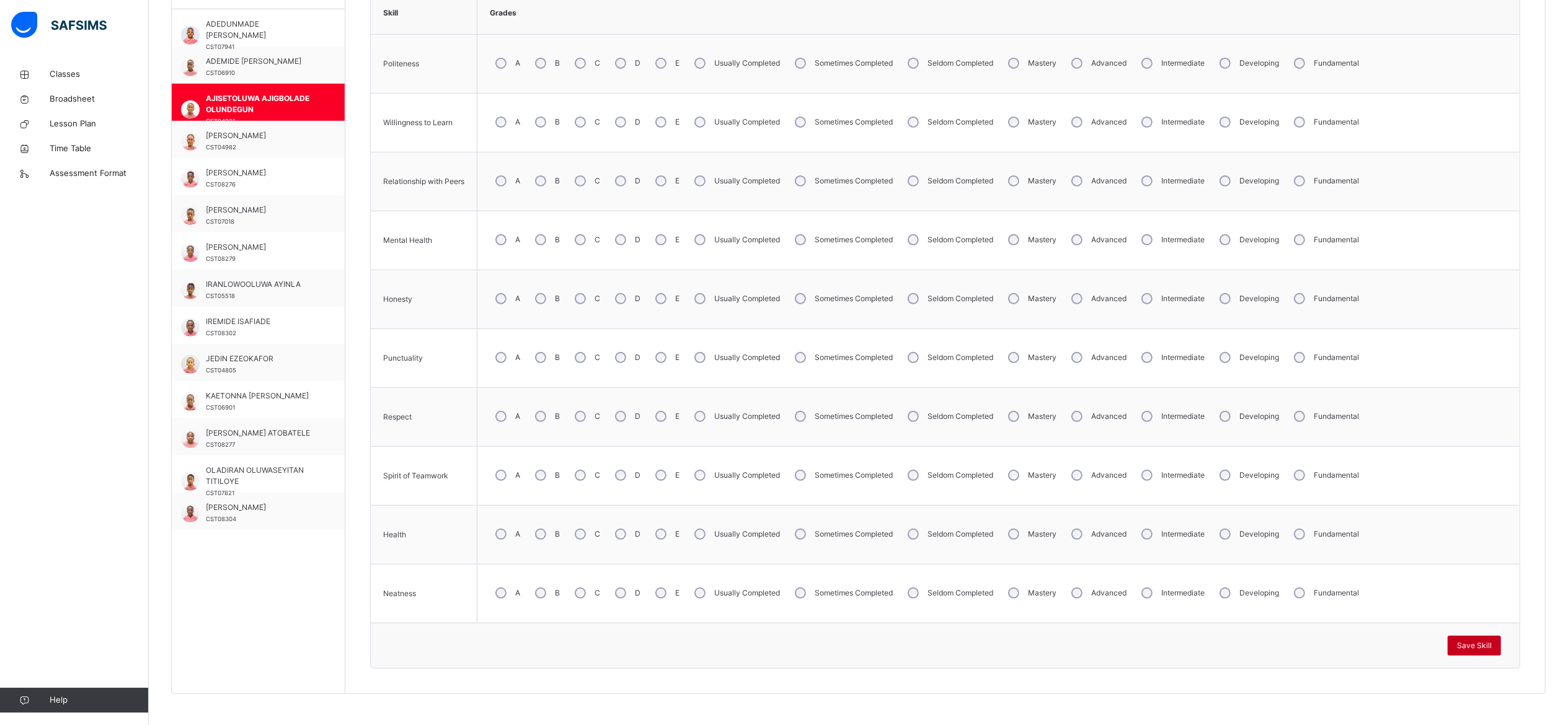 click on "Save Skill" at bounding box center [1474, 646] 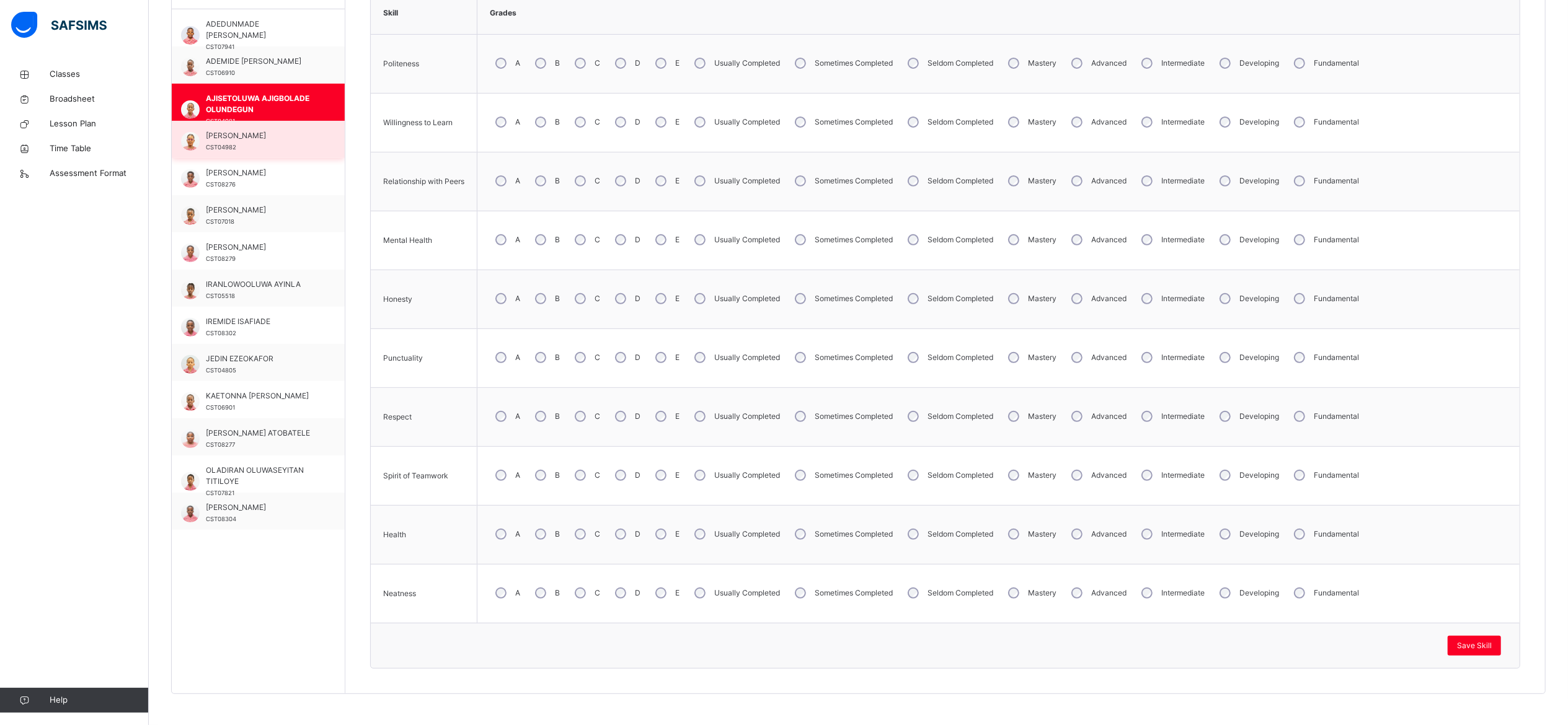 click on "ANNA MORENIKE ALAO" at bounding box center (261, 136) 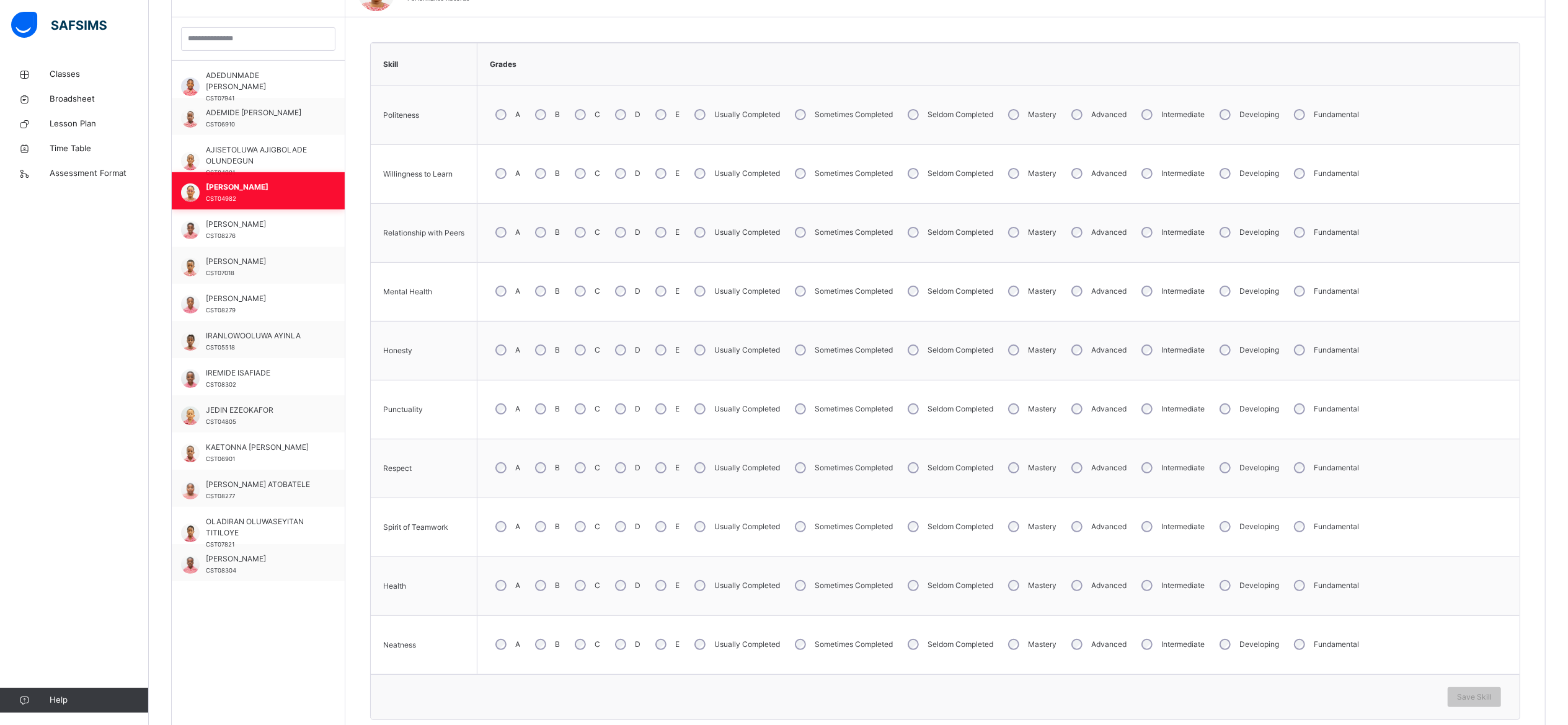 scroll, scrollTop: 406, scrollLeft: 0, axis: vertical 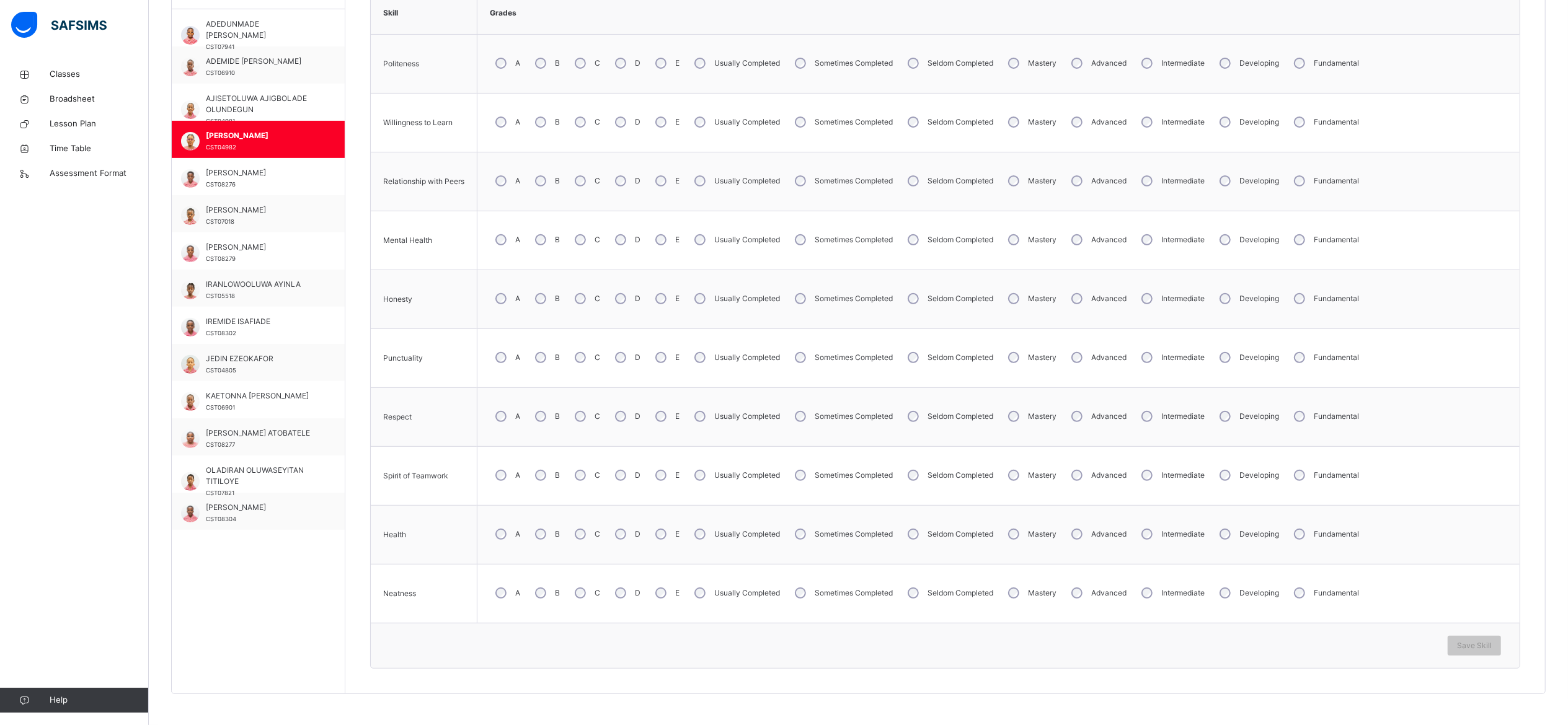 click on "A" at bounding box center [507, 181] 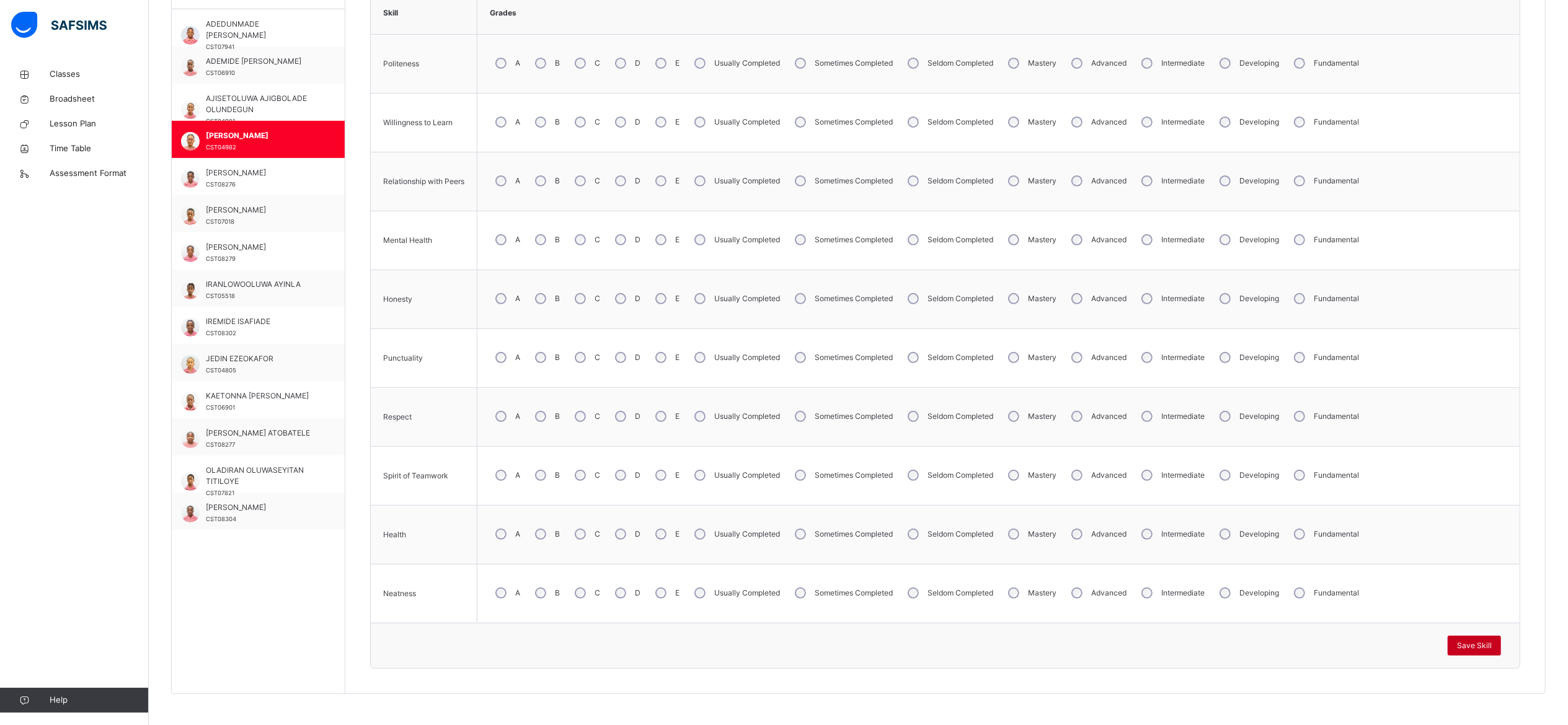 click on "Save Skill" at bounding box center [1474, 646] 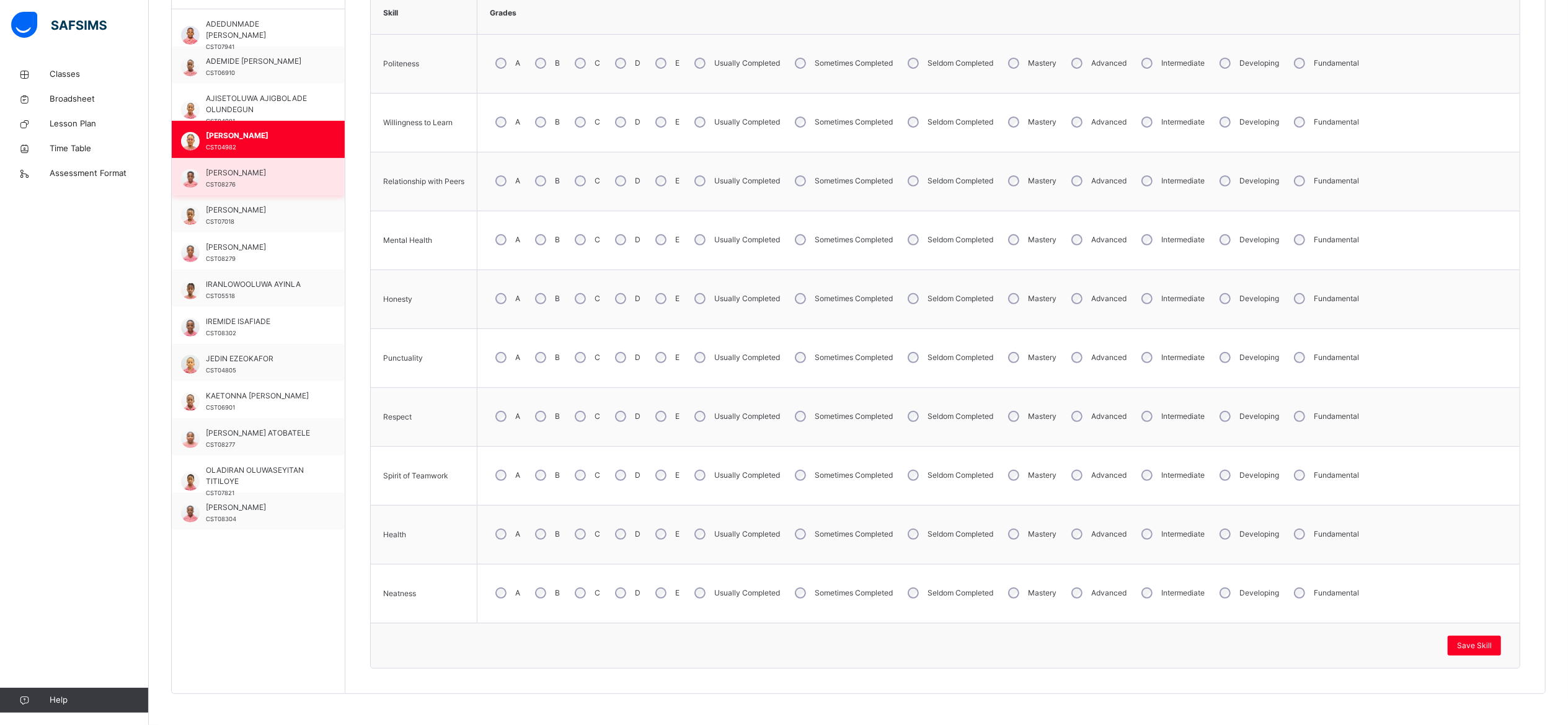 click on "ANTON  ADEPITAN" at bounding box center (261, 173) 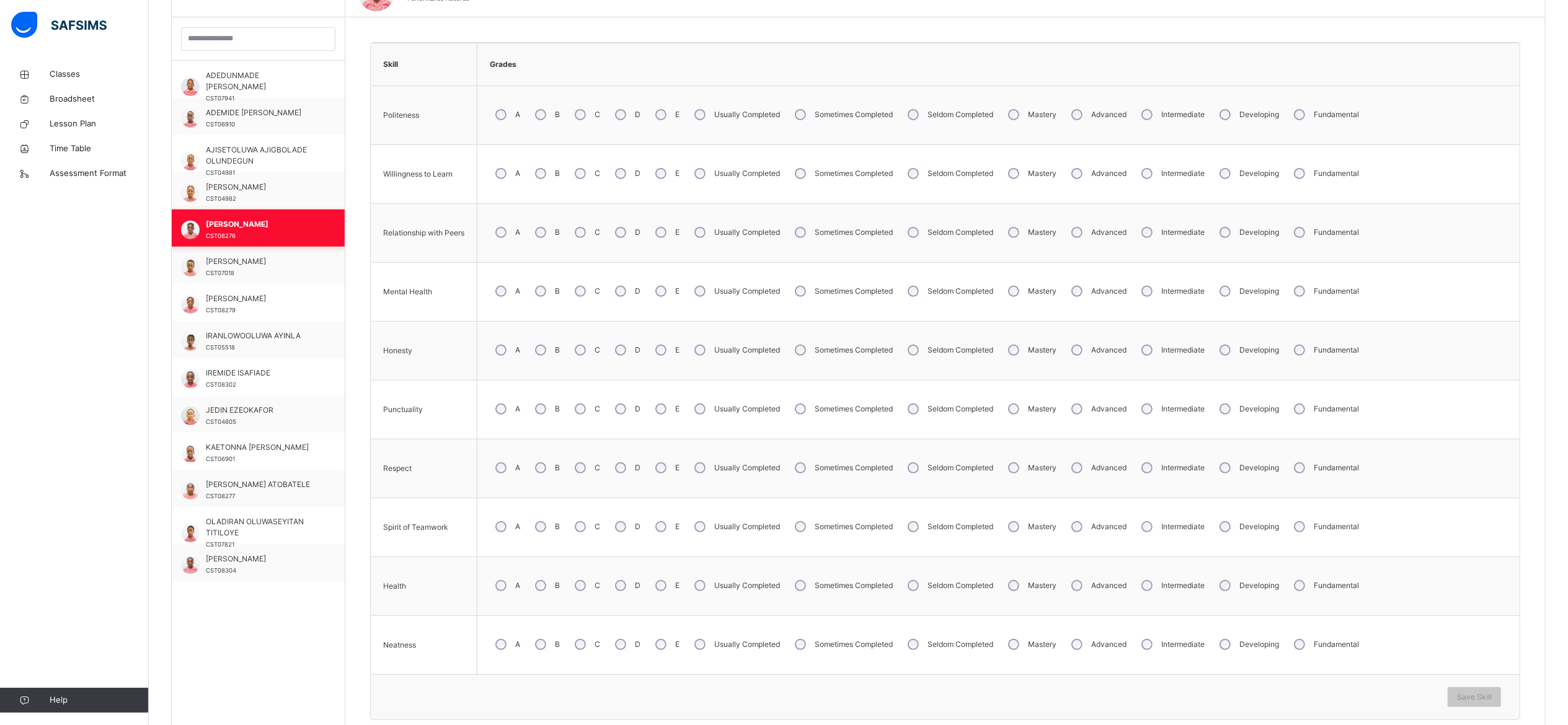 scroll, scrollTop: 406, scrollLeft: 0, axis: vertical 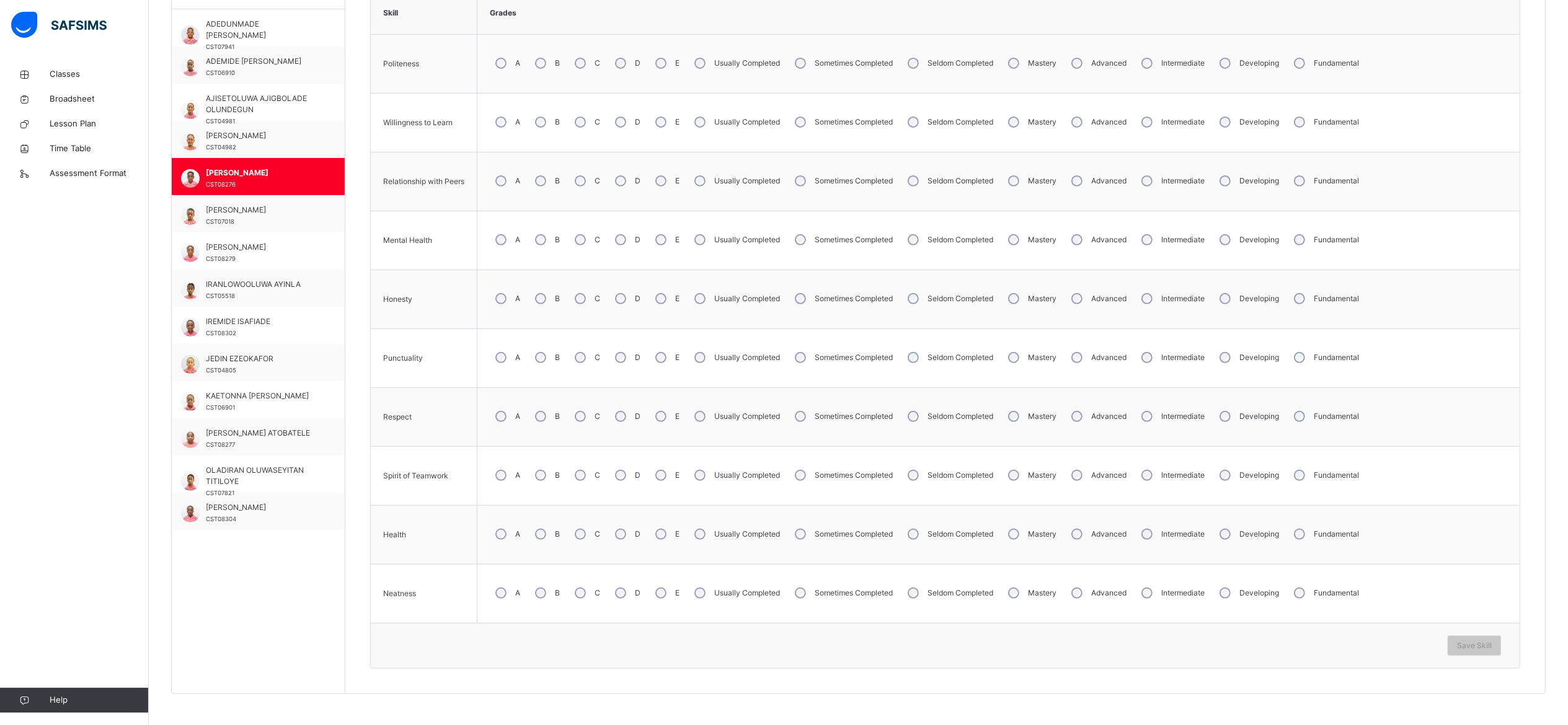 click on "A" at bounding box center (507, 181) 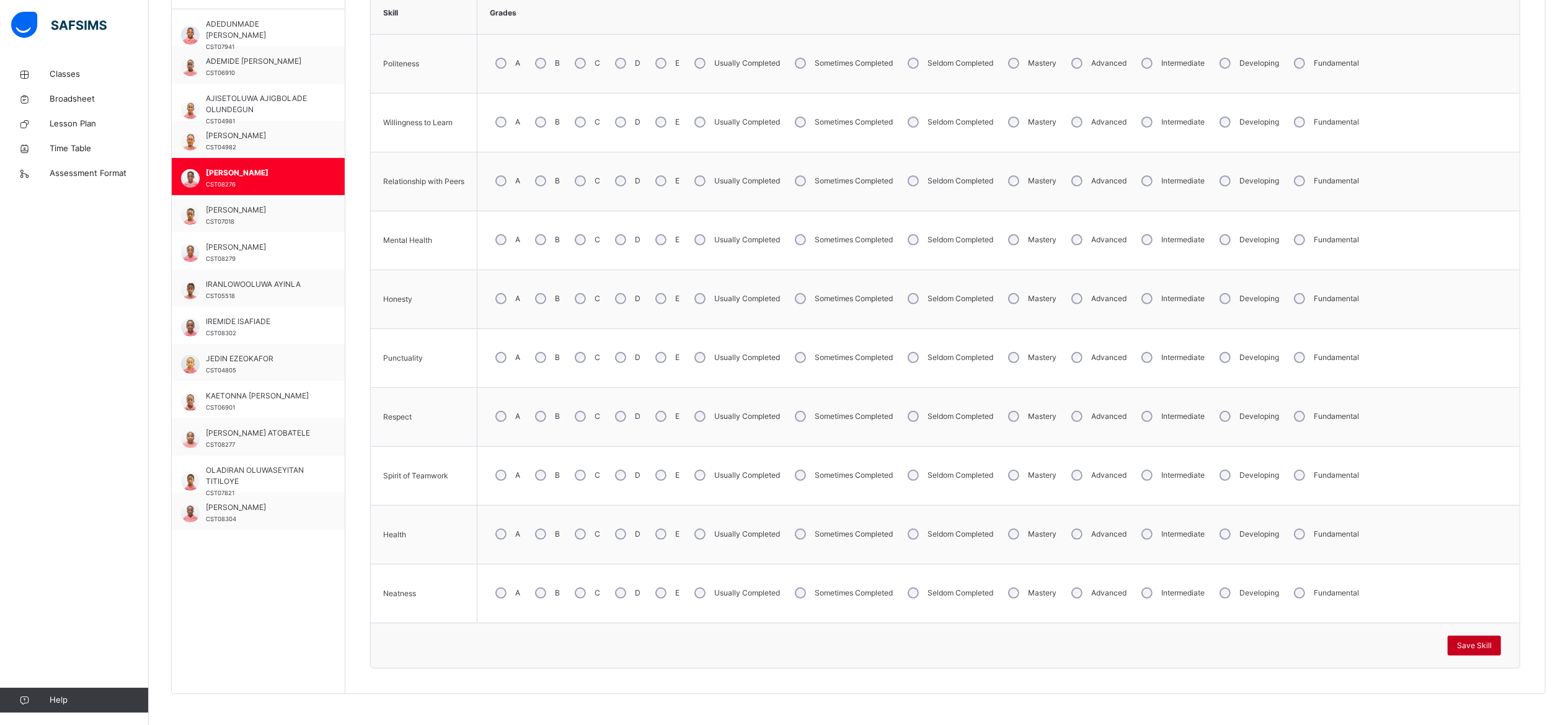 click on "Save Skill" at bounding box center [1474, 646] 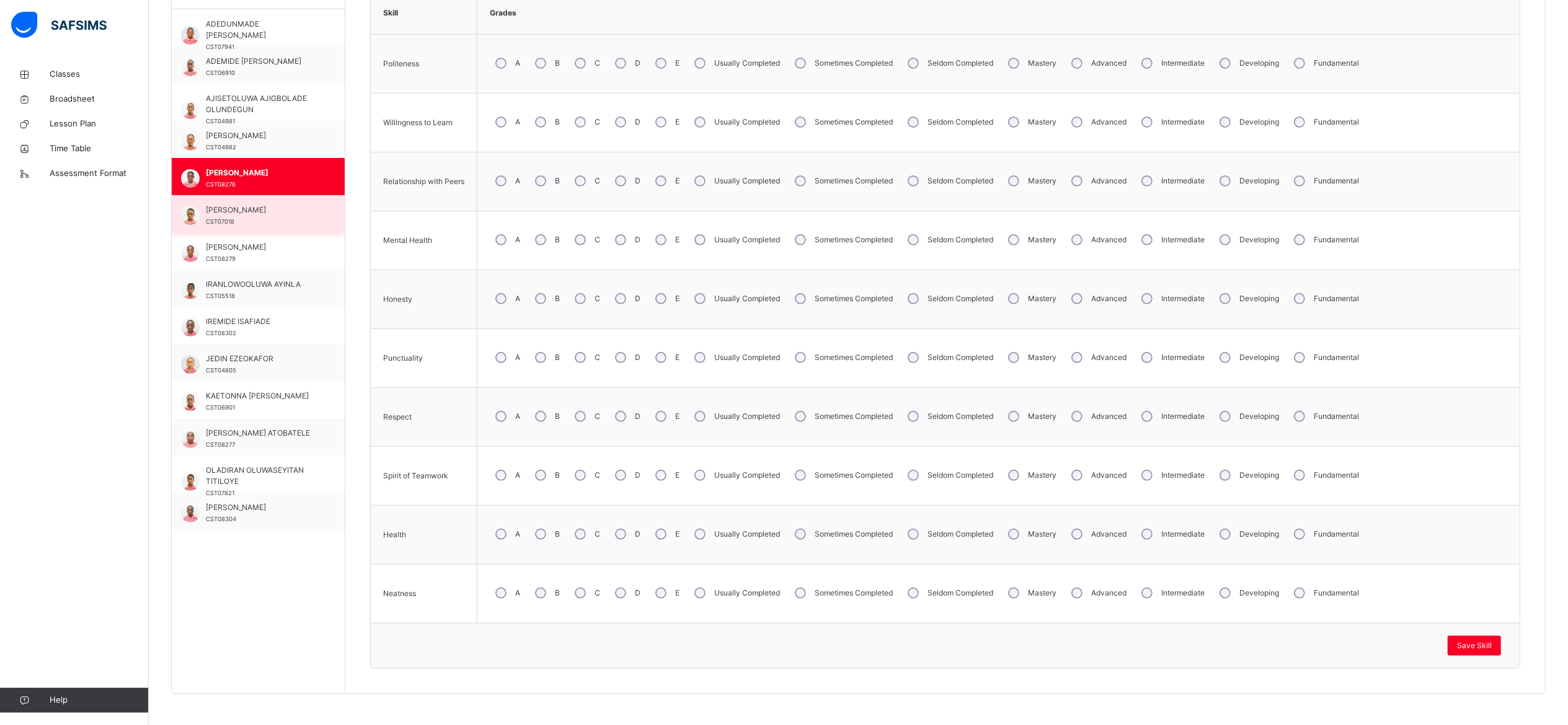 click on "ASHRAF   SOWEMIMO CST07018" at bounding box center (258, 214) 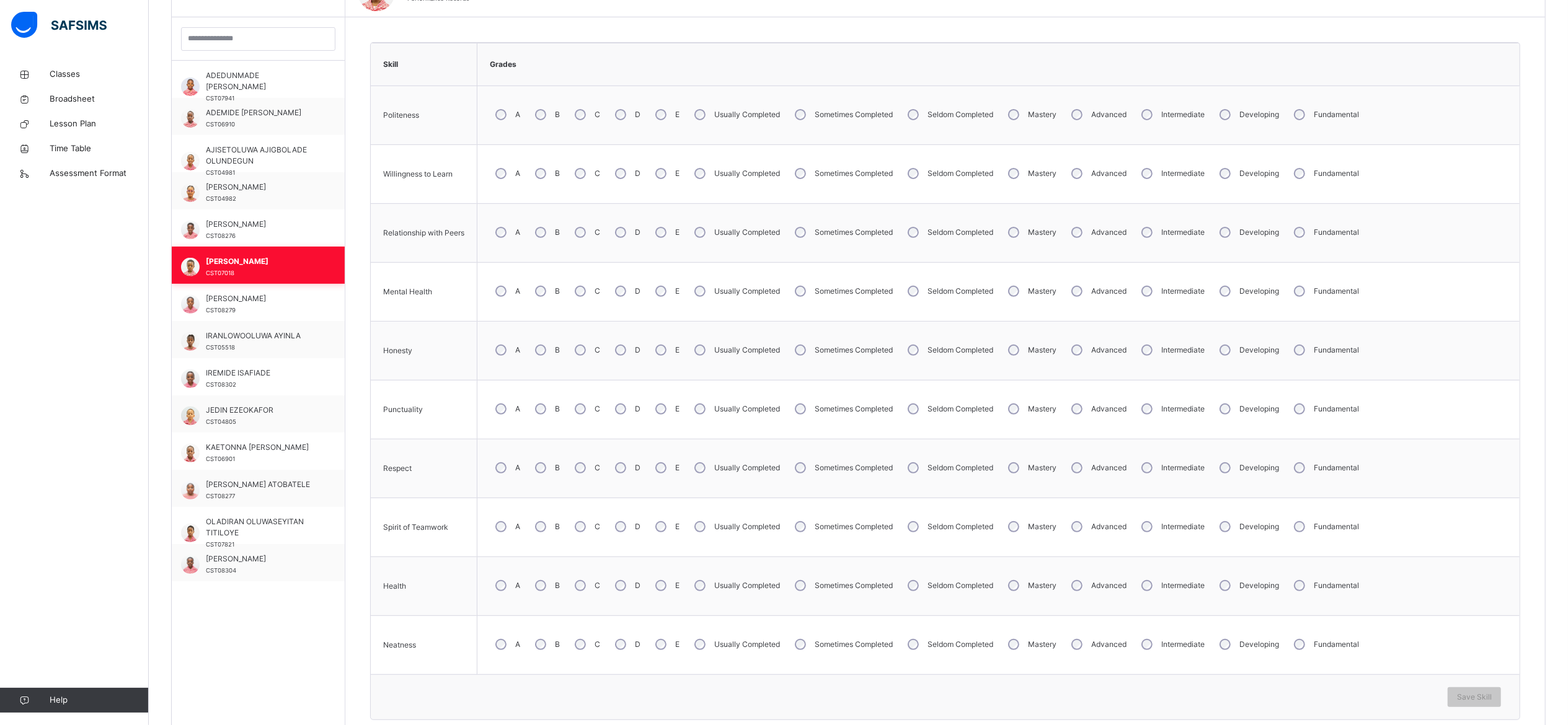 scroll, scrollTop: 406, scrollLeft: 0, axis: vertical 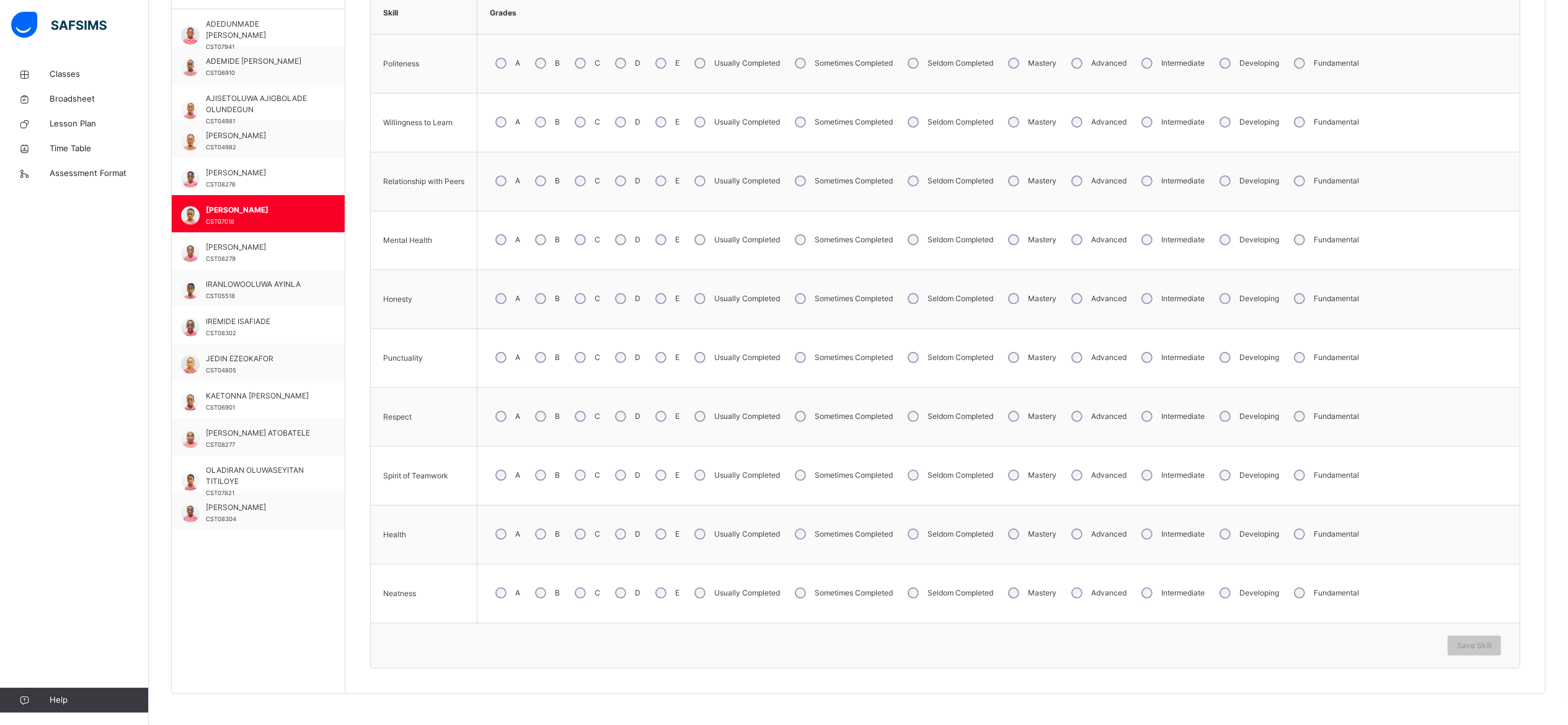 click on "A" at bounding box center [507, 63] 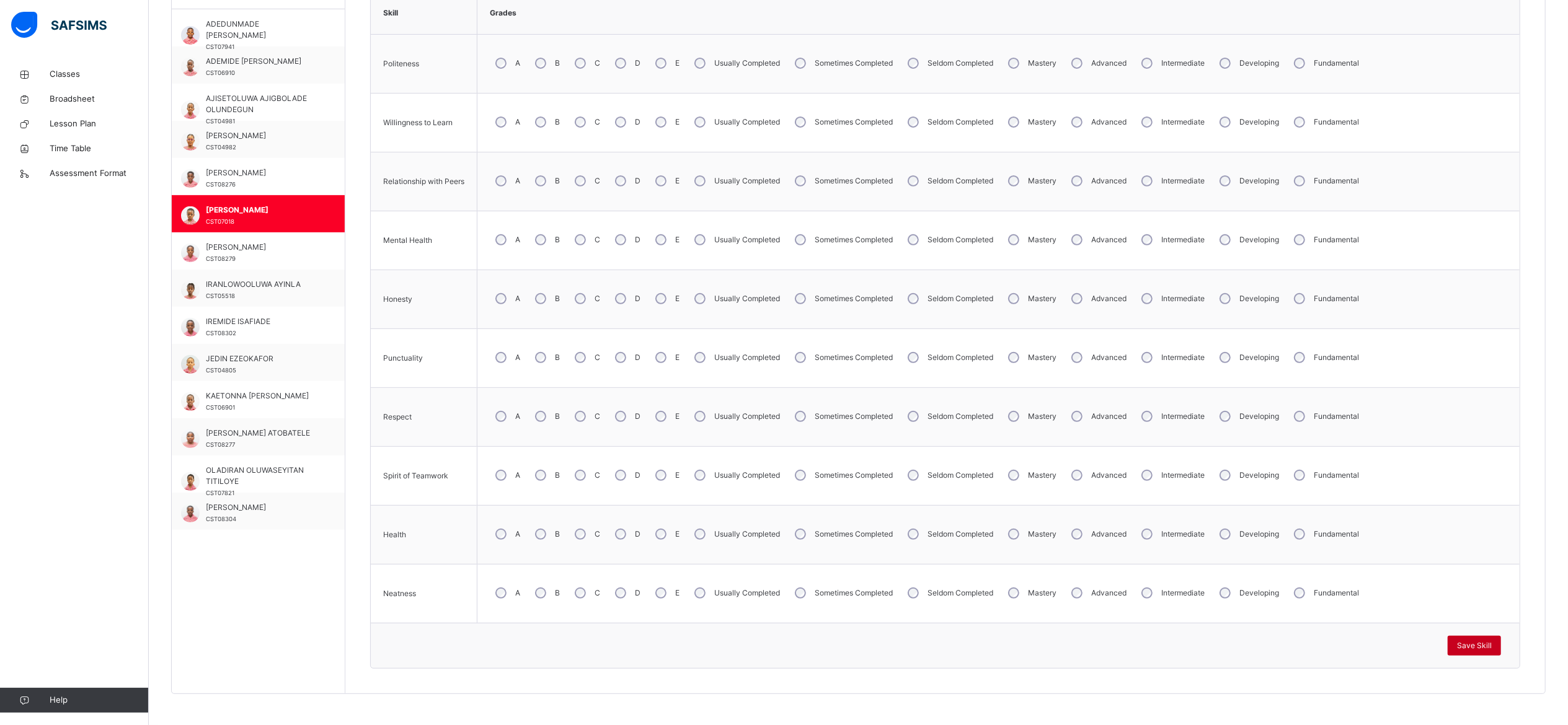 click on "Save Skill" at bounding box center [1474, 646] 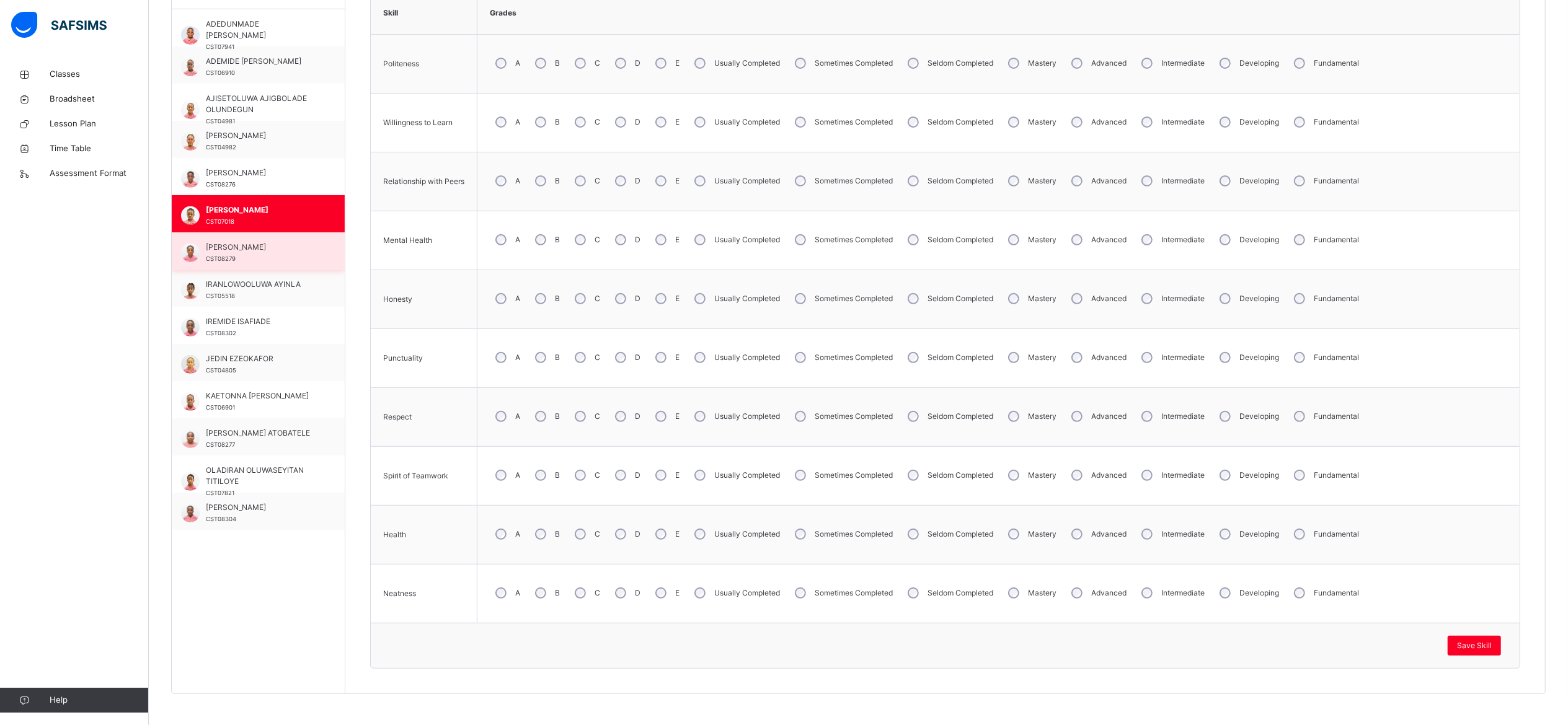click on "BRYAN OLUWADARA  OWOLABI" at bounding box center (261, 247) 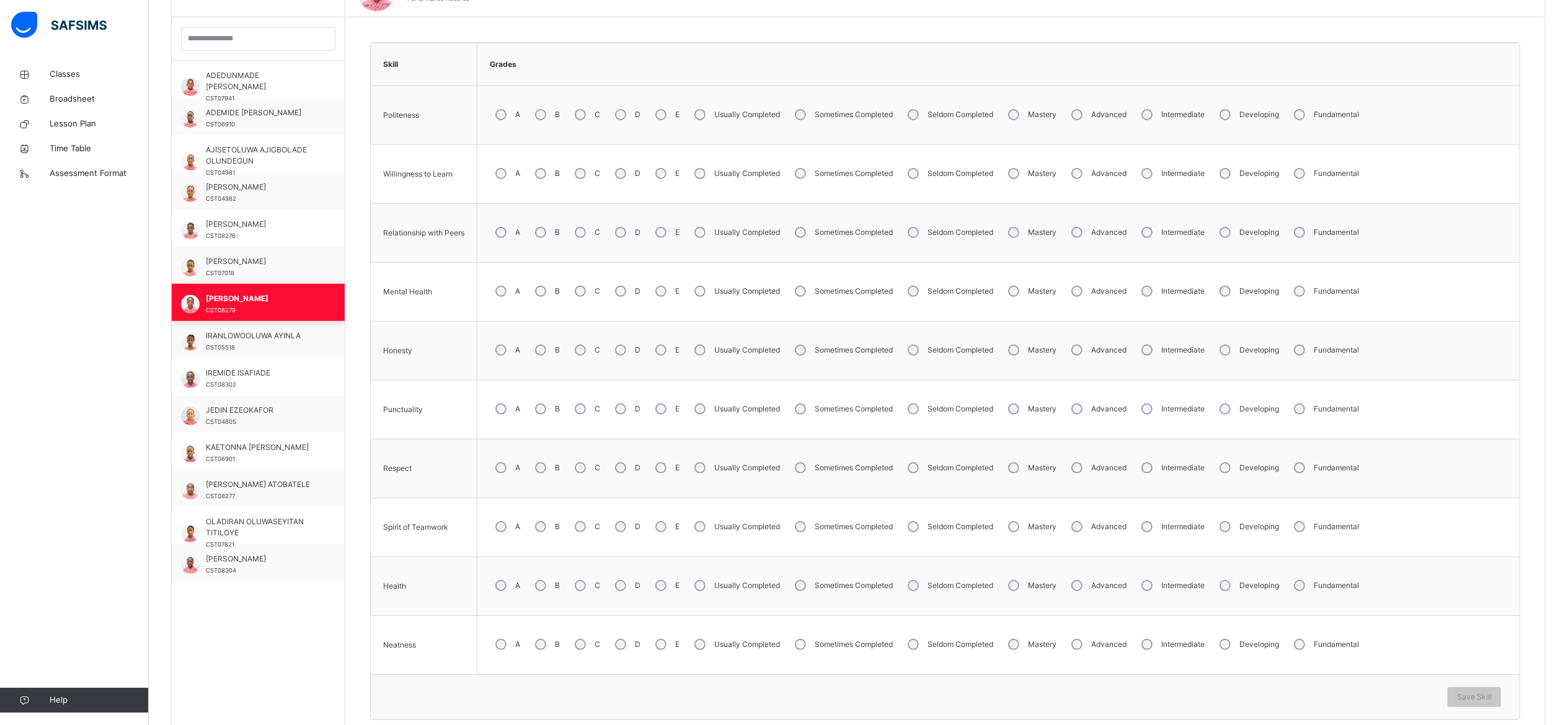 scroll, scrollTop: 406, scrollLeft: 0, axis: vertical 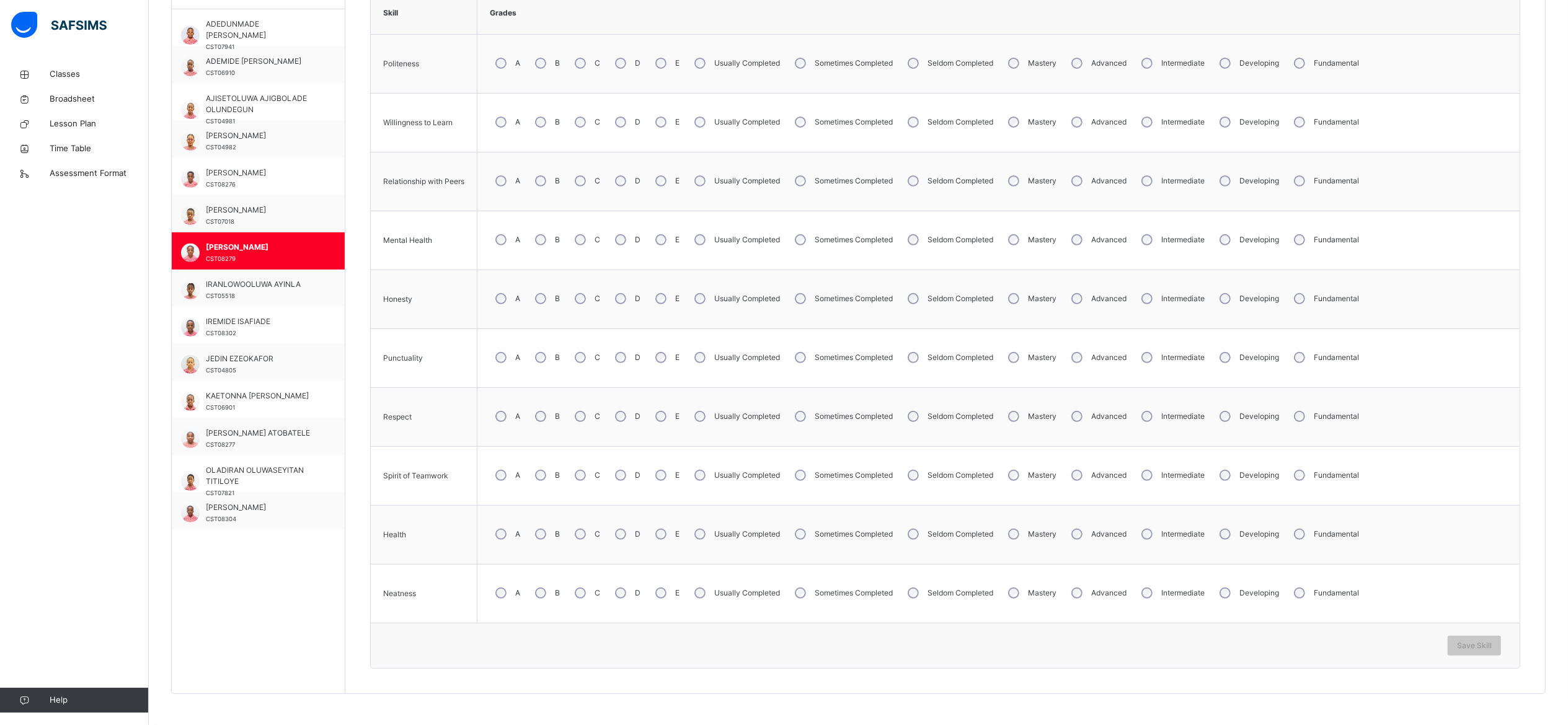 click on "A" at bounding box center [507, 534] 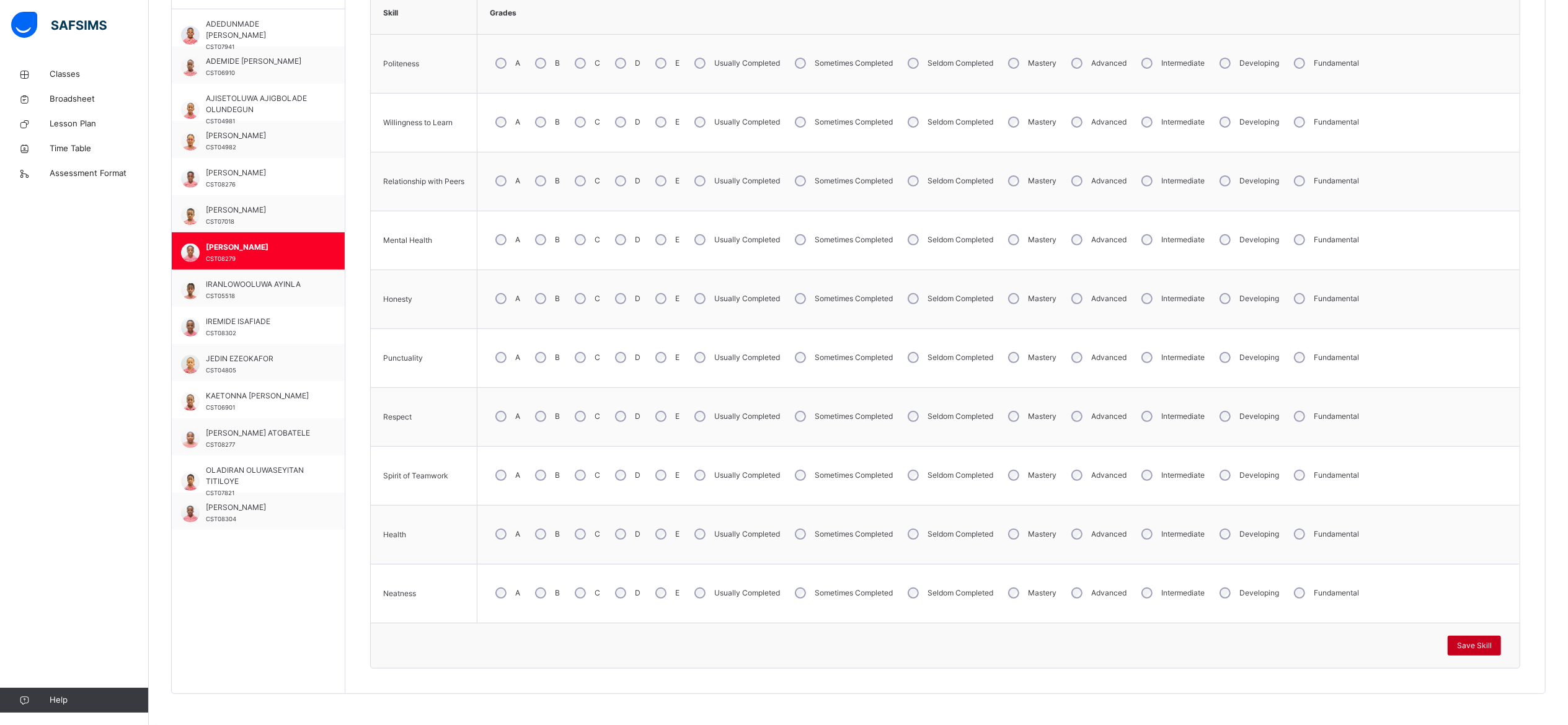 click on "Save Skill" at bounding box center (1474, 646) 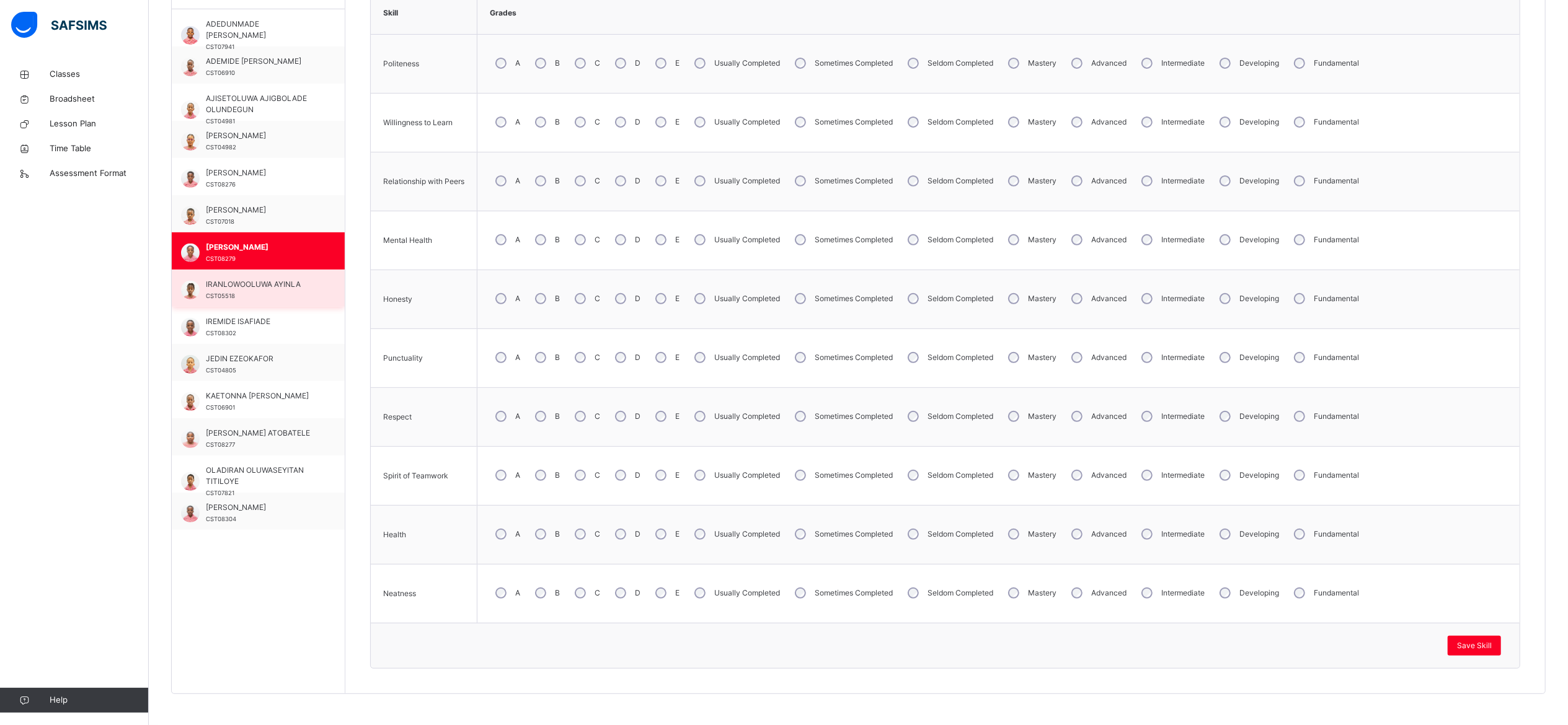 click on "IRANLOWOOLUWA  AYINLA" at bounding box center [261, 284] 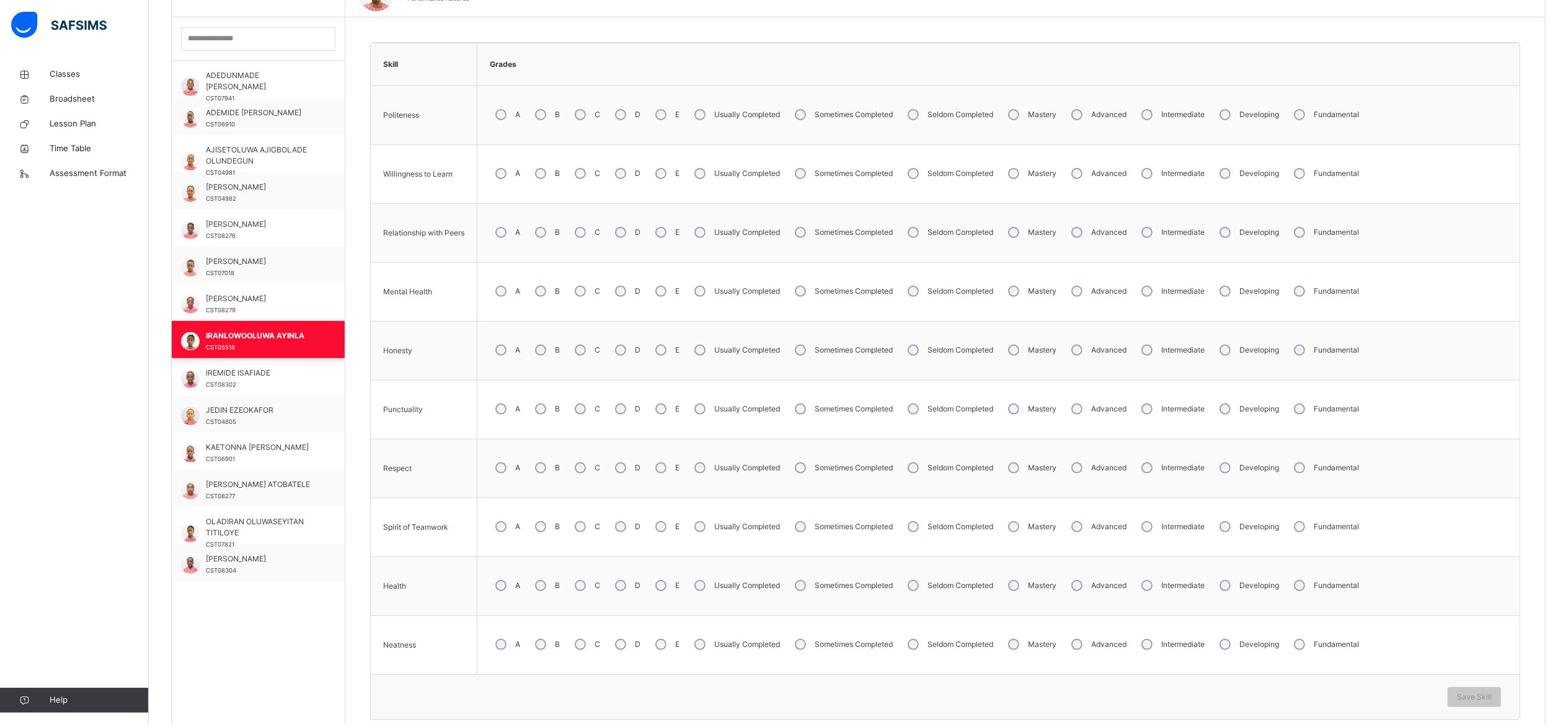 scroll, scrollTop: 406, scrollLeft: 0, axis: vertical 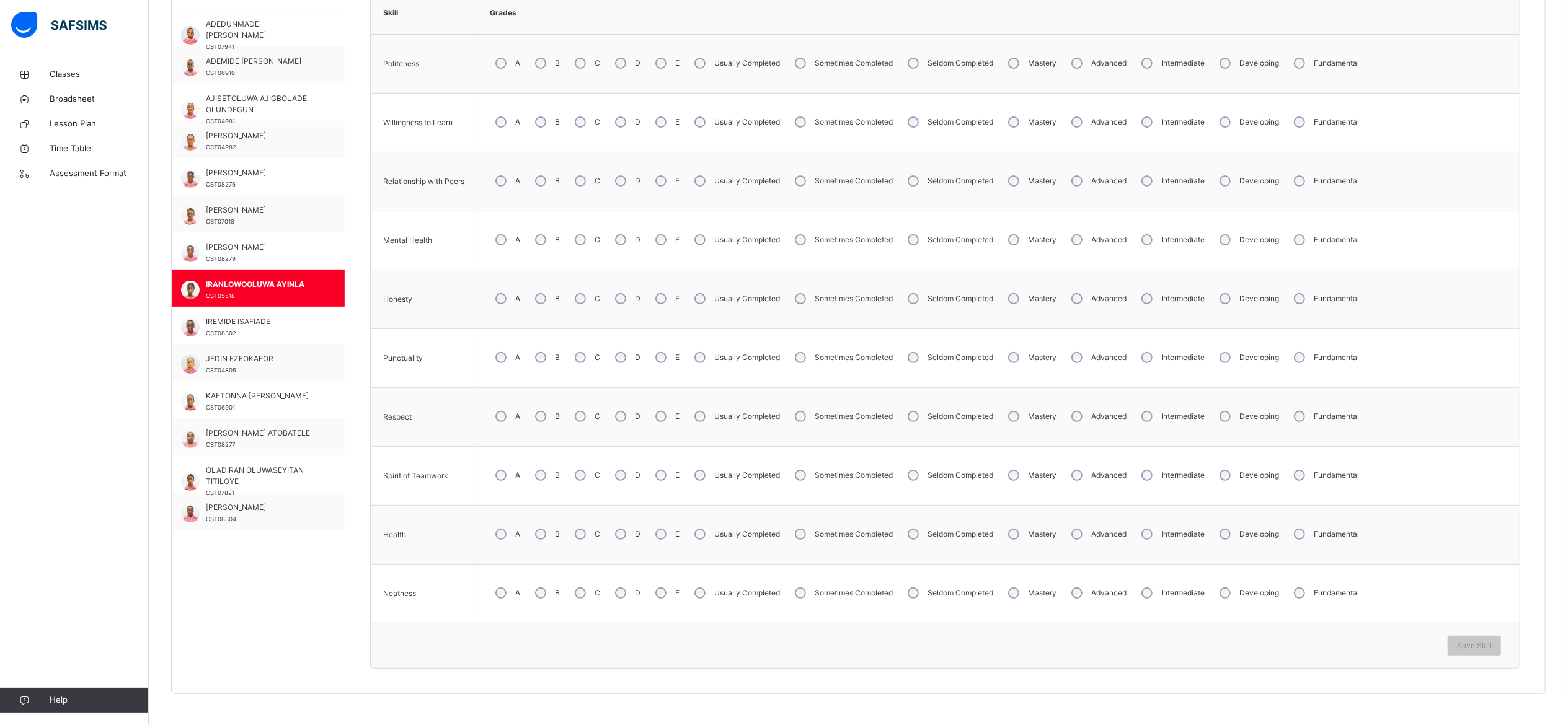 click on "A" at bounding box center [507, 593] 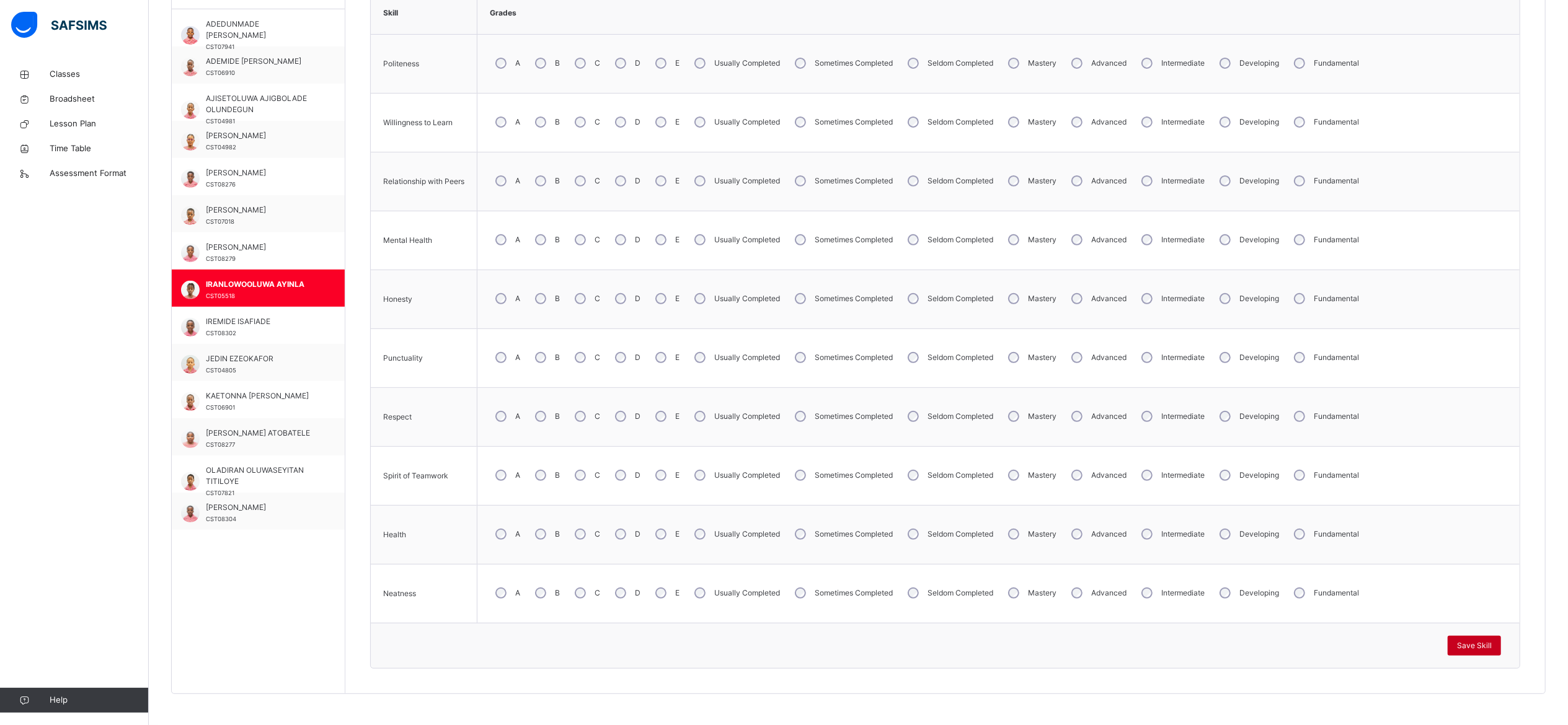 click on "Save Skill" at bounding box center (1474, 646) 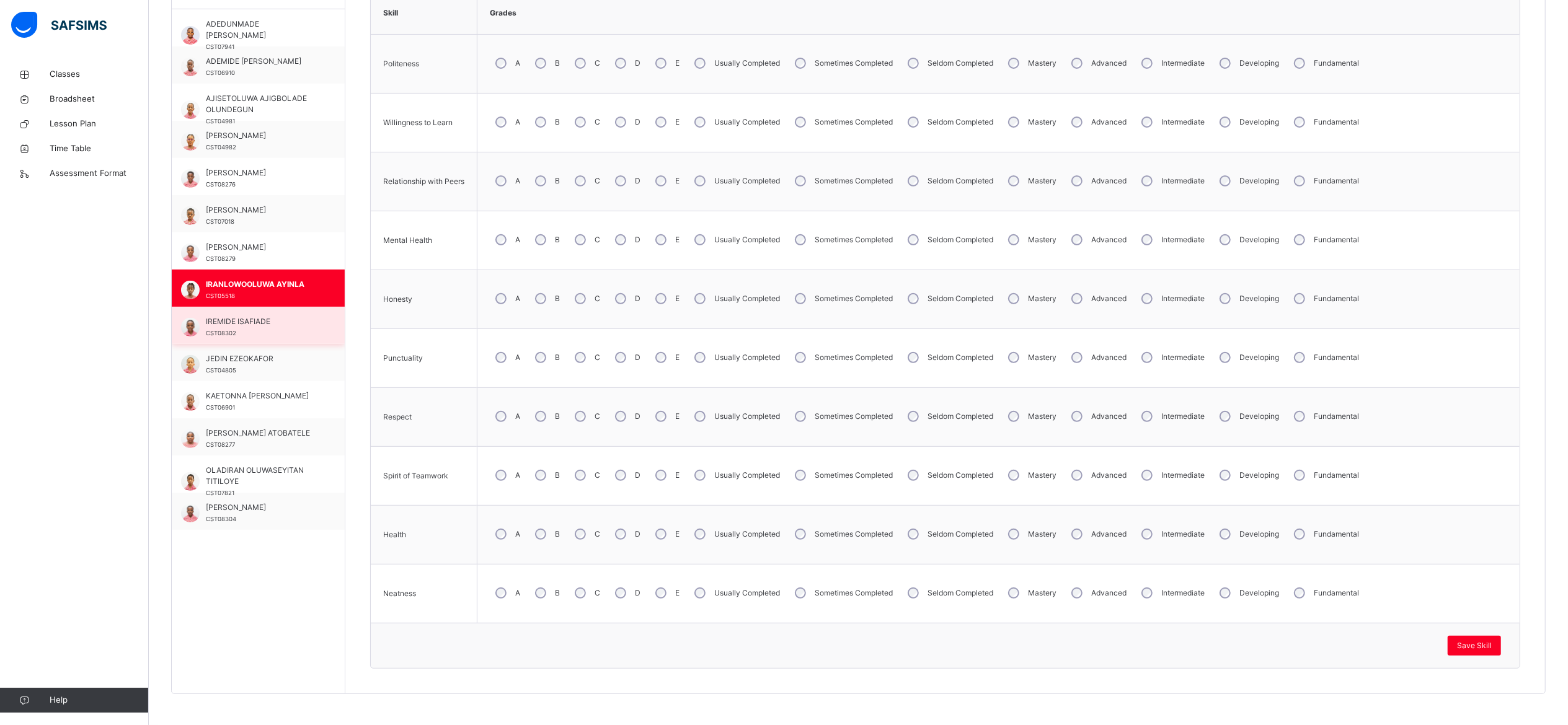 click on "IREMIDE  ISAFIADE" at bounding box center (261, 322) 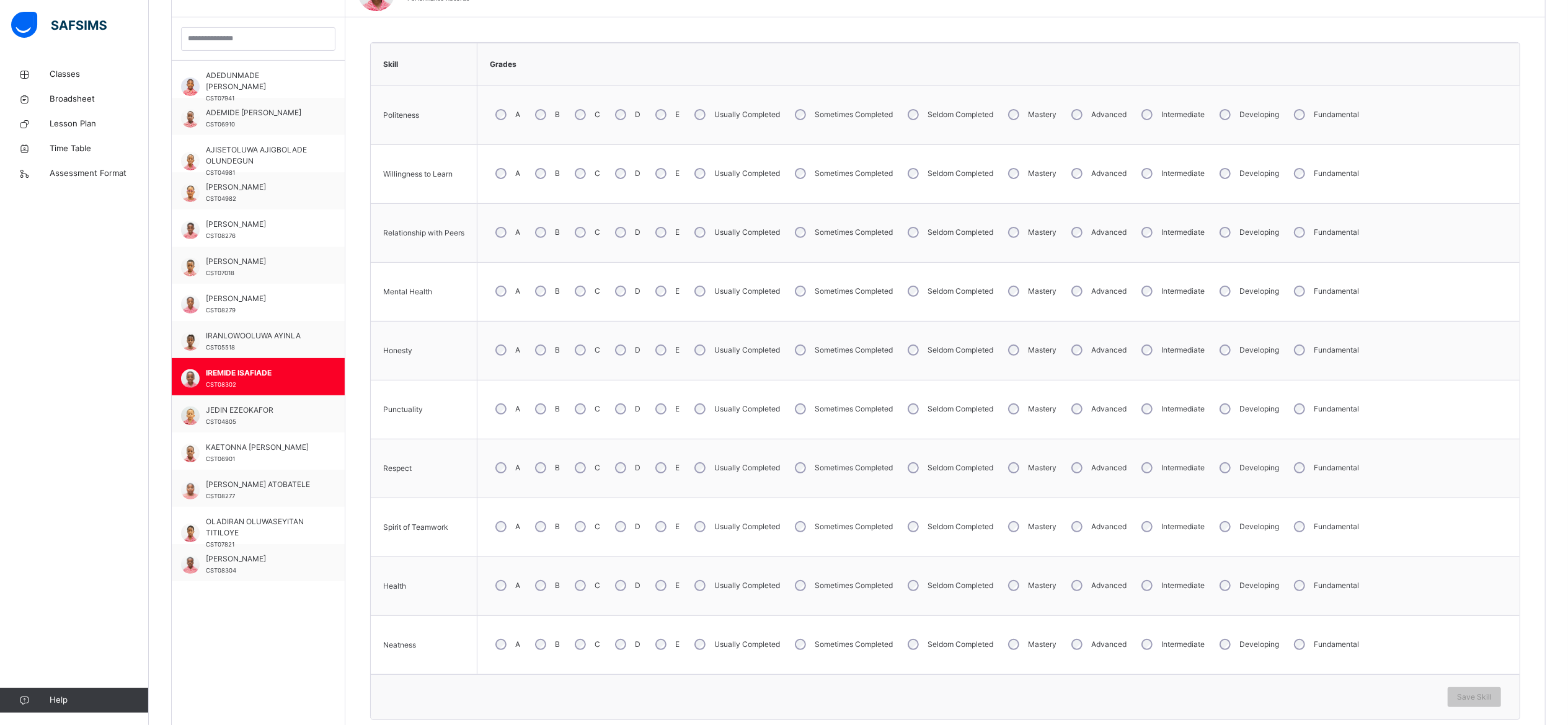 scroll, scrollTop: 406, scrollLeft: 0, axis: vertical 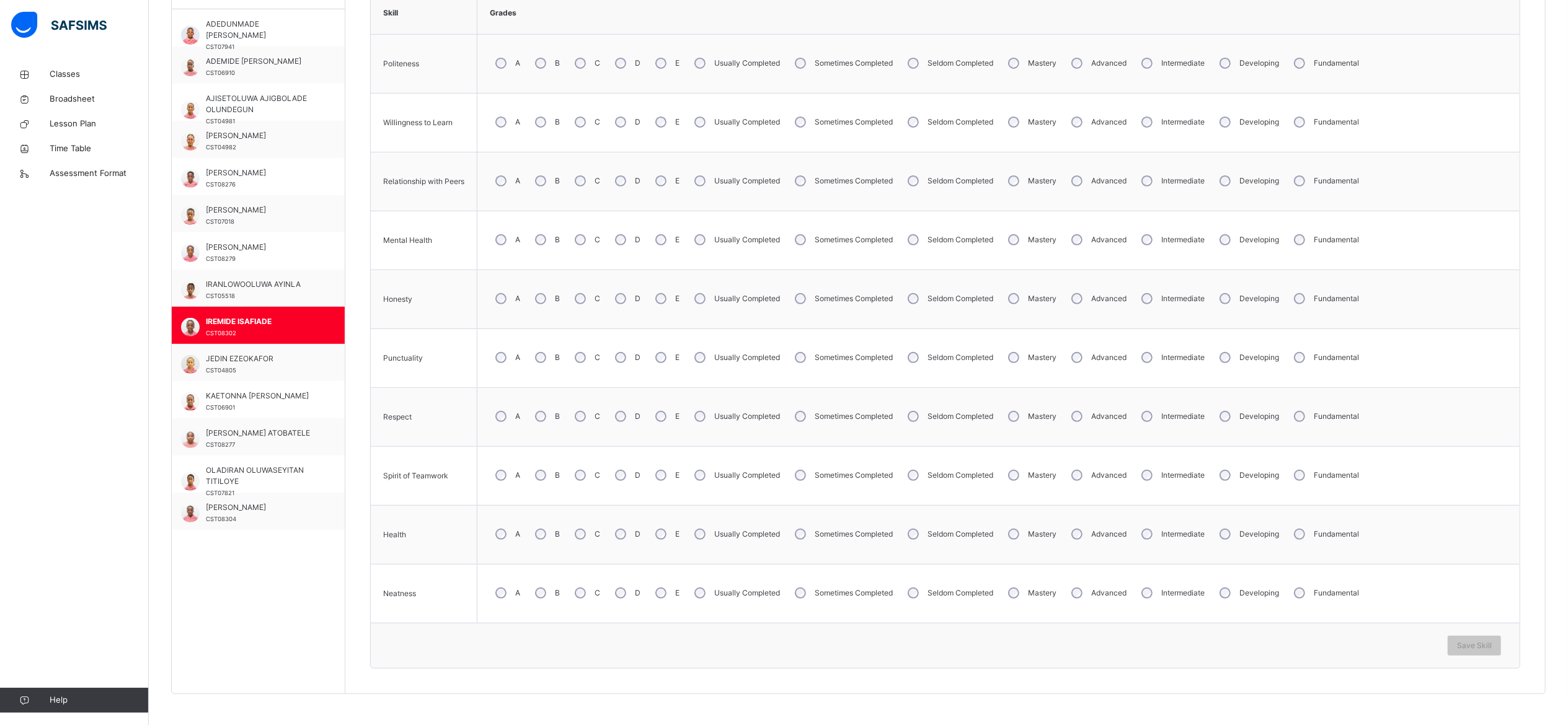 click on "A" at bounding box center [507, 63] 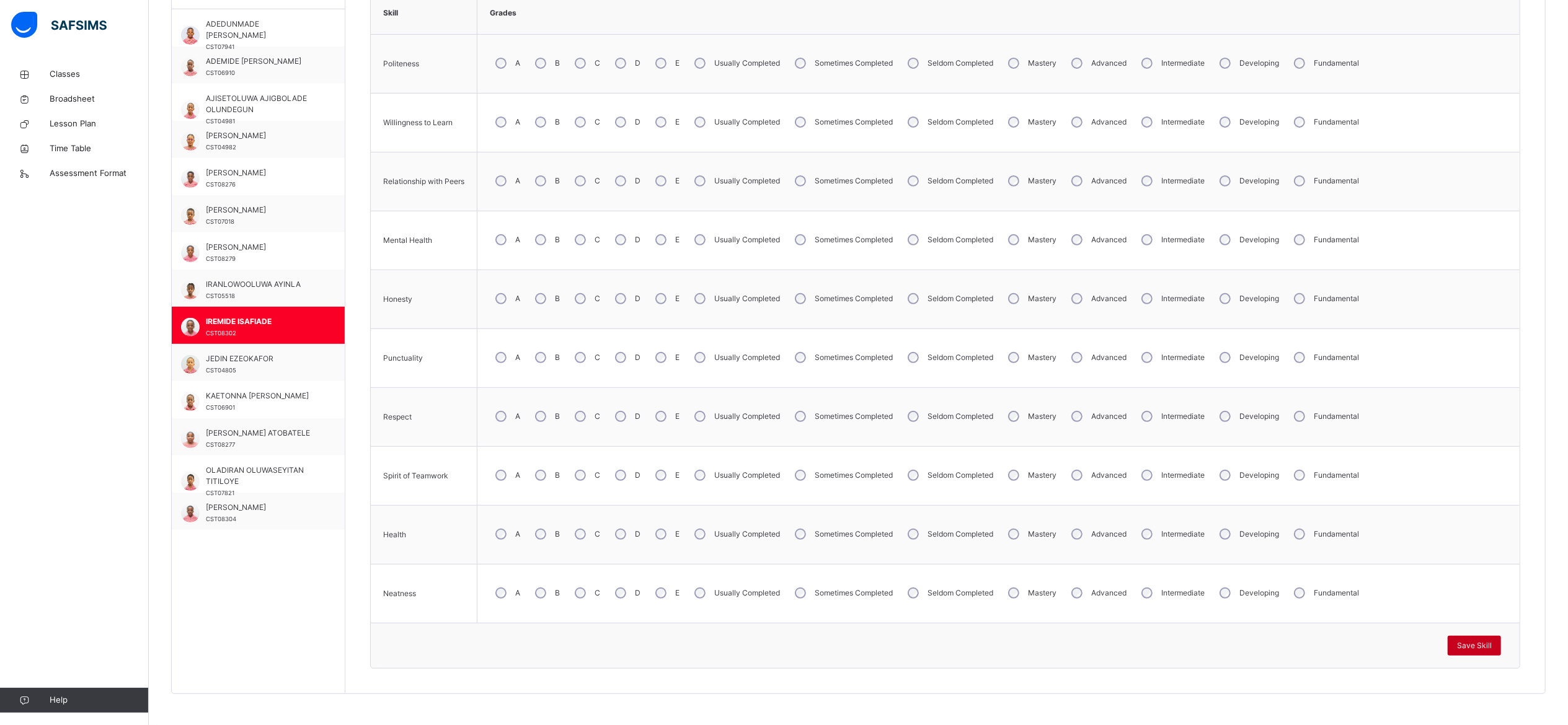 click on "Save Skill" at bounding box center (1474, 646) 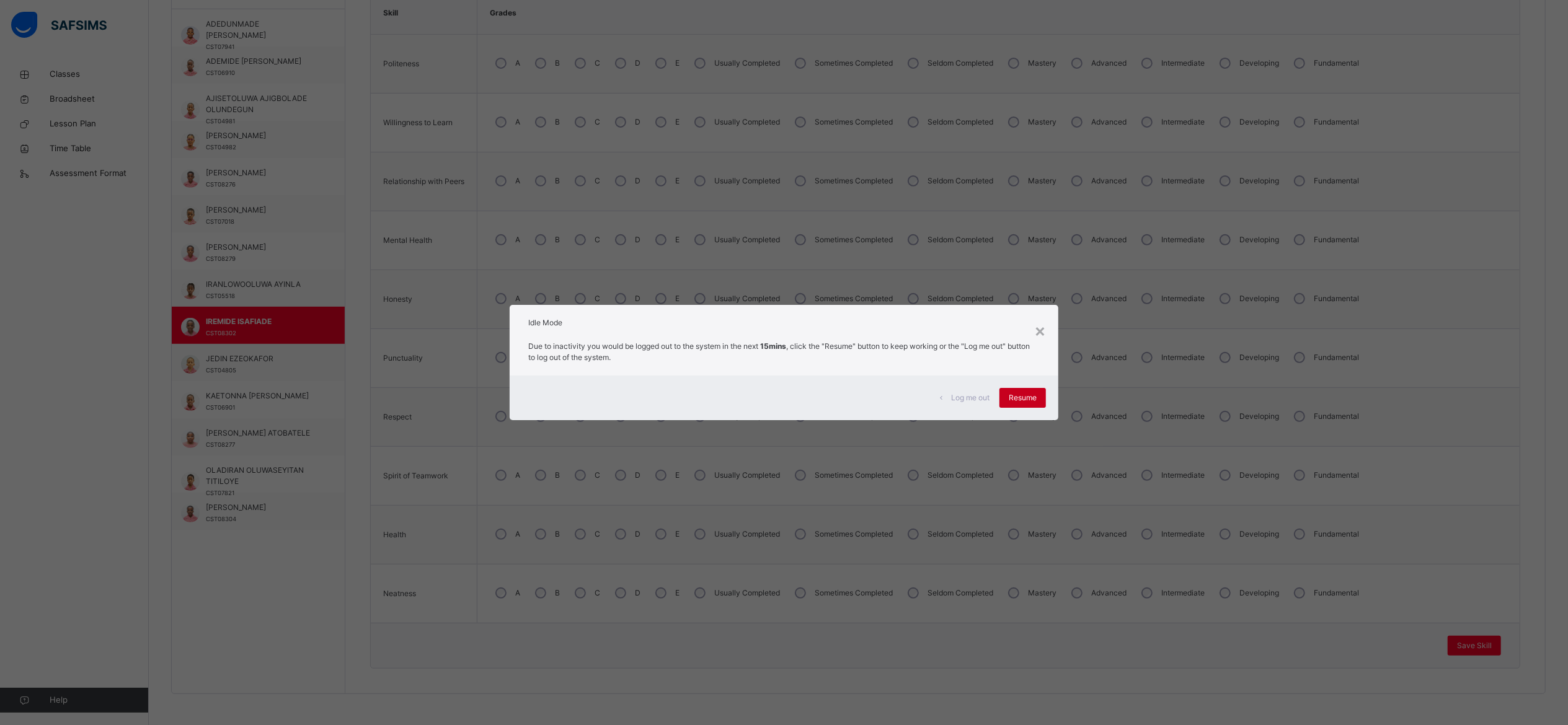 click on "Resume" at bounding box center [1022, 398] 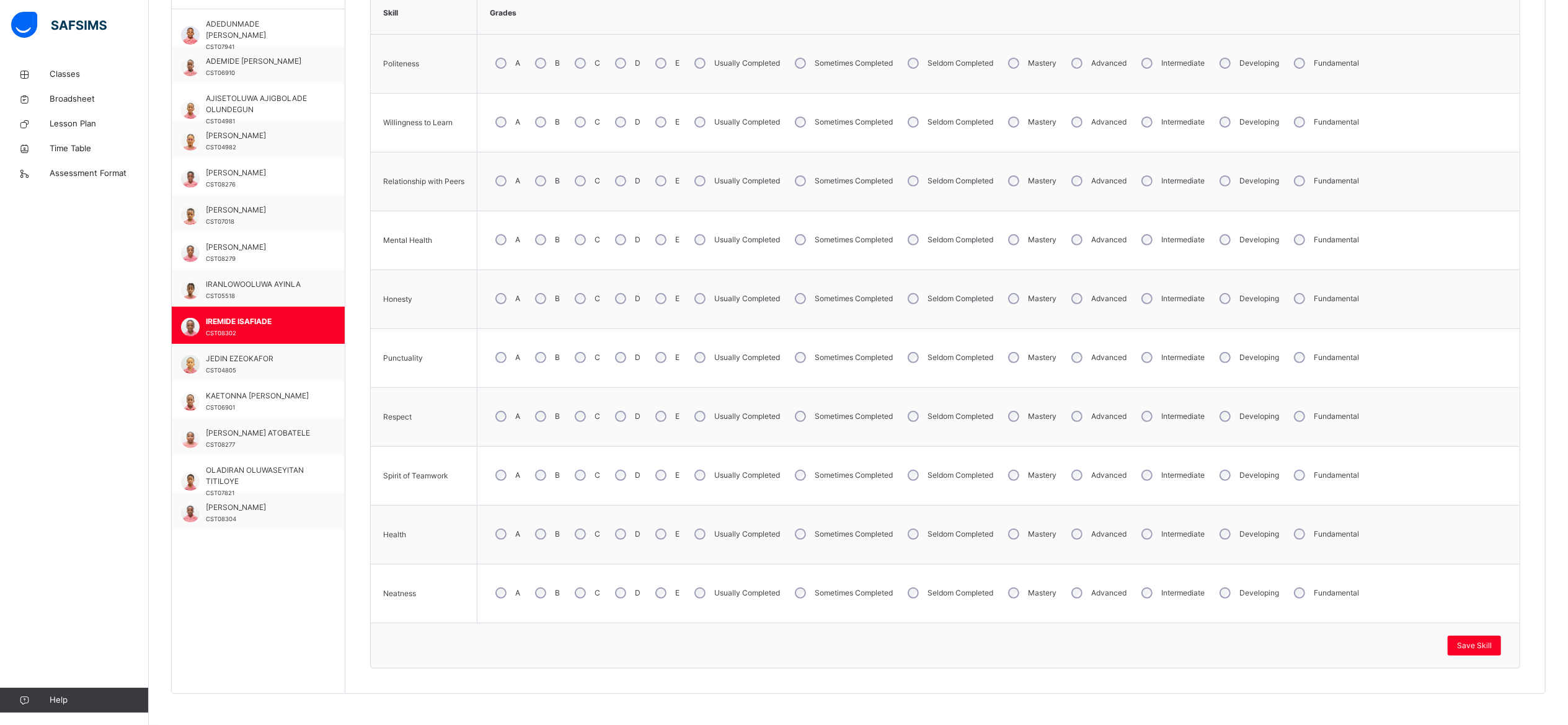 click on "Skill Grades Politeness A B C D E Usually Completed Sometimes Completed Seldom Completed Mastery Advanced Intermediate Developing Fundamental Willingness to Learn A B C D E Usually Completed Sometimes Completed Seldom Completed Mastery Advanced Intermediate Developing Fundamental Relationship with Peers A B C D E Usually Completed Sometimes Completed Seldom Completed Mastery Advanced Intermediate Developing Fundamental Mental Health A B C D E Usually Completed Sometimes Completed Seldom Completed Mastery Advanced Intermediate Developing Fundamental Honesty A B C D E Usually Completed Sometimes Completed Seldom Completed Mastery Advanced Intermediate Developing Fundamental Punctuality  A B C D E Usually Completed Sometimes Completed Seldom Completed Mastery Advanced Intermediate Developing Fundamental Respect A B C D E Usually Completed Sometimes Completed Seldom Completed Mastery Advanced Intermediate Developing Fundamental Spirit of Teamwork A B C D E Usually Completed Sometimes Completed Seldom Completed A" at bounding box center (945, 330) 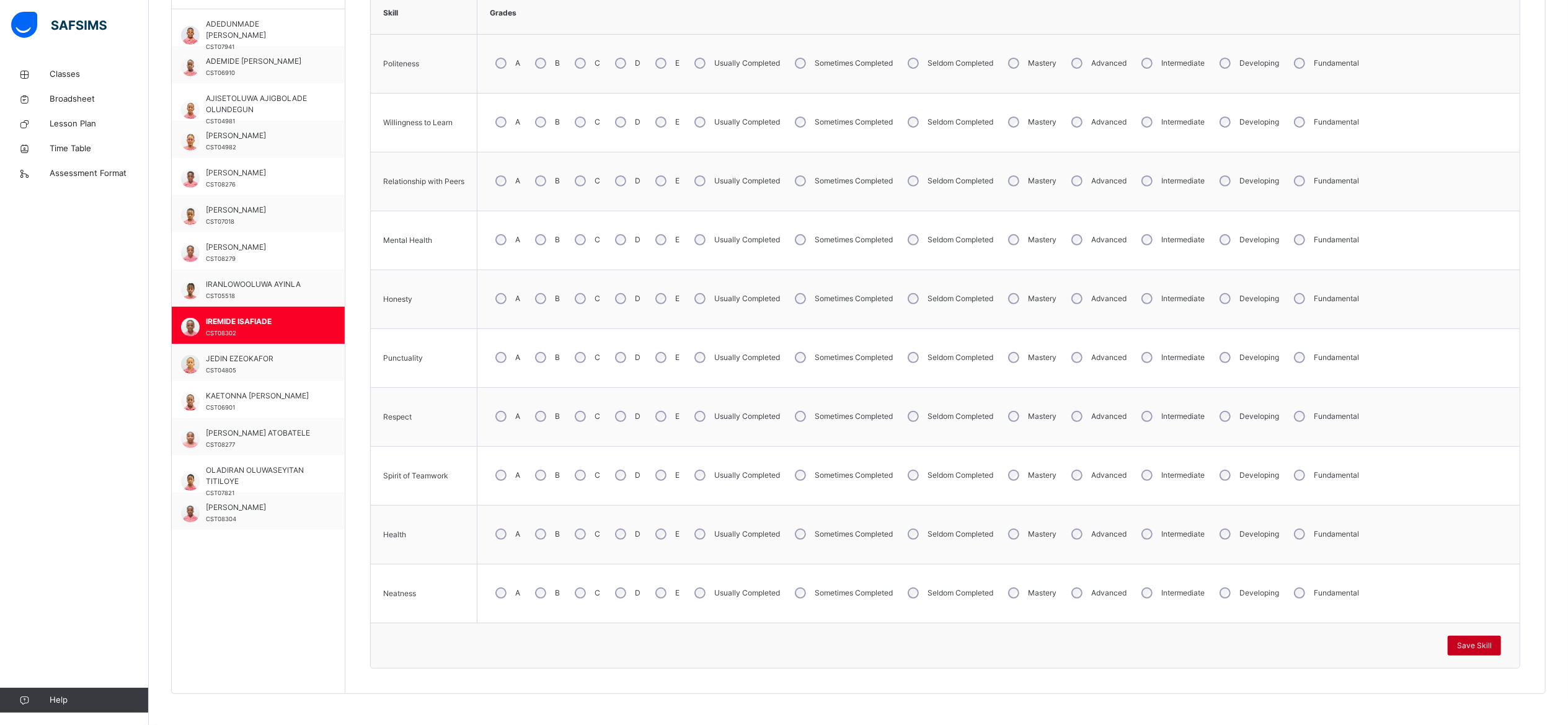 click on "Save Skill" at bounding box center [1474, 646] 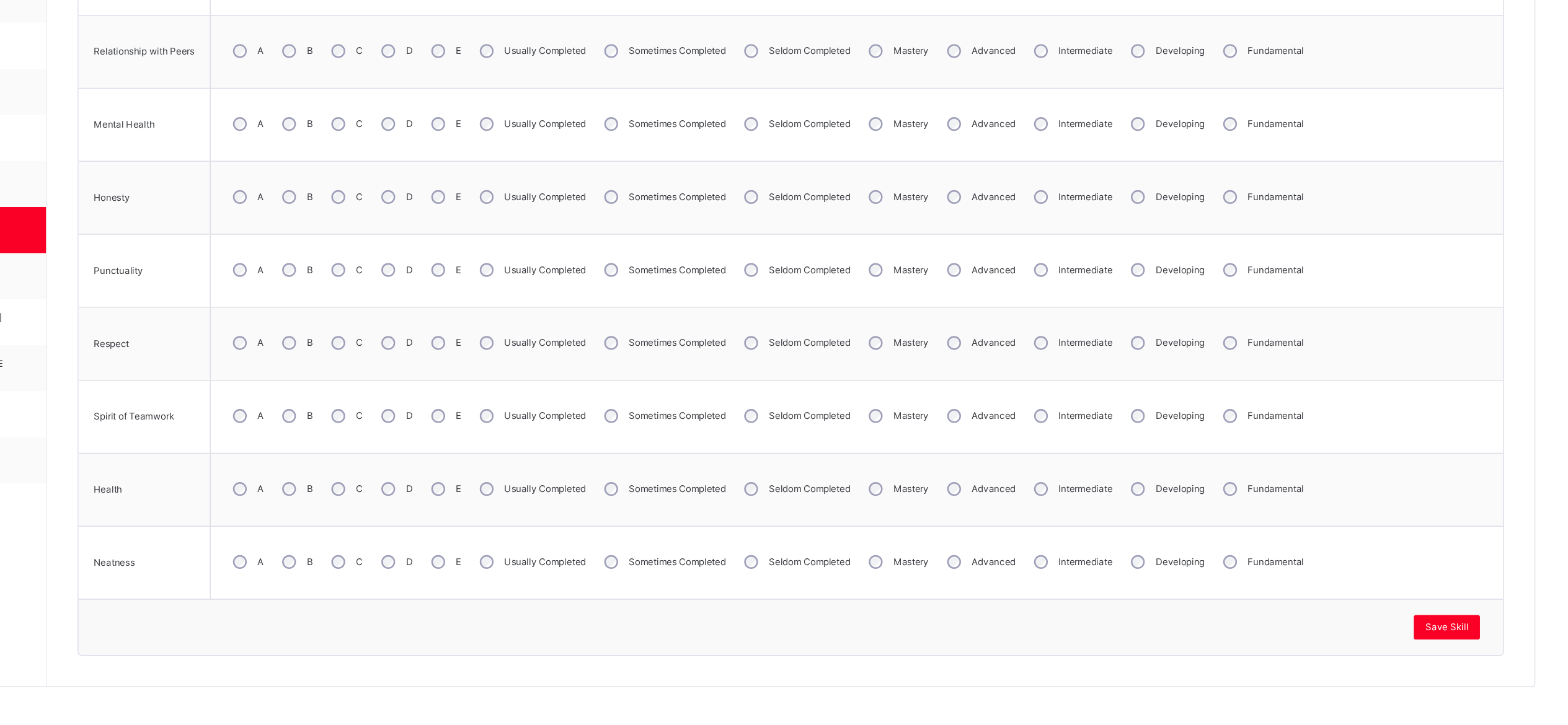 scroll, scrollTop: 406, scrollLeft: 0, axis: vertical 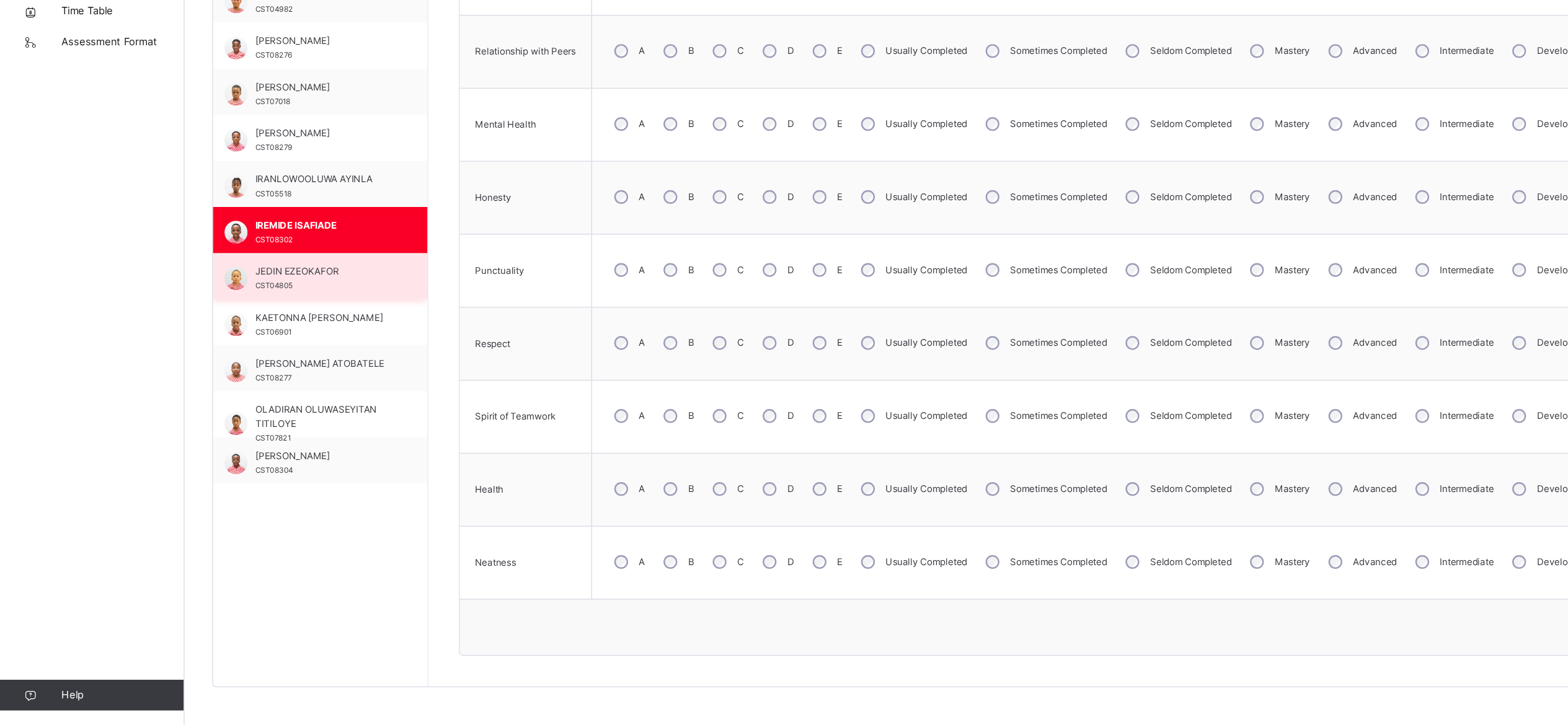 click on "JEDIN  EZEOKAFOR" at bounding box center [261, 359] 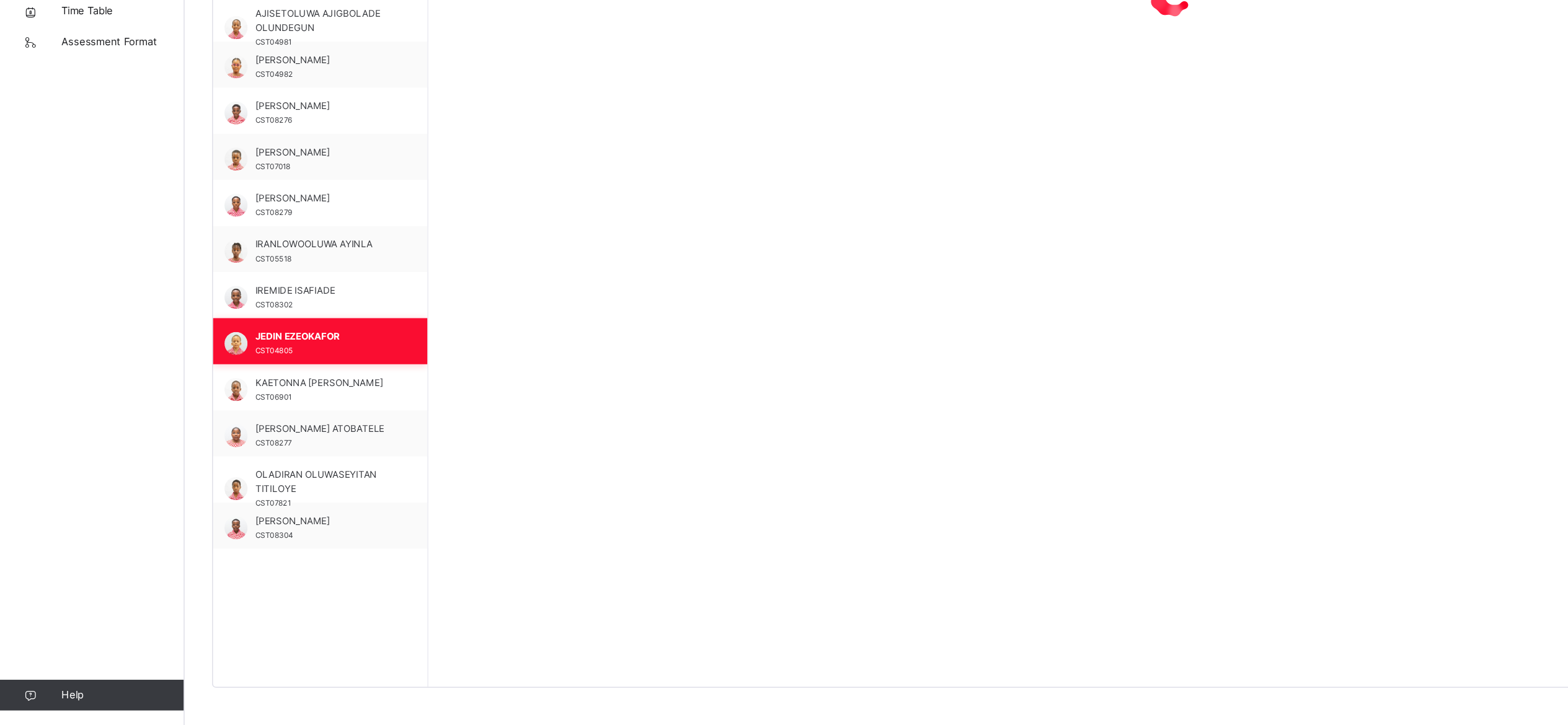 scroll, scrollTop: 351, scrollLeft: 0, axis: vertical 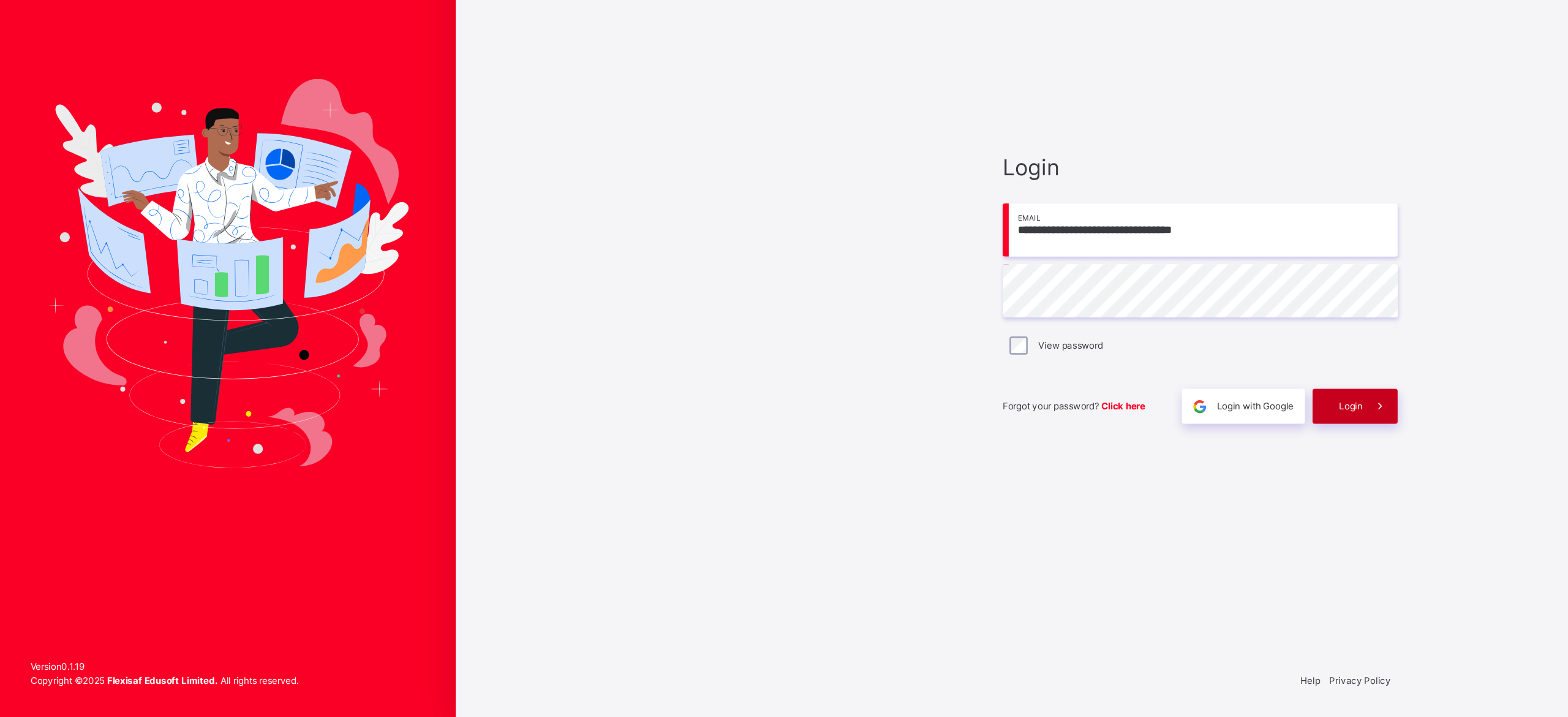click on "Login" at bounding box center (1089, 466) 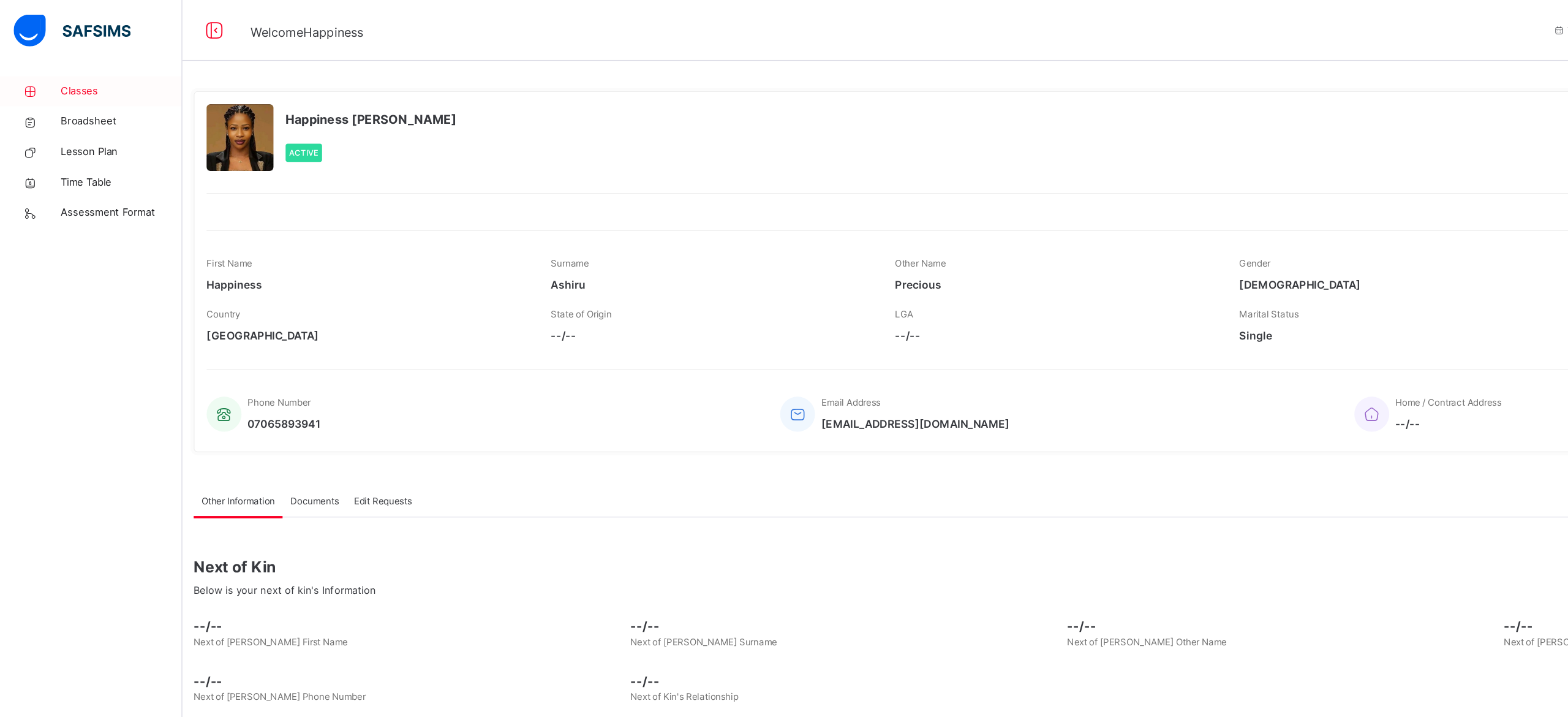 click on "Classes" at bounding box center (74, 74) 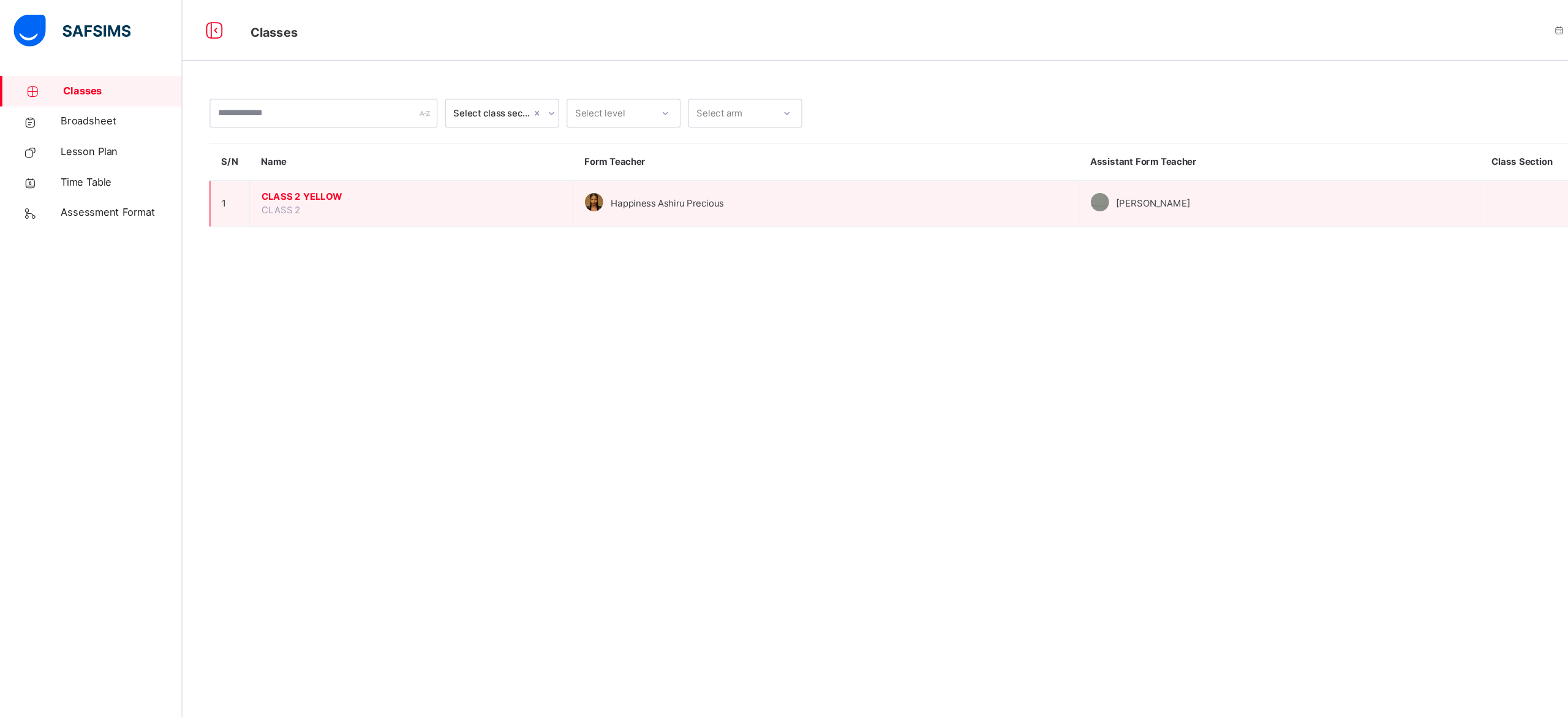 click on "CLASS 2   YELLOW" at bounding box center [331, 159] 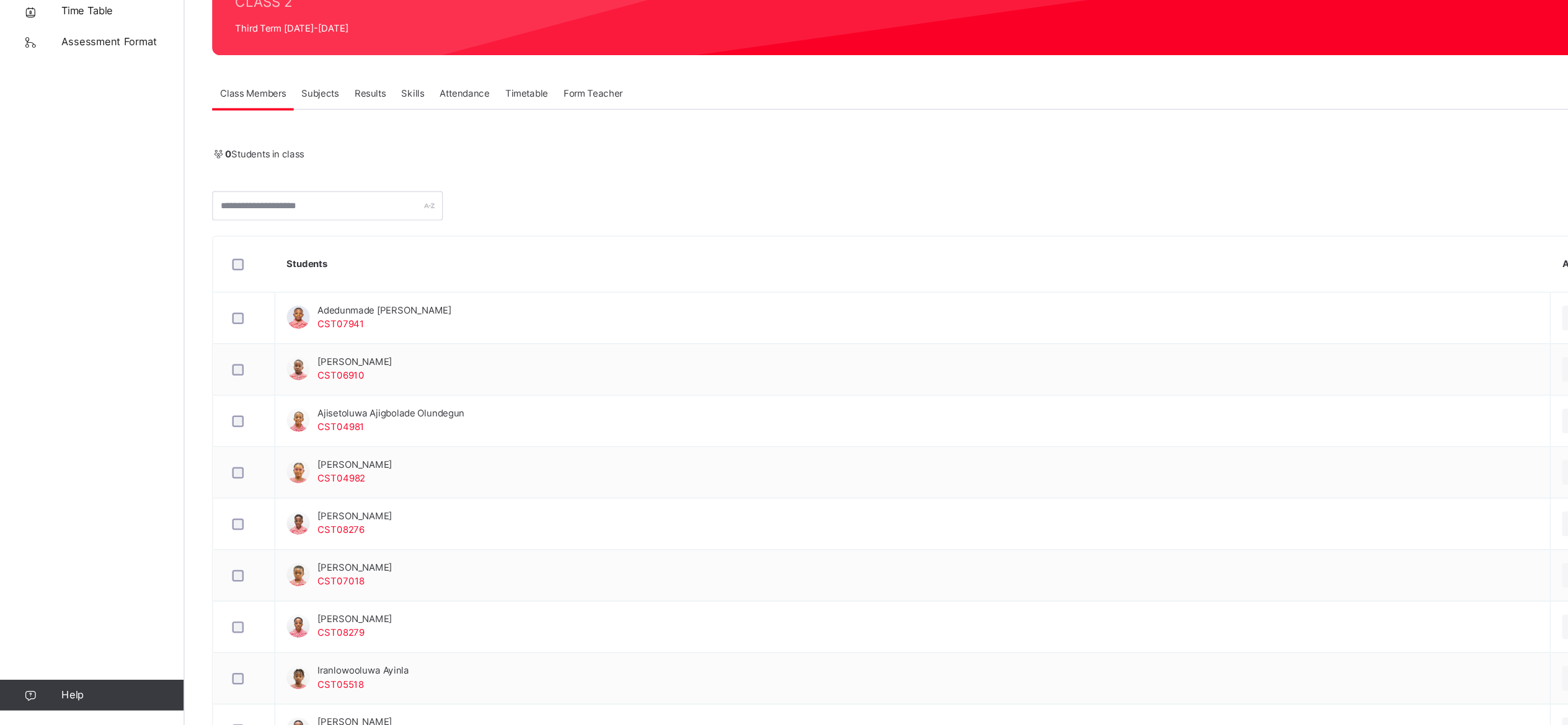scroll, scrollTop: 32, scrollLeft: 0, axis: vertical 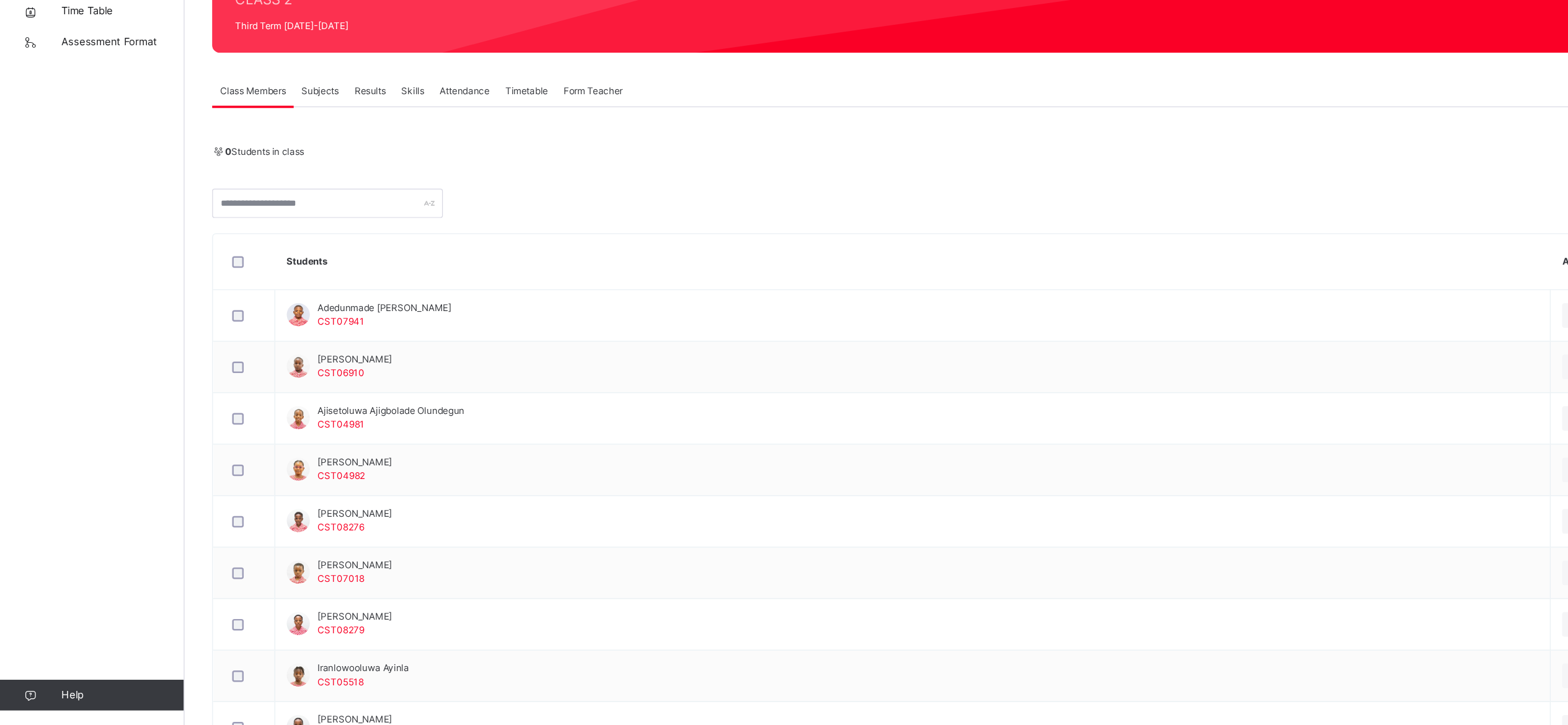 click on "Skills" at bounding box center (333, 213) 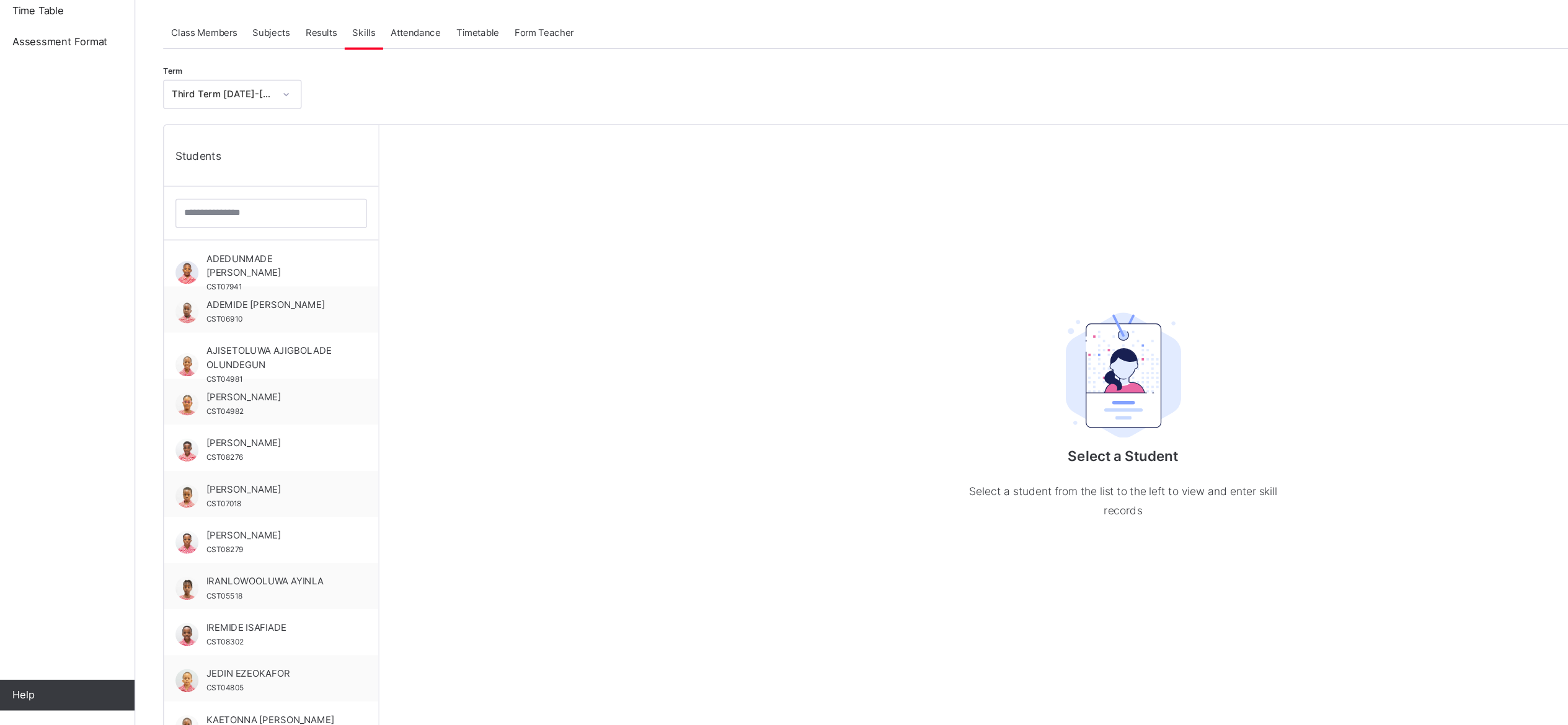 scroll, scrollTop: 81, scrollLeft: 0, axis: vertical 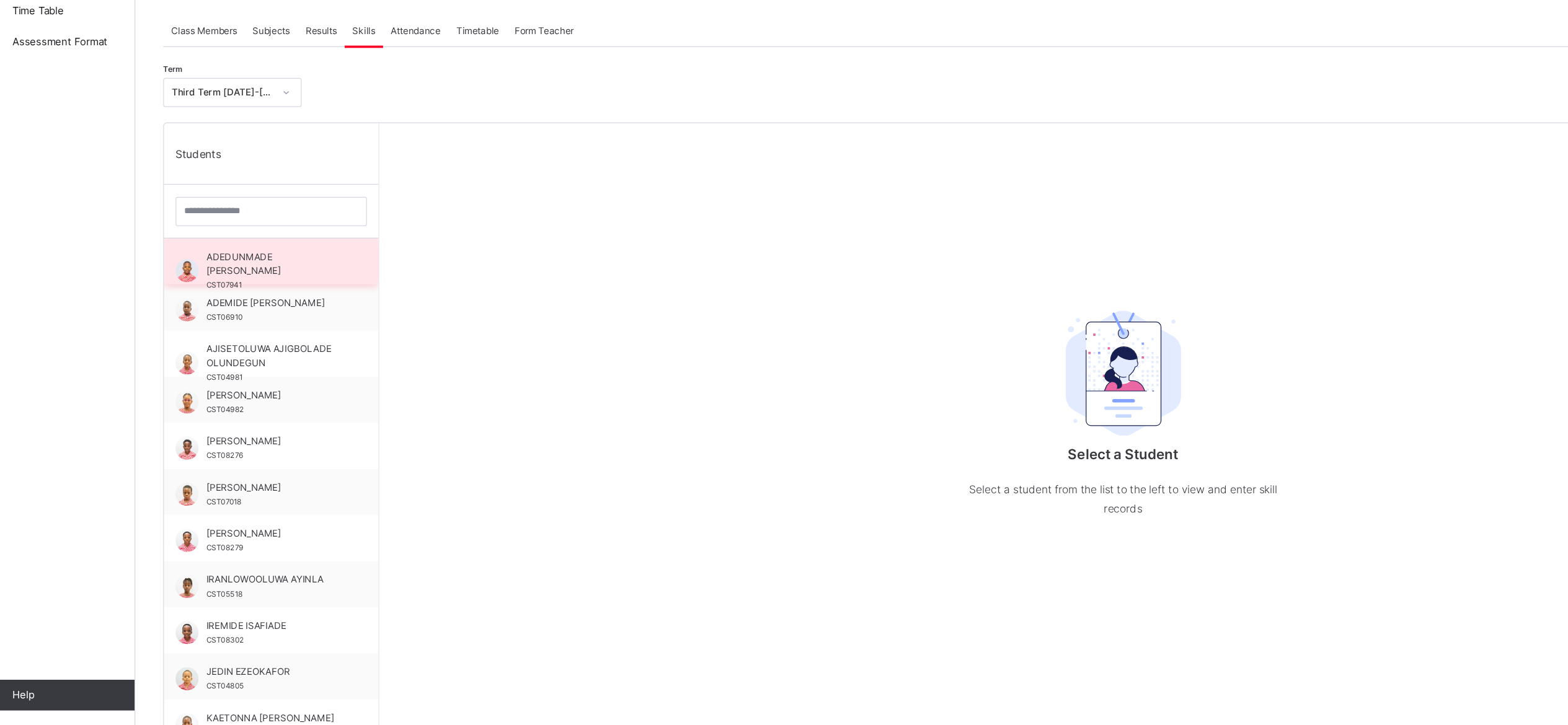 click on "ADEDUNMADE DAVID ADEFEHINTI" at bounding box center (261, 353) 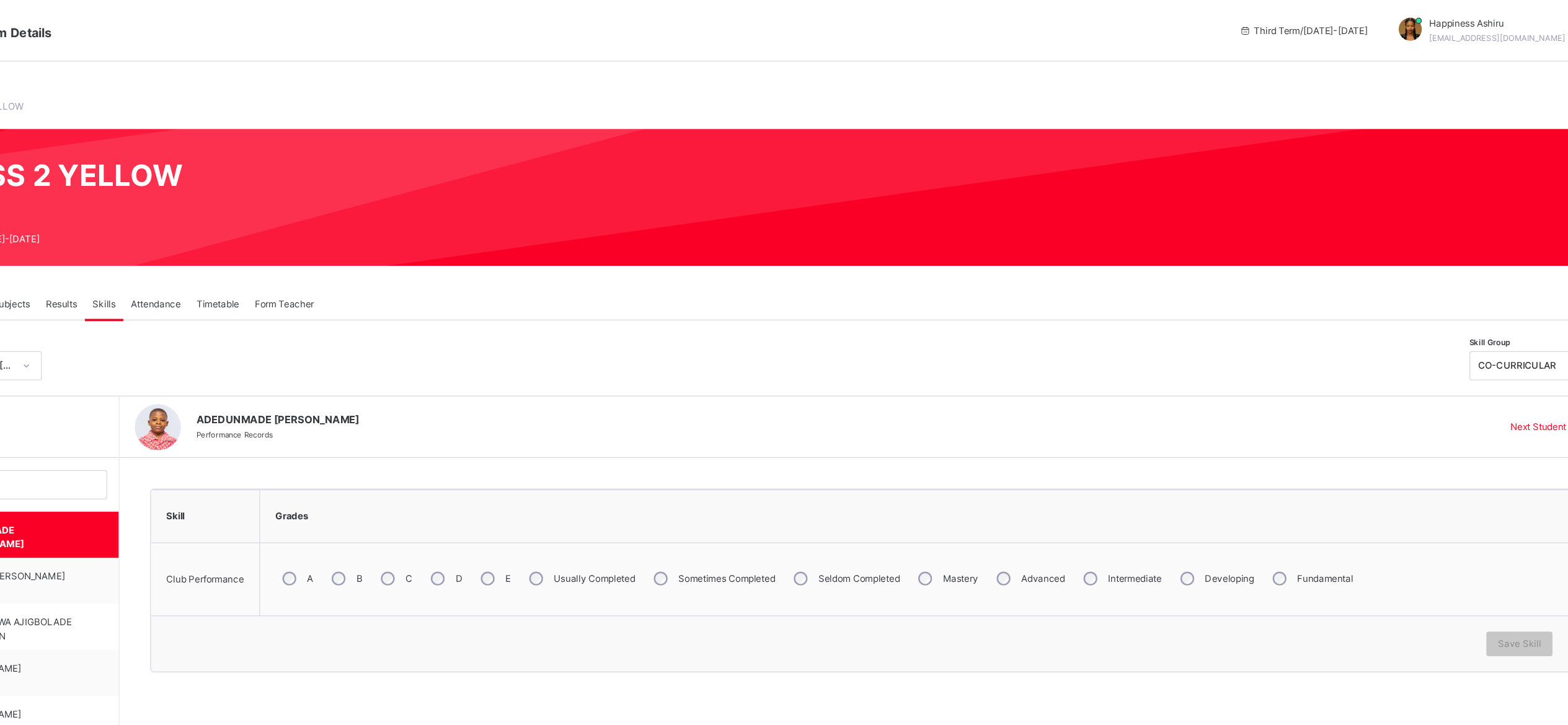 scroll, scrollTop: 0, scrollLeft: 0, axis: both 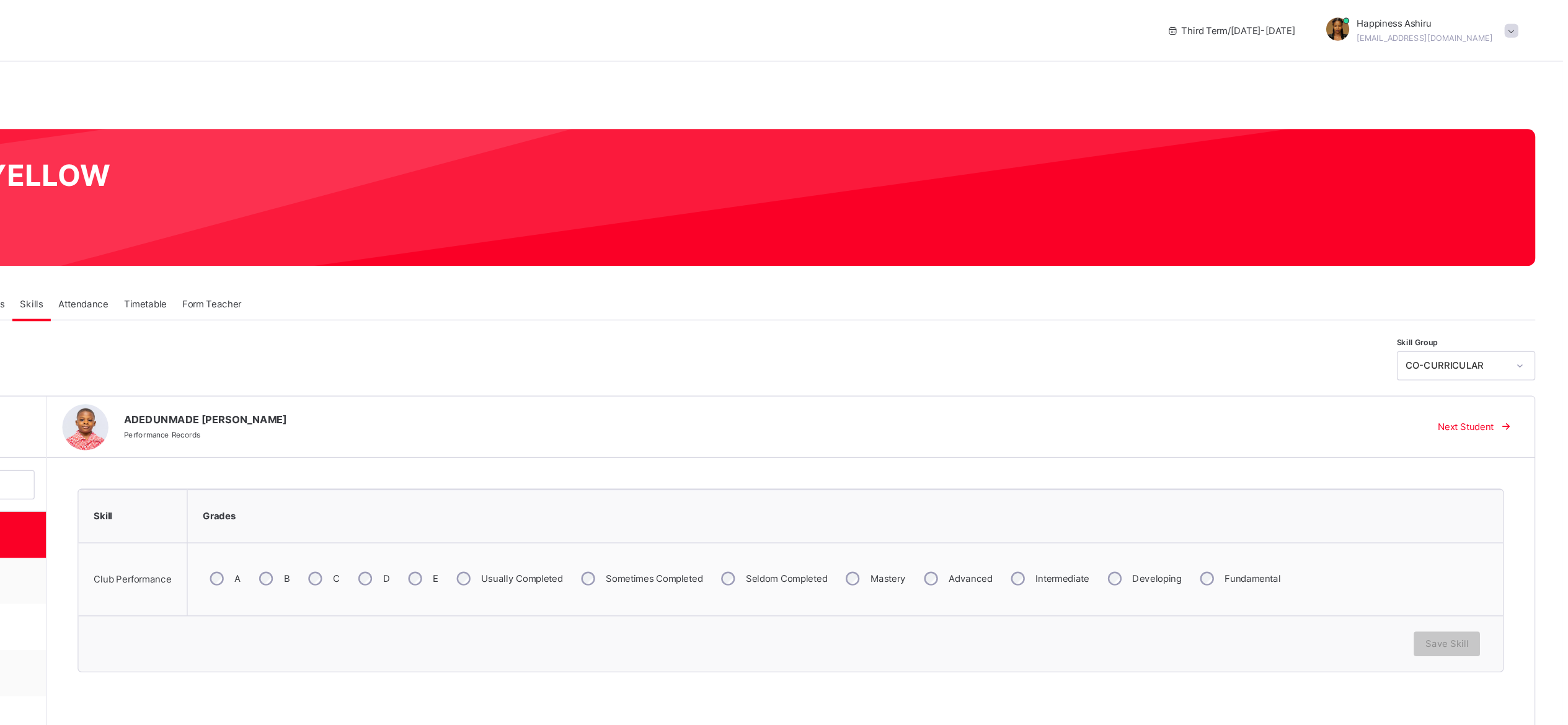 click 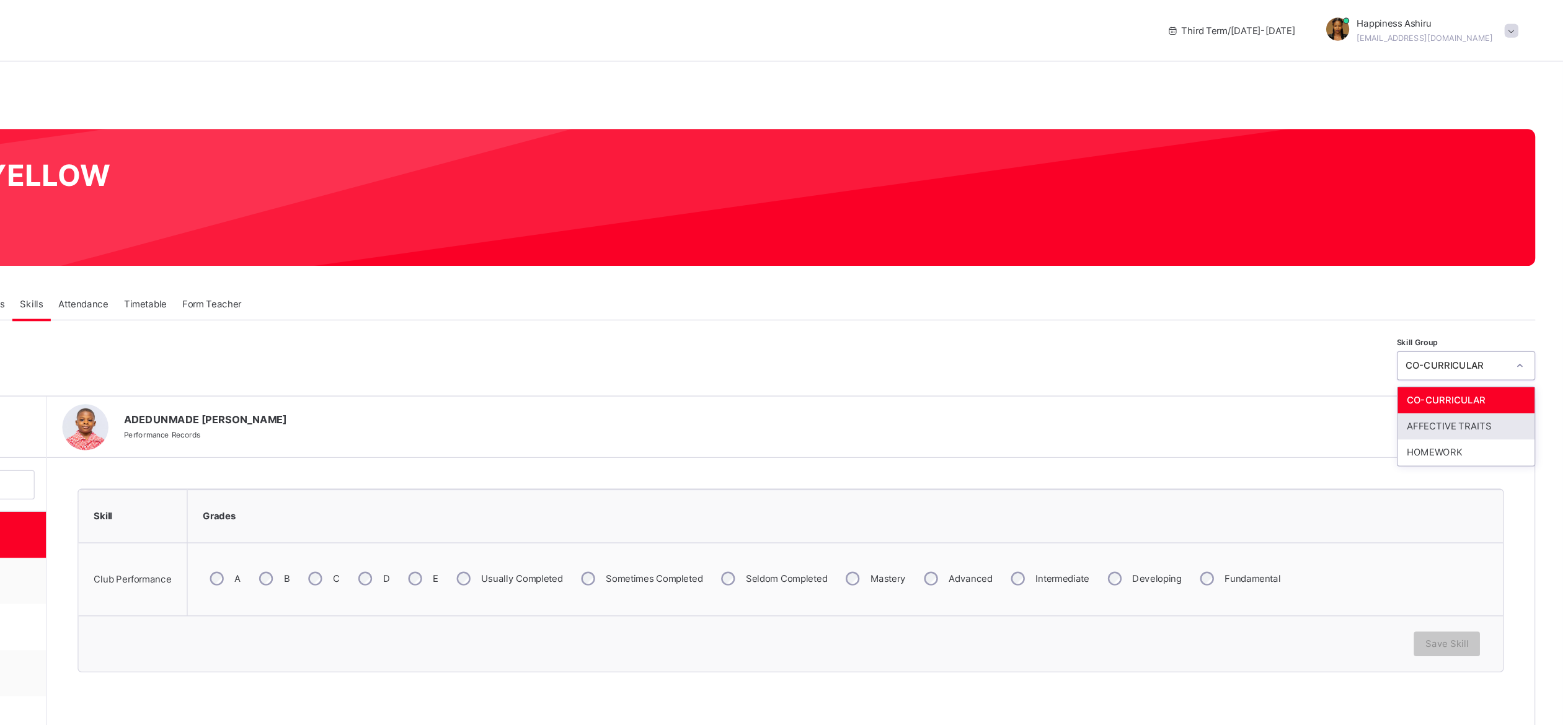 click on "AFFECTIVE TRAITS" at bounding box center (1490, 344) 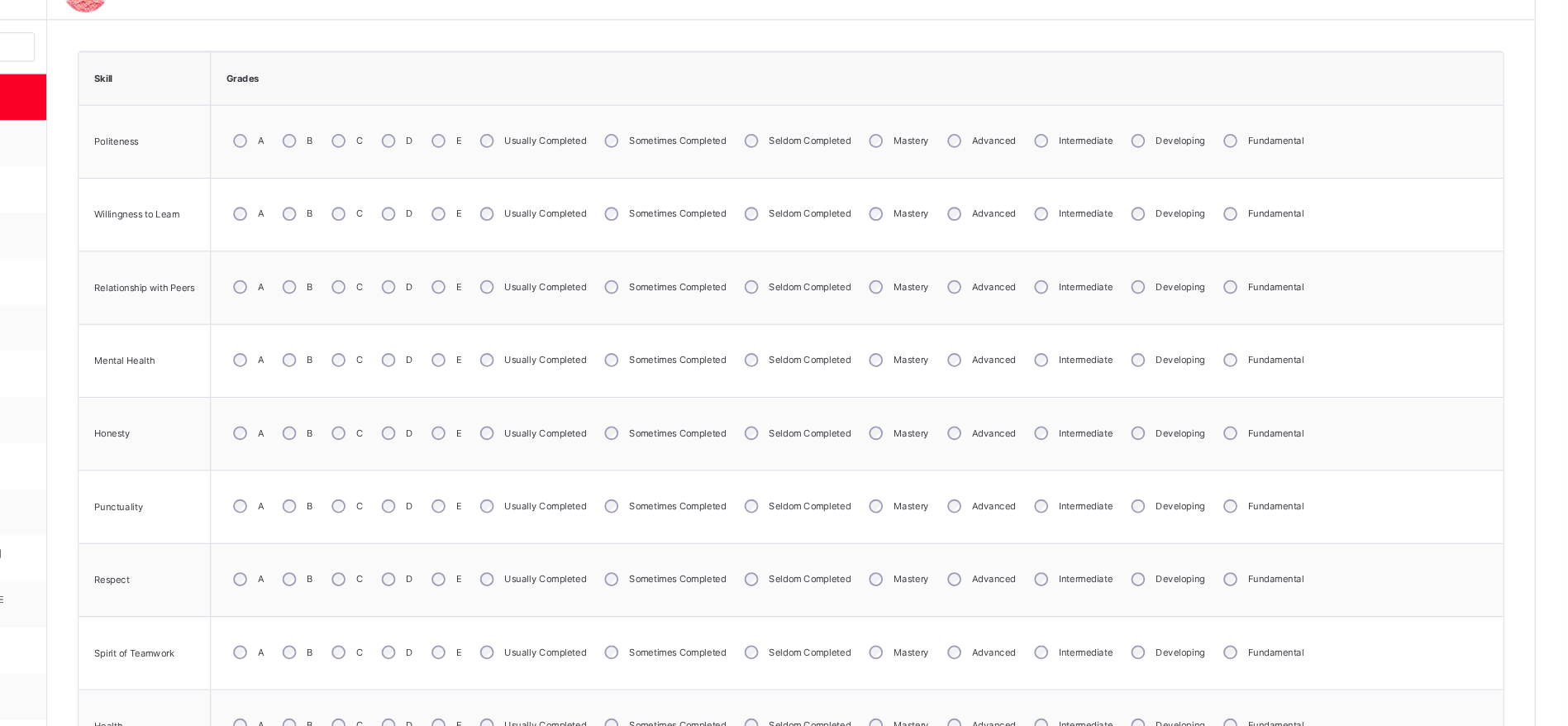 scroll, scrollTop: 472, scrollLeft: 0, axis: vertical 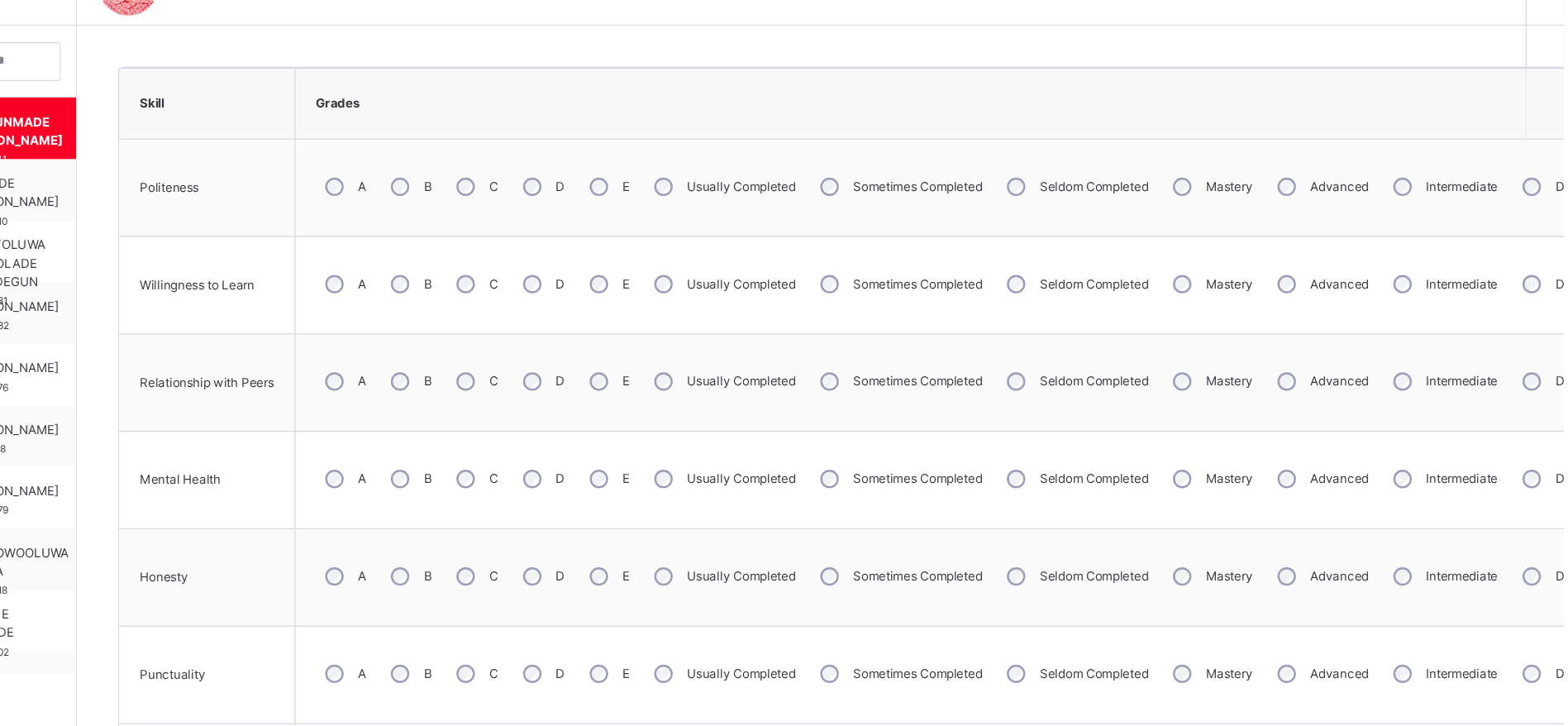 drag, startPoint x: 2090, startPoint y: 4, endPoint x: 889, endPoint y: 425, distance: 1272.6516 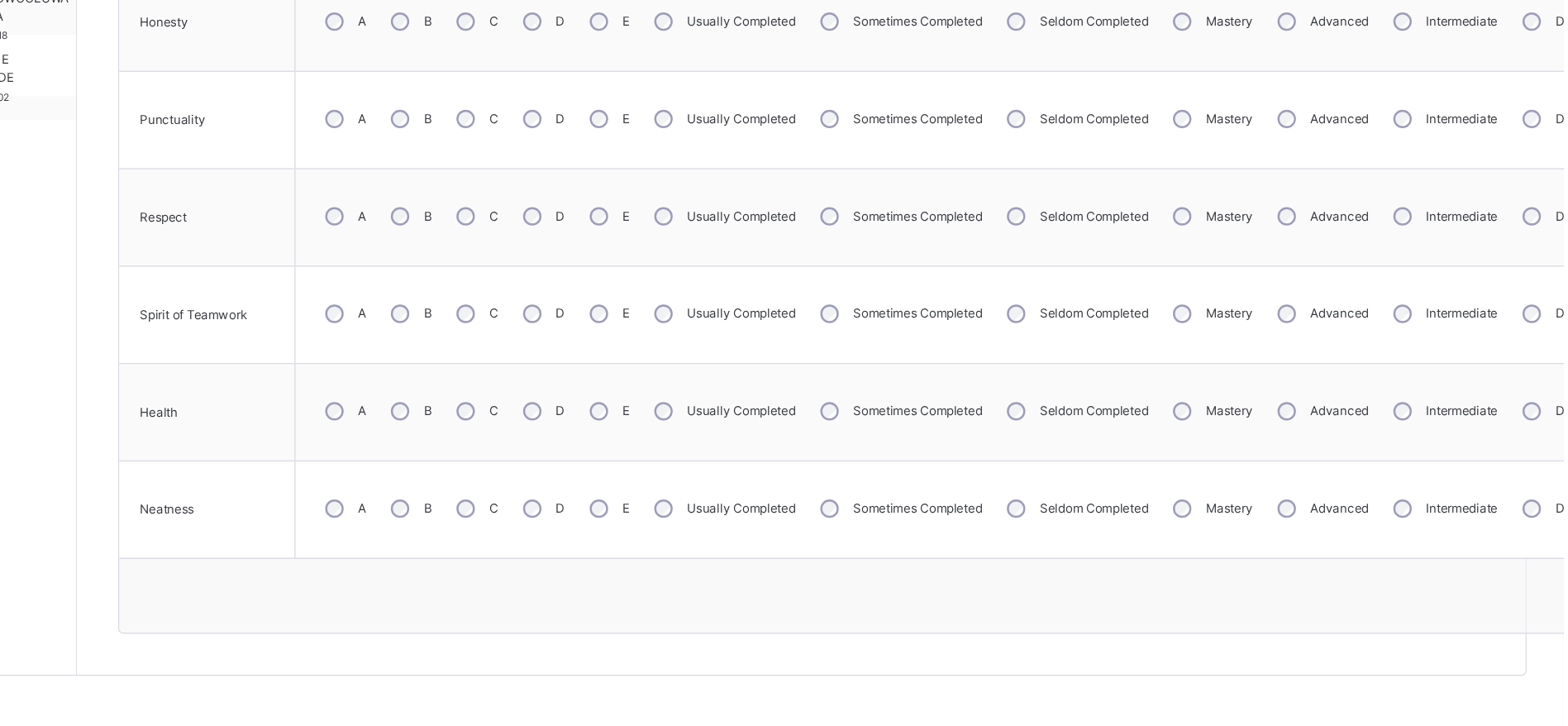 scroll, scrollTop: 780, scrollLeft: 0, axis: vertical 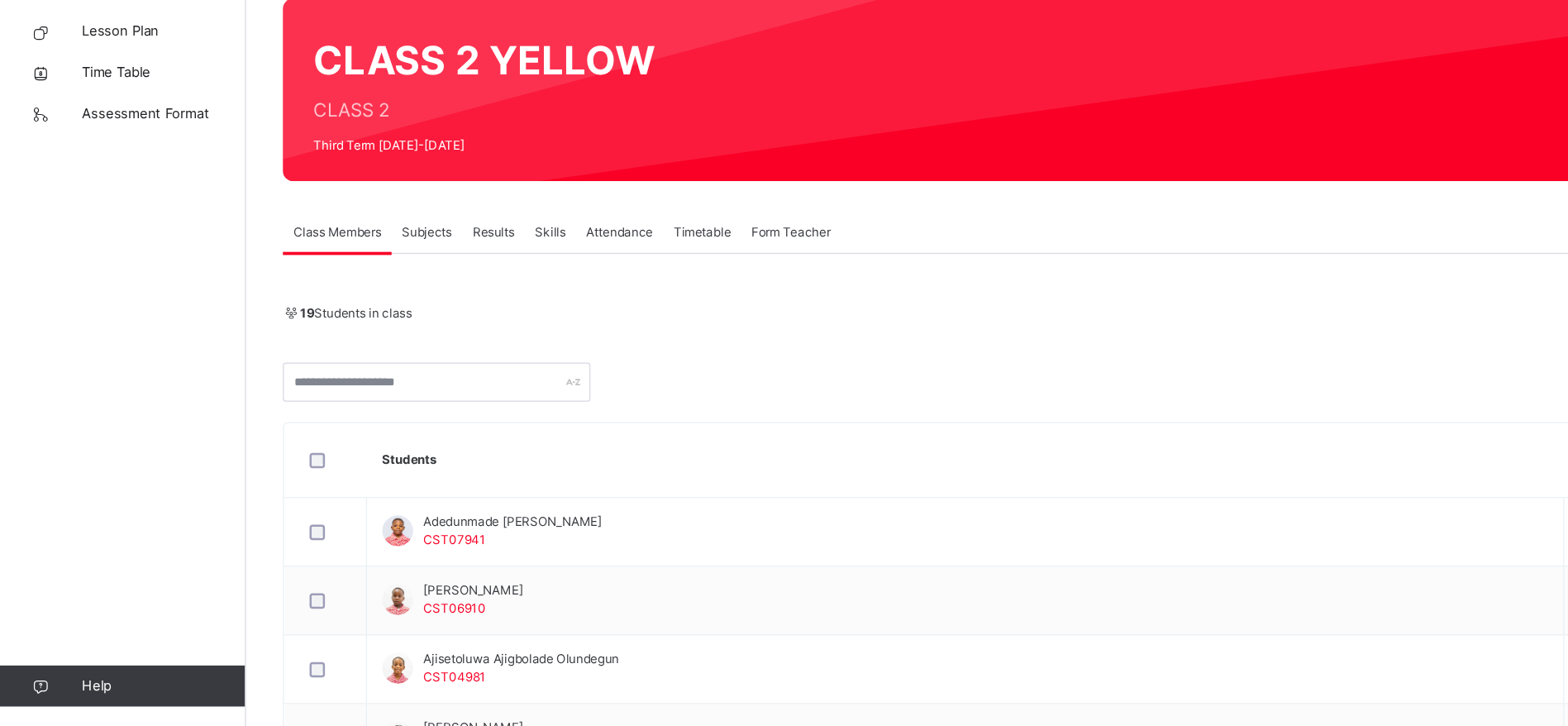 click on "Skills" at bounding box center [444, 327] 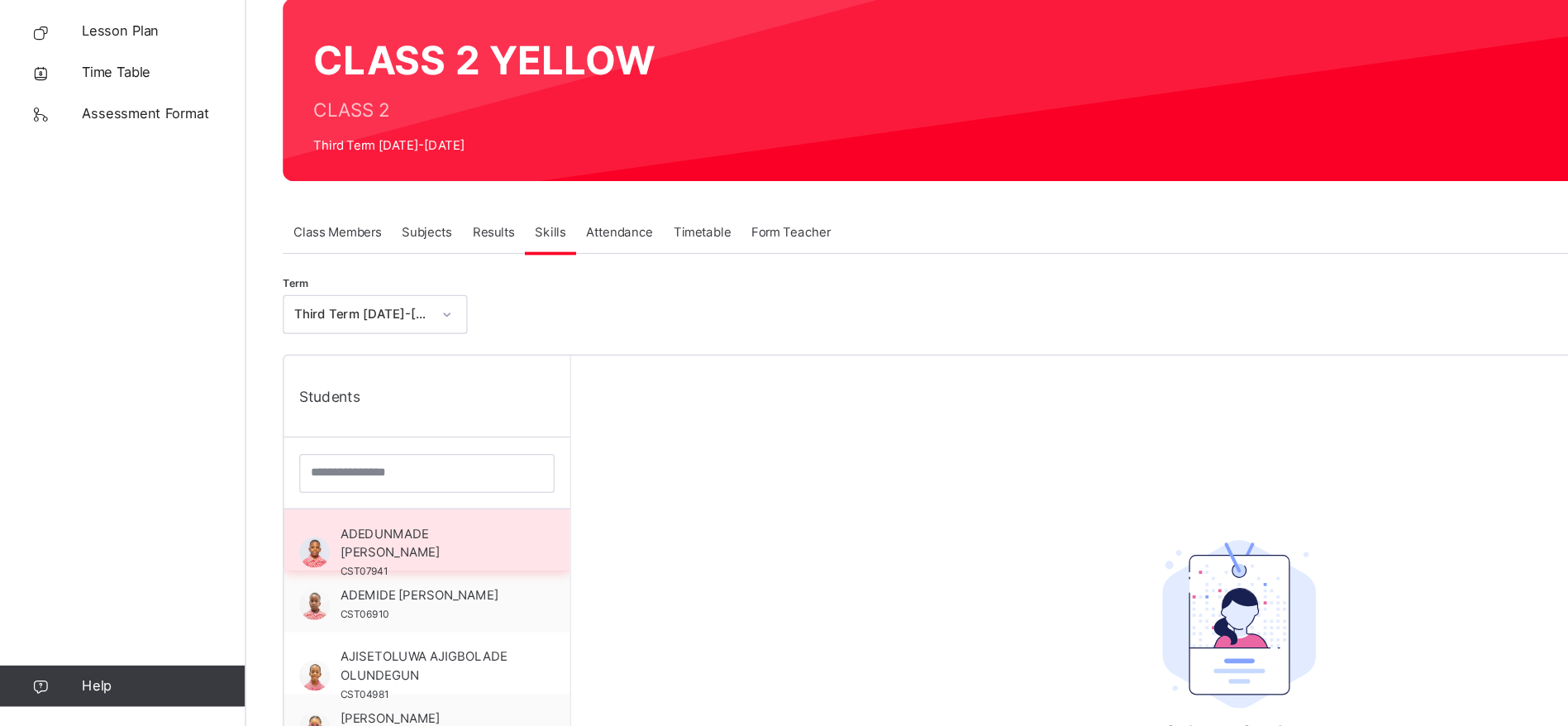 click on "ADEDUNMADE DAVID ADEFEHINTI" at bounding box center [348, 578] 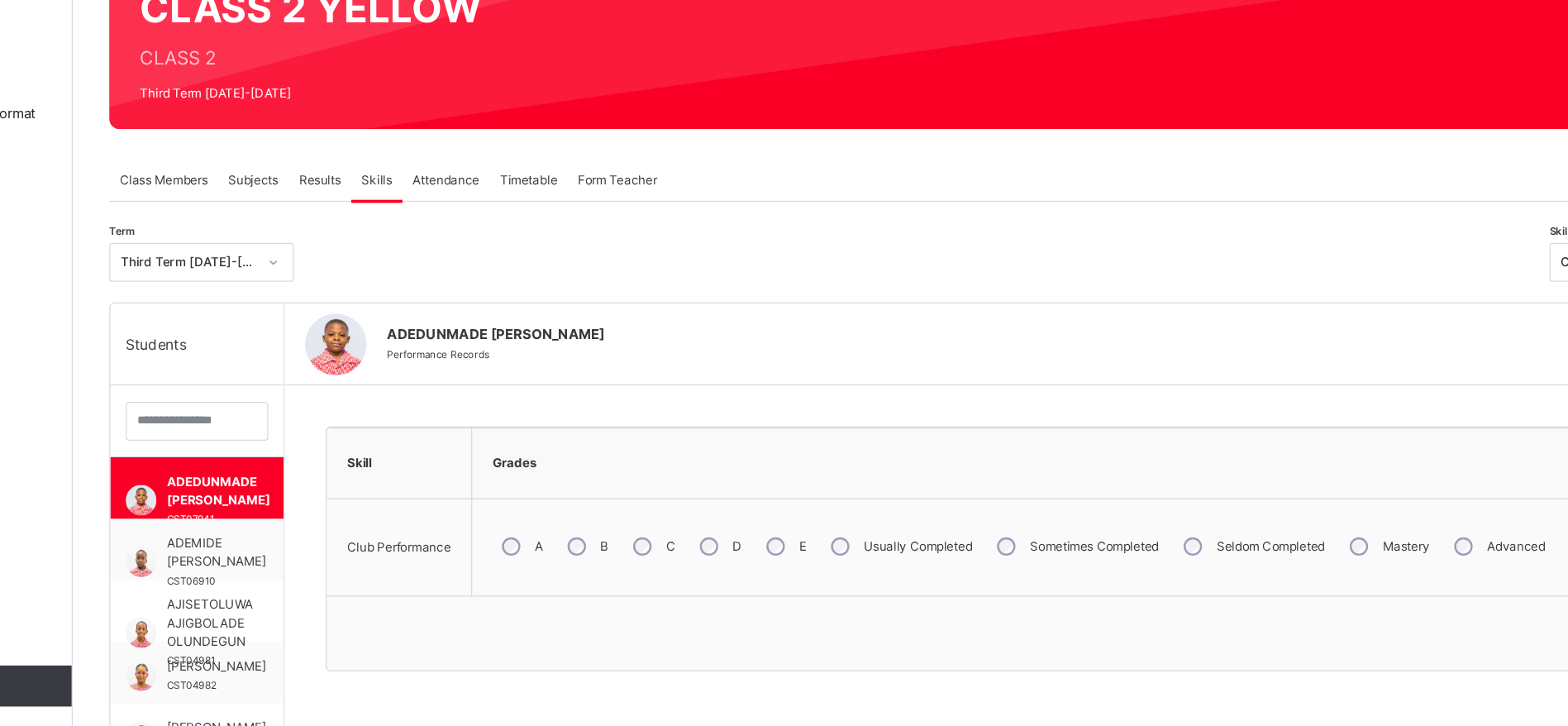 scroll, scrollTop: 48, scrollLeft: 0, axis: vertical 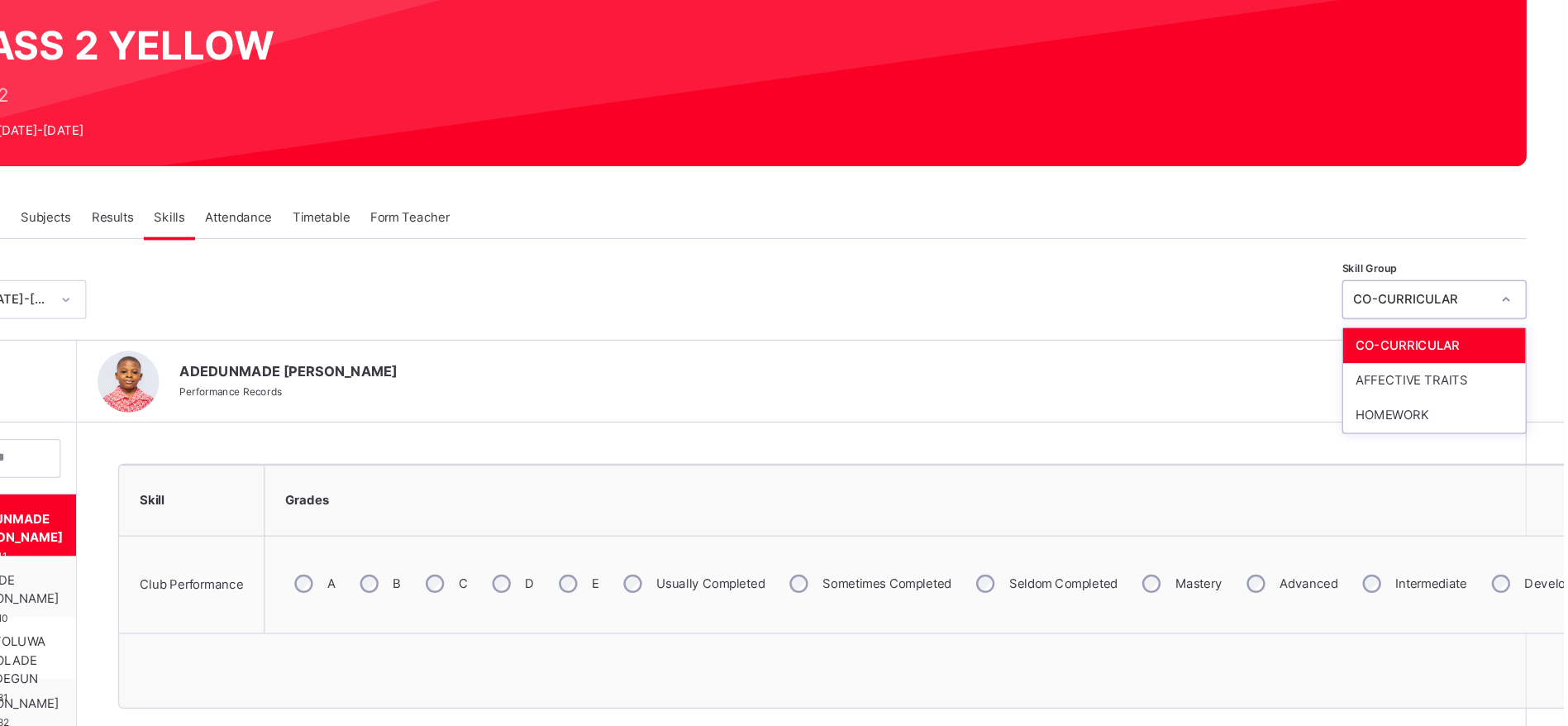 click 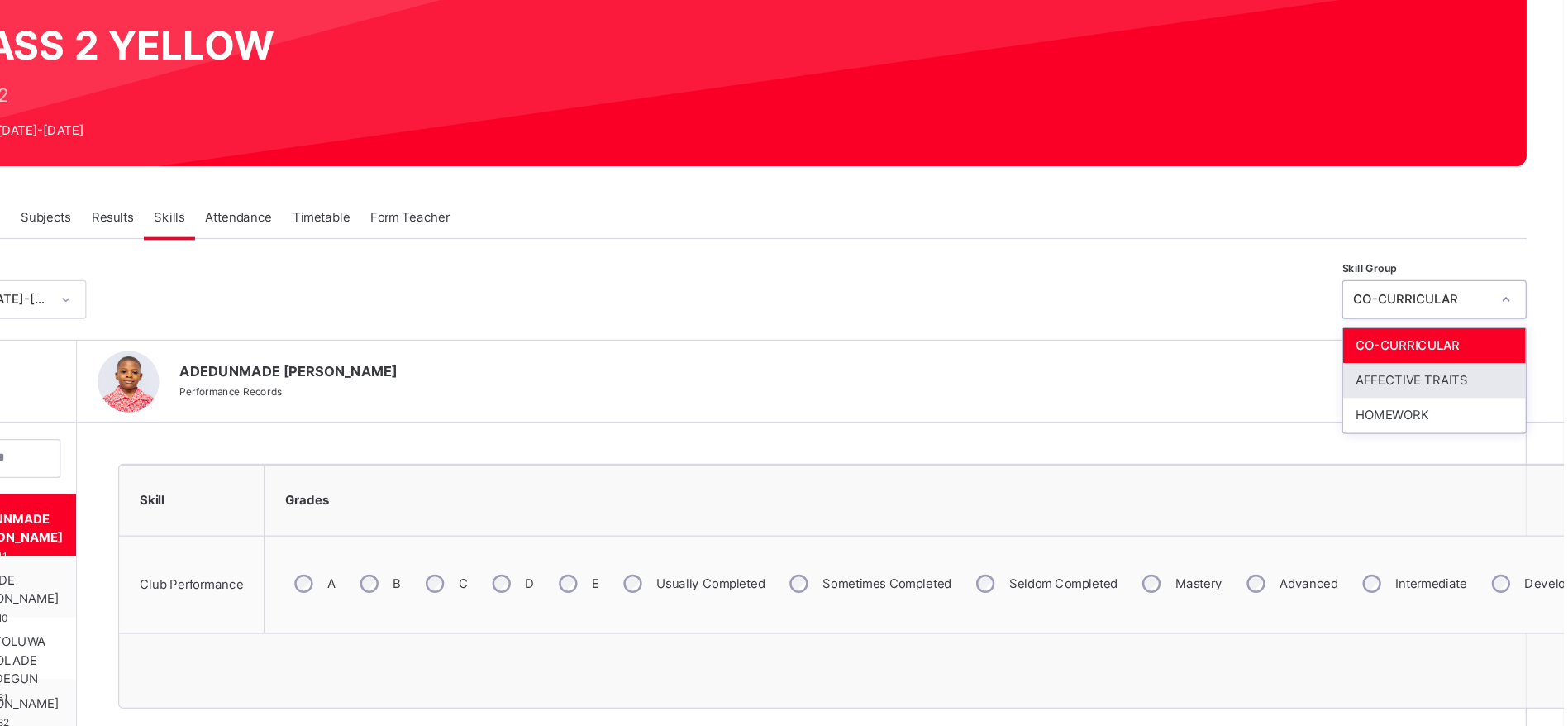 click on "AFFECTIVE TRAITS" at bounding box center (1464, 411) 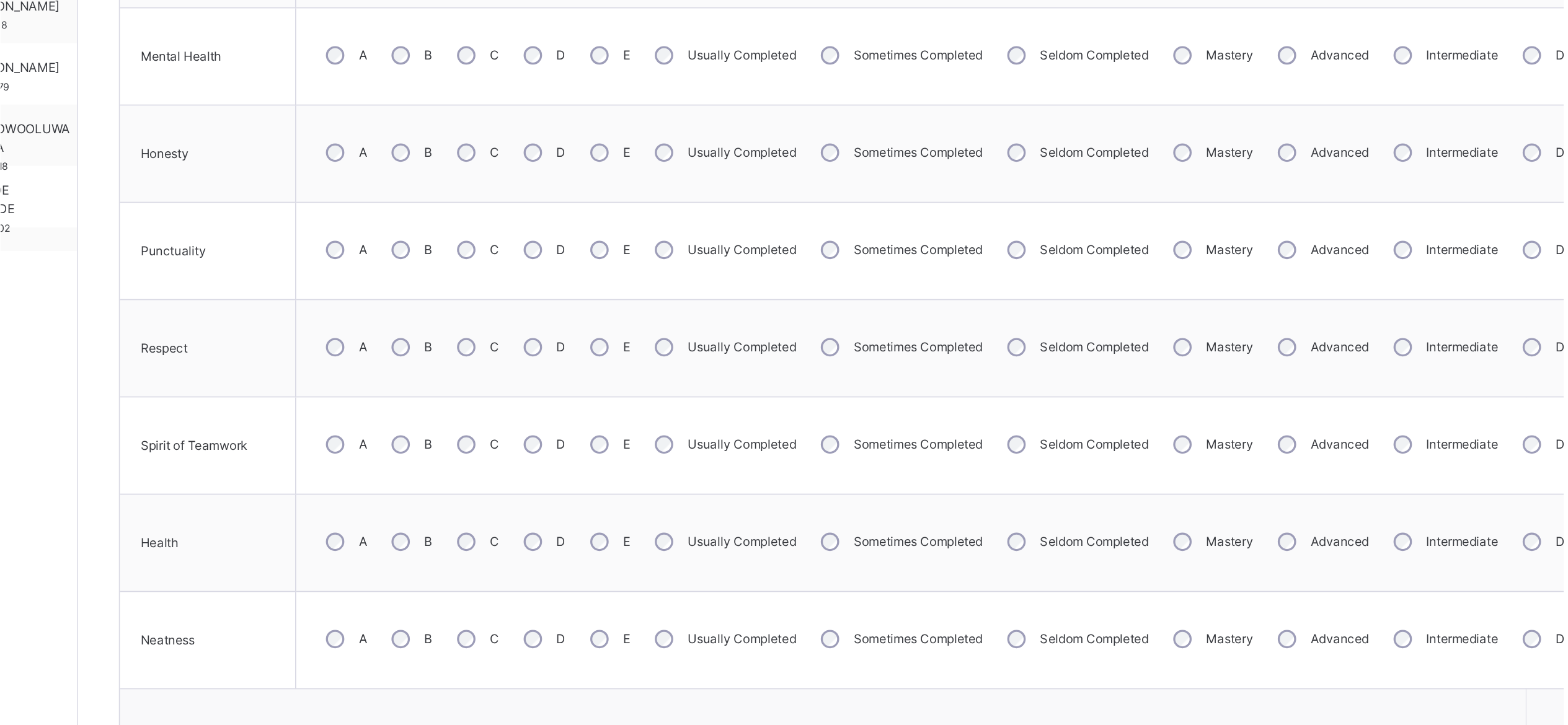 scroll, scrollTop: 406, scrollLeft: 0, axis: vertical 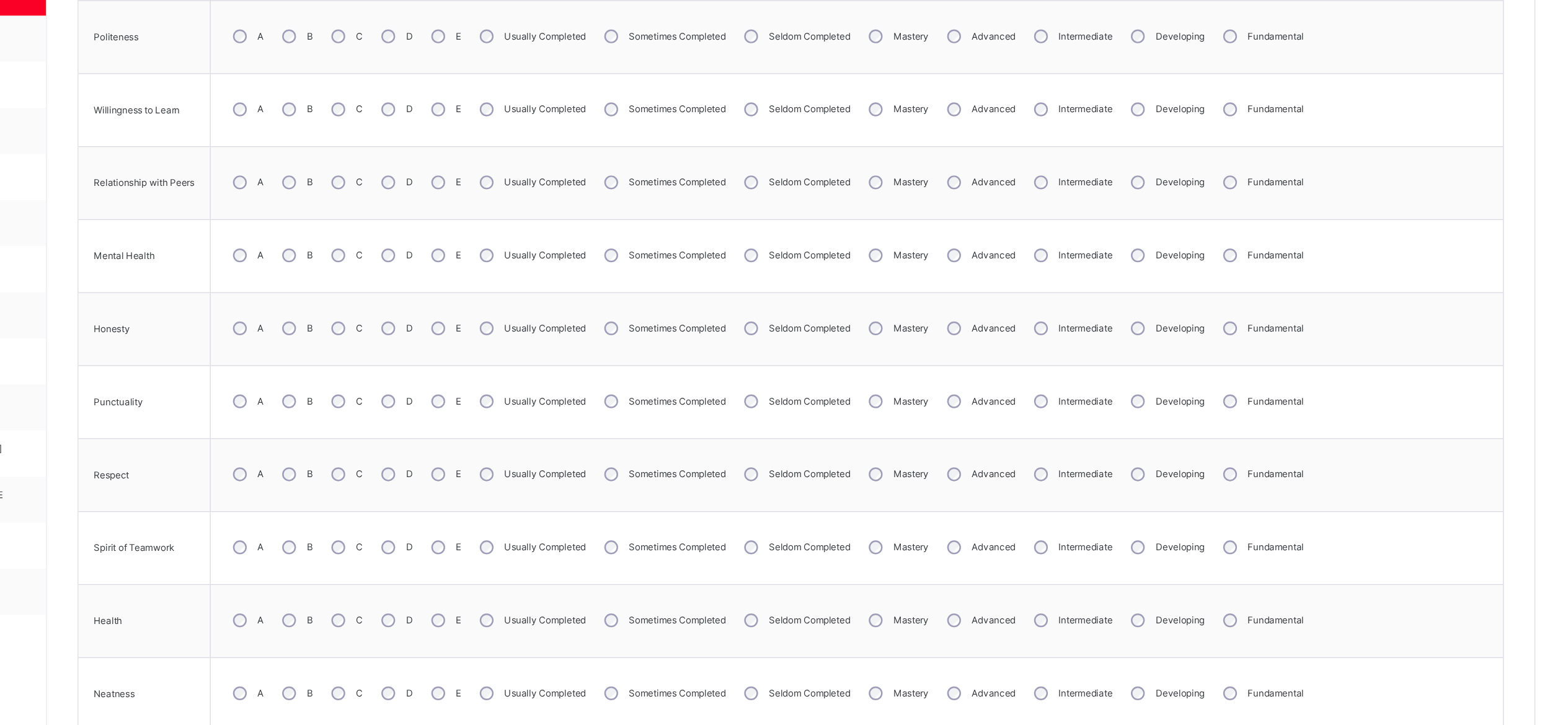 drag, startPoint x: 1019, startPoint y: 43, endPoint x: 939, endPoint y: 450, distance: 414.7879 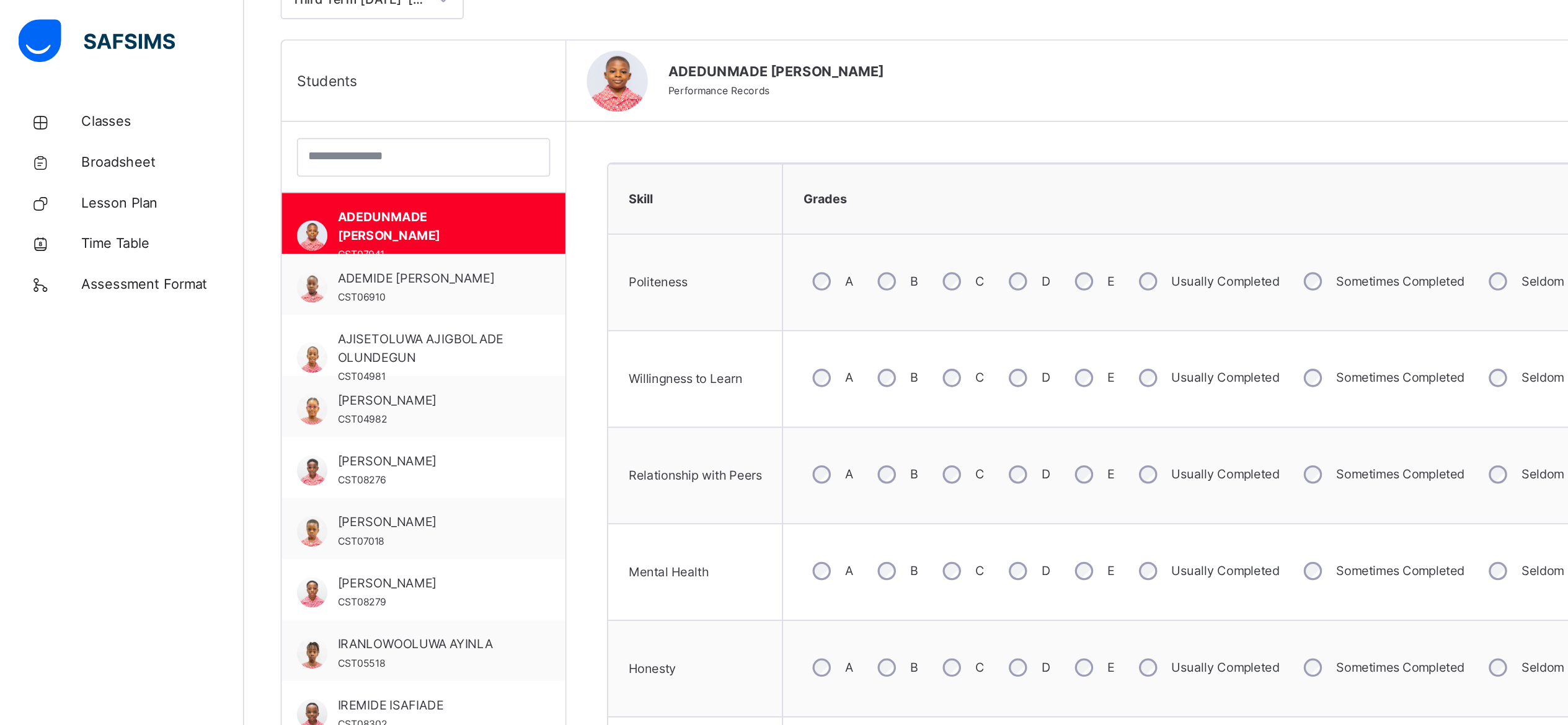 scroll, scrollTop: 289, scrollLeft: 0, axis: vertical 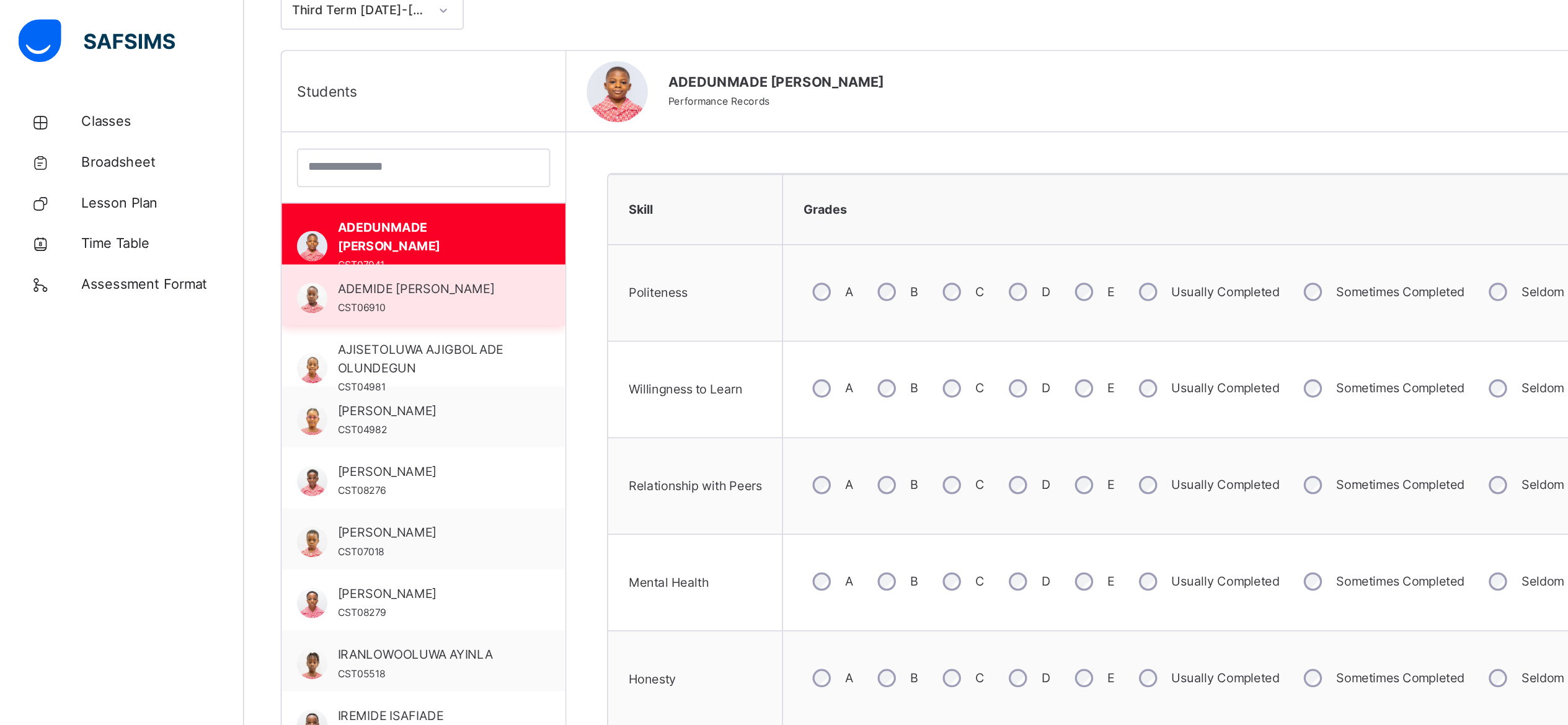 click on "ADEMIDE  AJAYI" at bounding box center (261, 176) 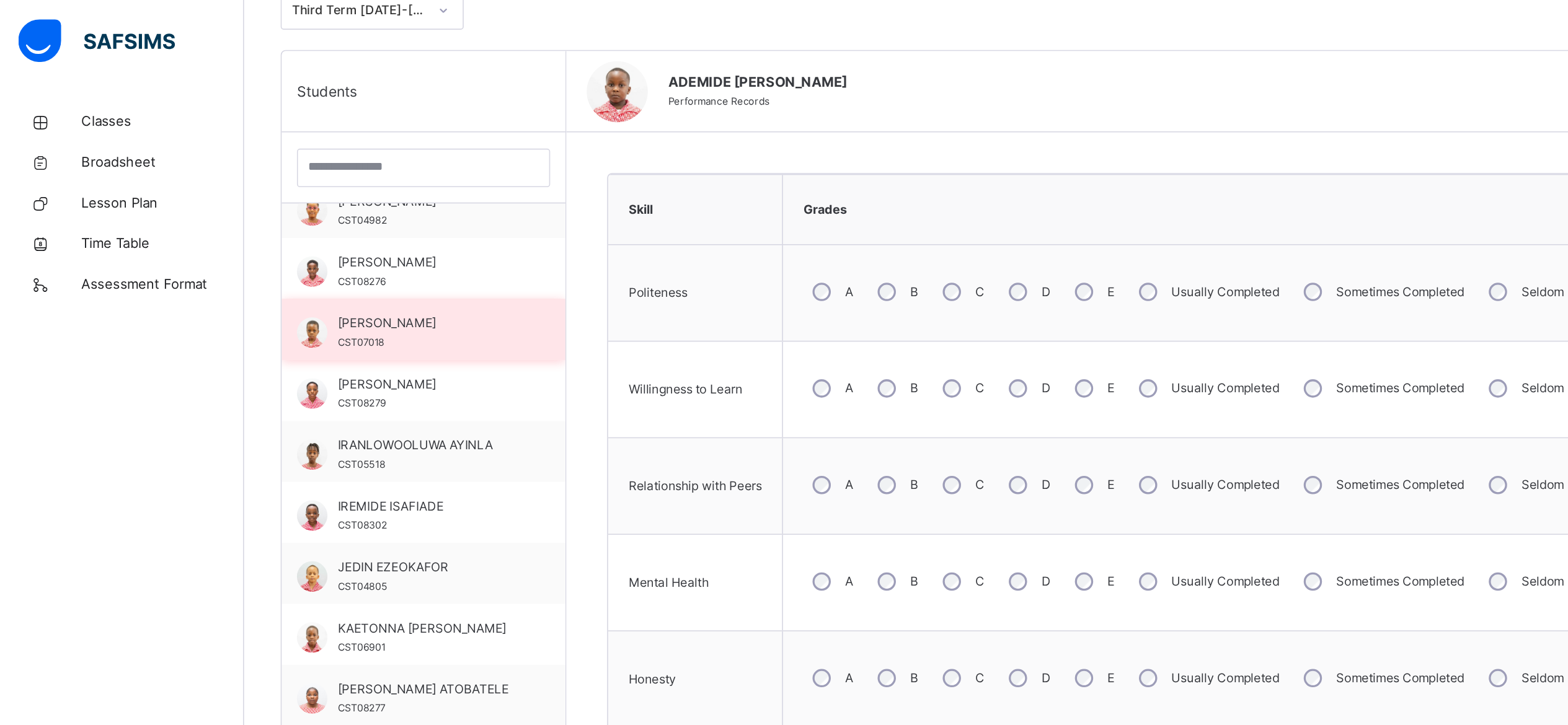 scroll, scrollTop: 142, scrollLeft: 0, axis: vertical 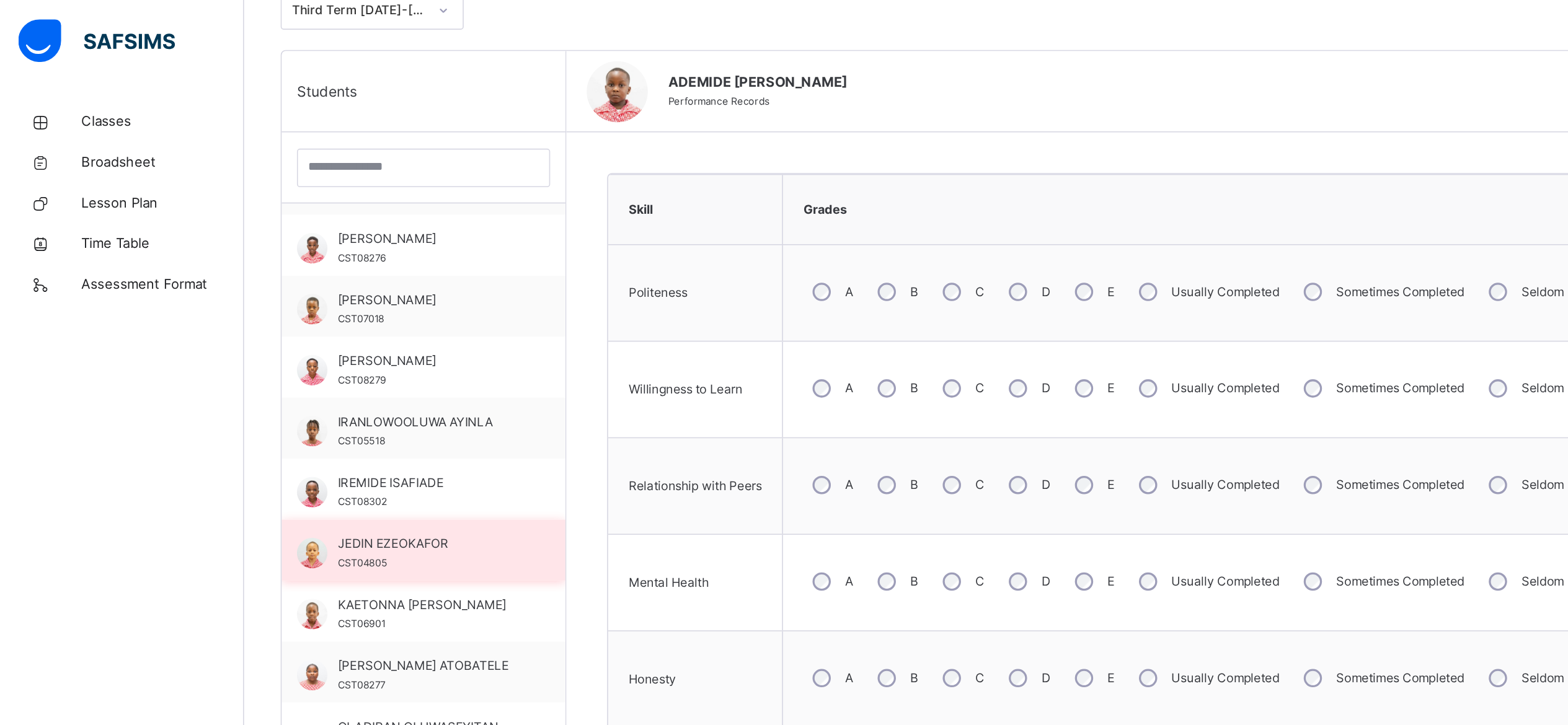 click on "JEDIN  EZEOKAFOR" at bounding box center [261, 332] 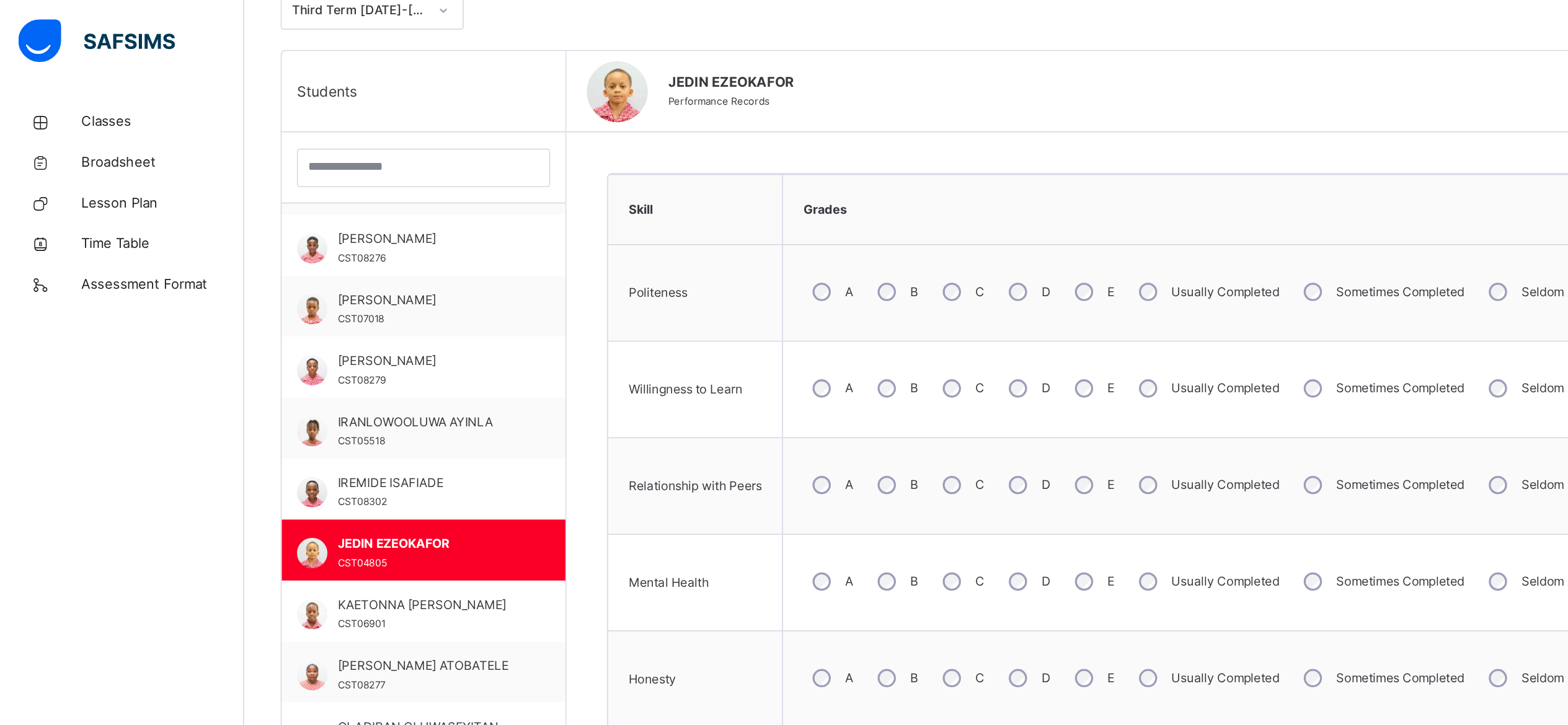 scroll, scrollTop: 289, scrollLeft: 0, axis: vertical 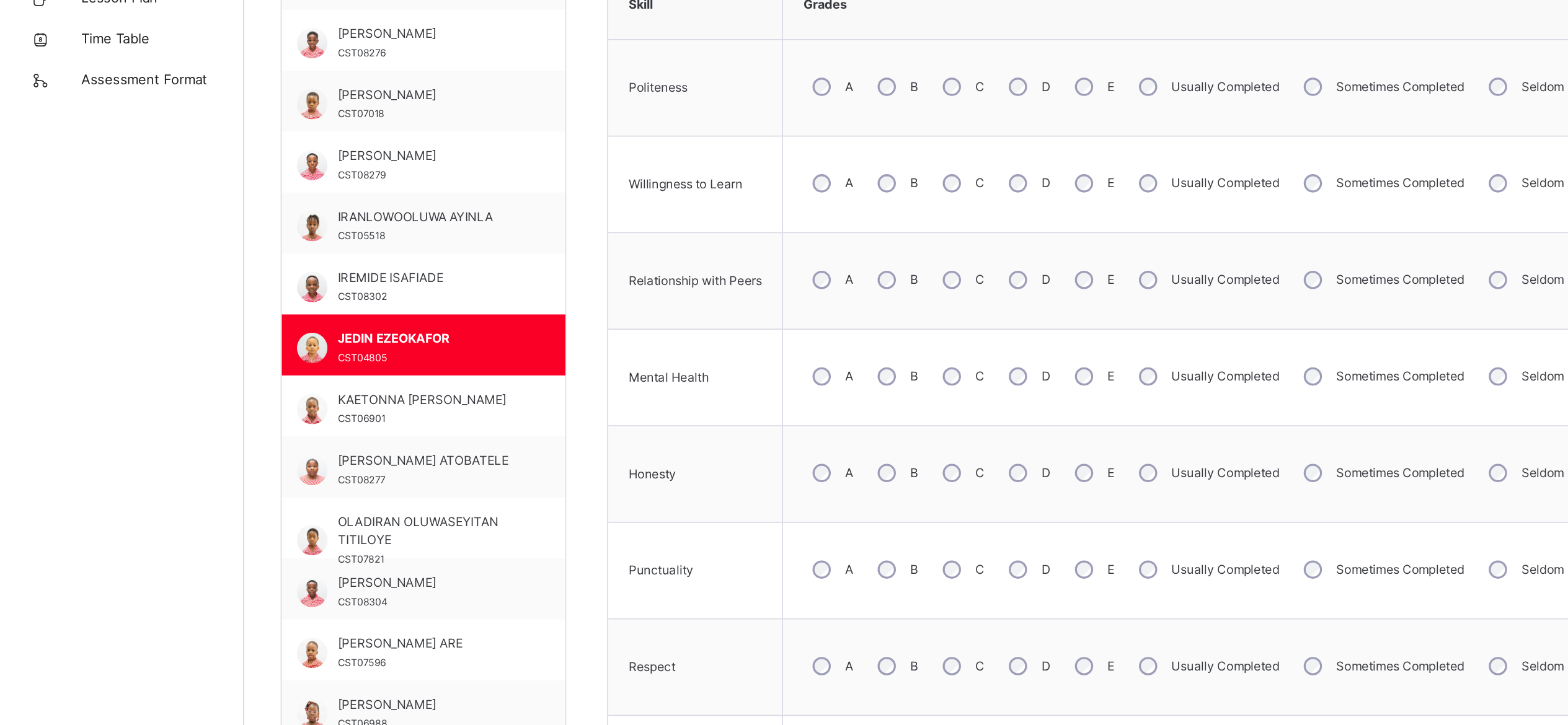 click on "A" at bounding box center [507, 354] 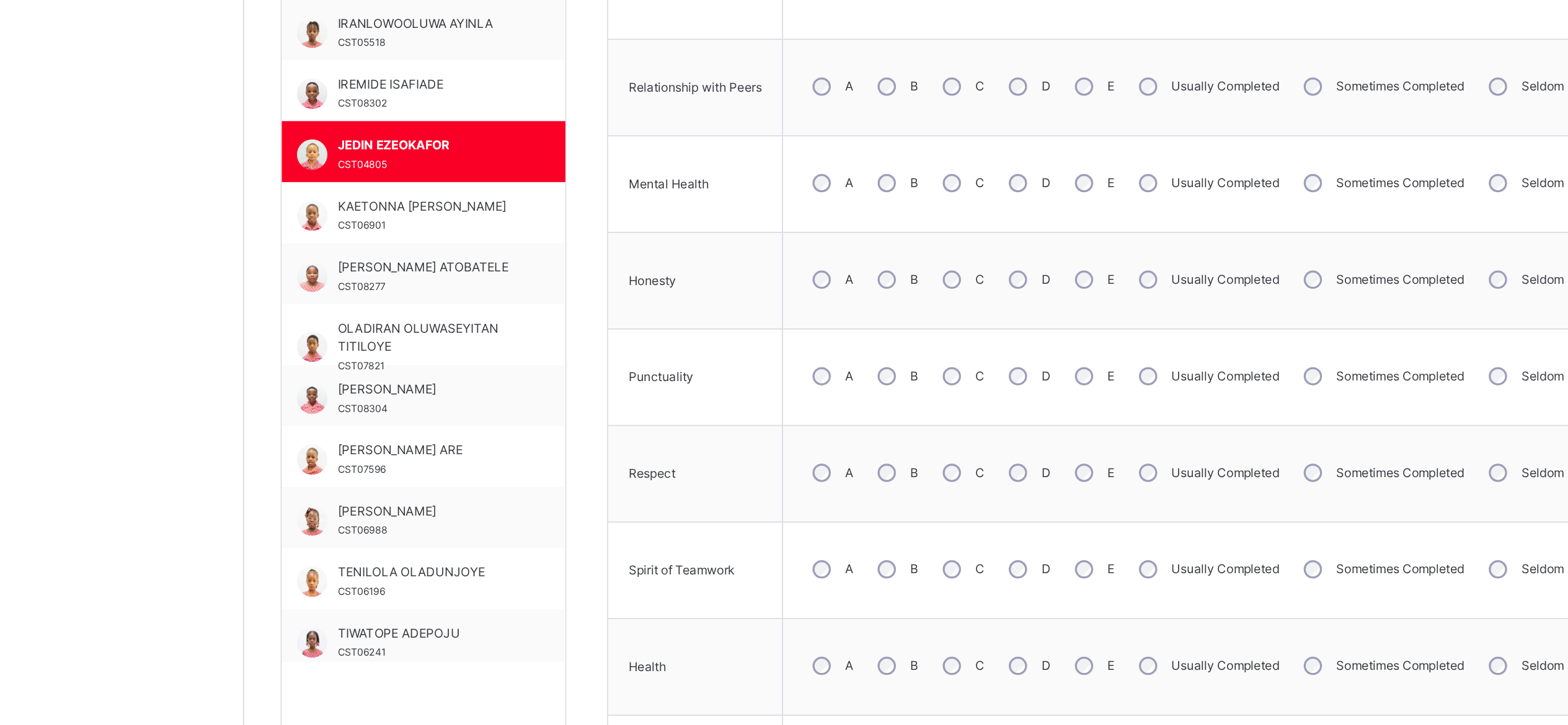 scroll, scrollTop: 289, scrollLeft: 0, axis: vertical 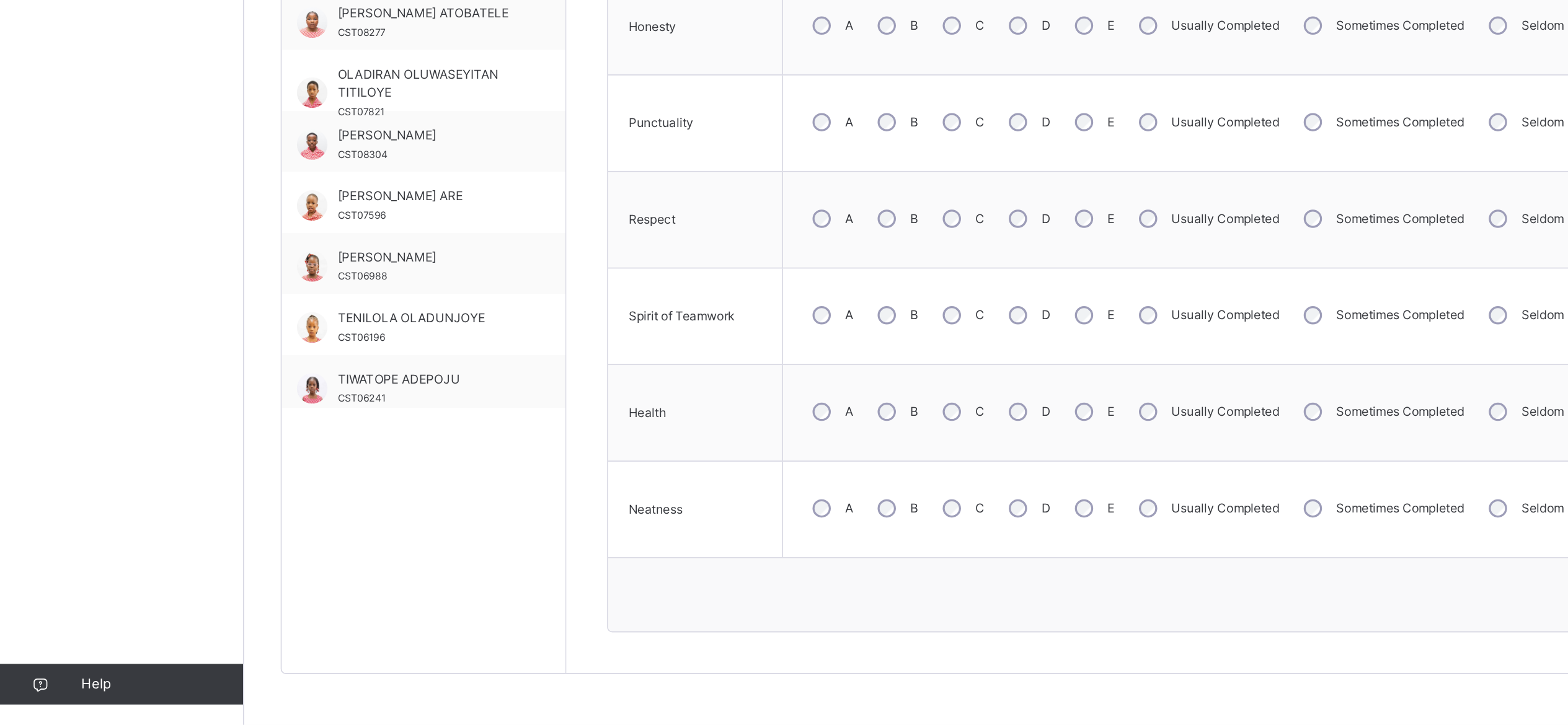 click on "A" at bounding box center [507, 416] 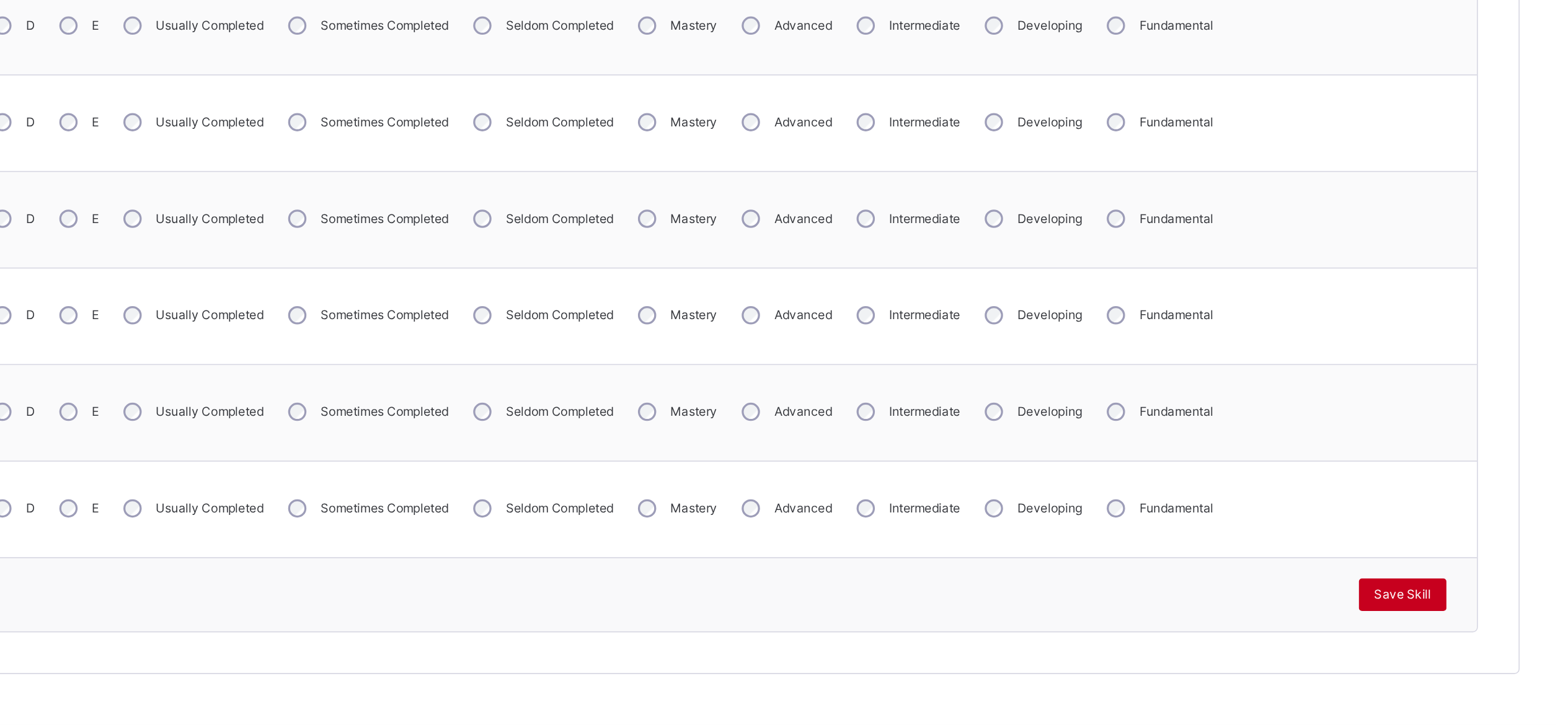 click on "Save Skill" at bounding box center [1474, 646] 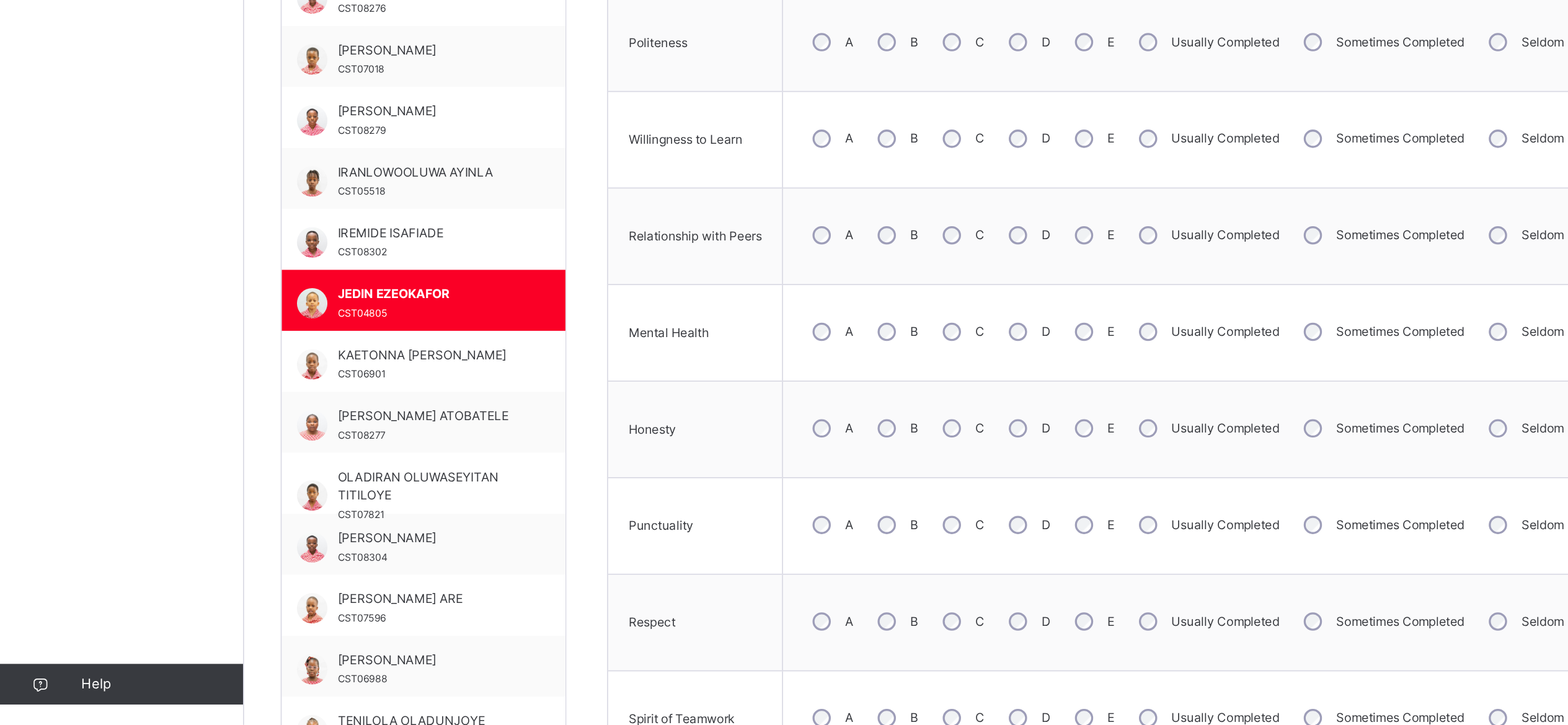 scroll, scrollTop: 159, scrollLeft: 0, axis: vertical 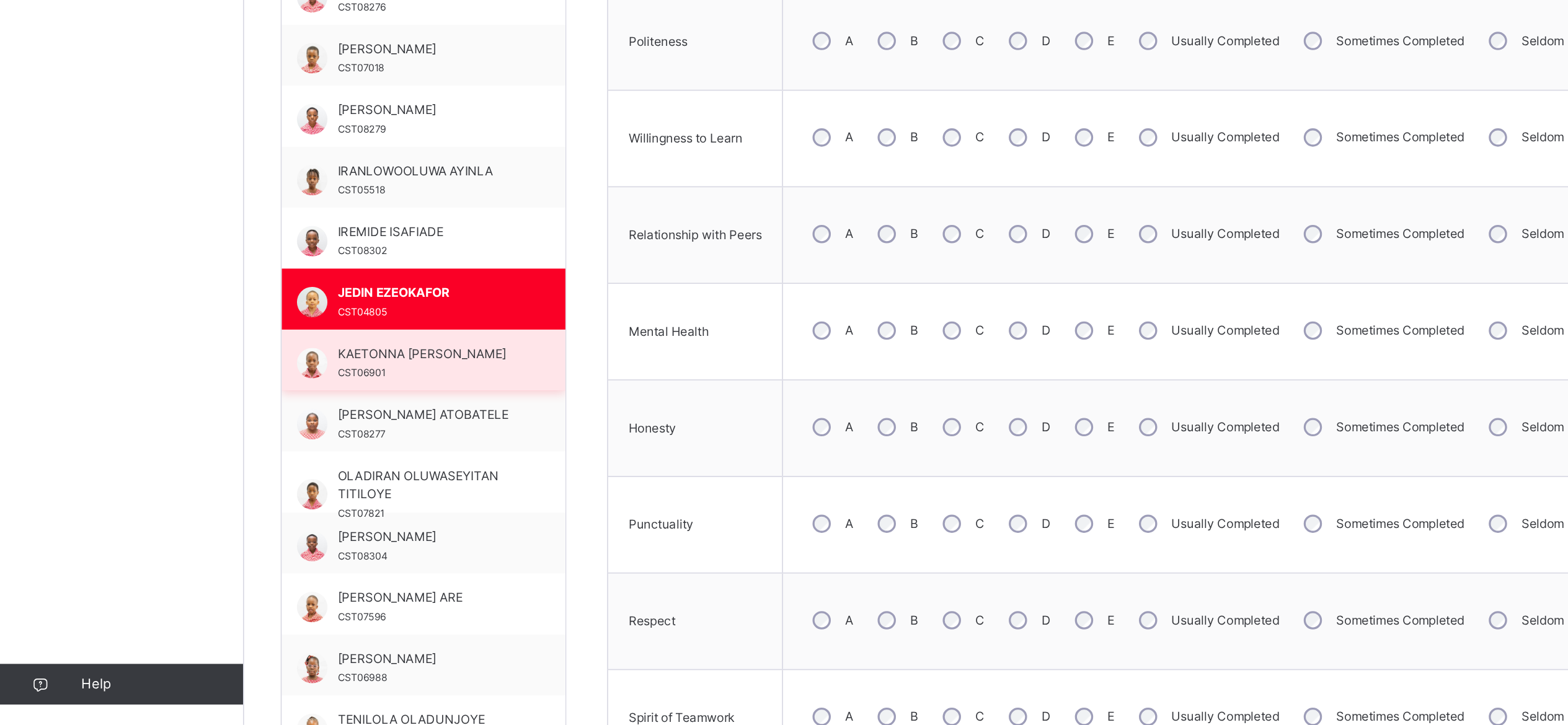 click on "KAETONNA AARON DIKE CST06901" at bounding box center (261, 504) 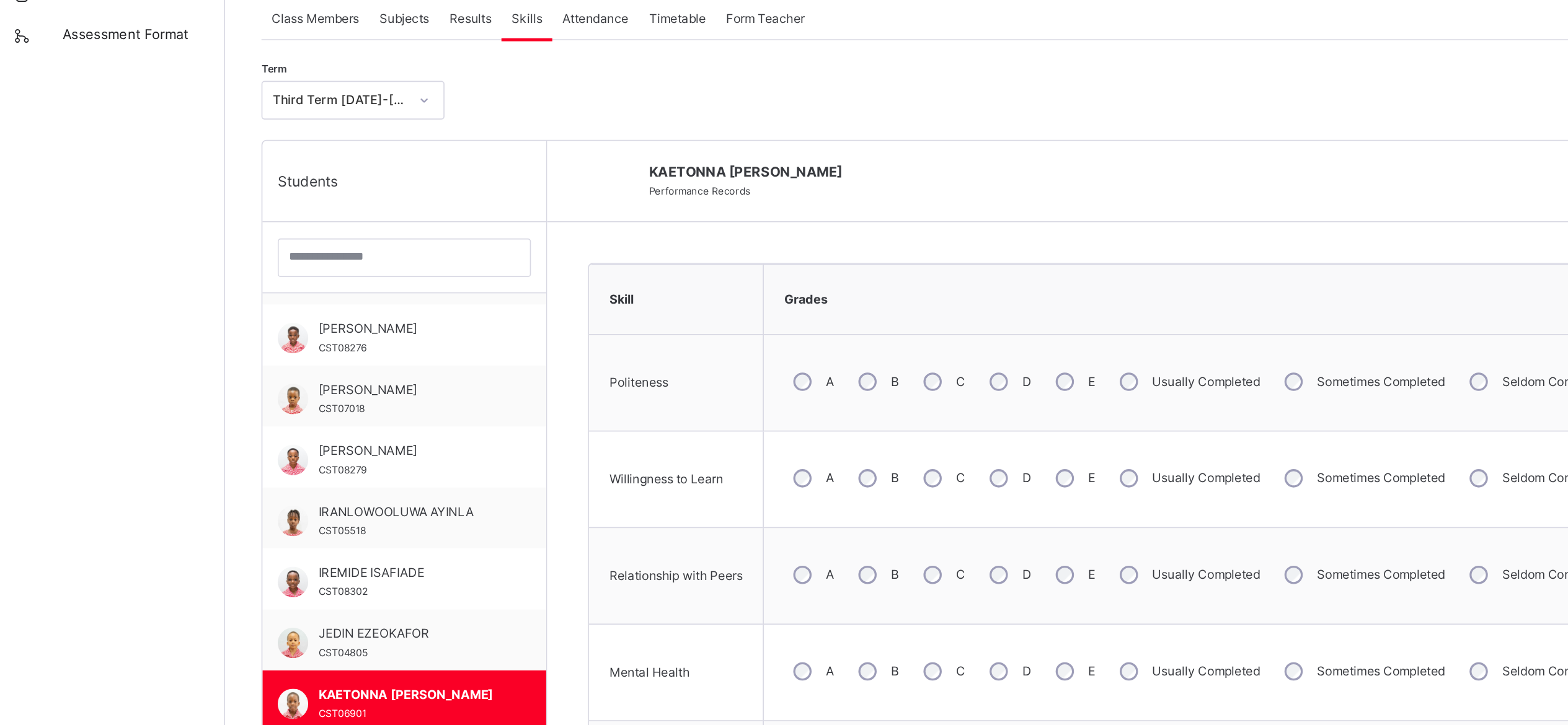 scroll, scrollTop: 82, scrollLeft: 0, axis: vertical 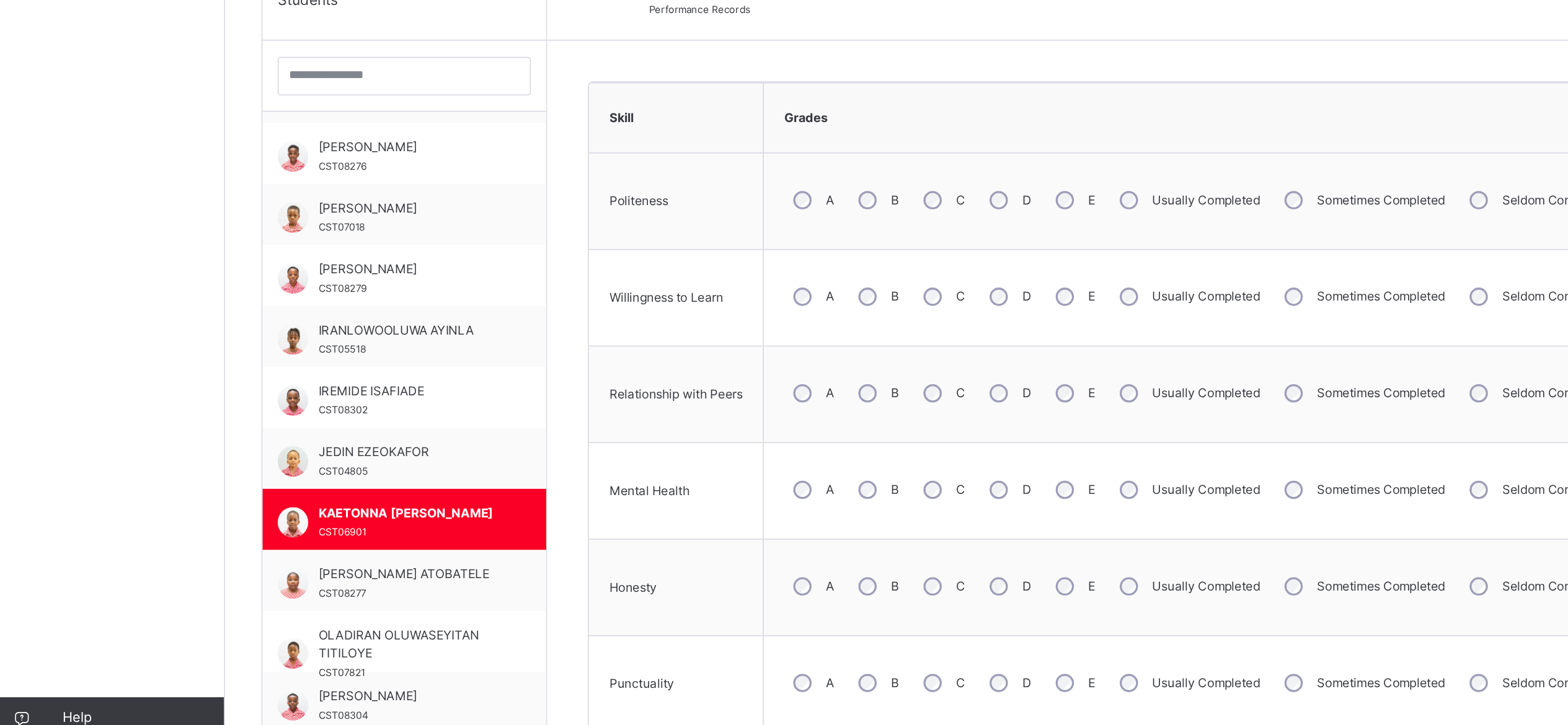 click on "B" at bounding box center (546, 444) 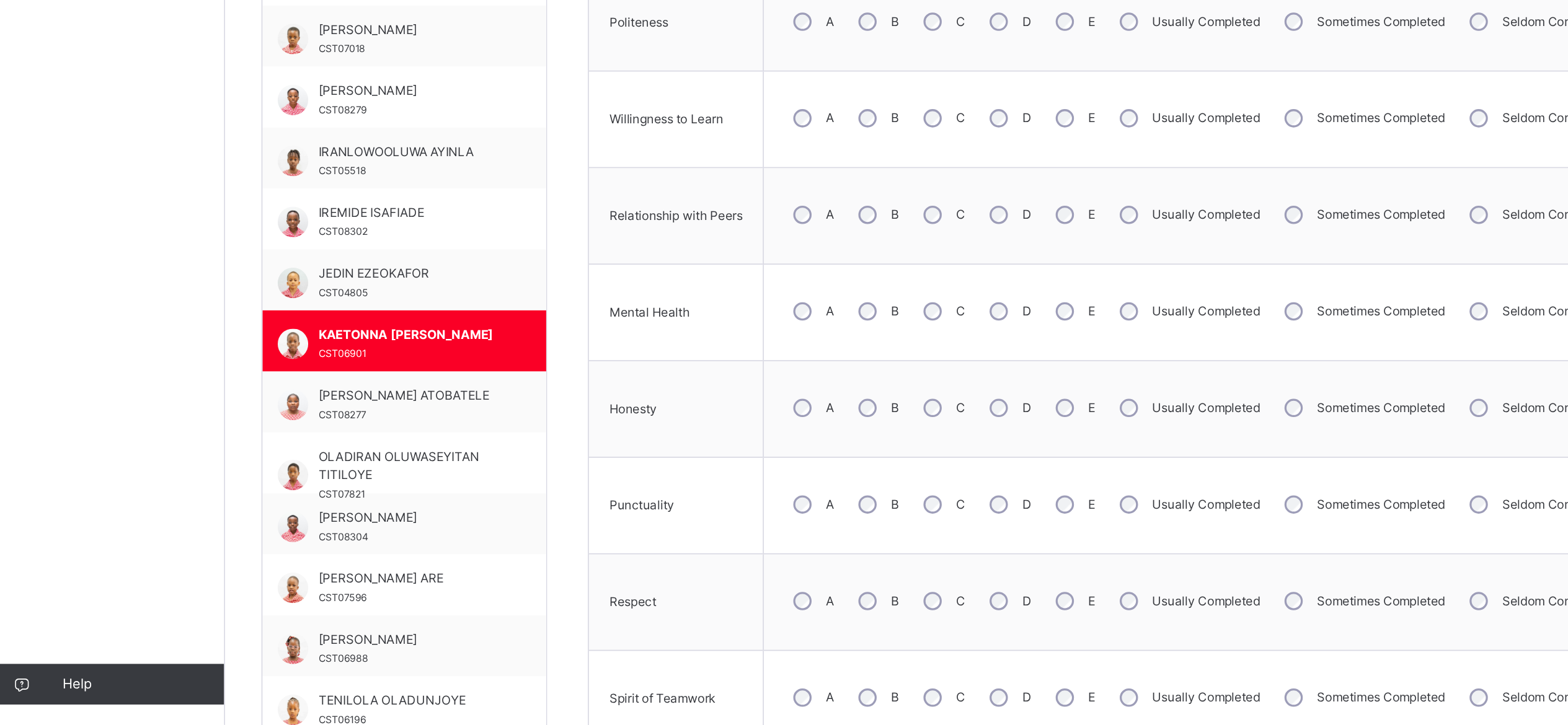 scroll, scrollTop: 174, scrollLeft: 0, axis: vertical 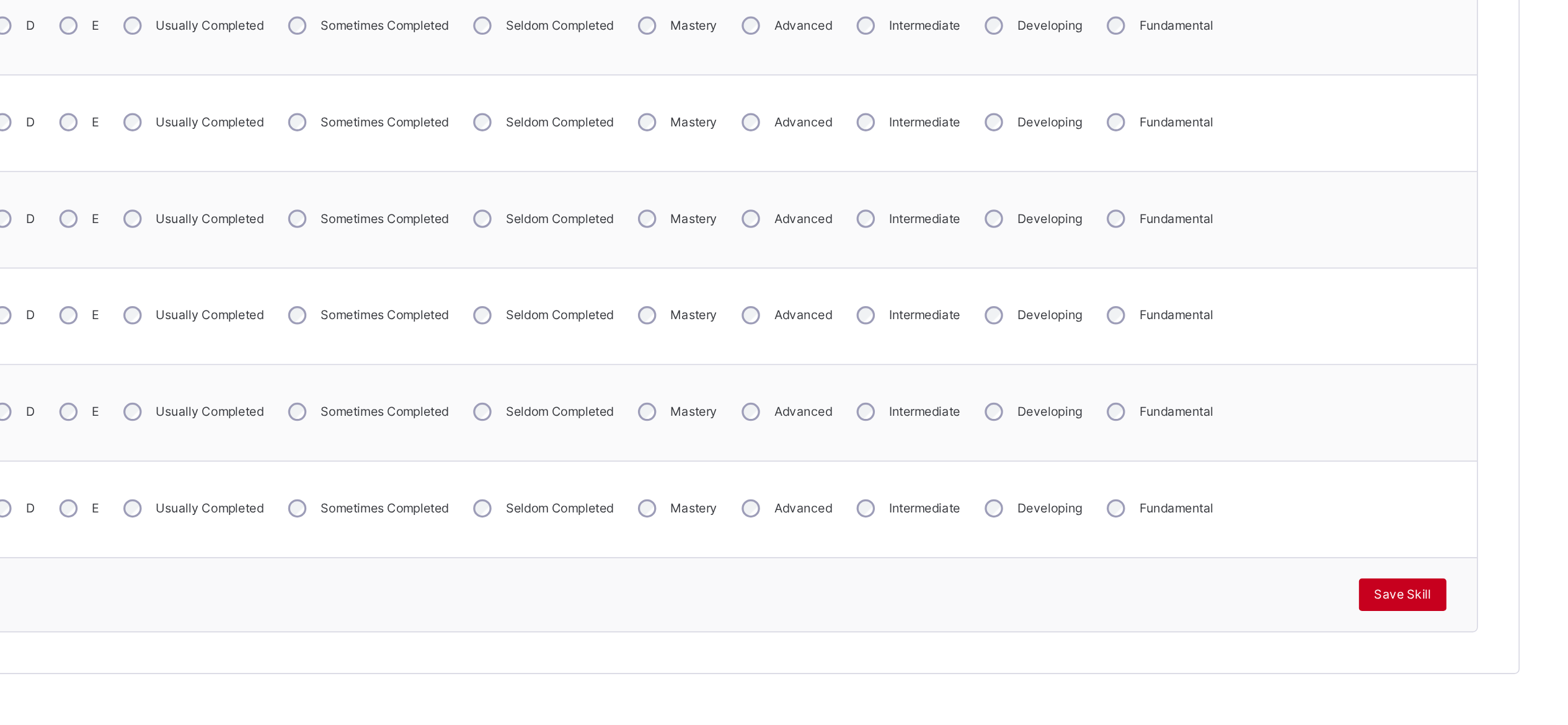 click on "Save Skill" at bounding box center [1474, 646] 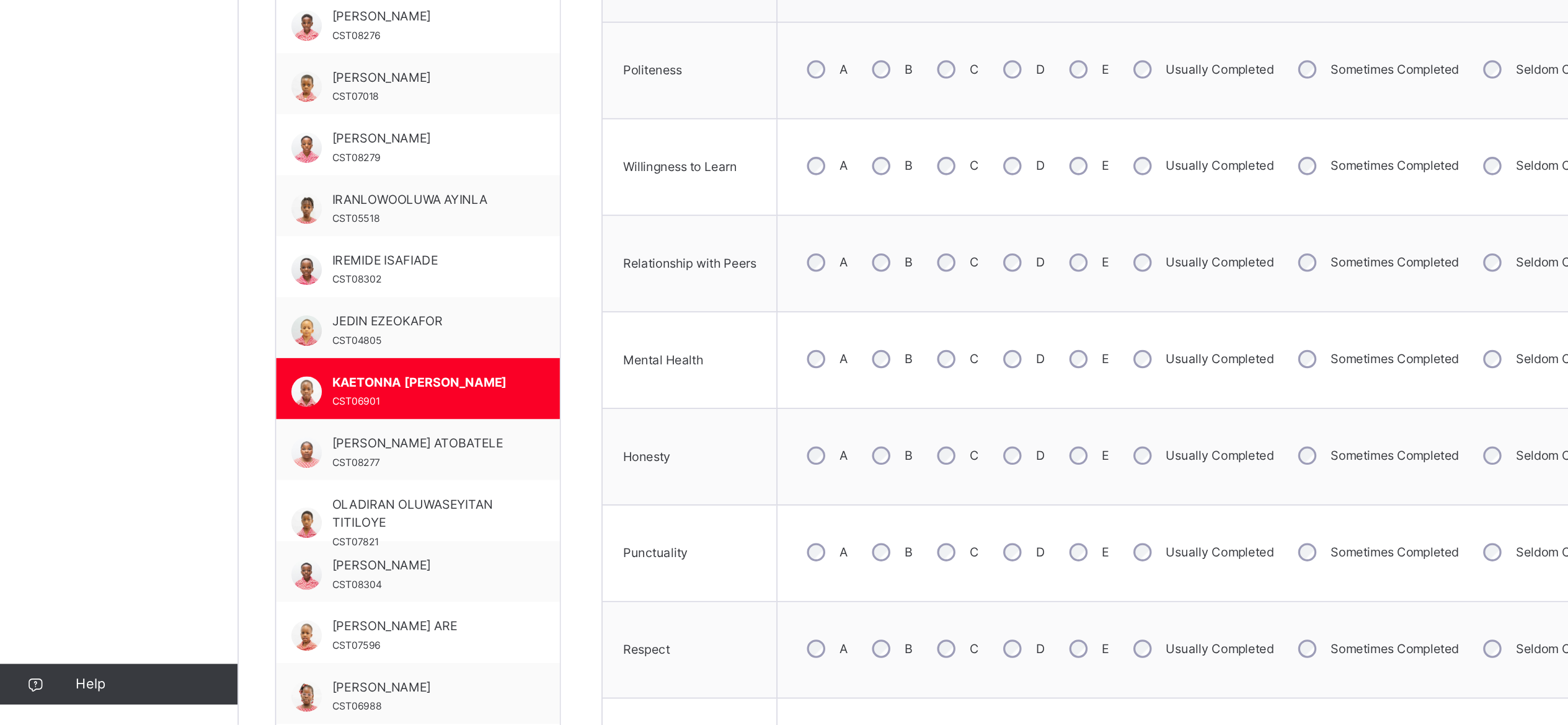 scroll, scrollTop: 142, scrollLeft: 0, axis: vertical 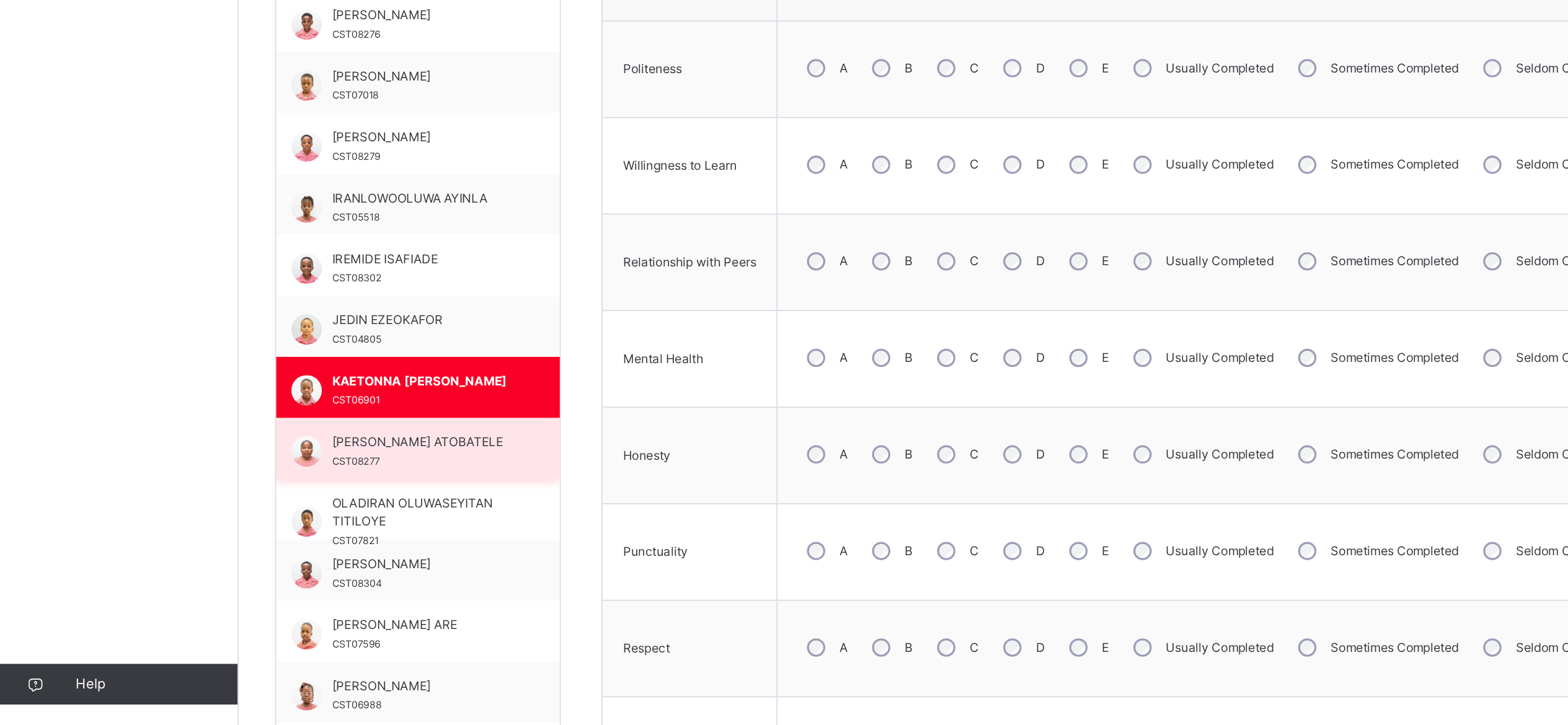 click on "MYSHA ADEDOYIN  ATOBATELE" at bounding box center [261, 553] 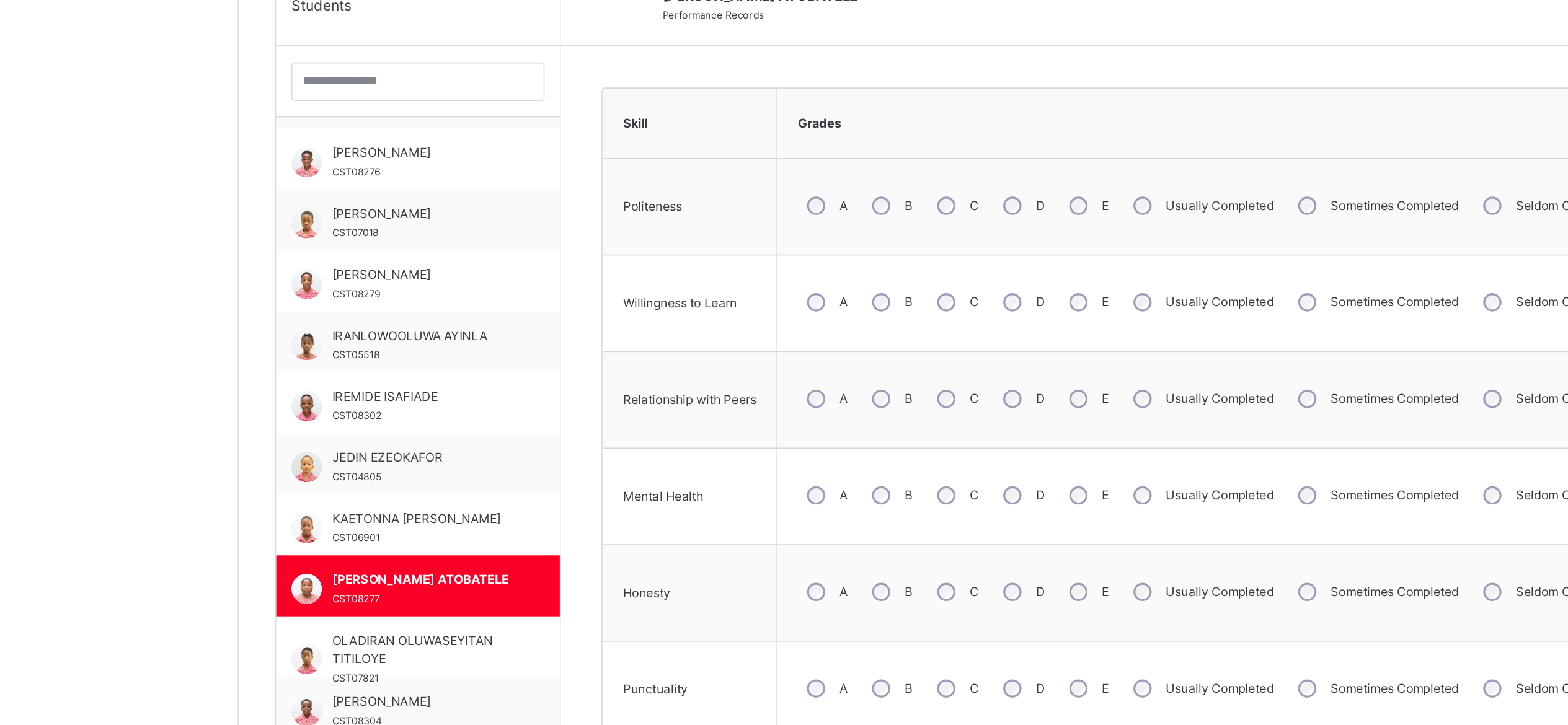 scroll, scrollTop: 141, scrollLeft: 0, axis: vertical 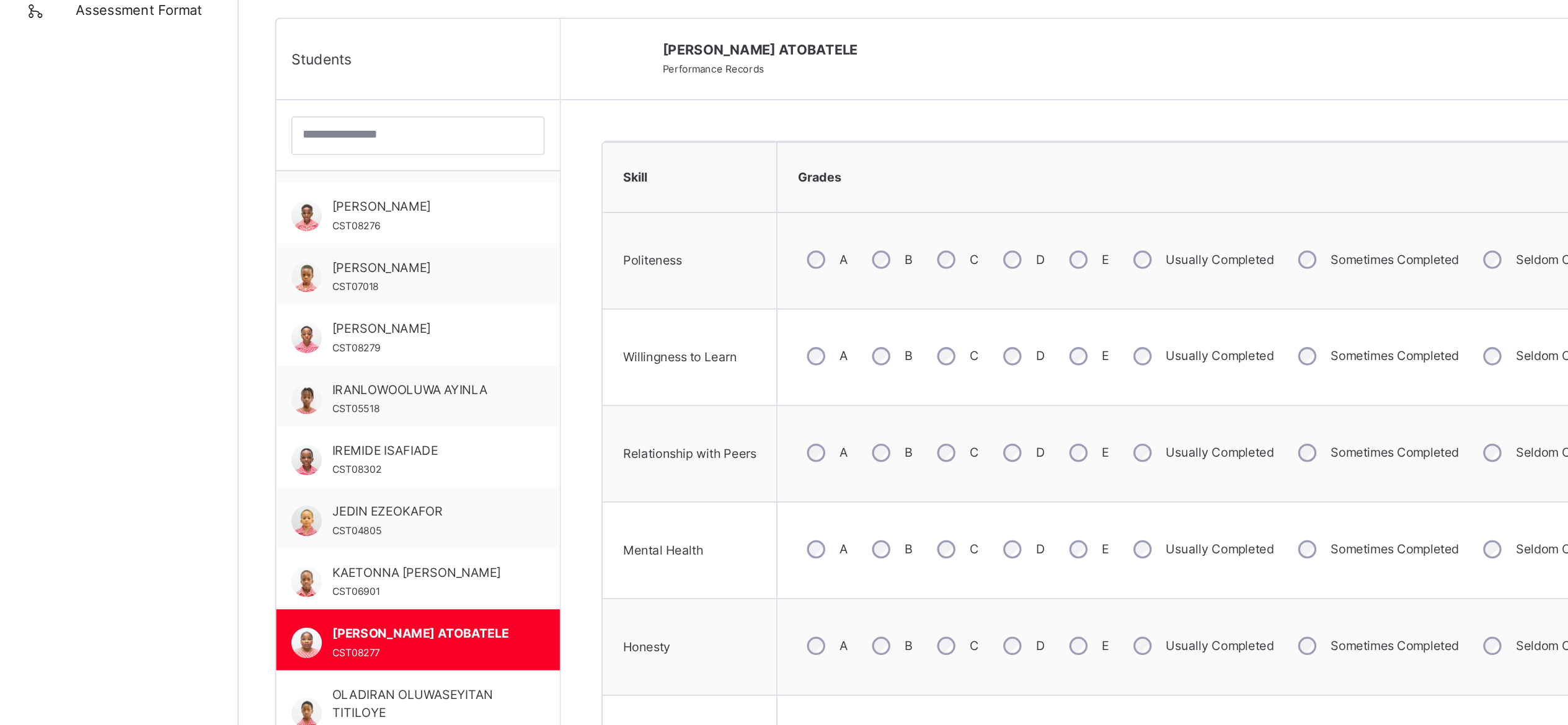 click on "A" at bounding box center (507, 325) 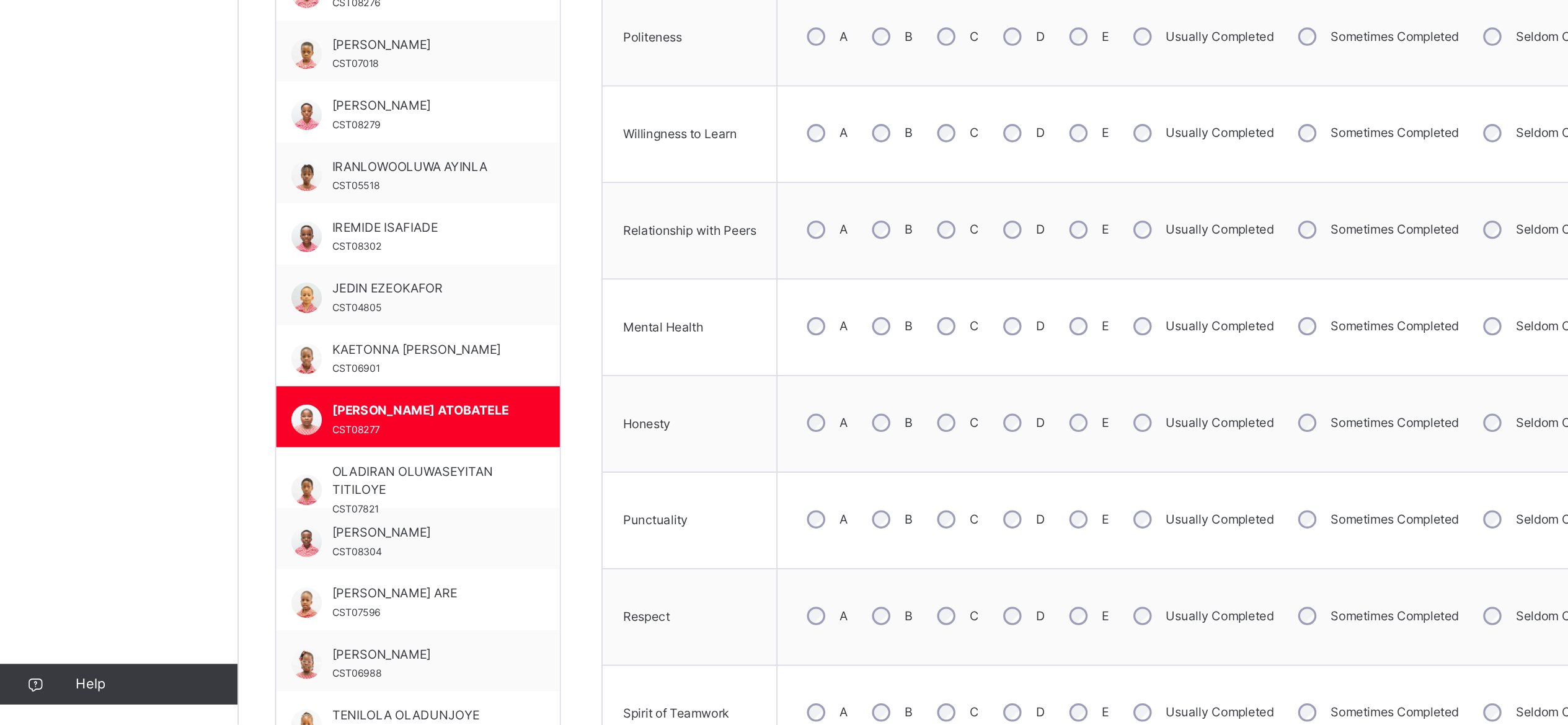 scroll, scrollTop: 170, scrollLeft: 0, axis: vertical 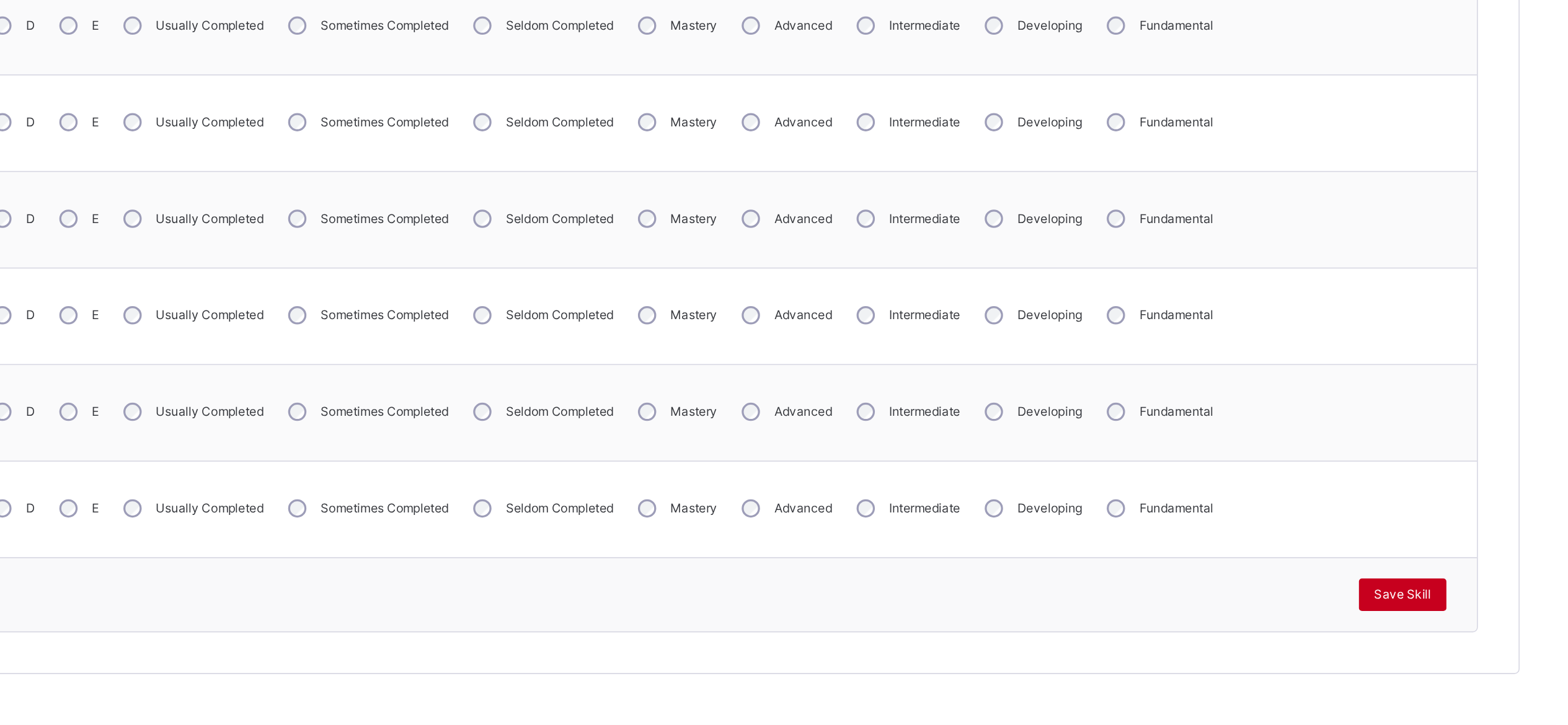 click on "Save Skill" at bounding box center [1474, 646] 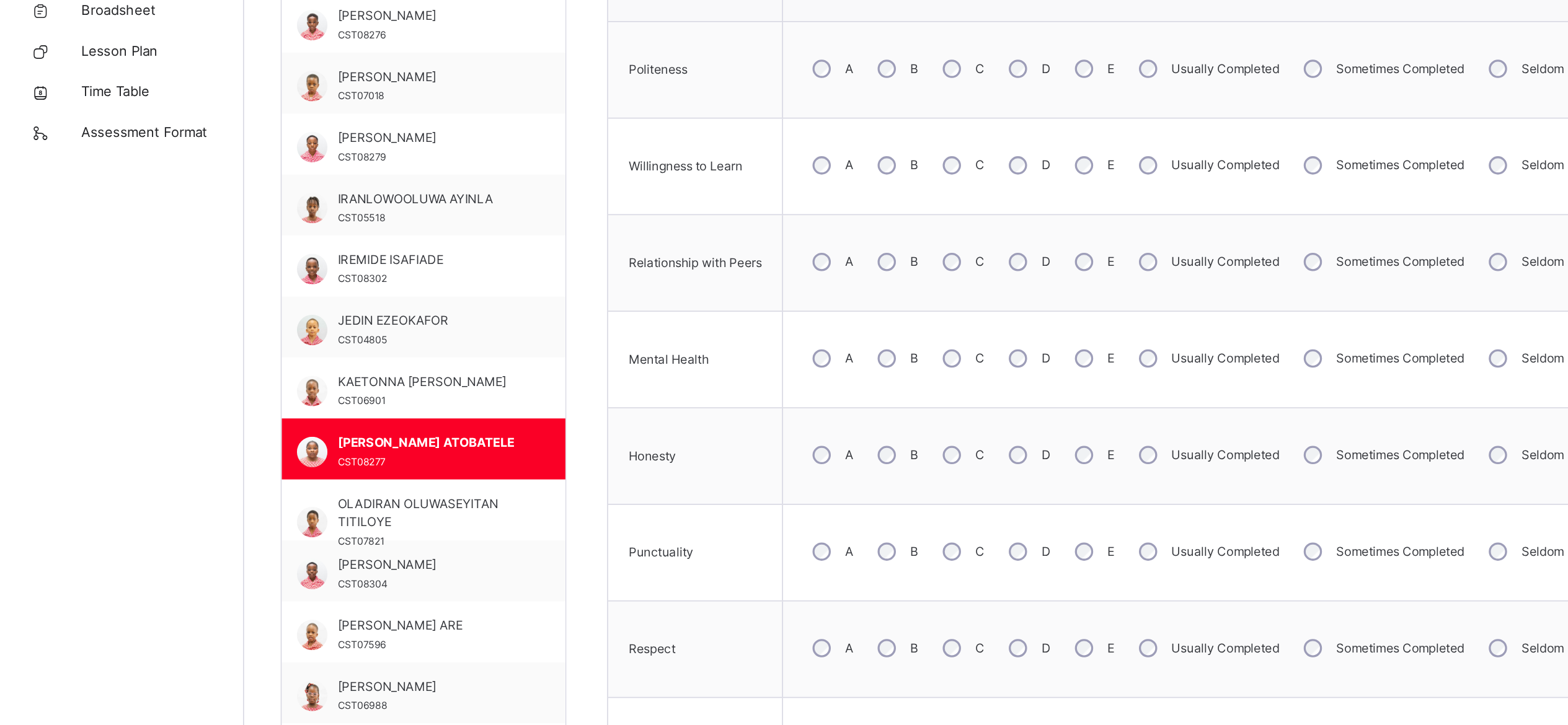 scroll, scrollTop: 332, scrollLeft: 0, axis: vertical 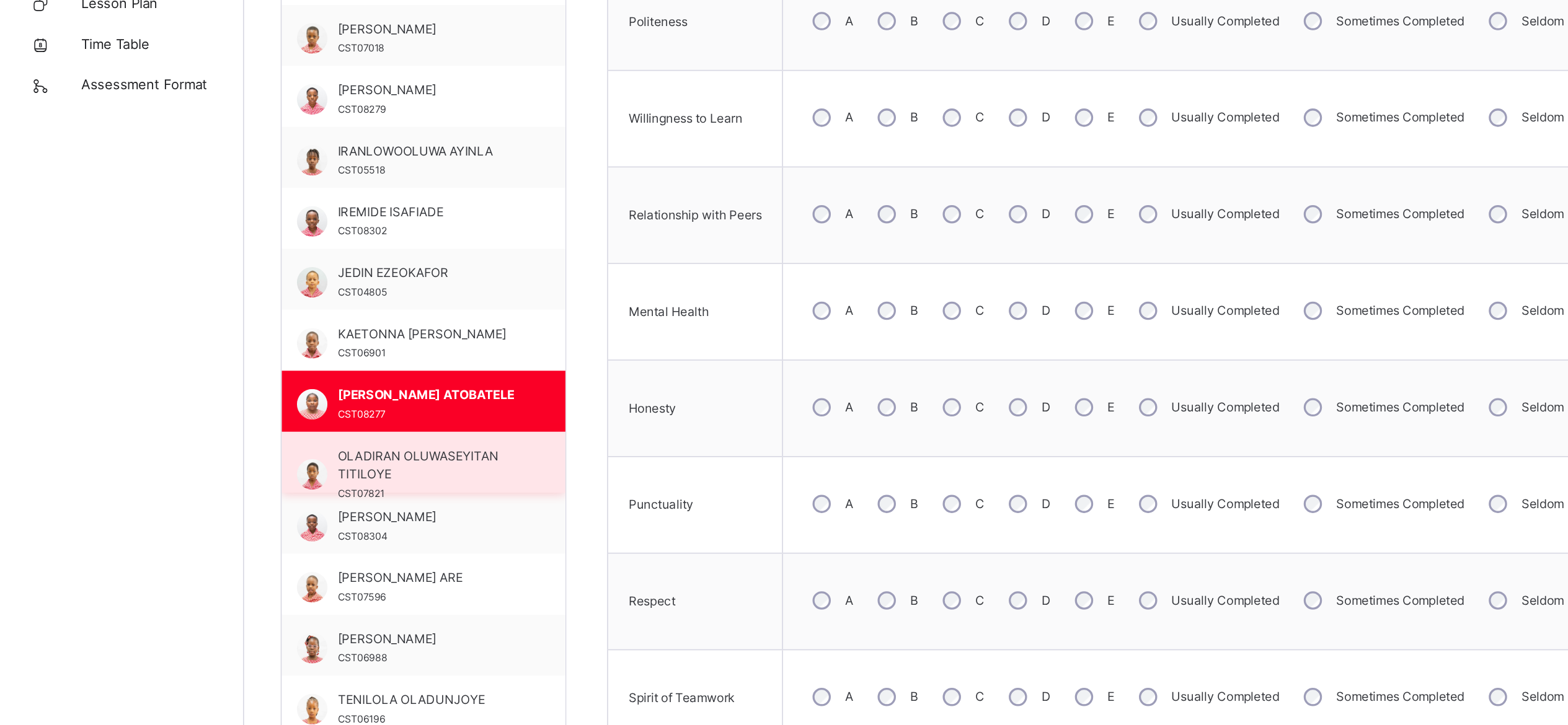 click on "OLADIRAN OLUWASEYITAN TITILOYE" at bounding box center [261, 405] 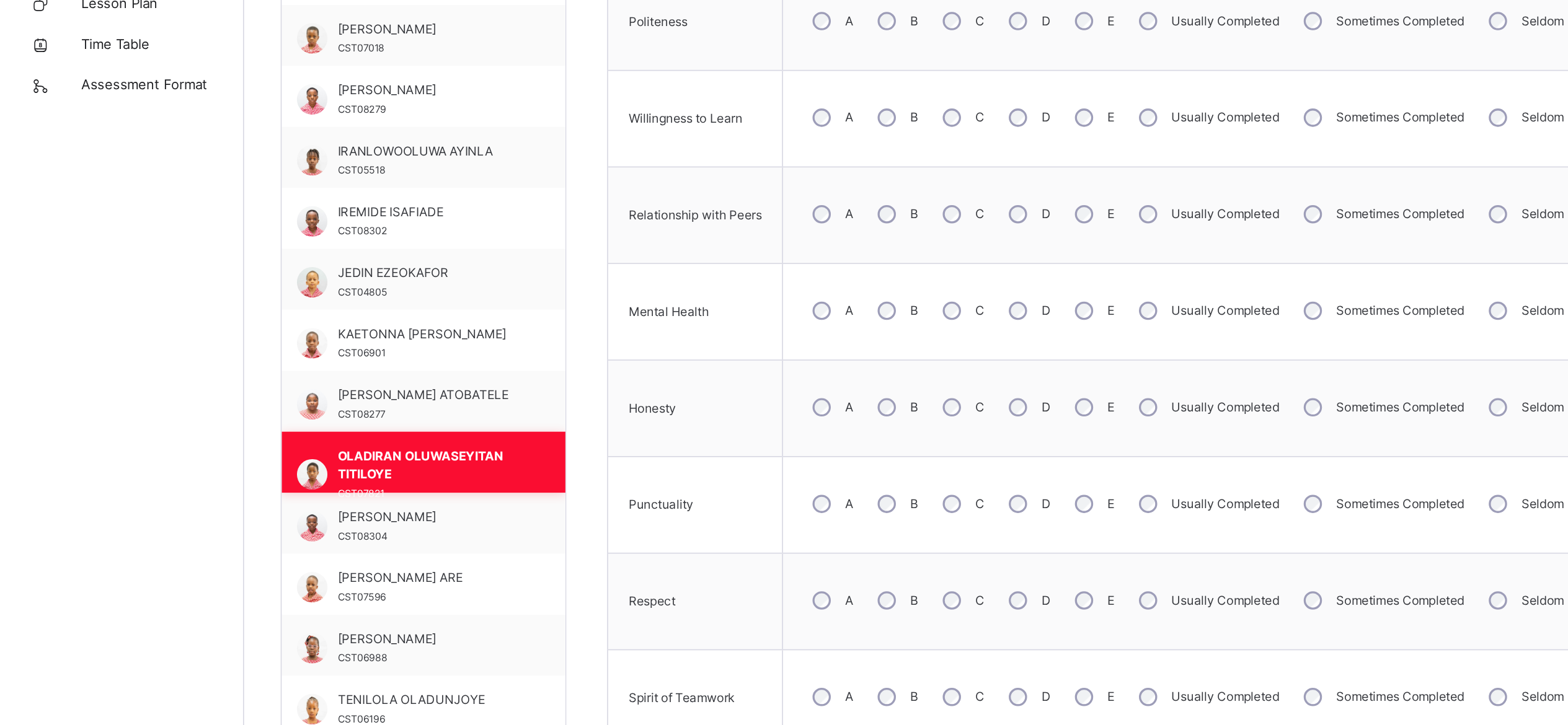 click on "OLADIRAN OLUWASEYITAN TITILOYE" at bounding box center [261, 405] 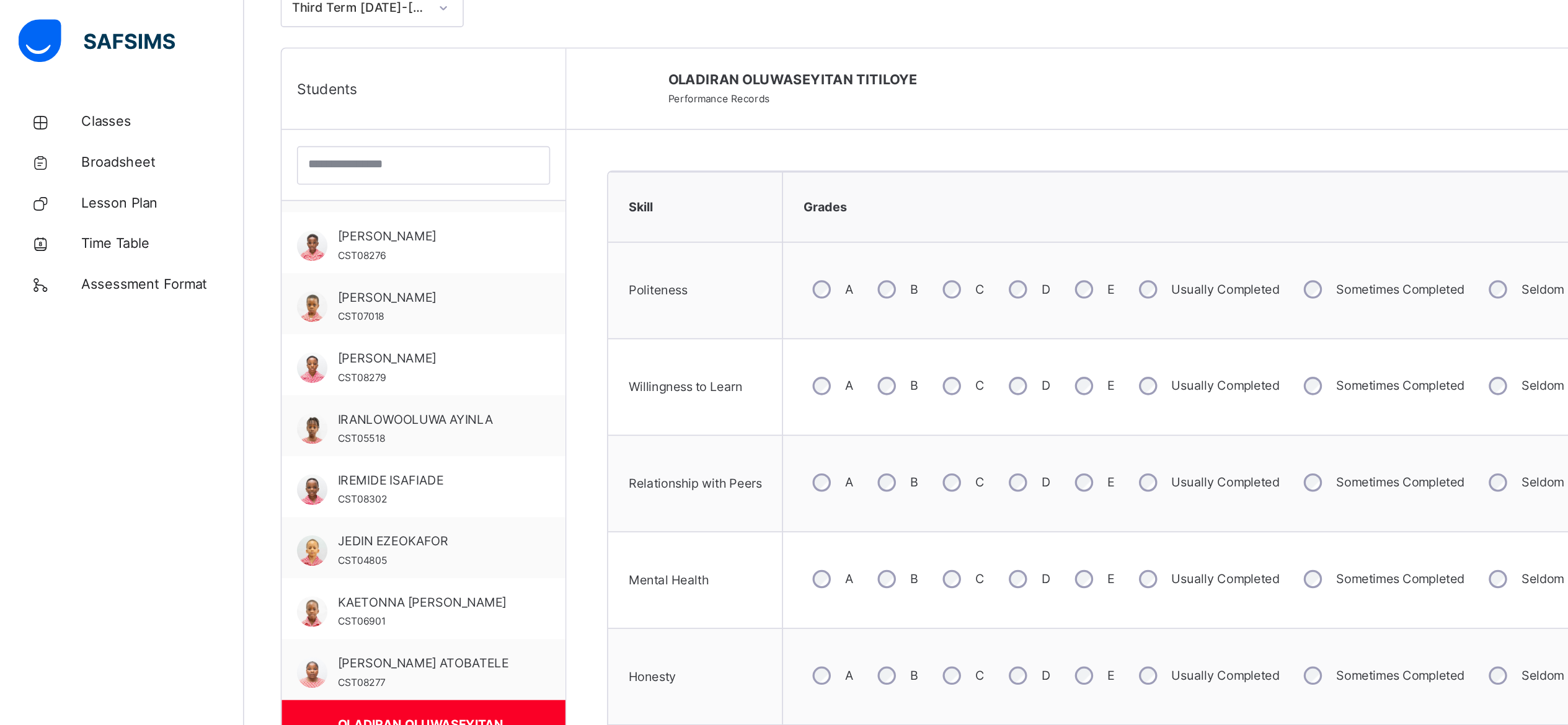 scroll, scrollTop: 273, scrollLeft: 0, axis: vertical 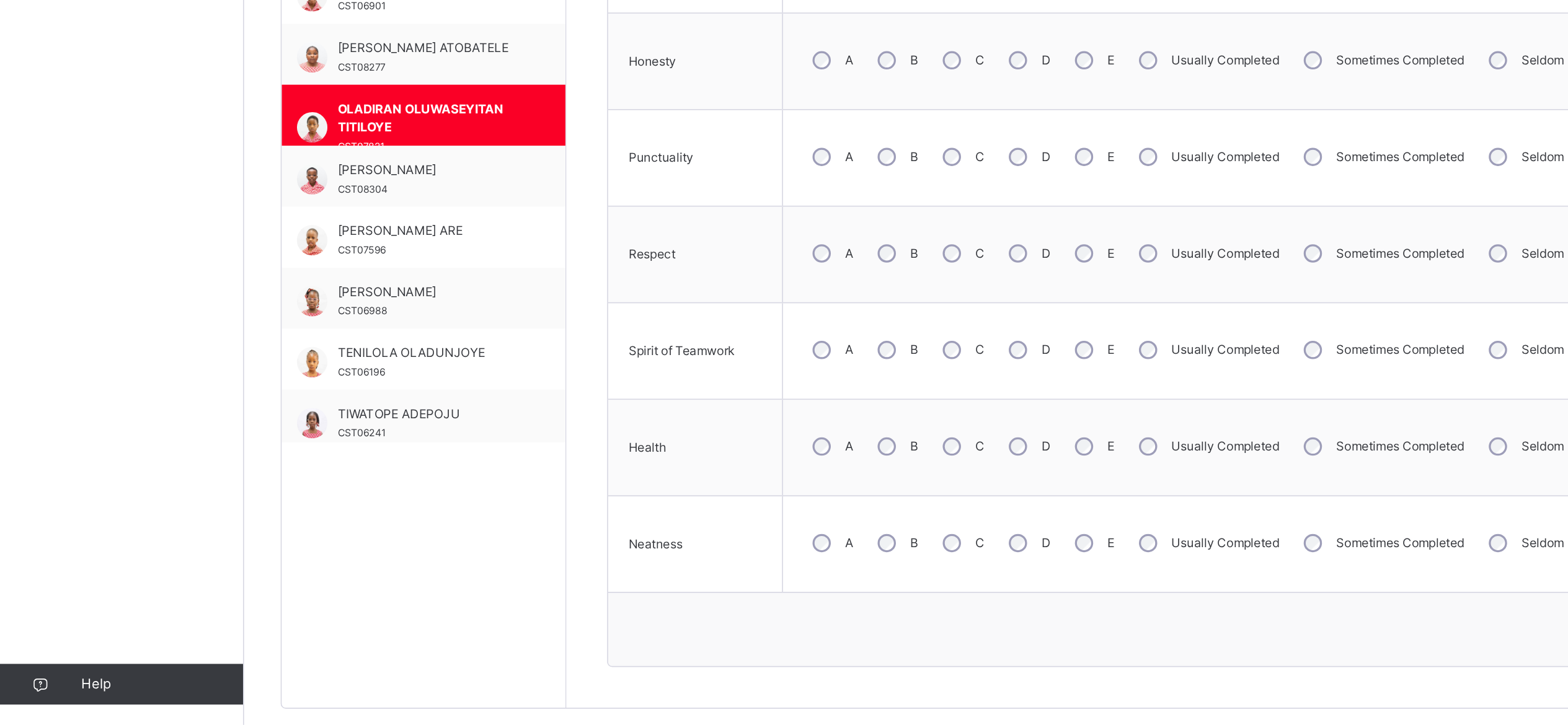 click on "A" at bounding box center (507, 379) 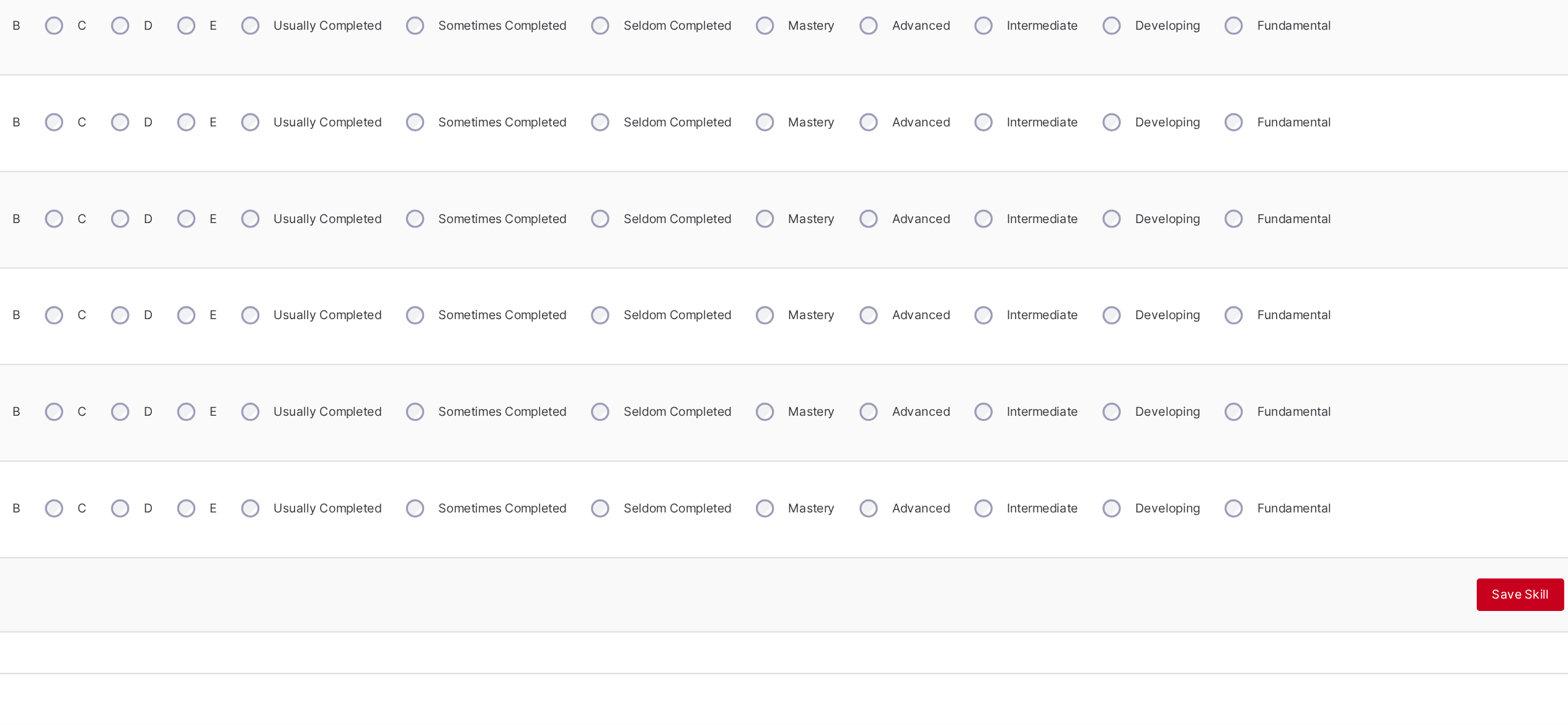 click on "Save Skill" at bounding box center (1474, 646) 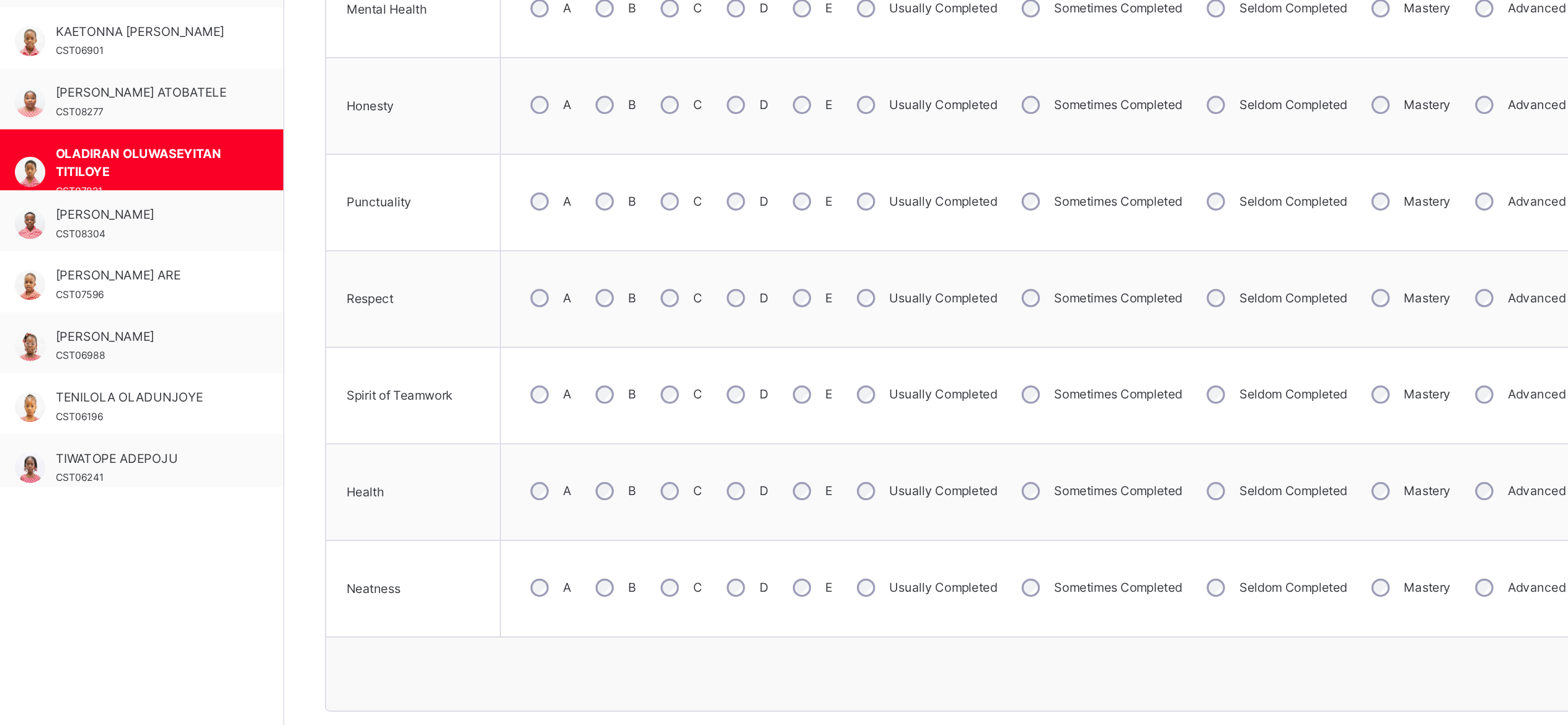 scroll, scrollTop: 405, scrollLeft: 0, axis: vertical 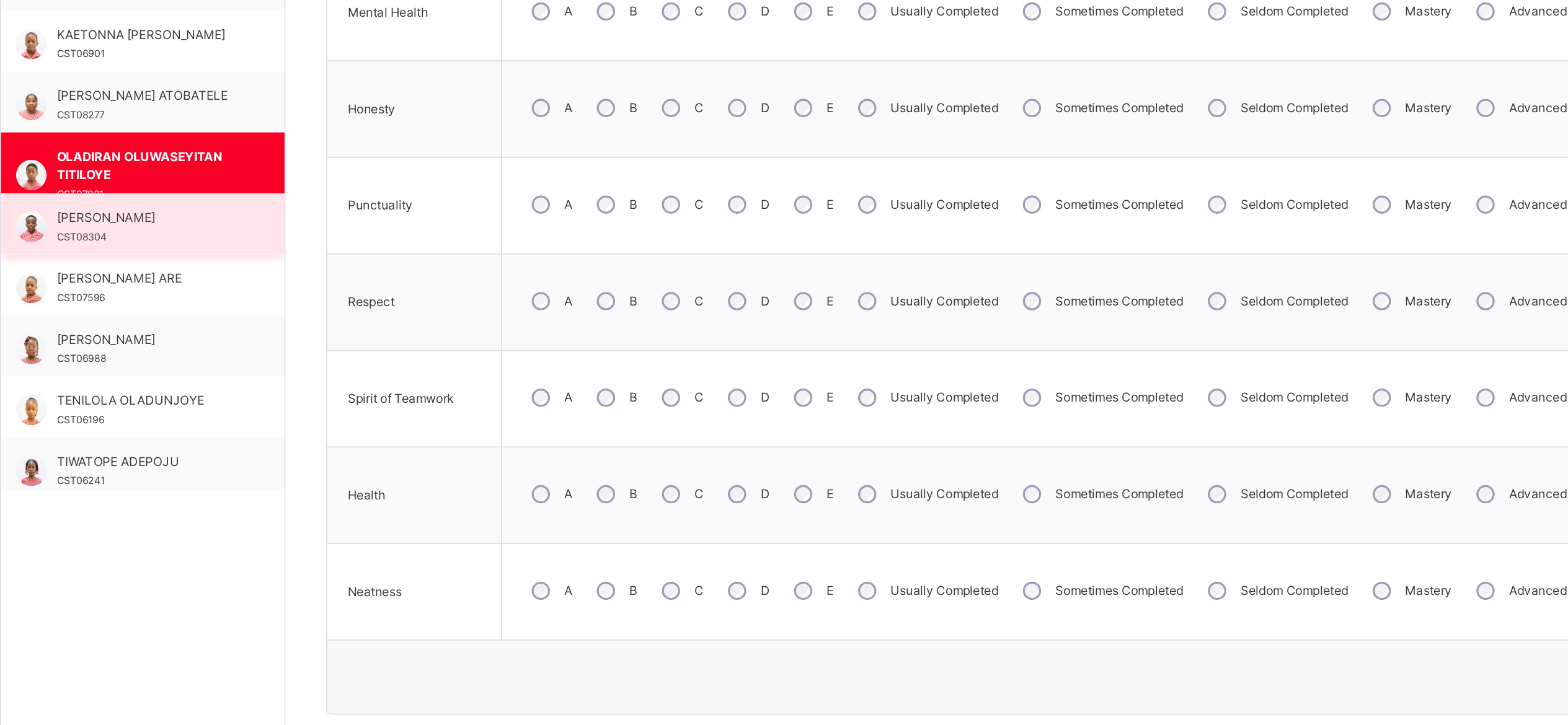 click on "OLAJIDE  AGUNBIADE" at bounding box center (261, 366) 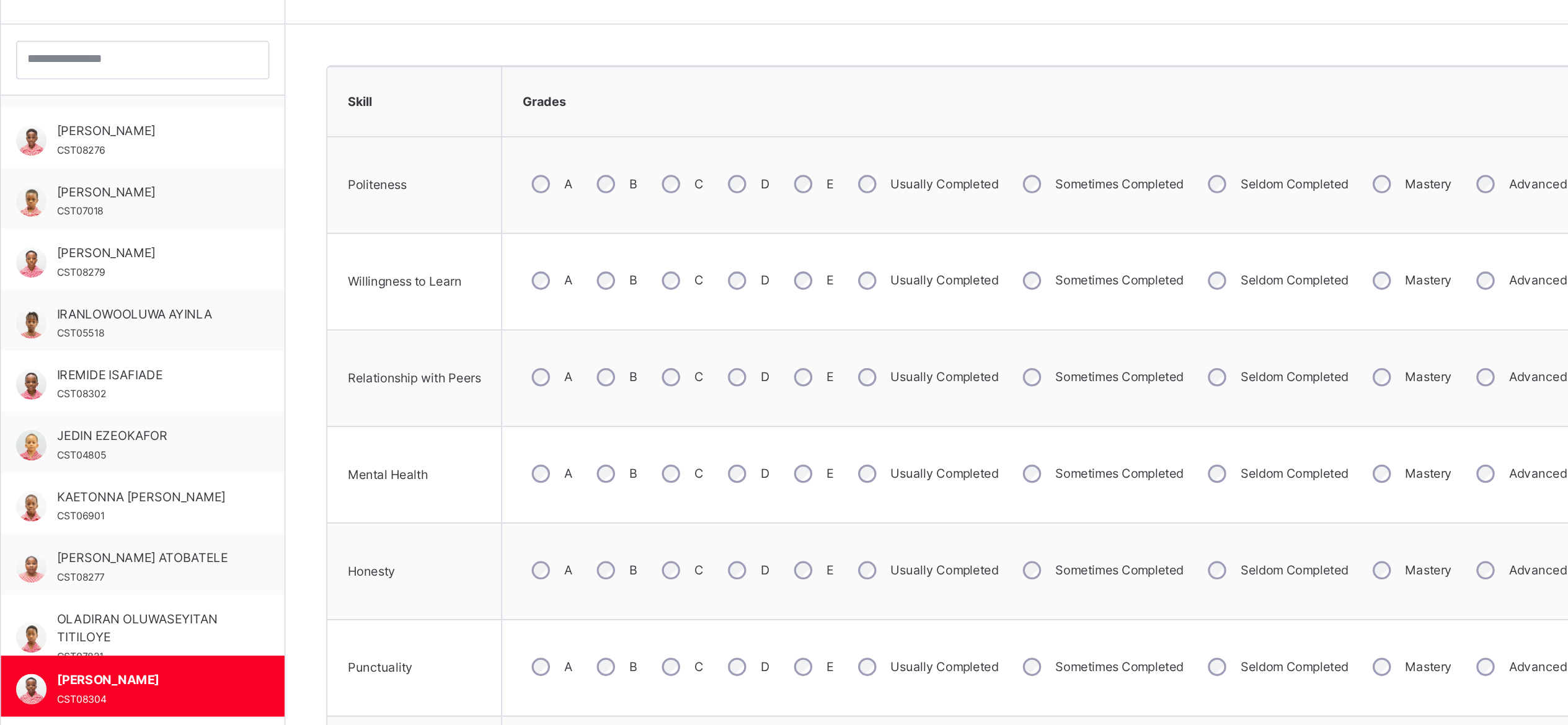 scroll, scrollTop: 72, scrollLeft: 0, axis: vertical 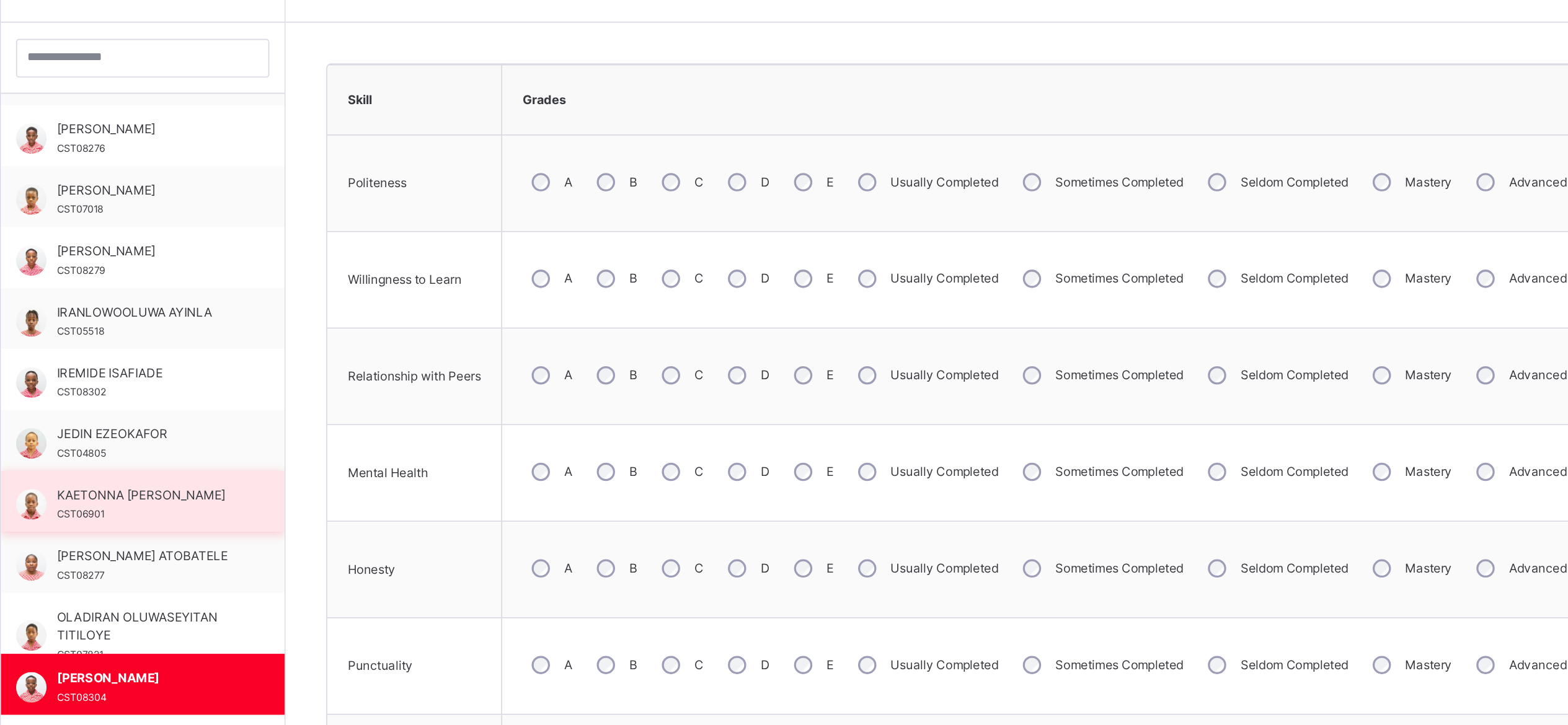 click on "KAETONNA AARON DIKE CST06901" at bounding box center [258, 589] 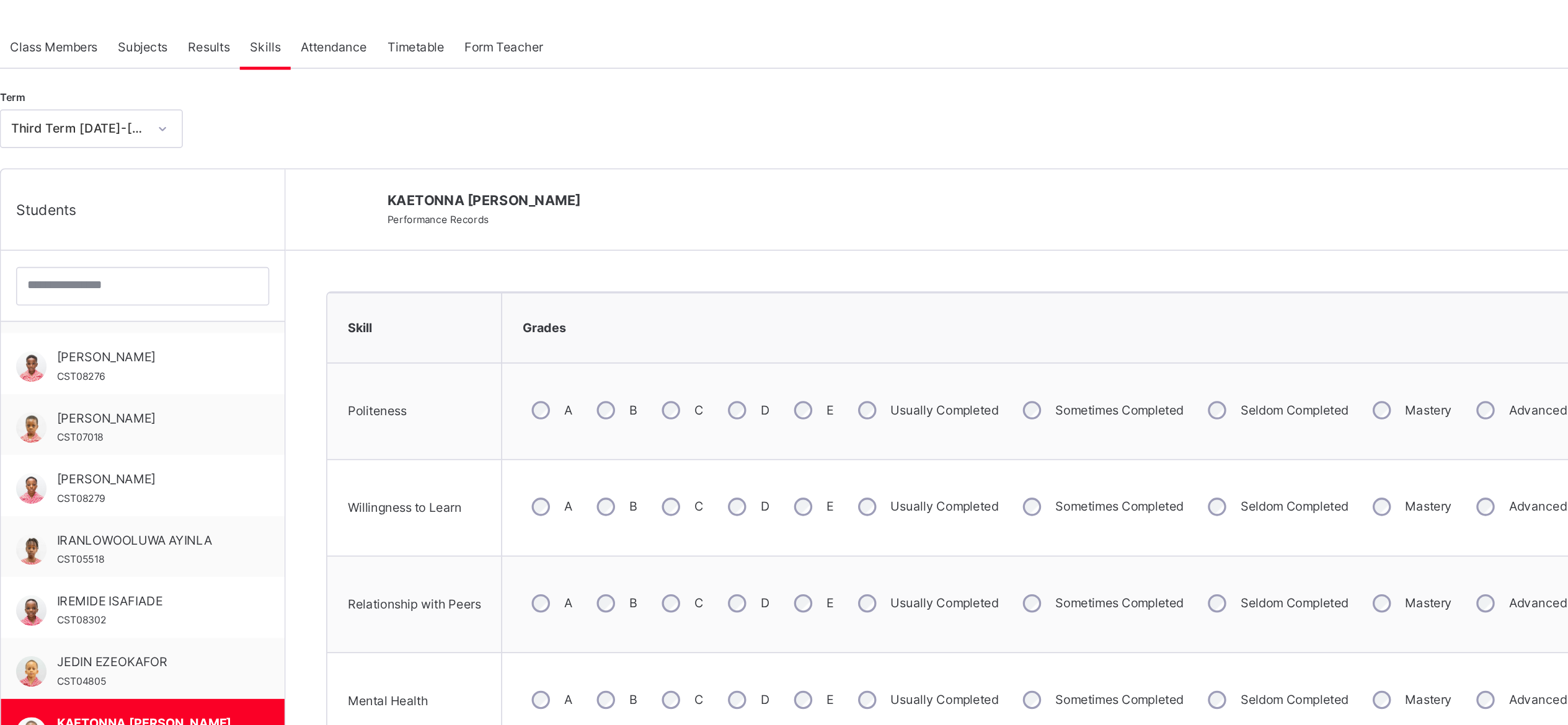 scroll, scrollTop: 72, scrollLeft: 0, axis: vertical 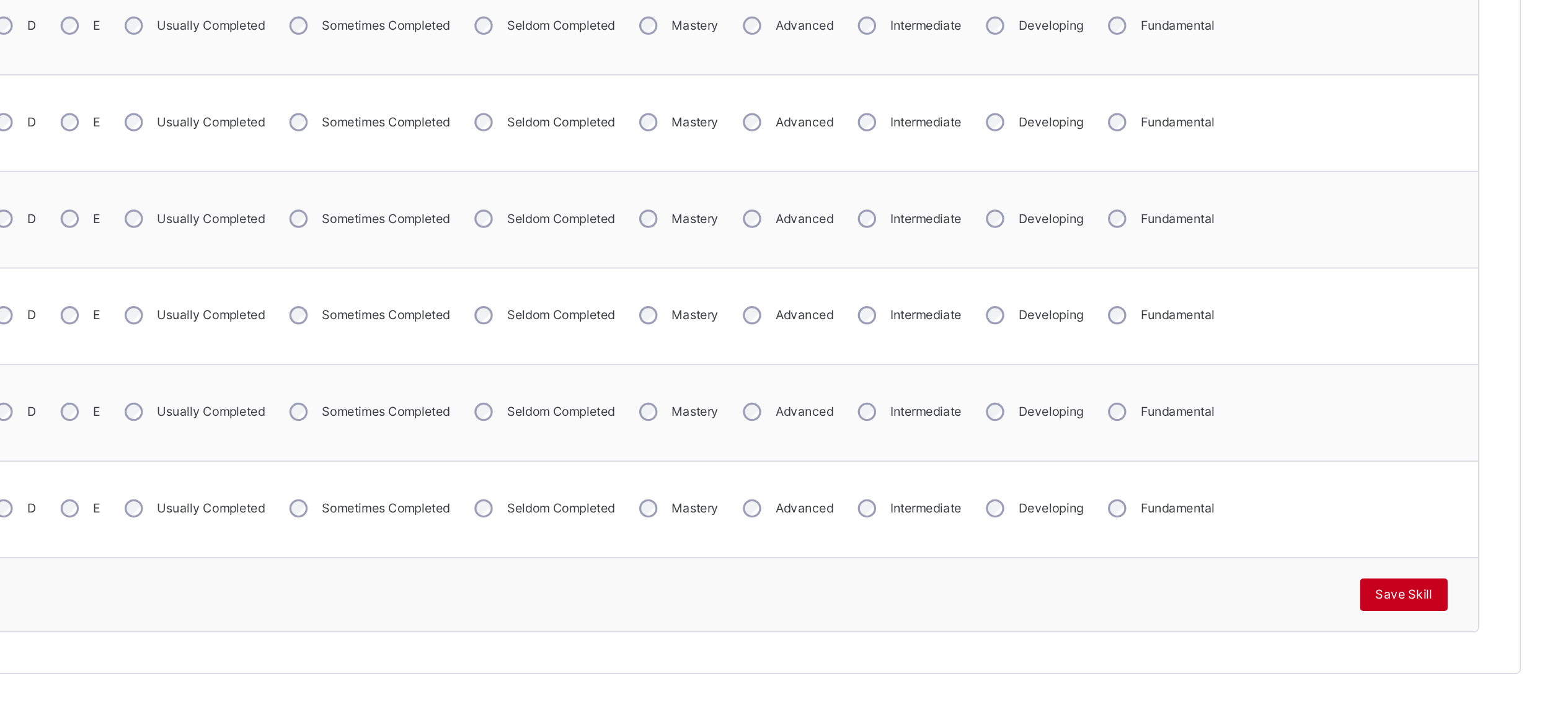 click on "Save Skill" at bounding box center [1474, 646] 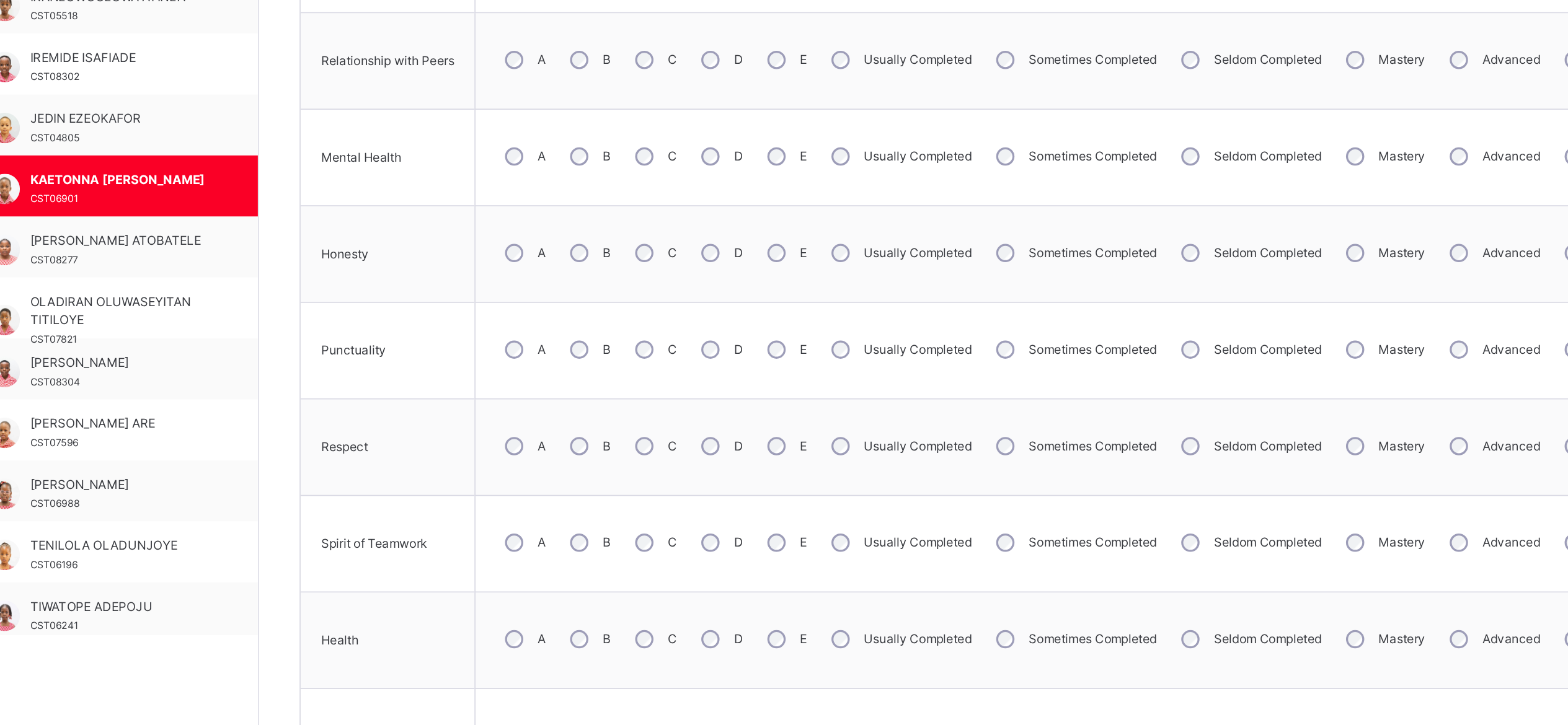 scroll, scrollTop: 405, scrollLeft: 0, axis: vertical 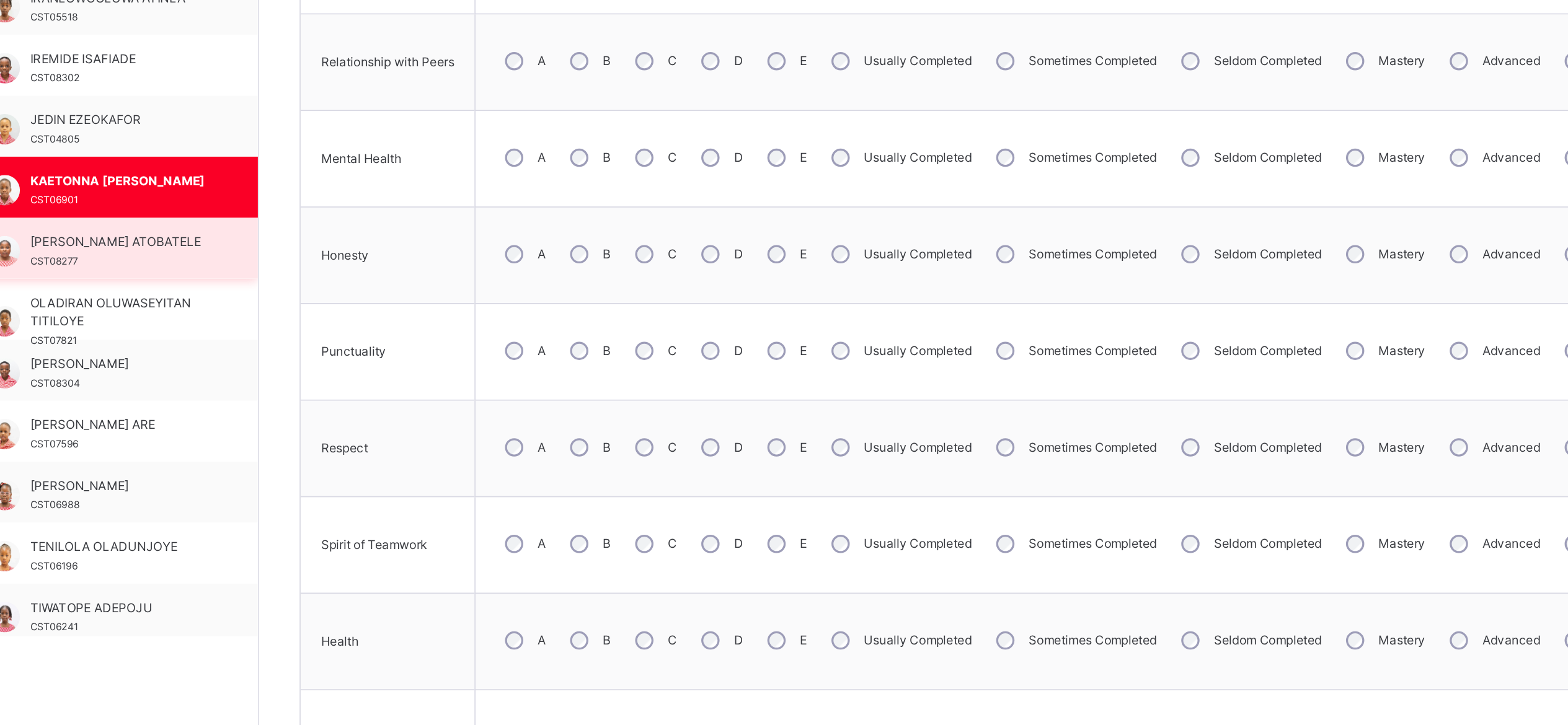 click on "MYSHA ADEDOYIN  ATOBATELE" at bounding box center [261, 291] 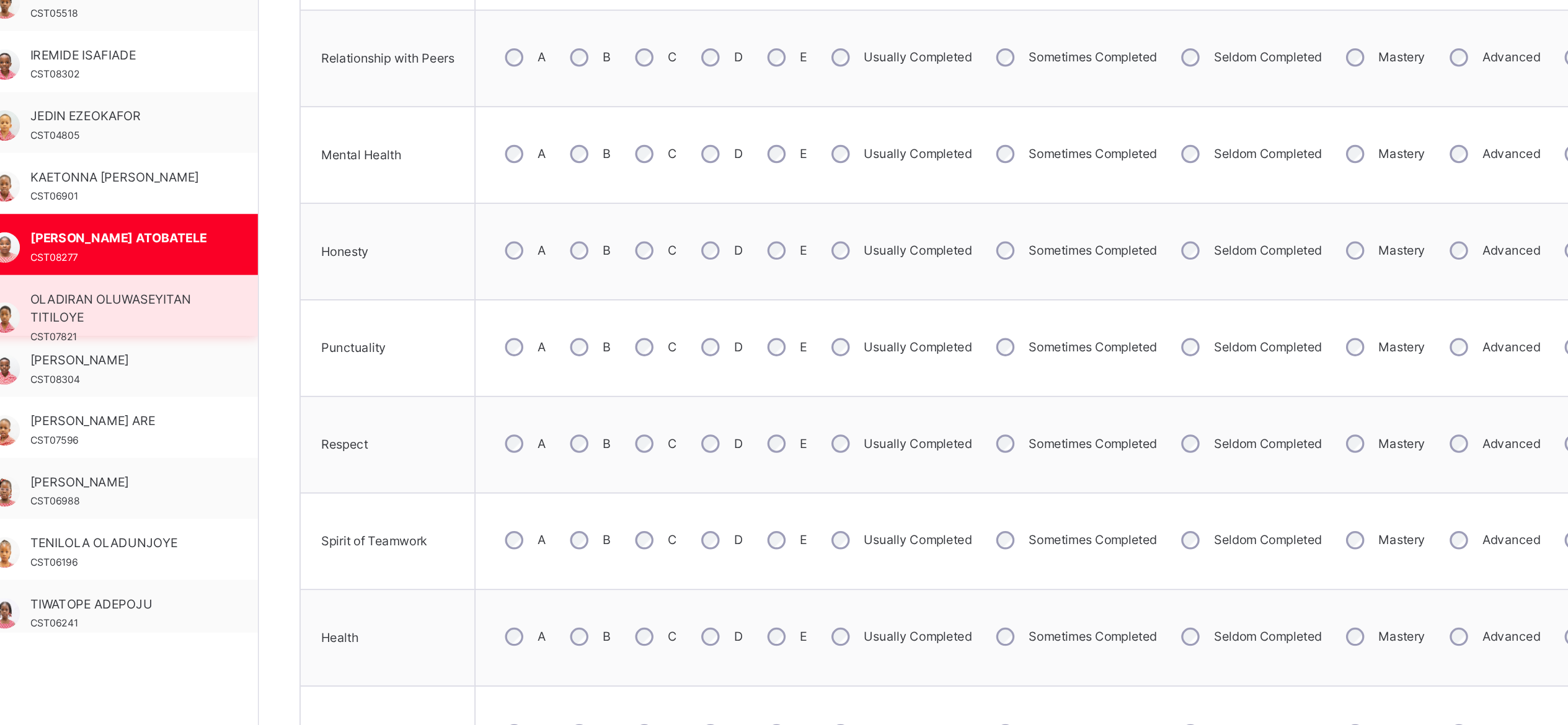 click on "OLADIRAN OLUWASEYITAN TITILOYE" at bounding box center [261, 385] 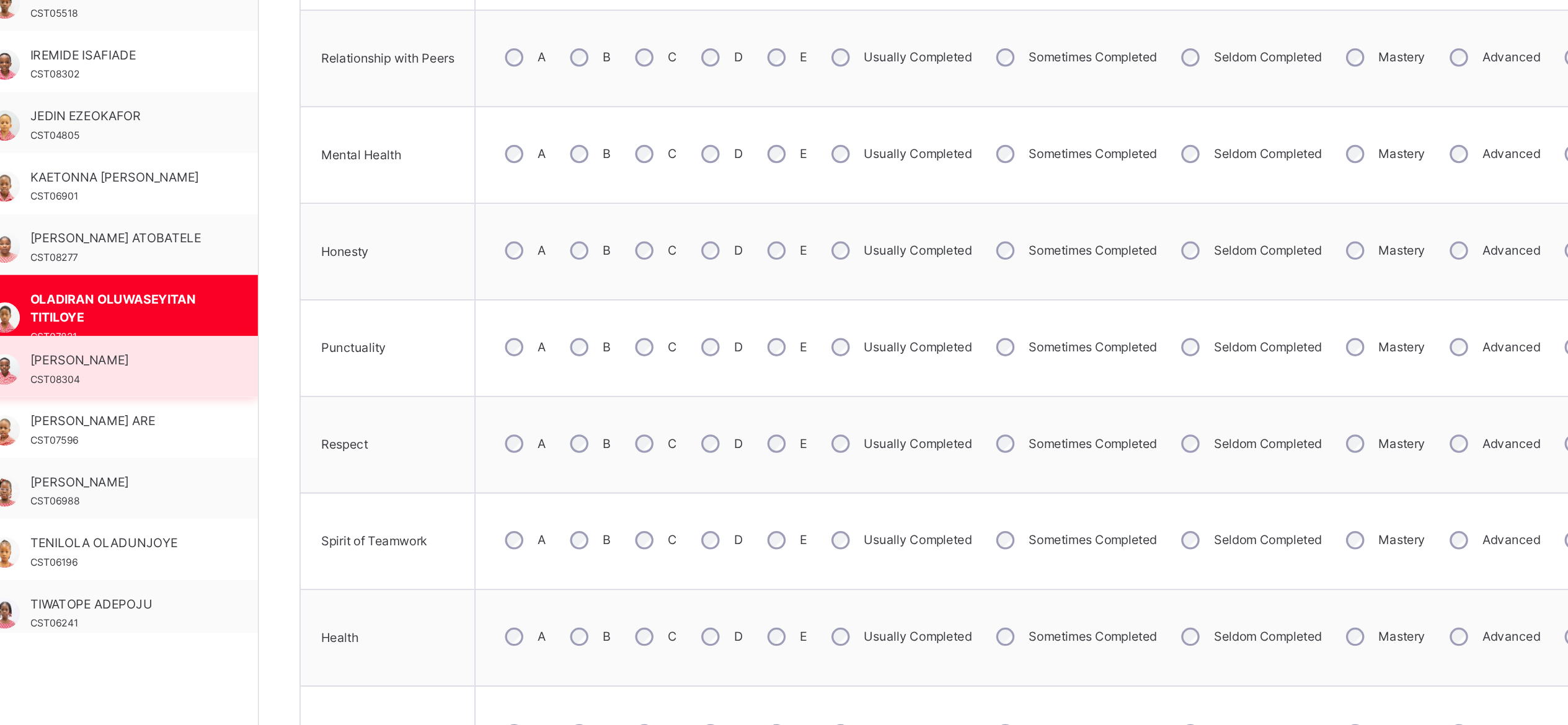 click on "OLAJIDE  AGUNBIADE CST08304" at bounding box center [261, 423] 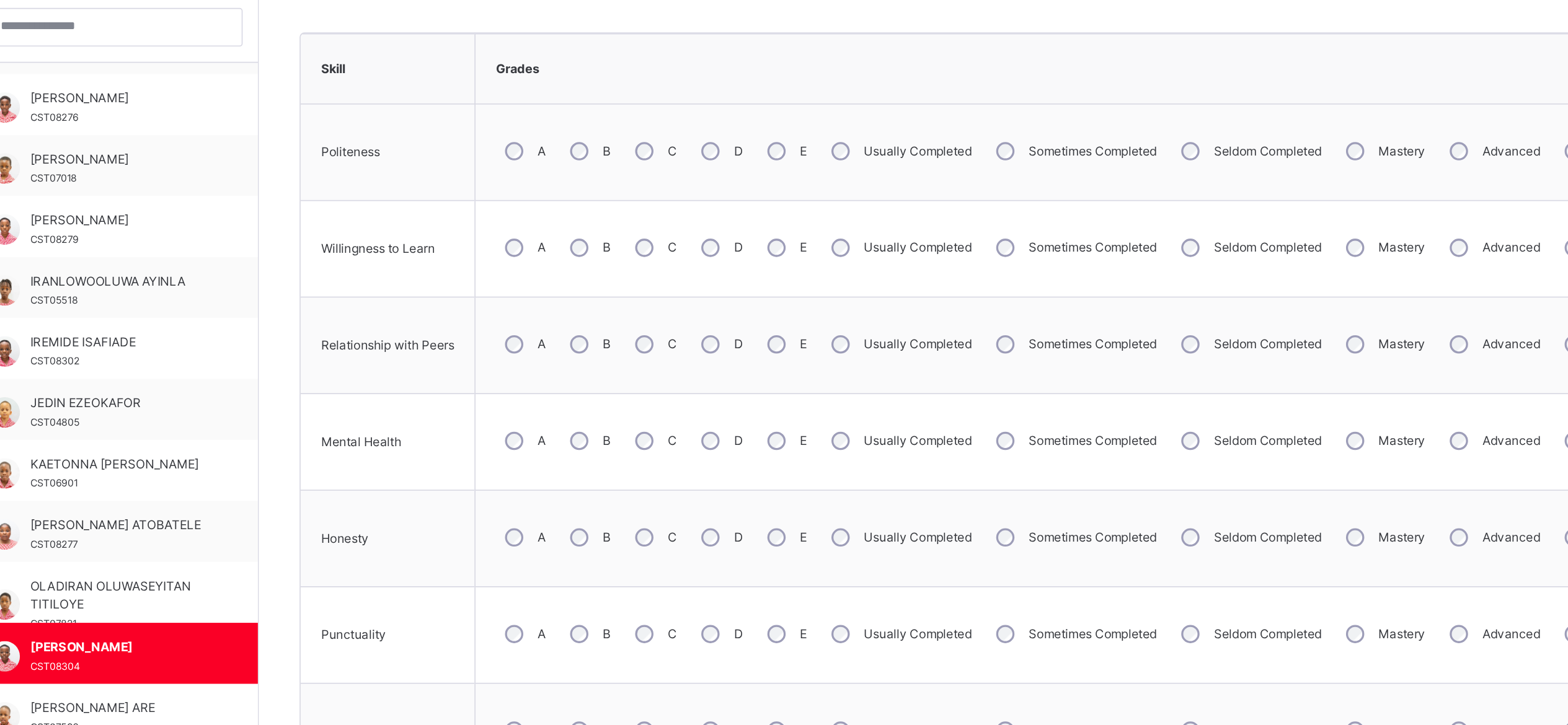 scroll, scrollTop: 255, scrollLeft: 0, axis: vertical 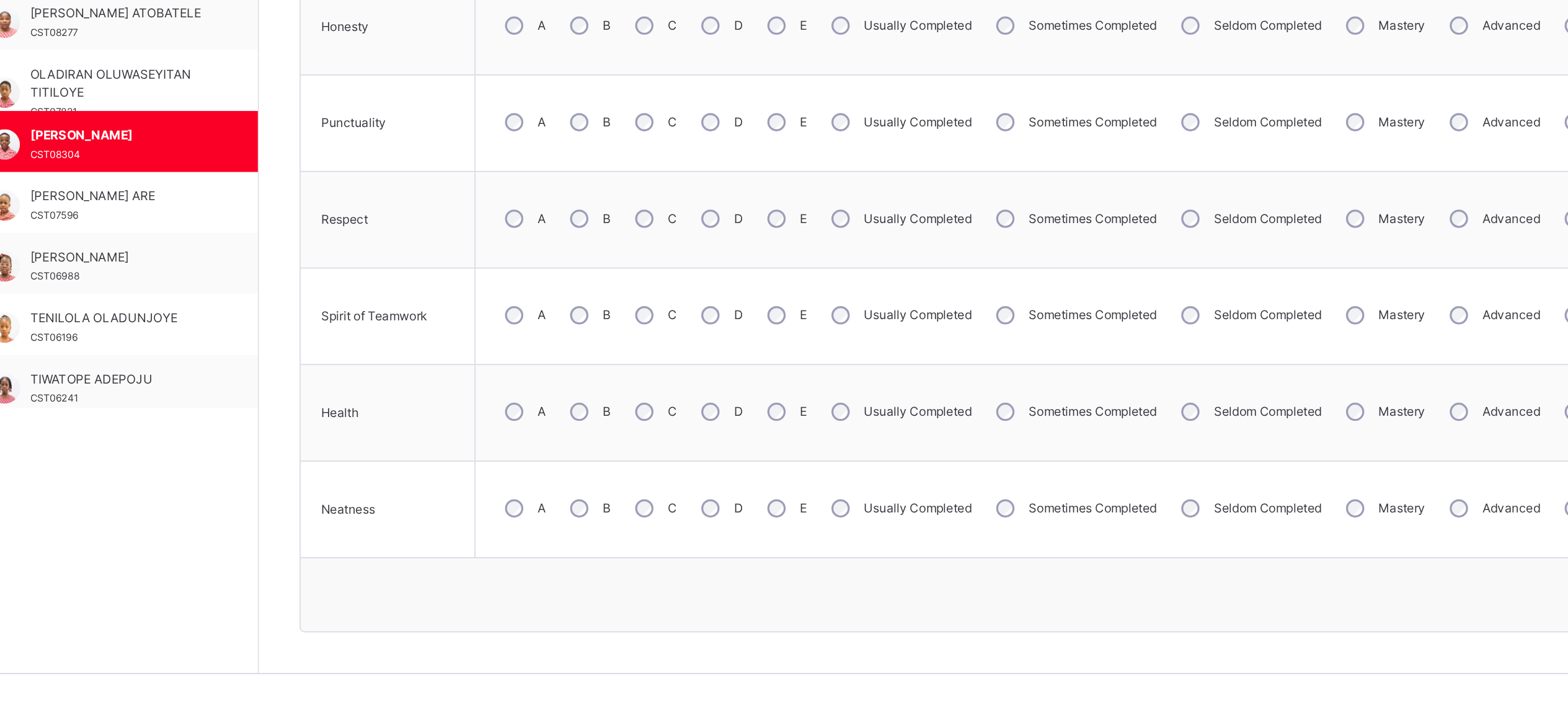 click on "A" at bounding box center (507, 416) 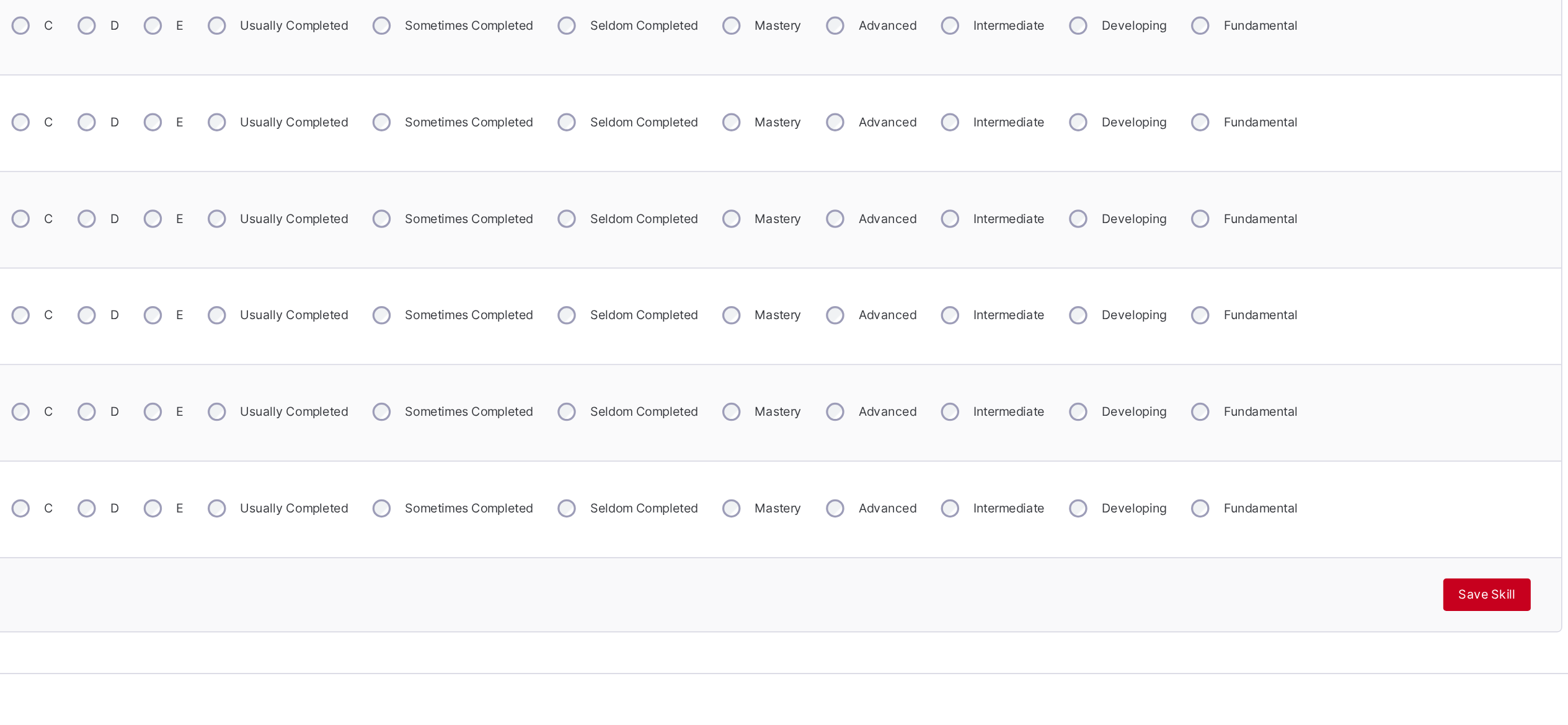 click on "Save Skill" at bounding box center (1474, 646) 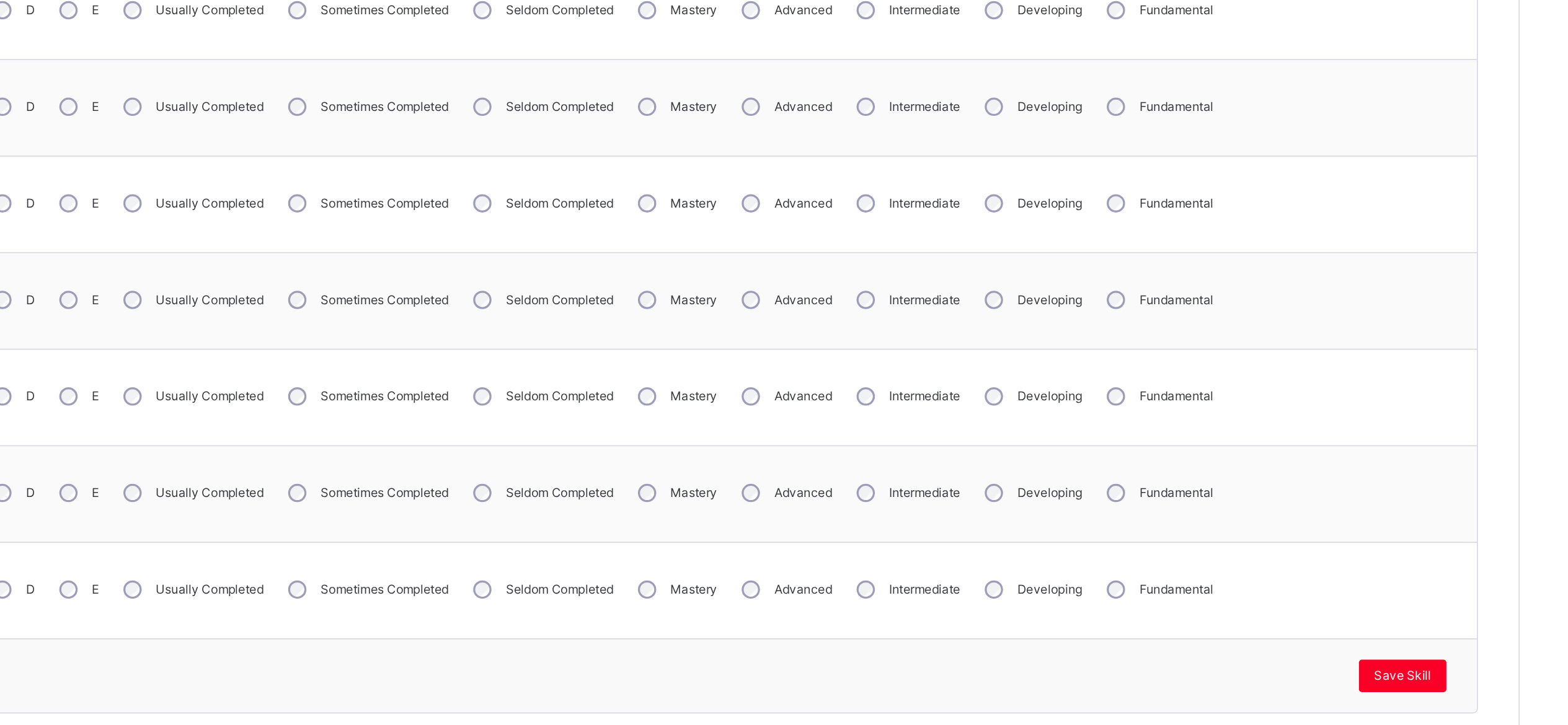 scroll, scrollTop: 406, scrollLeft: 0, axis: vertical 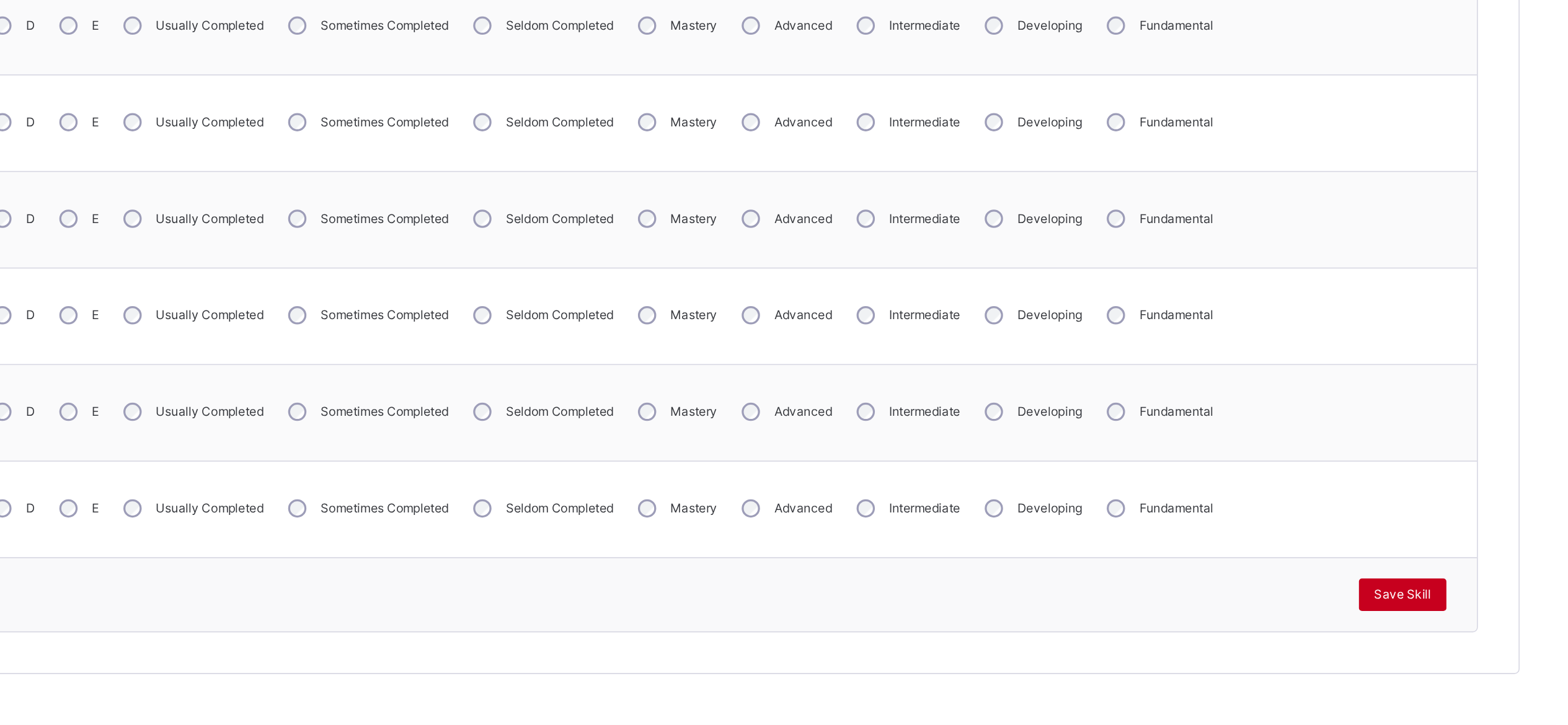 click on "Save Skill" at bounding box center [1474, 646] 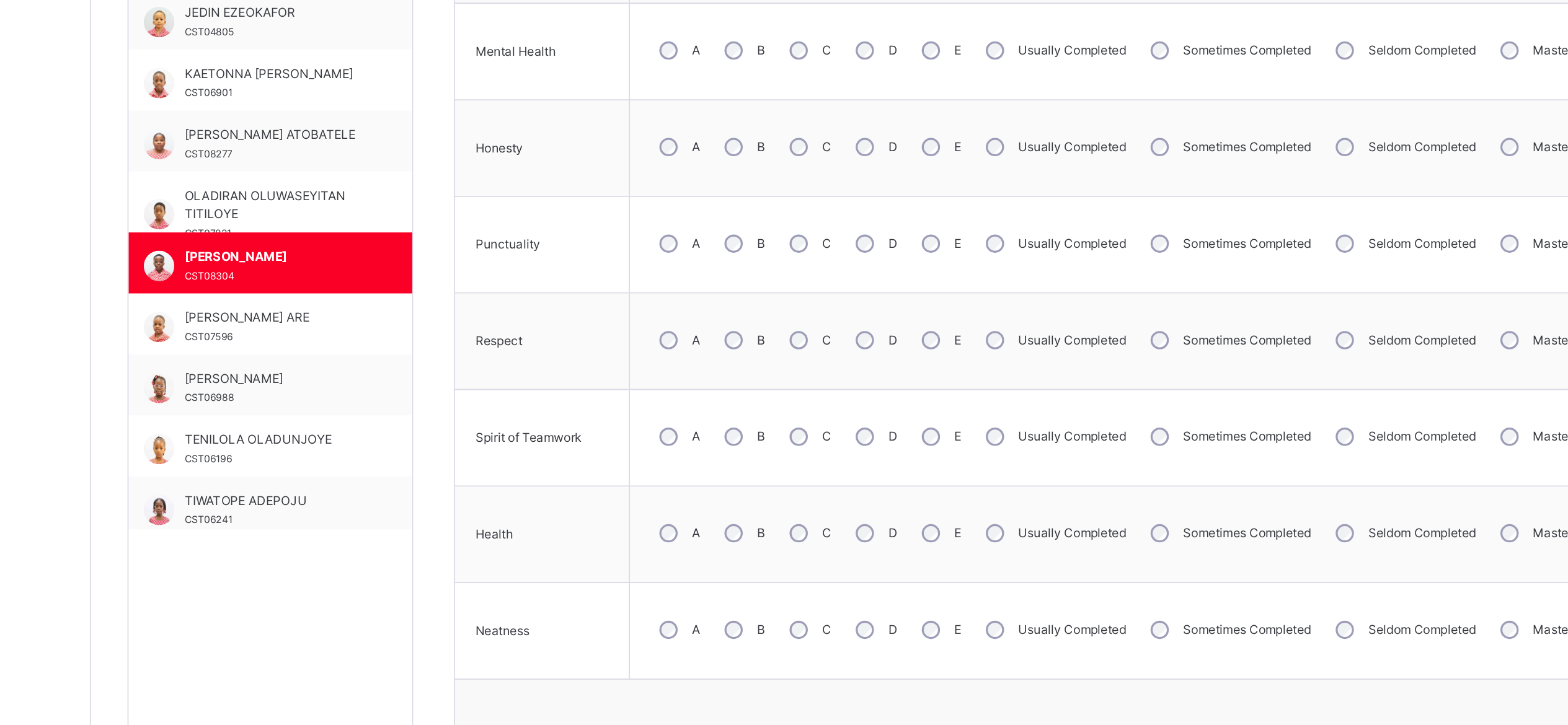 scroll, scrollTop: 405, scrollLeft: 0, axis: vertical 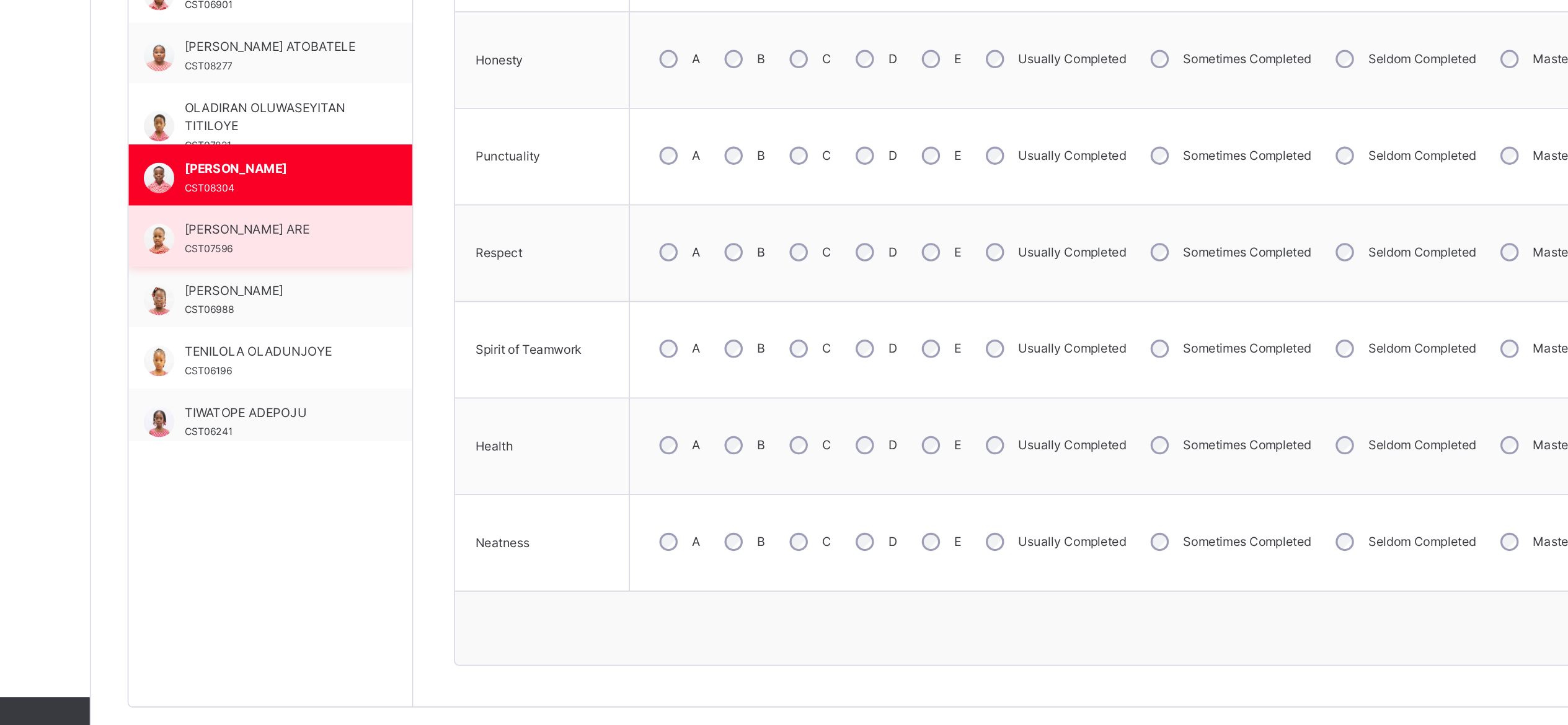 click on "OLATOYE KHALID ARE CST07596" at bounding box center [258, 406] 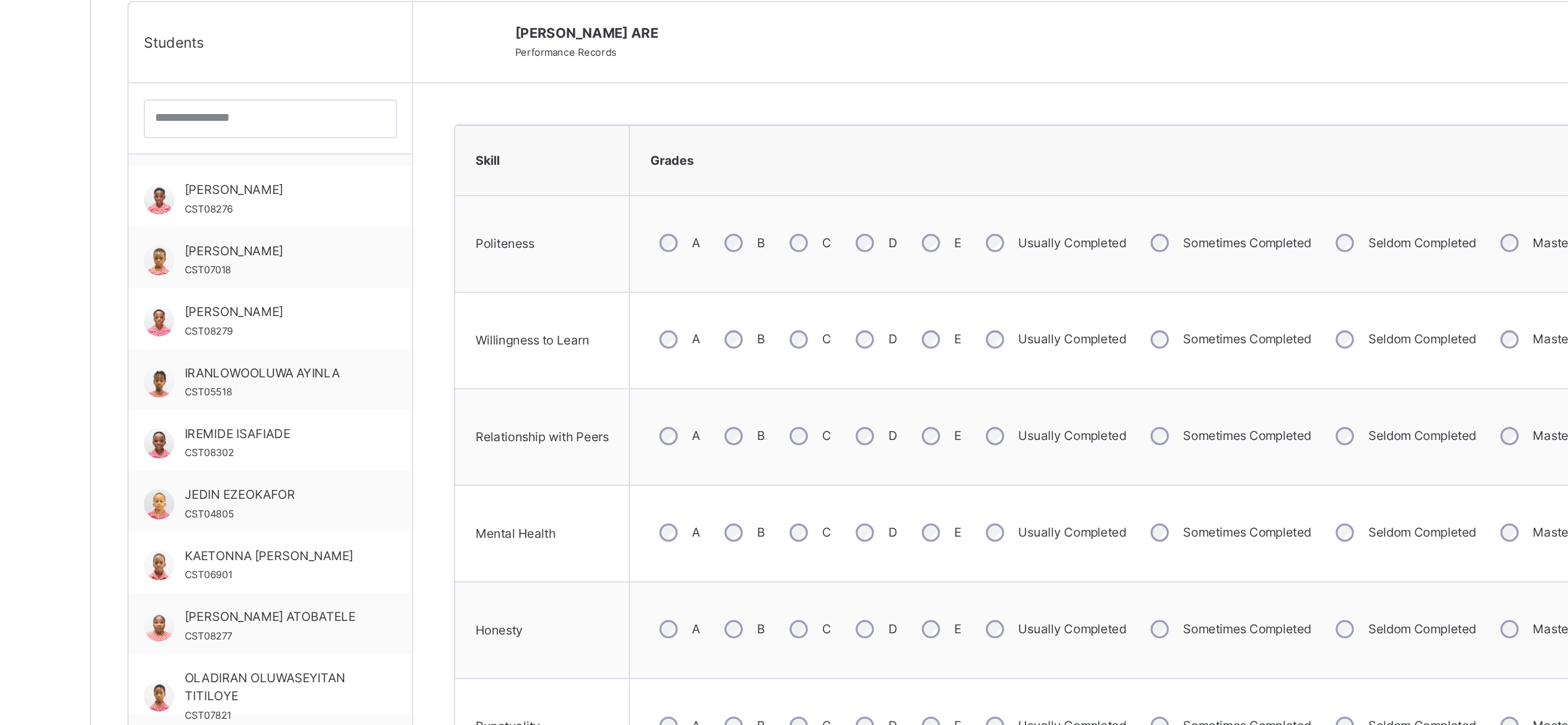scroll, scrollTop: 127, scrollLeft: 0, axis: vertical 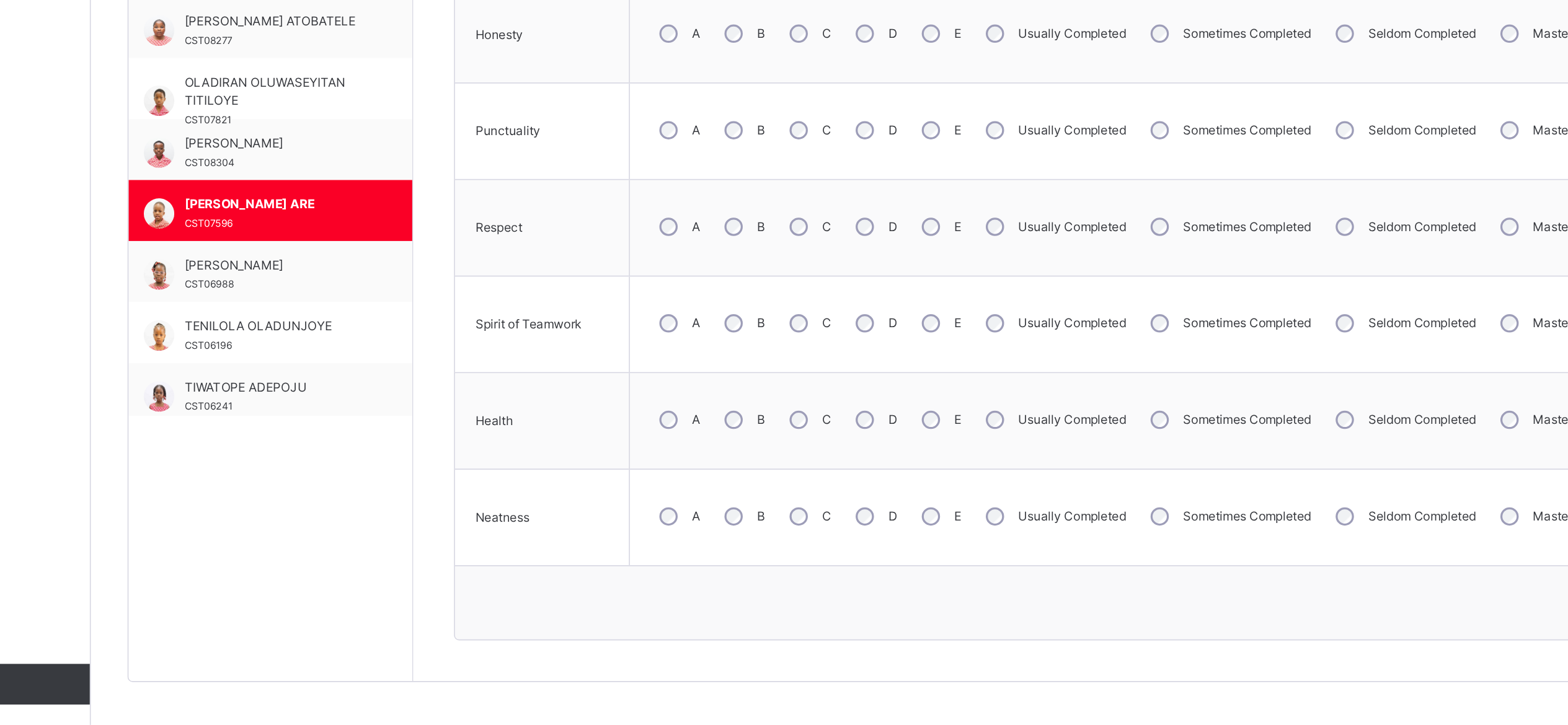 click on "A" at bounding box center (507, 362) 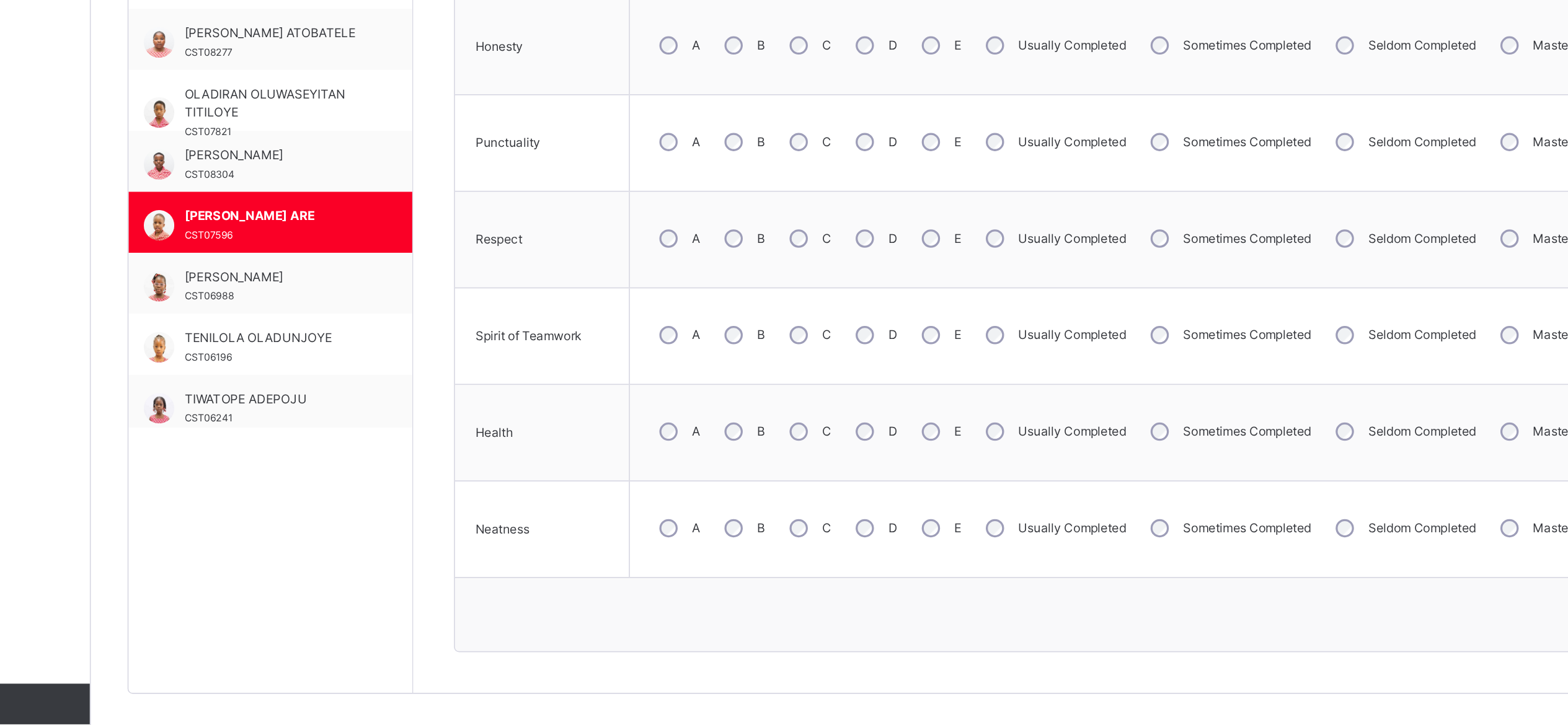 scroll, scrollTop: 406, scrollLeft: 0, axis: vertical 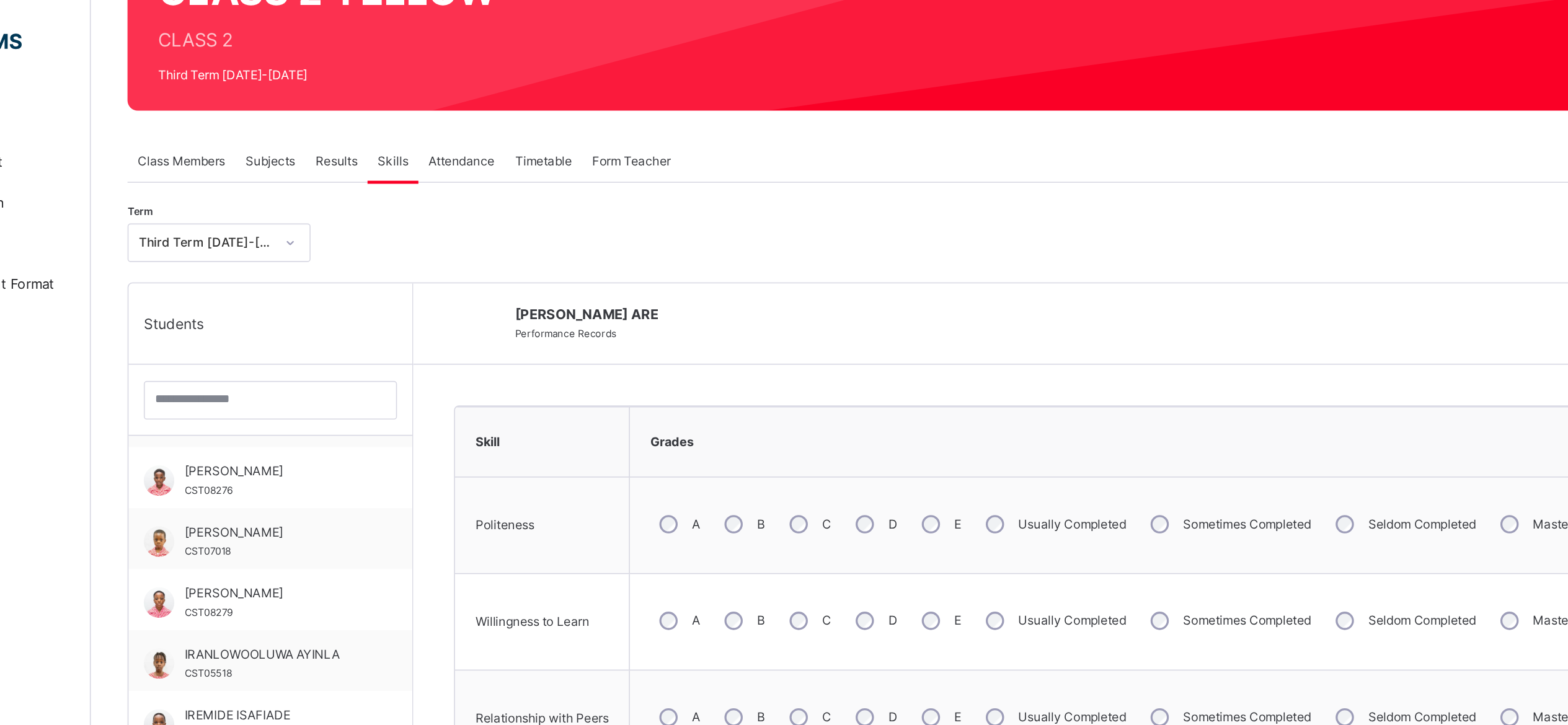 click on "A B C D E Usually Completed Sometimes Completed Seldom Completed Mastery Advanced Intermediate Developing Fundamental" at bounding box center (999, 320) 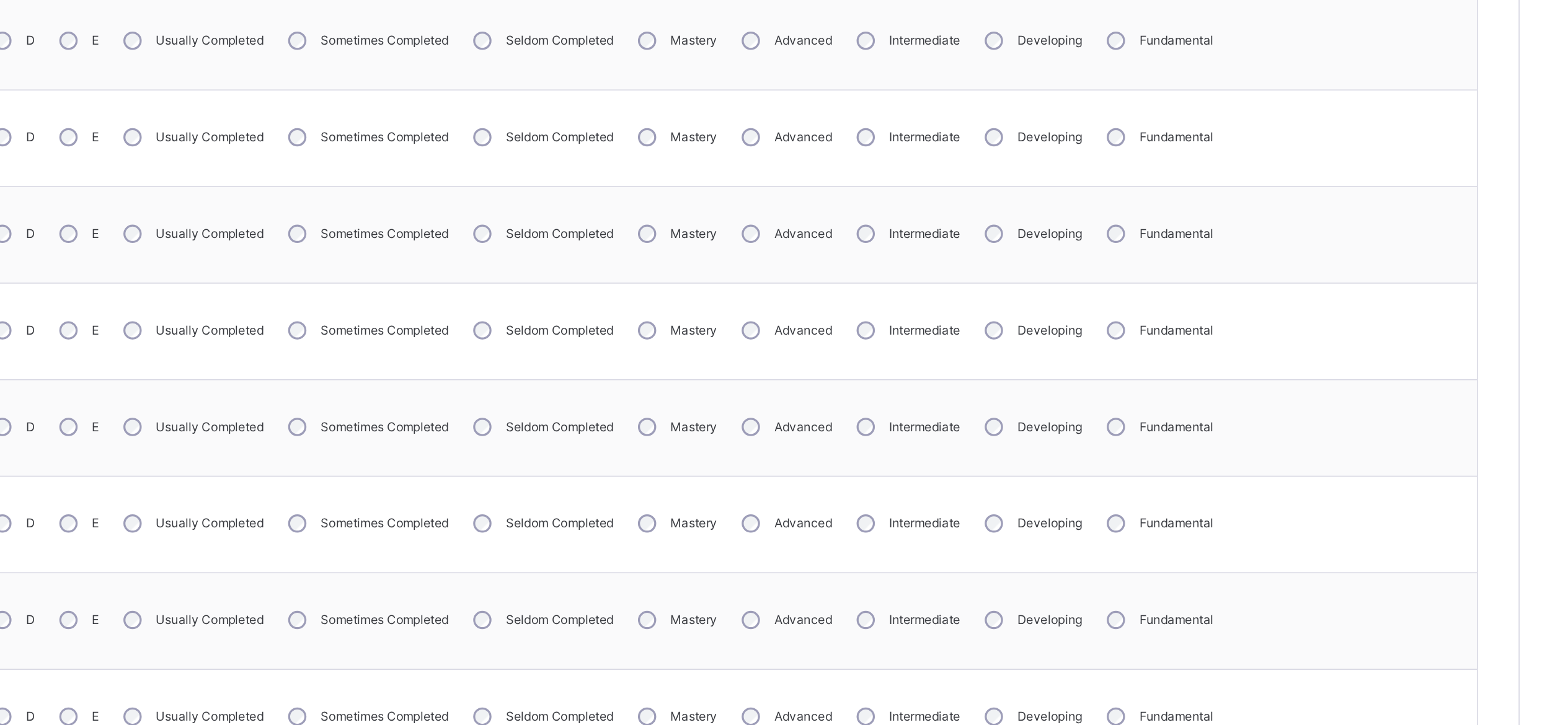 scroll, scrollTop: 406, scrollLeft: 0, axis: vertical 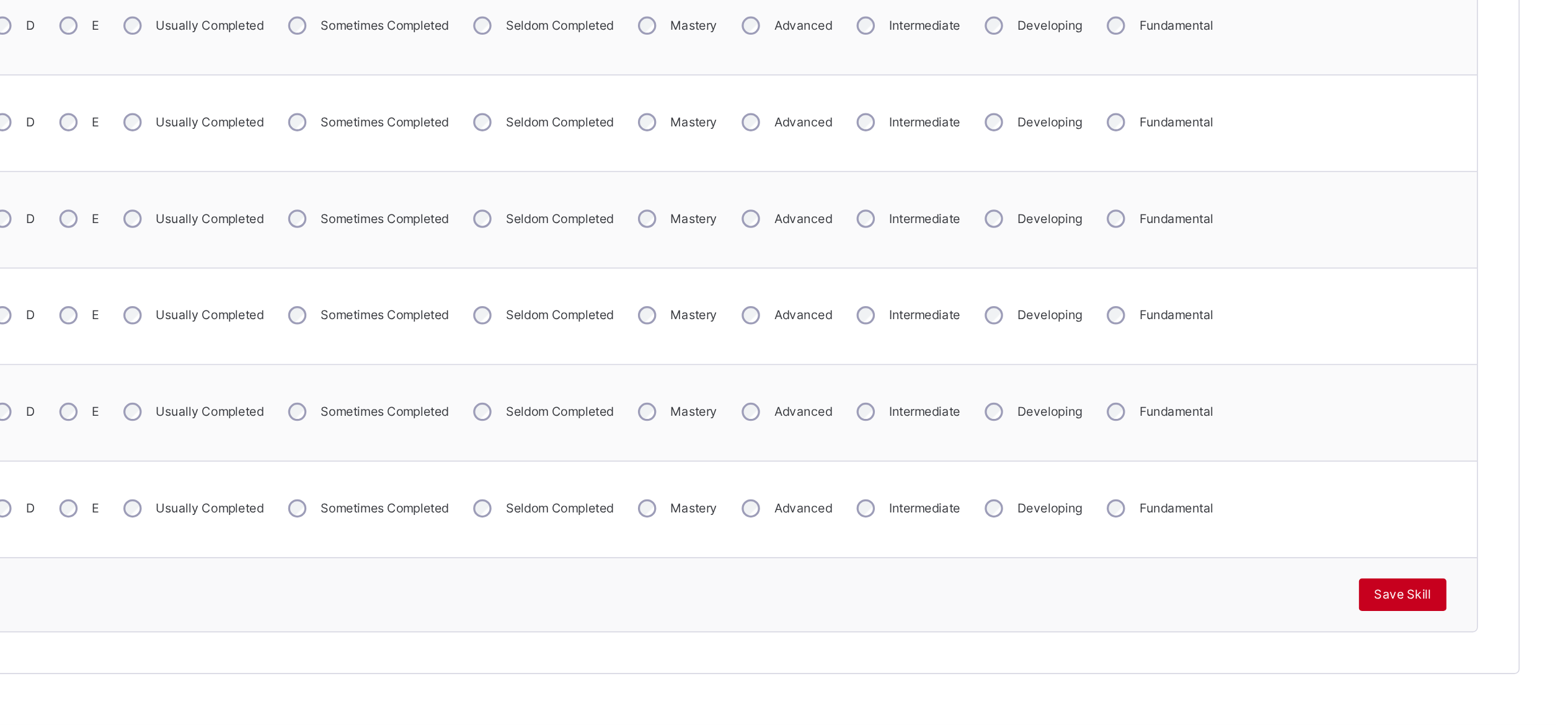 click on "Save Skill" at bounding box center [1474, 646] 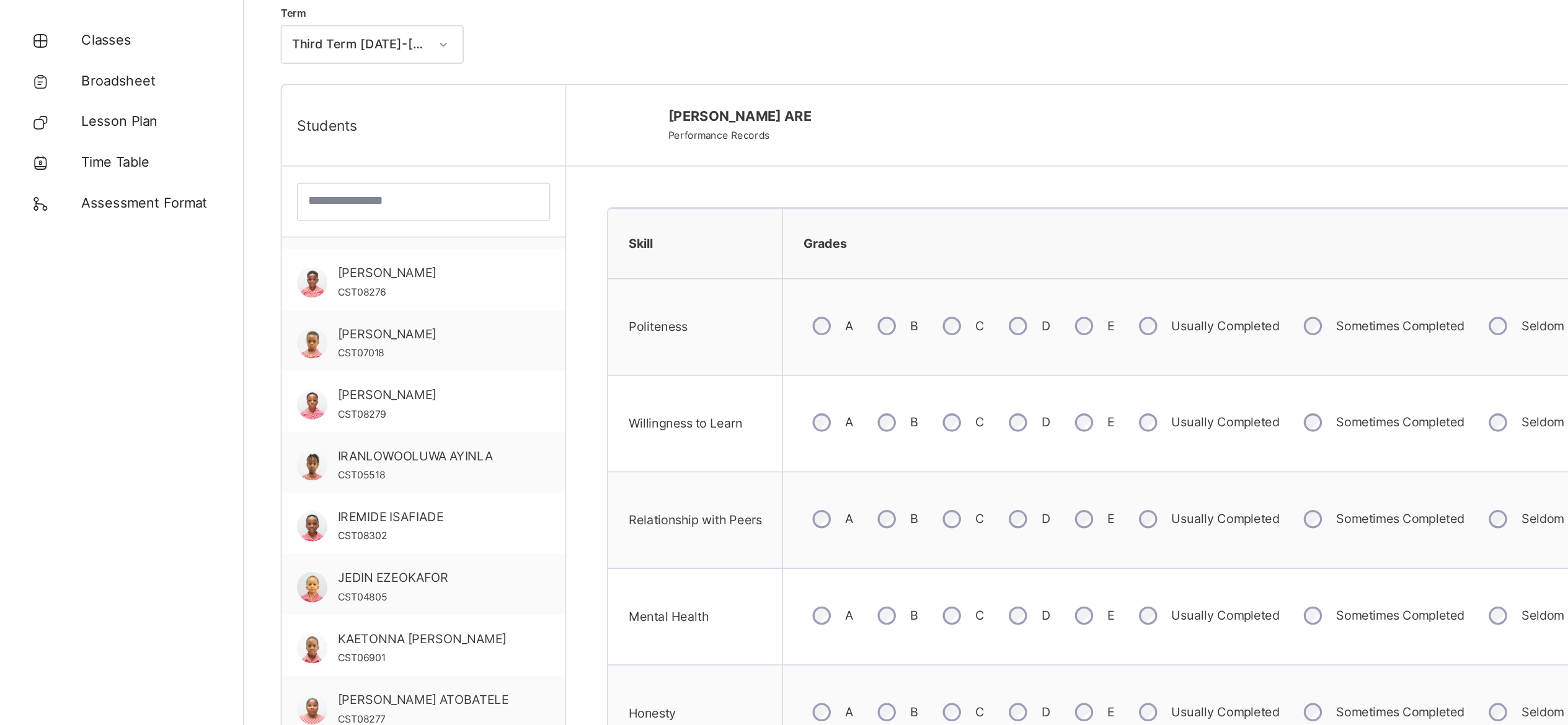 scroll, scrollTop: 218, scrollLeft: 0, axis: vertical 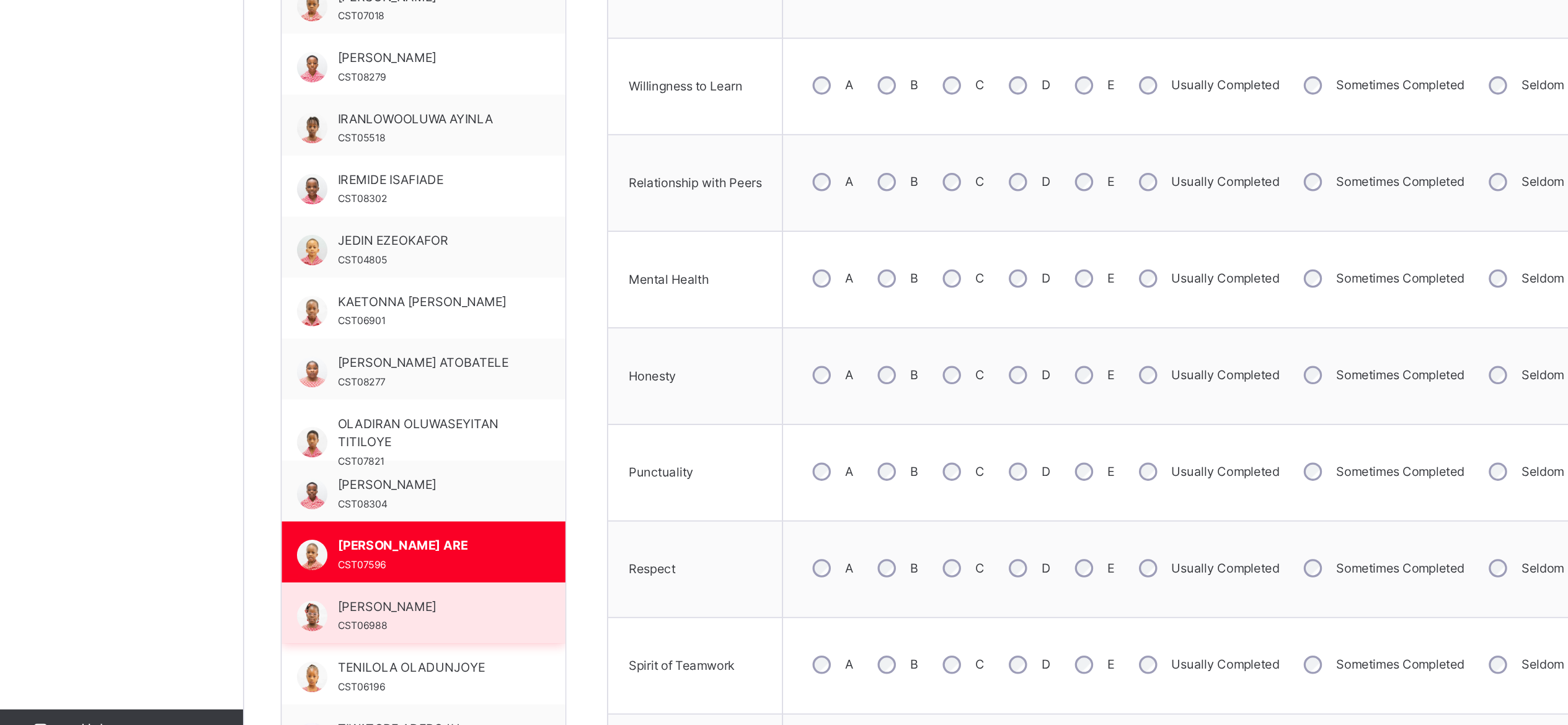 click on "OLUWAFIFEHANMI  MUSTAPHA" at bounding box center (261, 625) 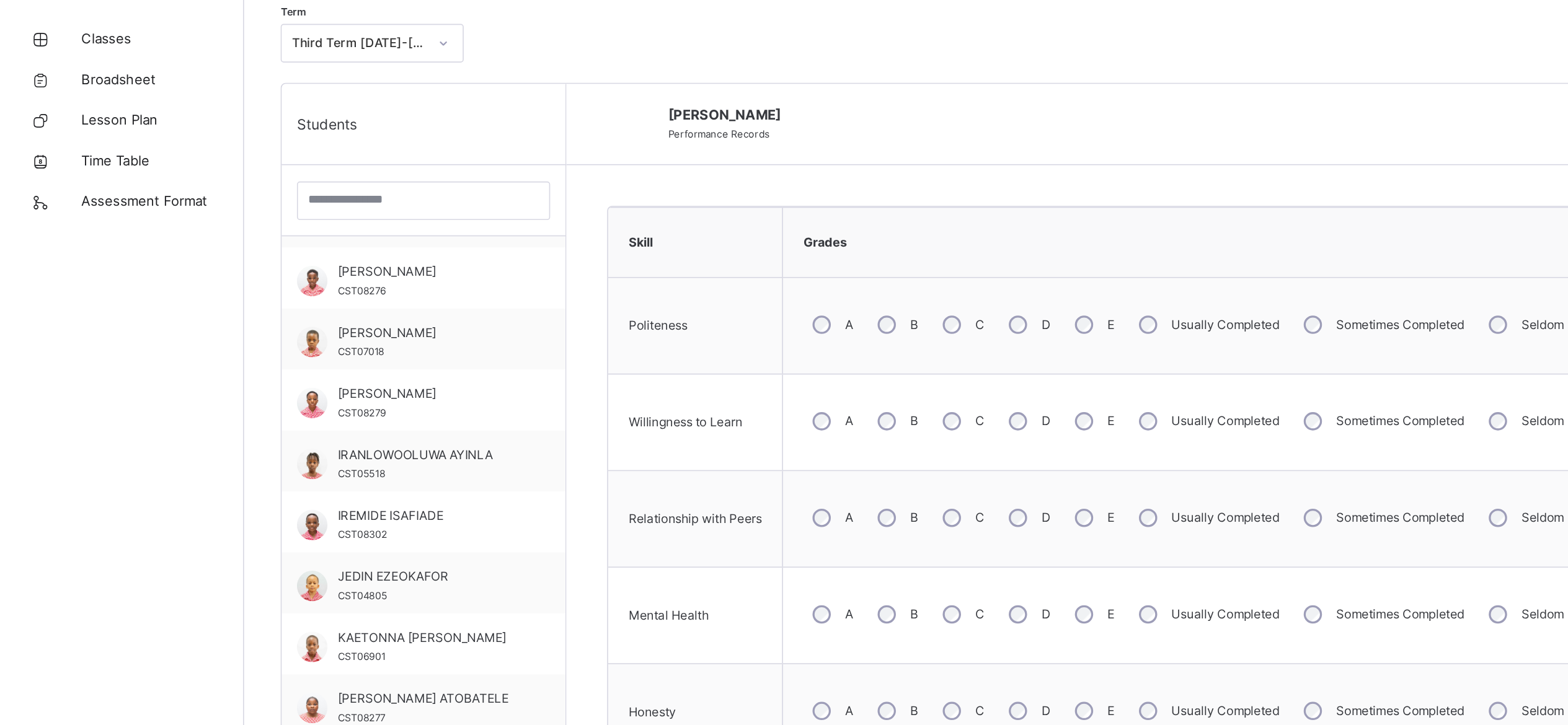 scroll, scrollTop: 218, scrollLeft: 0, axis: vertical 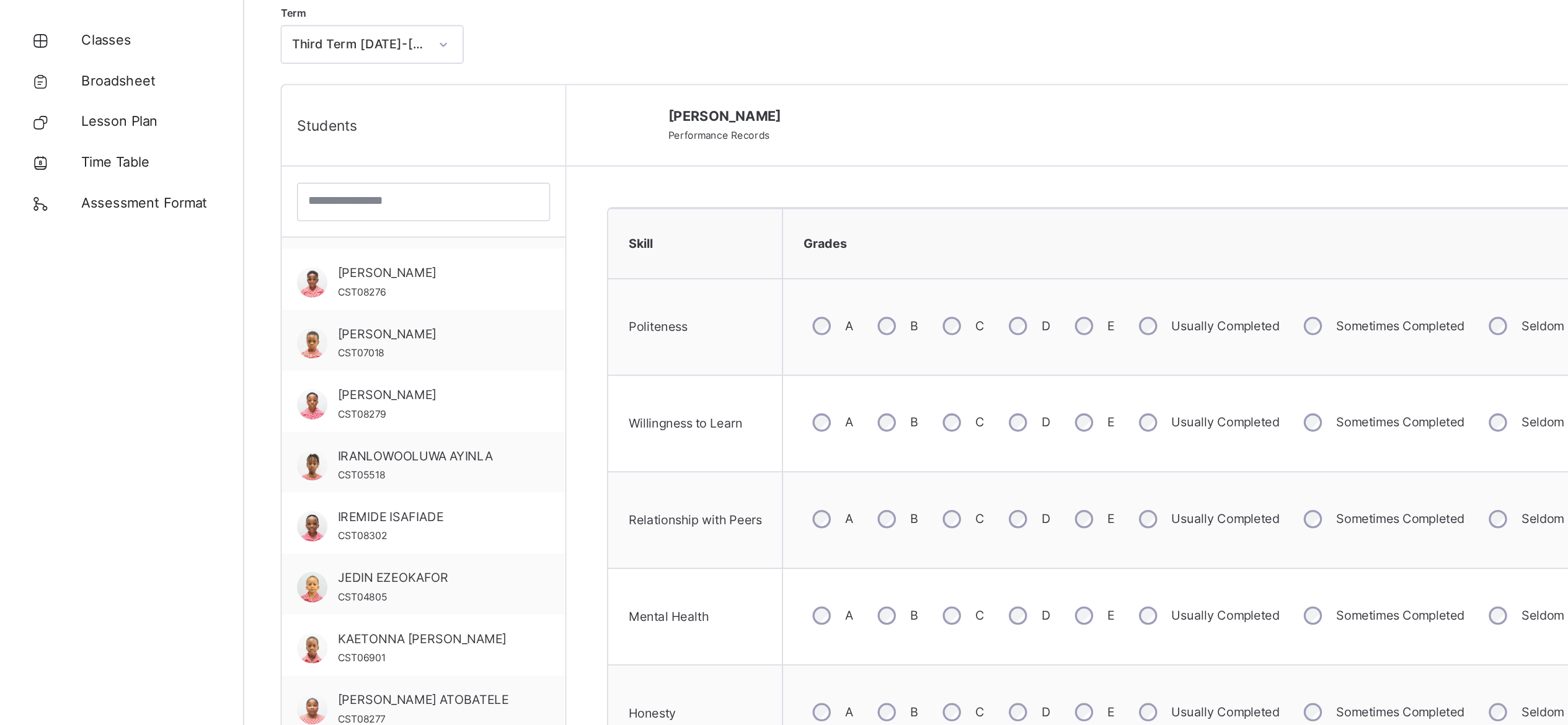 click on "A" at bounding box center (507, 248) 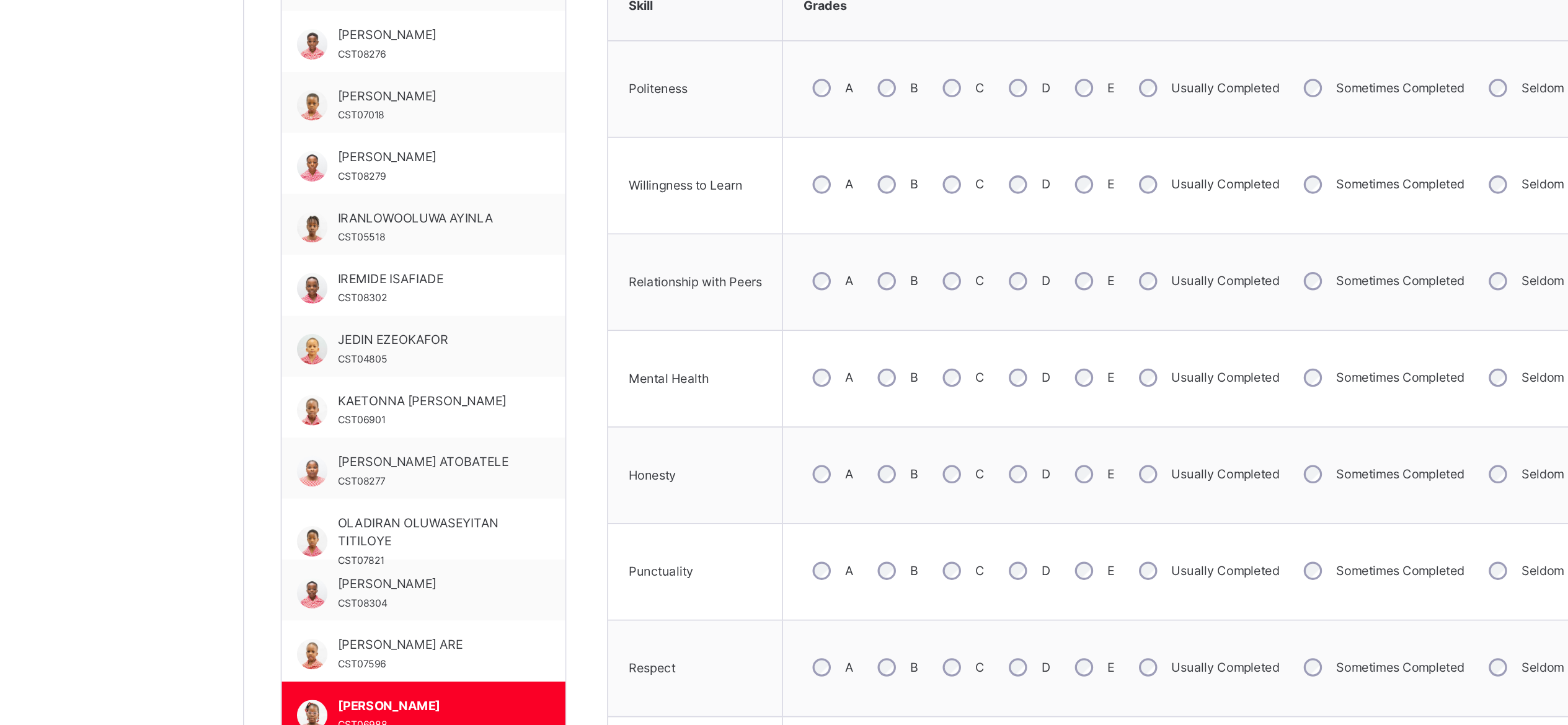 scroll, scrollTop: 218, scrollLeft: 0, axis: vertical 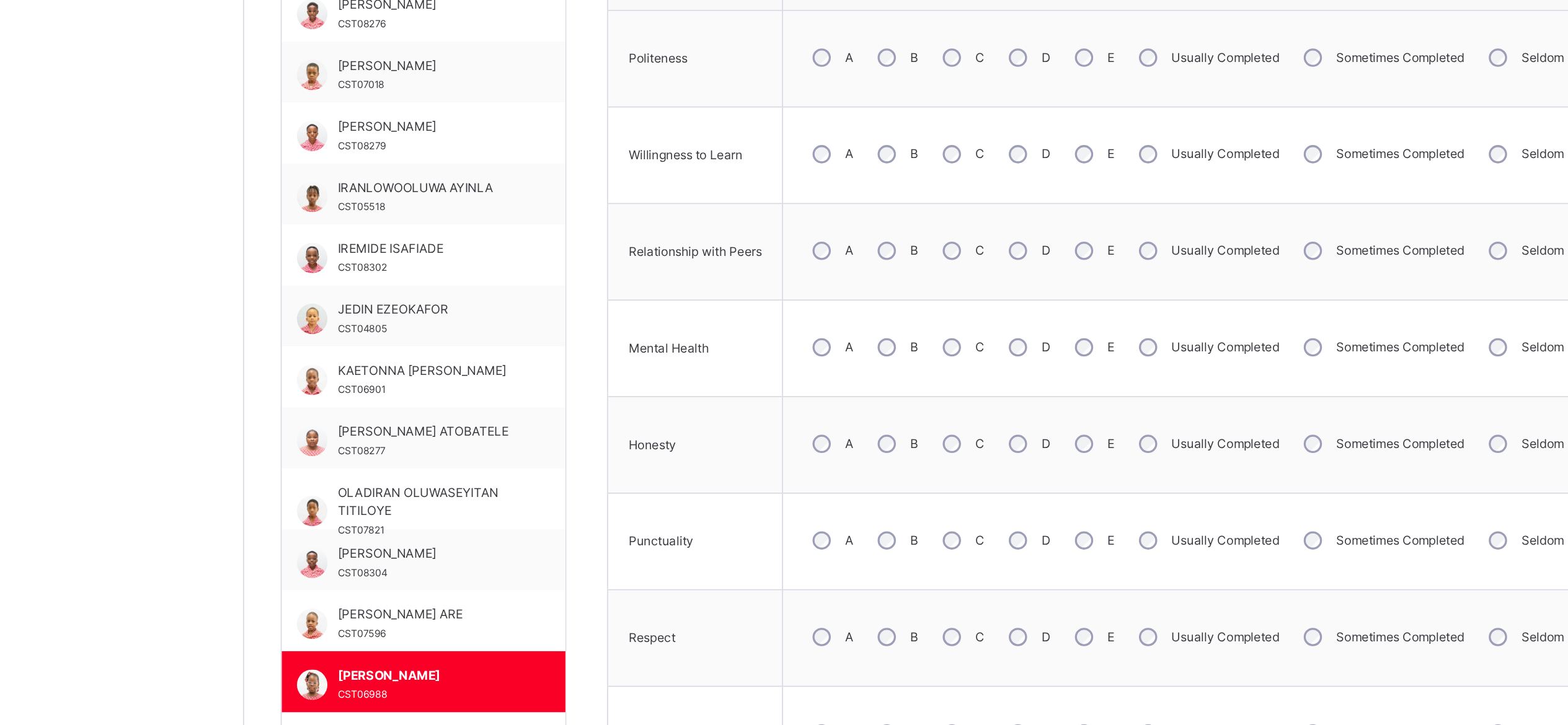 click on "A" at bounding box center (507, 426) 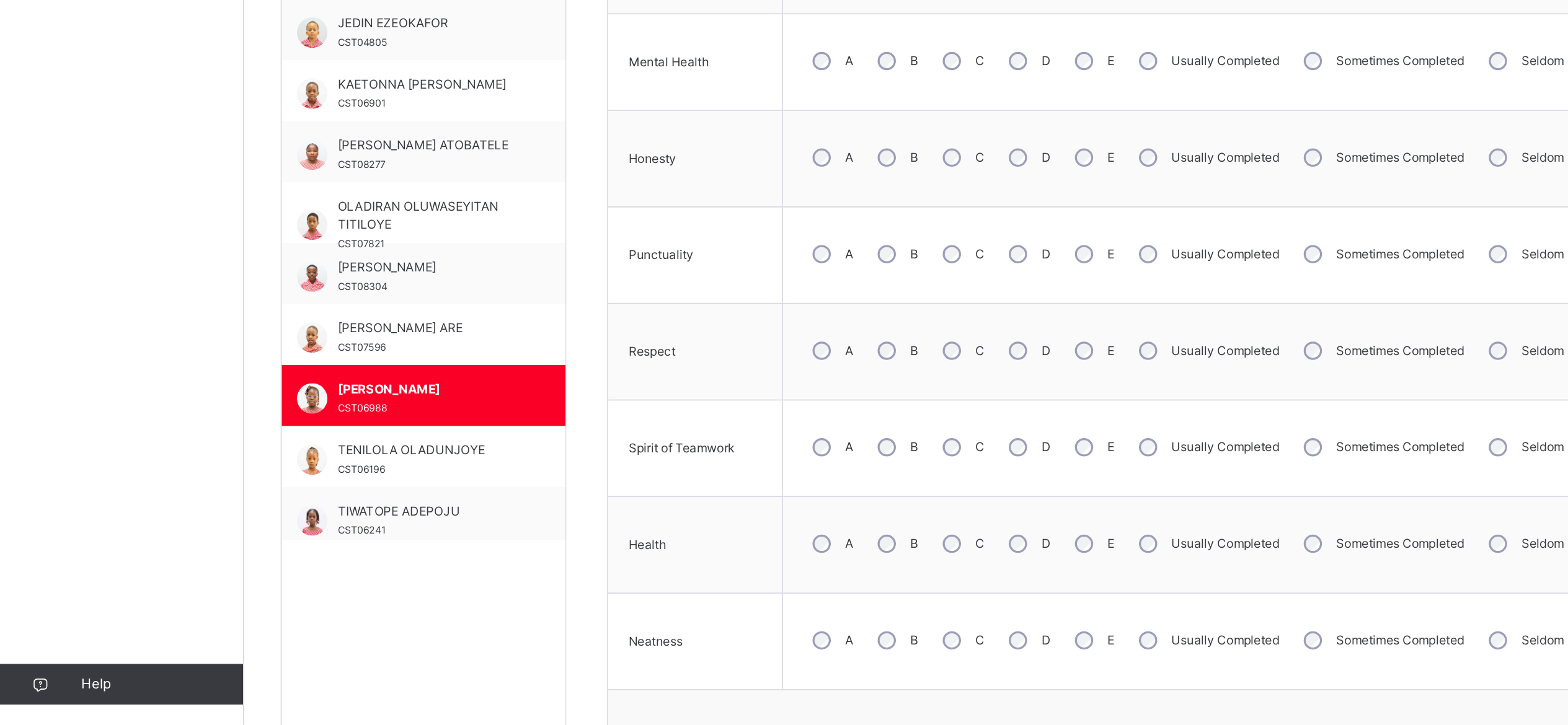 scroll, scrollTop: 324, scrollLeft: 0, axis: vertical 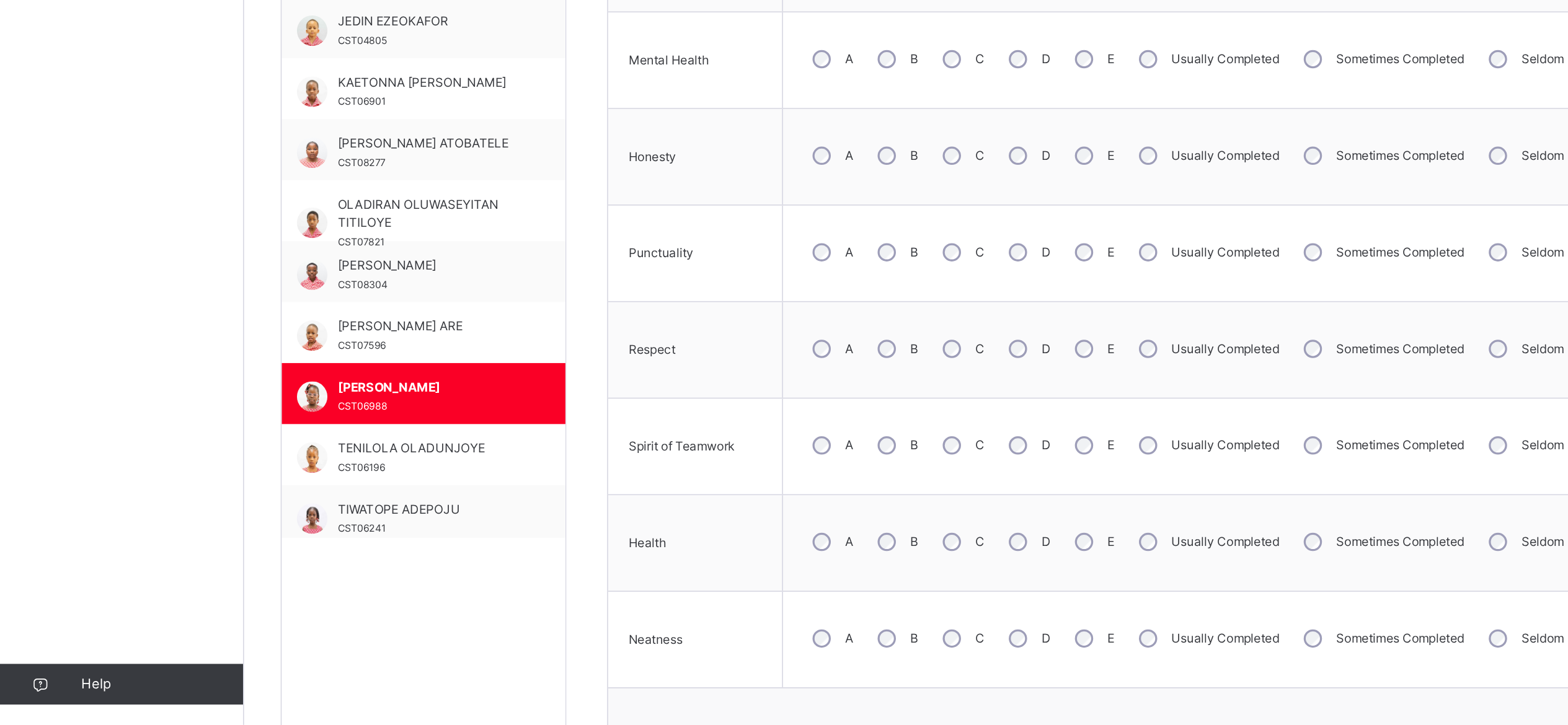 click on "A" at bounding box center (507, 378) 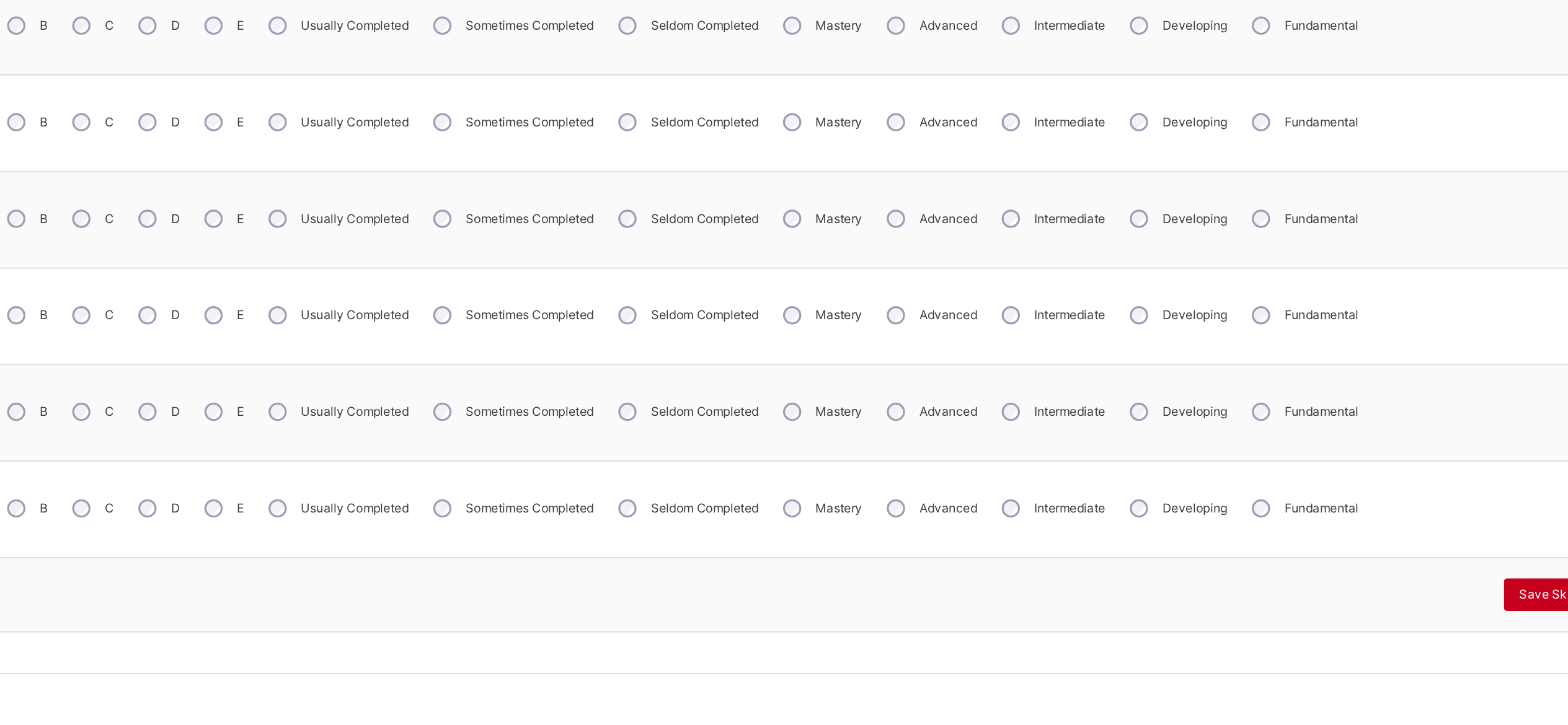 click on "Save Skill" at bounding box center [1474, 646] 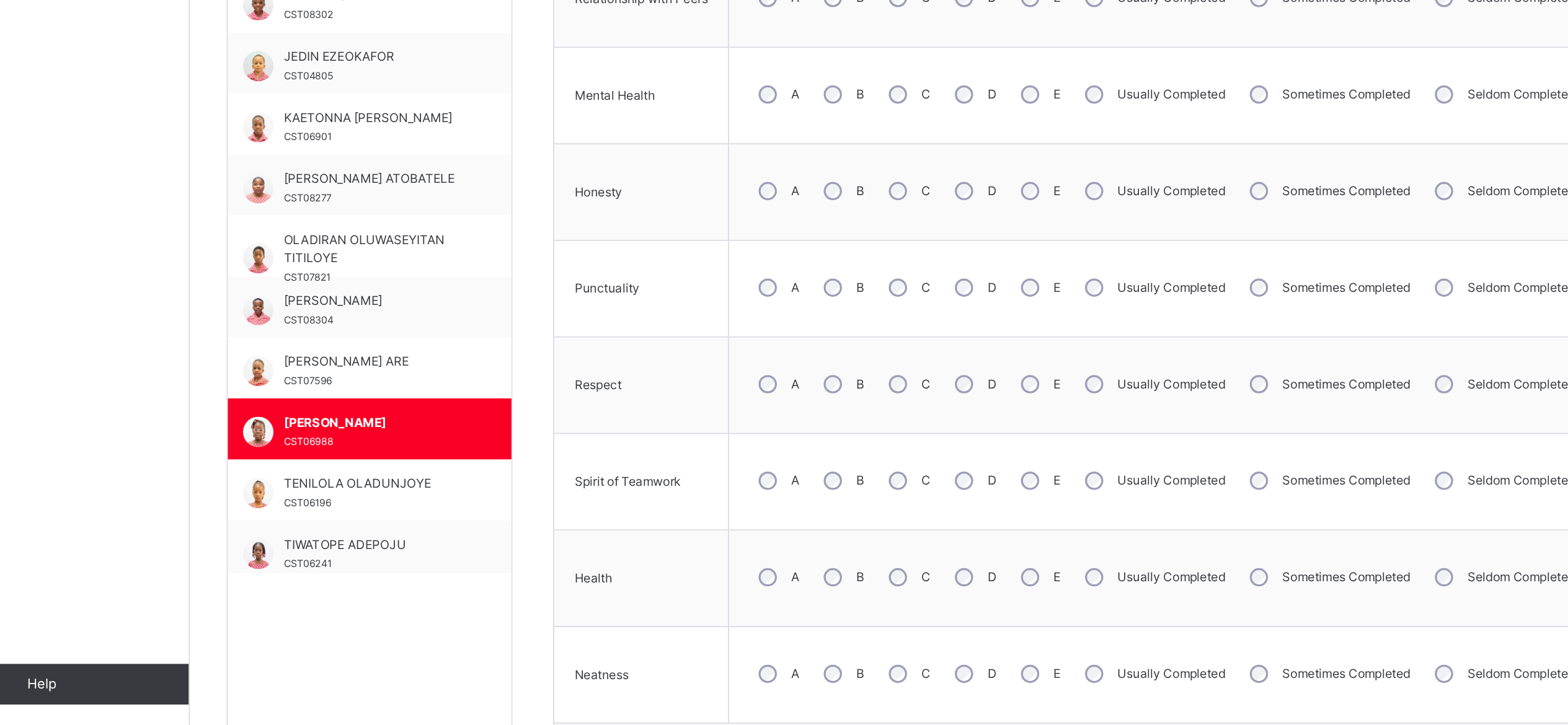 scroll, scrollTop: 305, scrollLeft: 0, axis: vertical 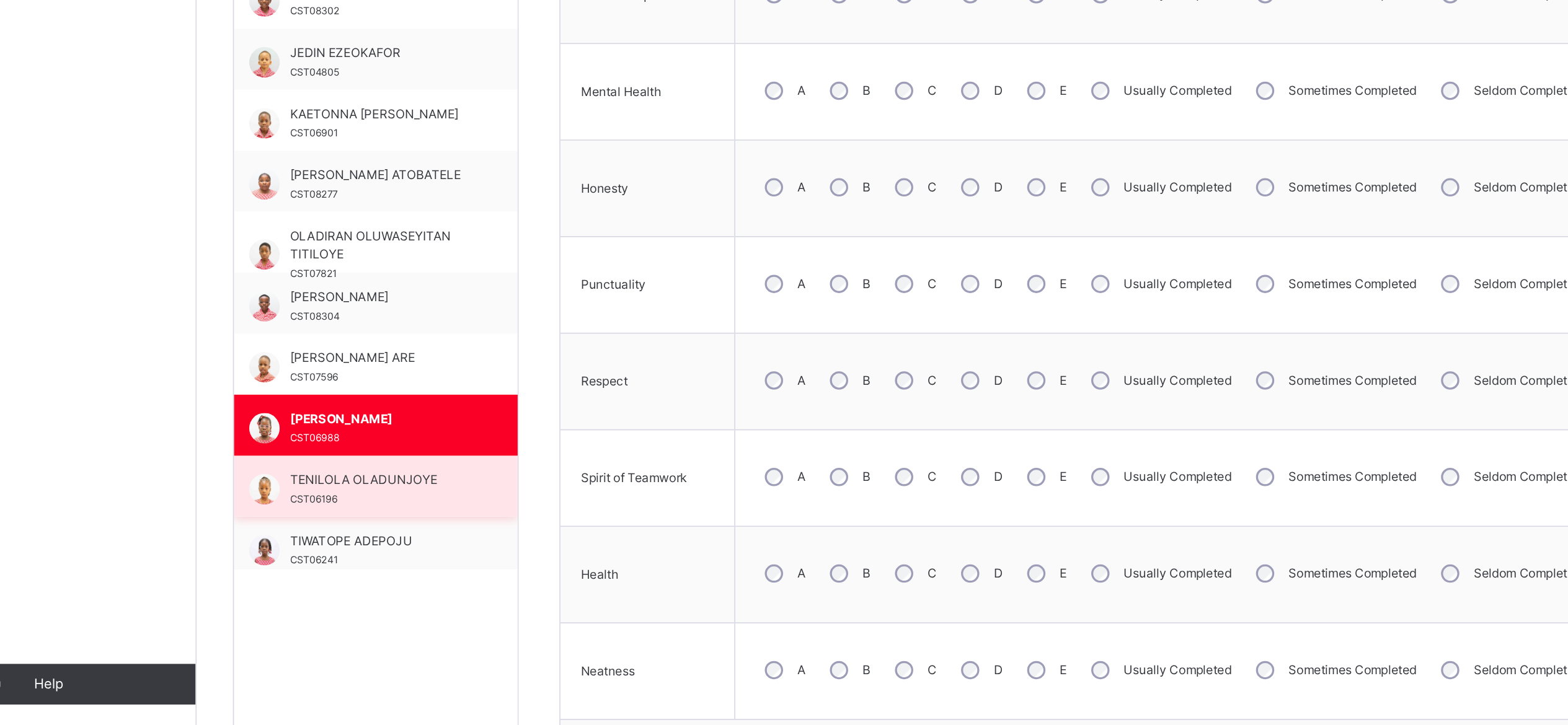 click on "TENILOLA  OLADUNJOYE CST06196" at bounding box center [261, 581] 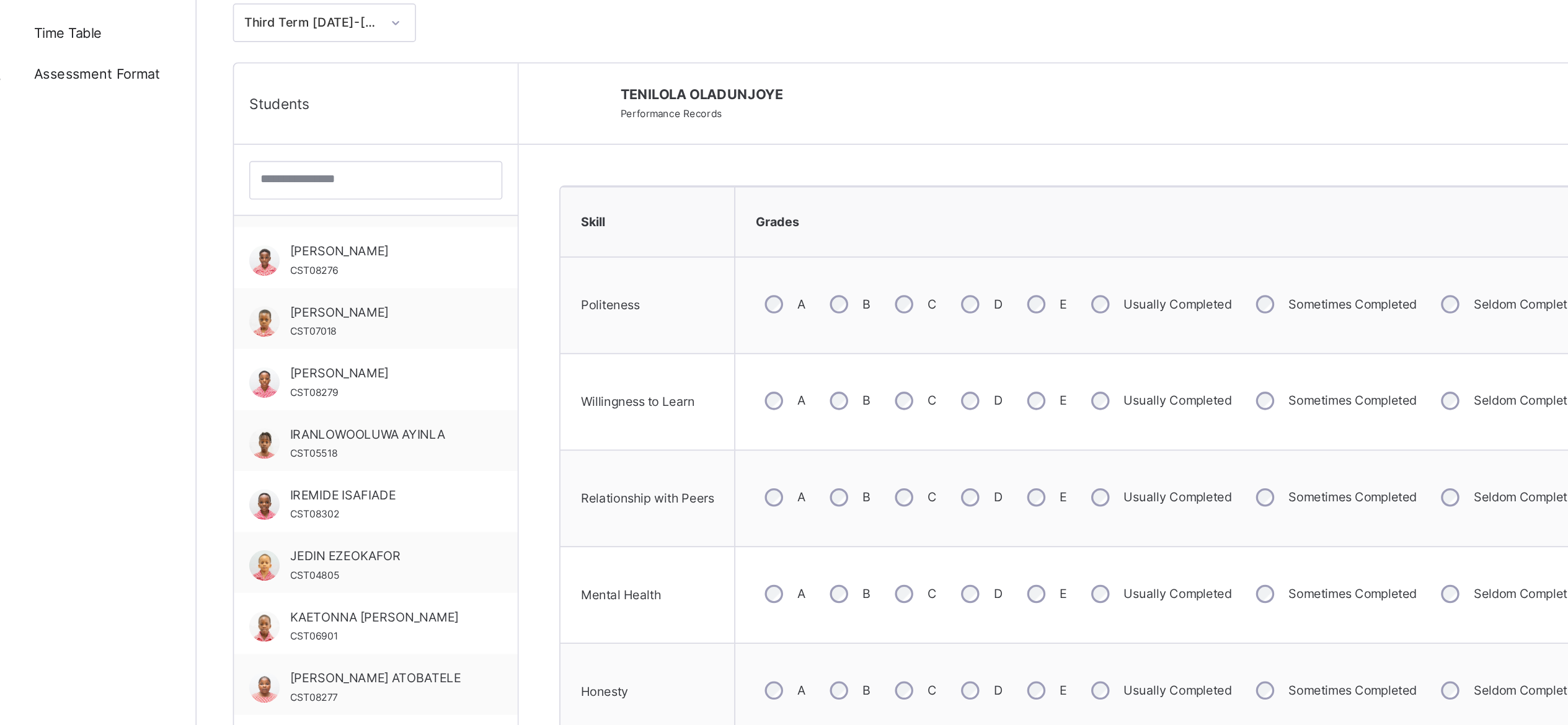 scroll, scrollTop: 153, scrollLeft: 0, axis: vertical 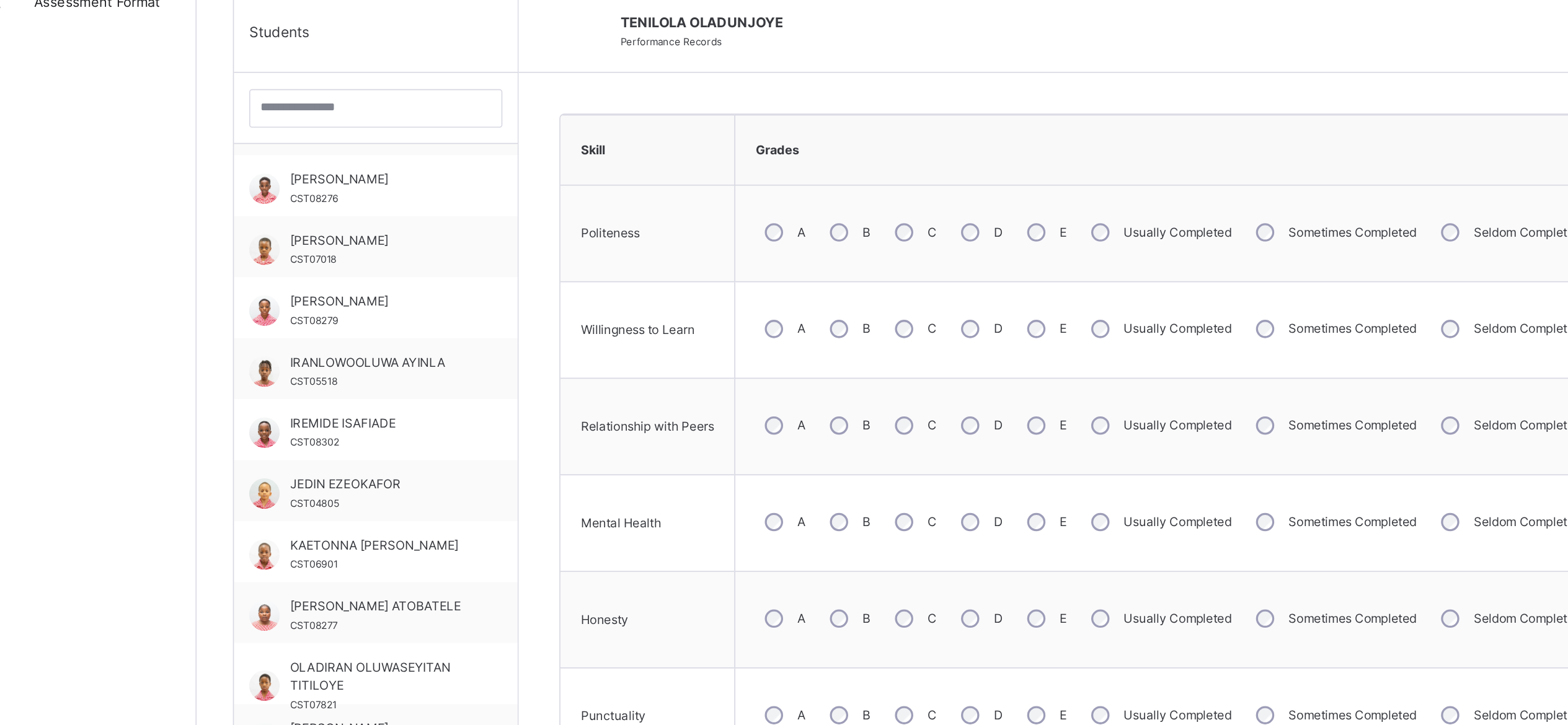 click on "A" at bounding box center (507, 314) 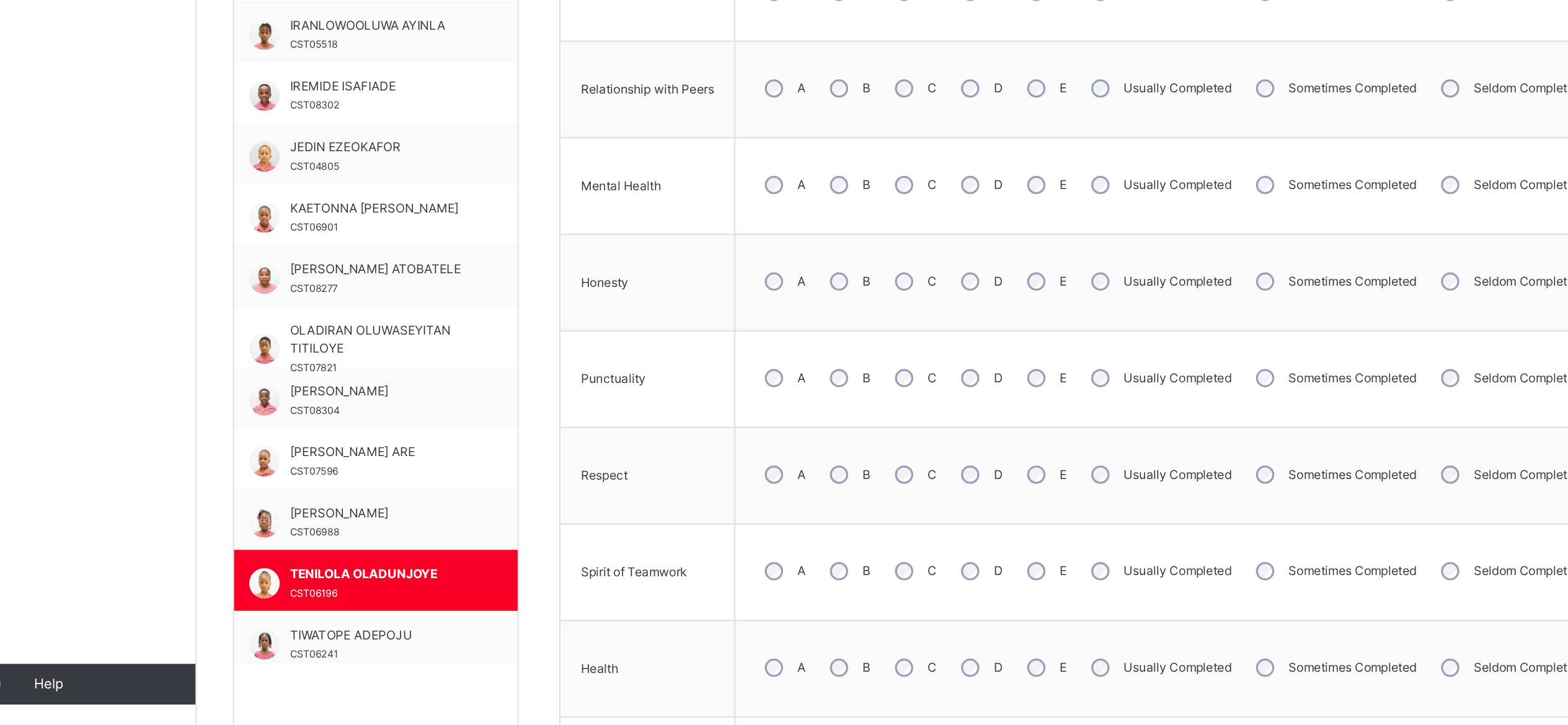 scroll, scrollTop: 258, scrollLeft: 0, axis: vertical 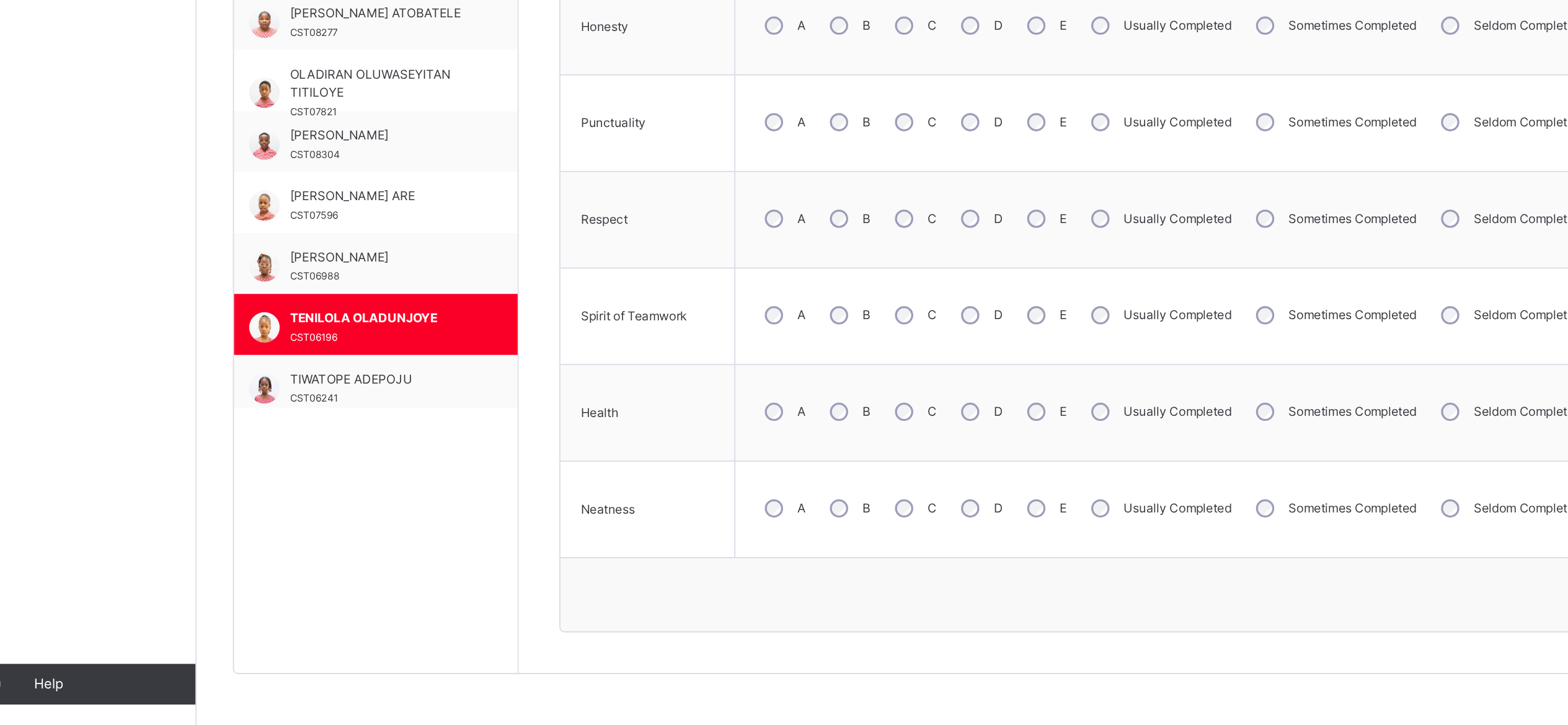 click on "A" at bounding box center [507, 593] 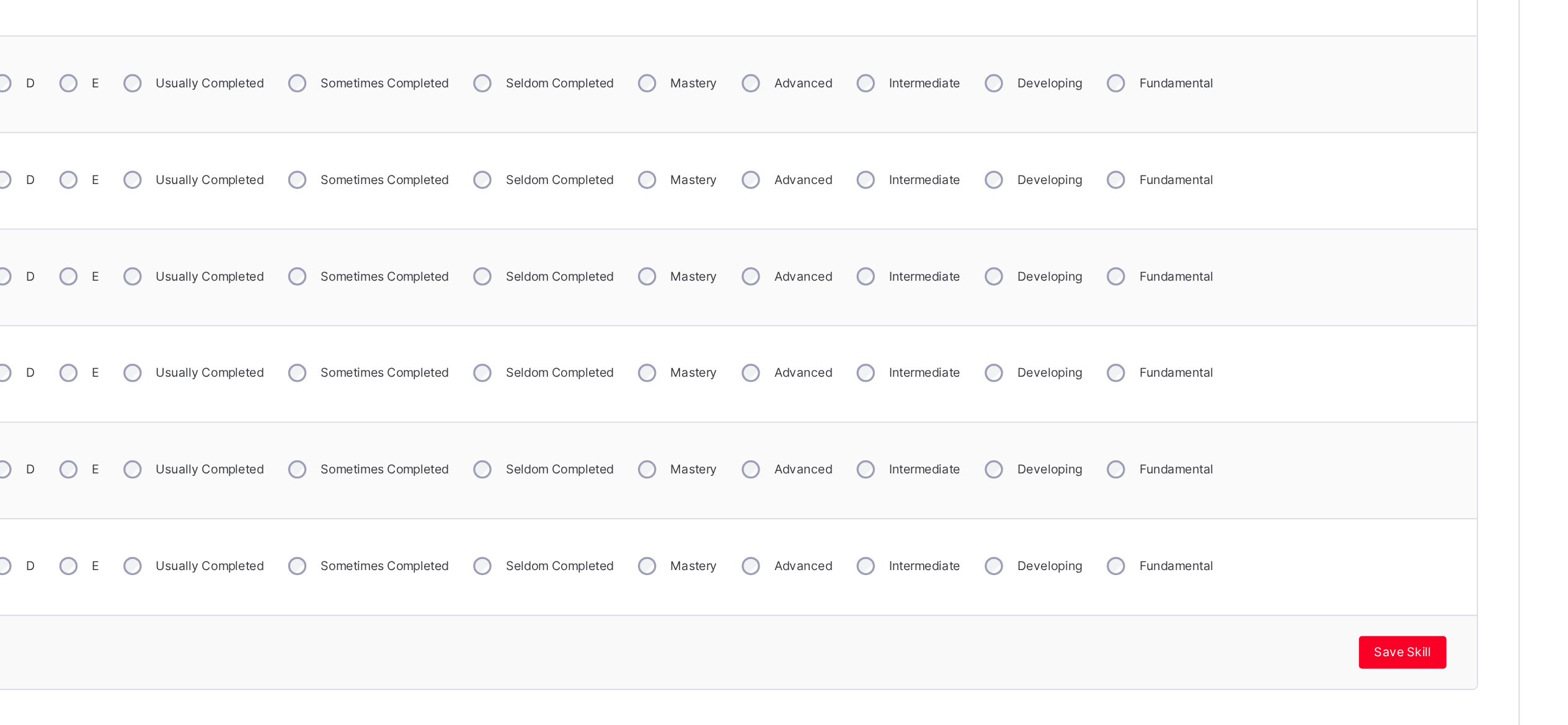 scroll, scrollTop: 405, scrollLeft: 0, axis: vertical 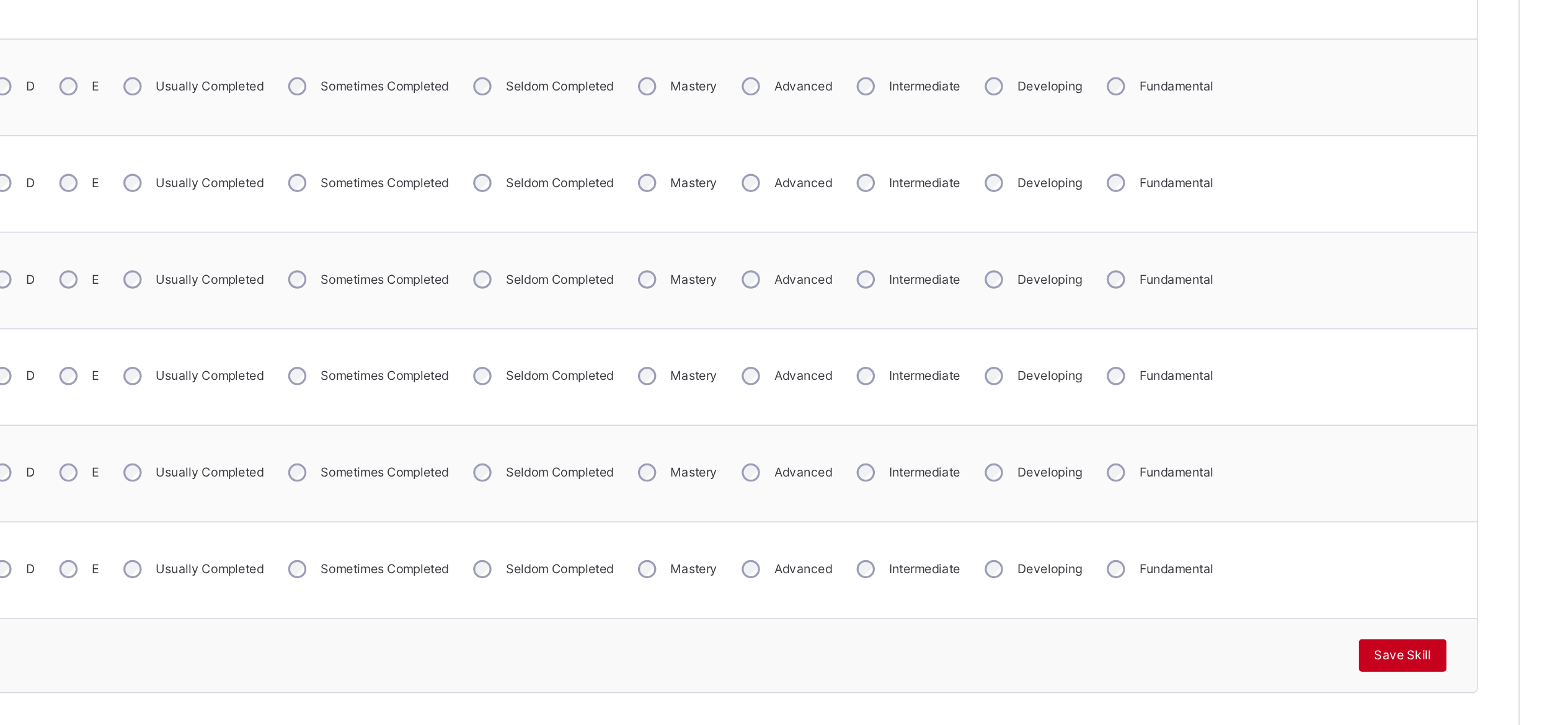 click on "Save Skill" at bounding box center (1474, 646) 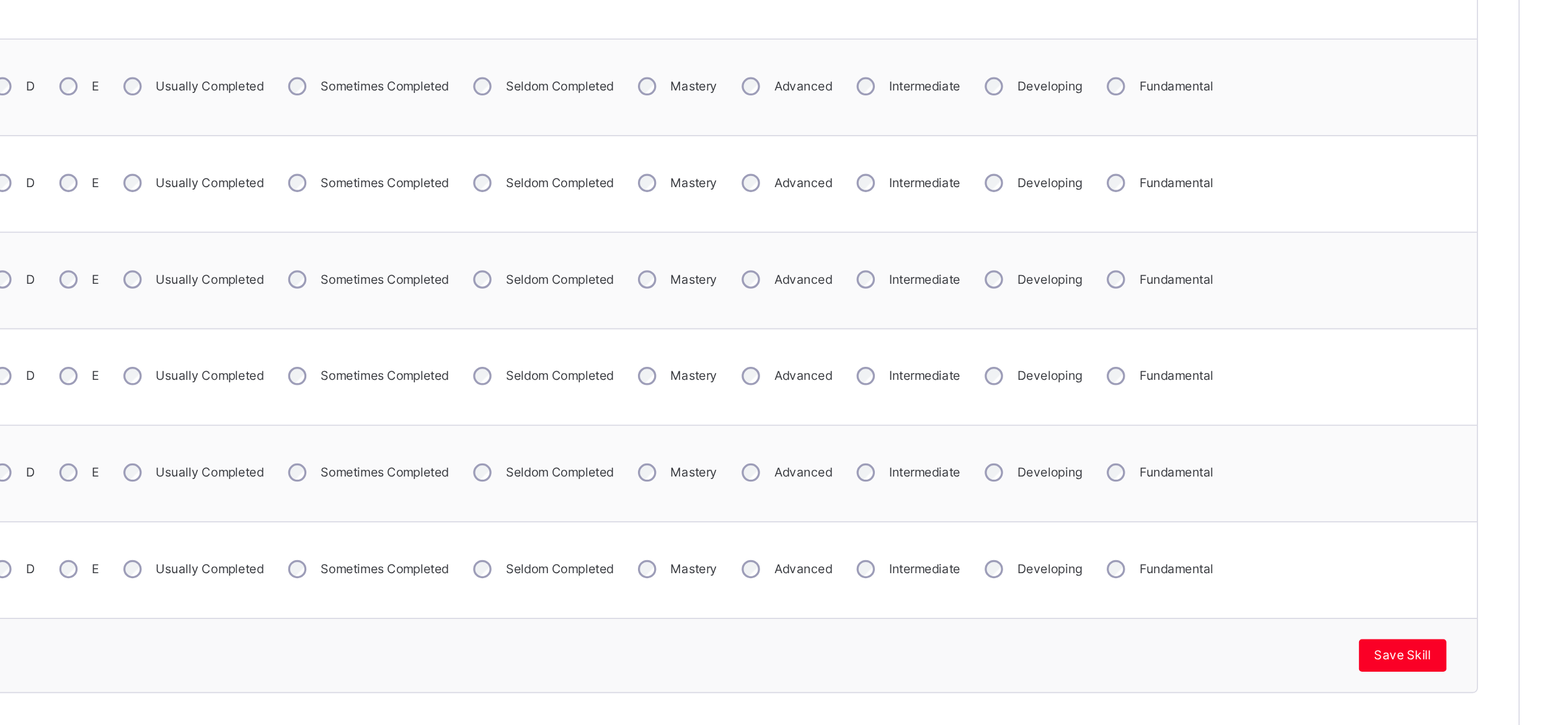 click on "Save Skill" at bounding box center (945, 645) 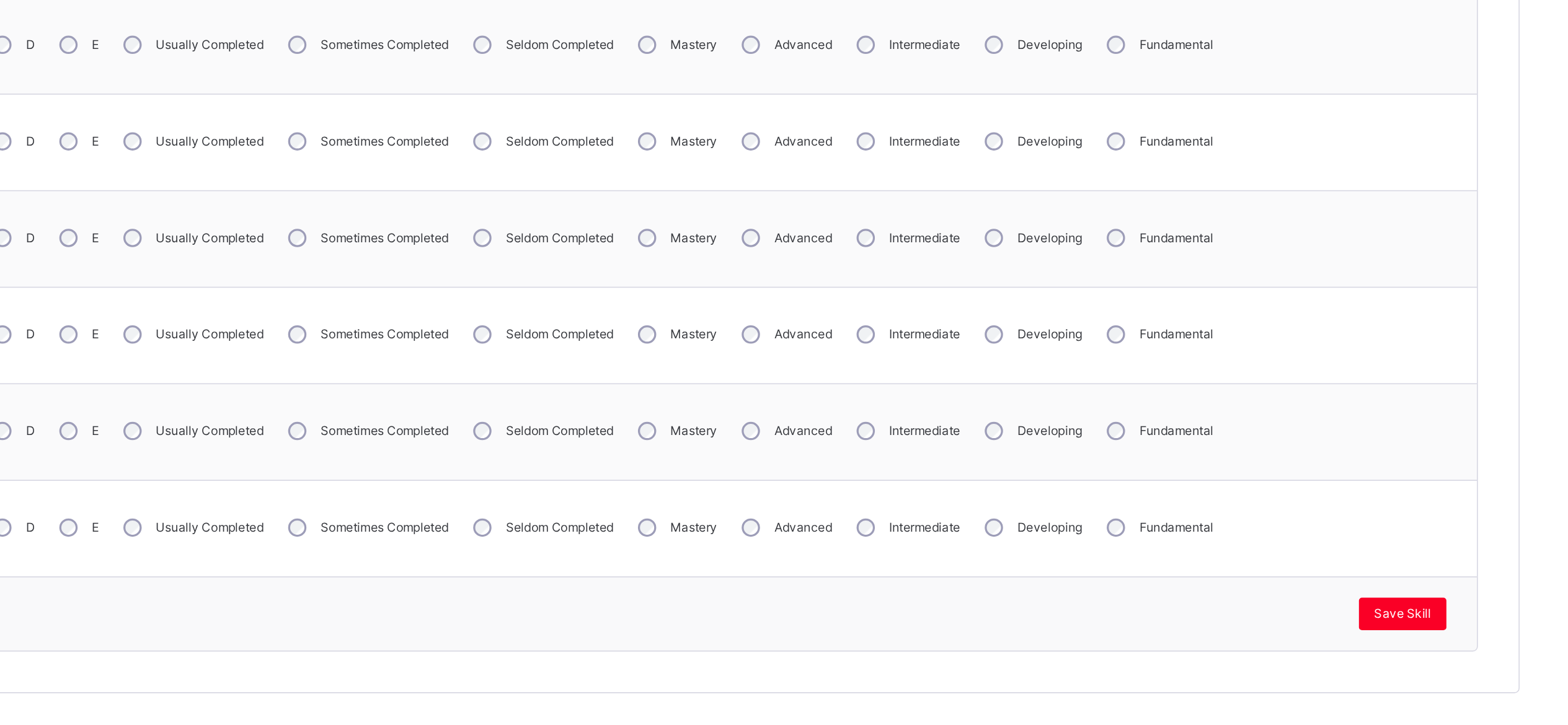scroll, scrollTop: 406, scrollLeft: 0, axis: vertical 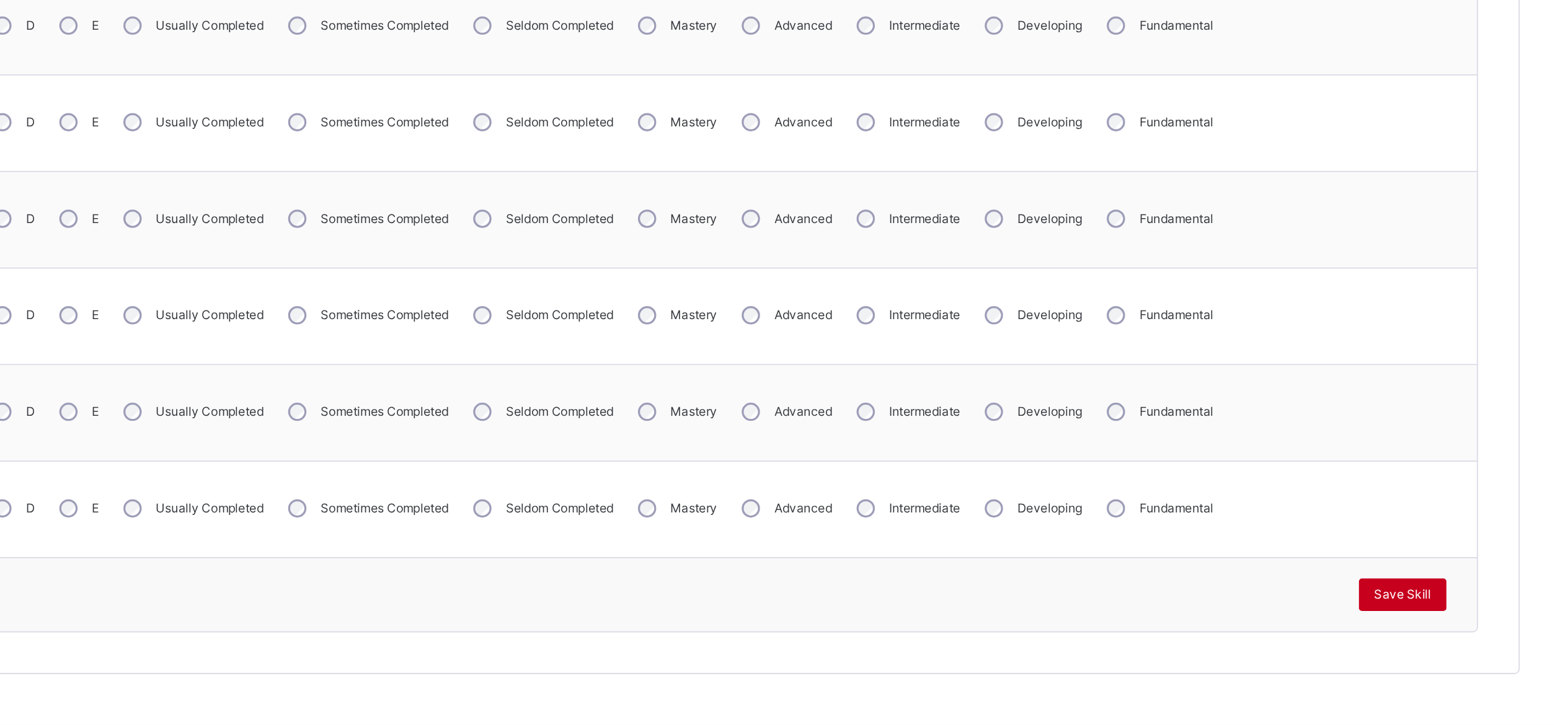 click on "Save Skill" at bounding box center (1474, 646) 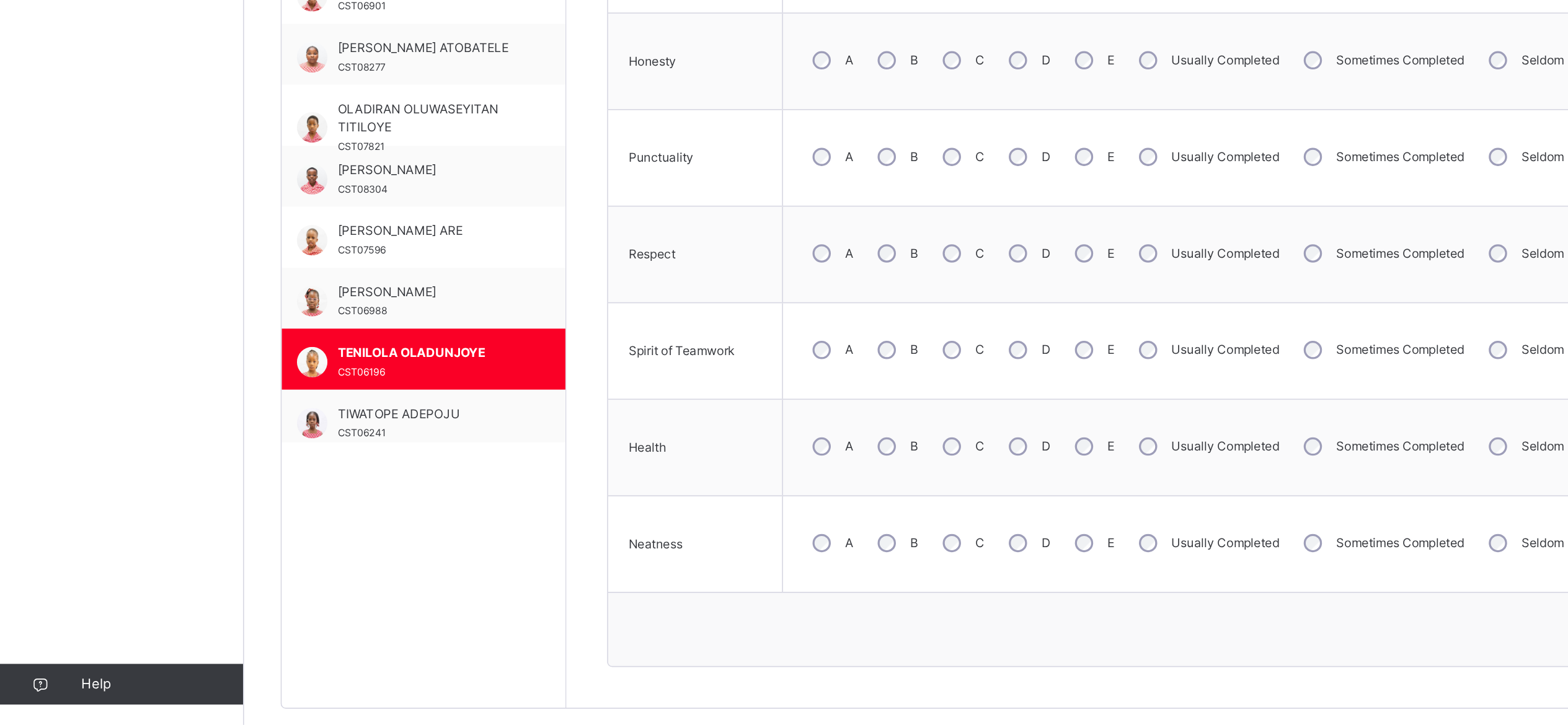 scroll, scrollTop: 403, scrollLeft: 0, axis: vertical 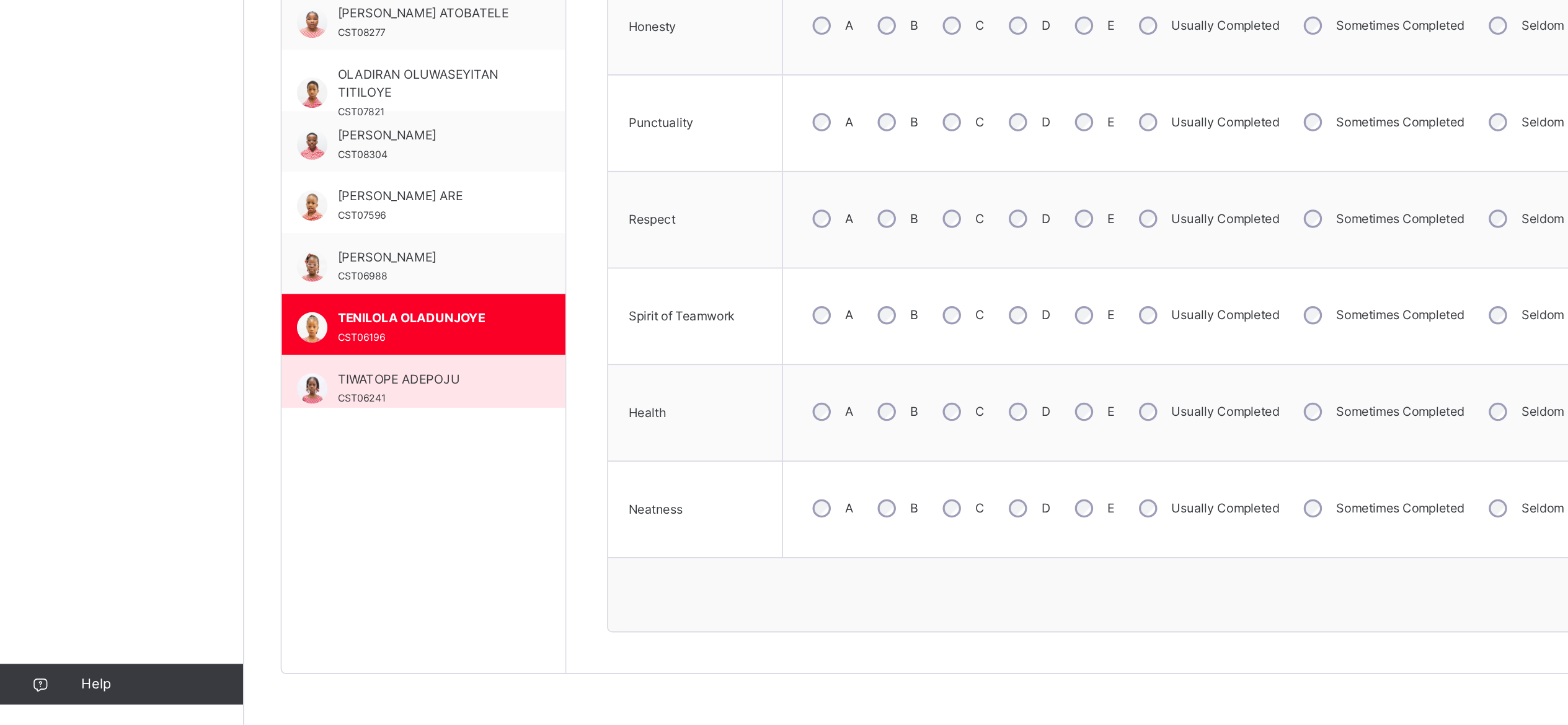 click on "TIWATOPE  ADEPOJU CST06241" at bounding box center [261, 520] 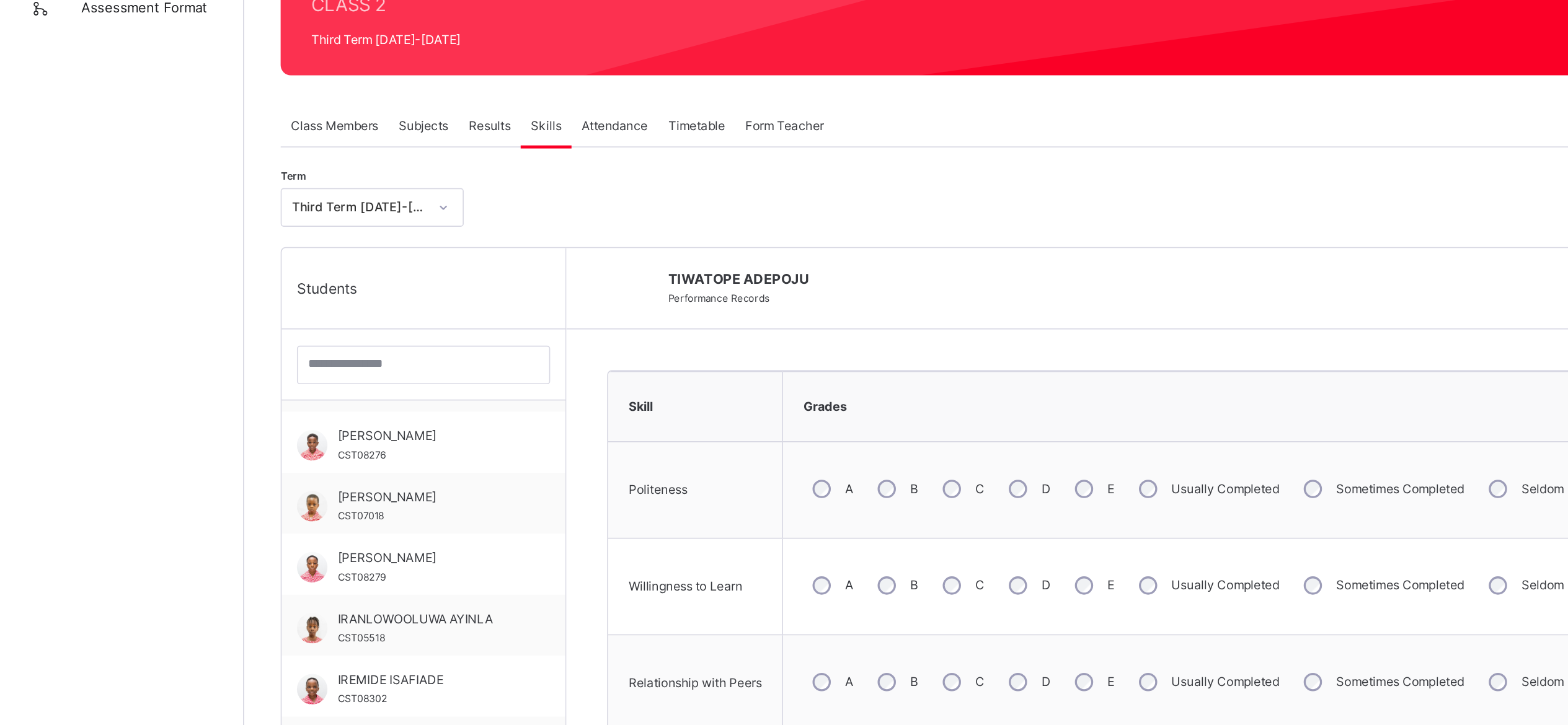 scroll, scrollTop: 20, scrollLeft: 0, axis: vertical 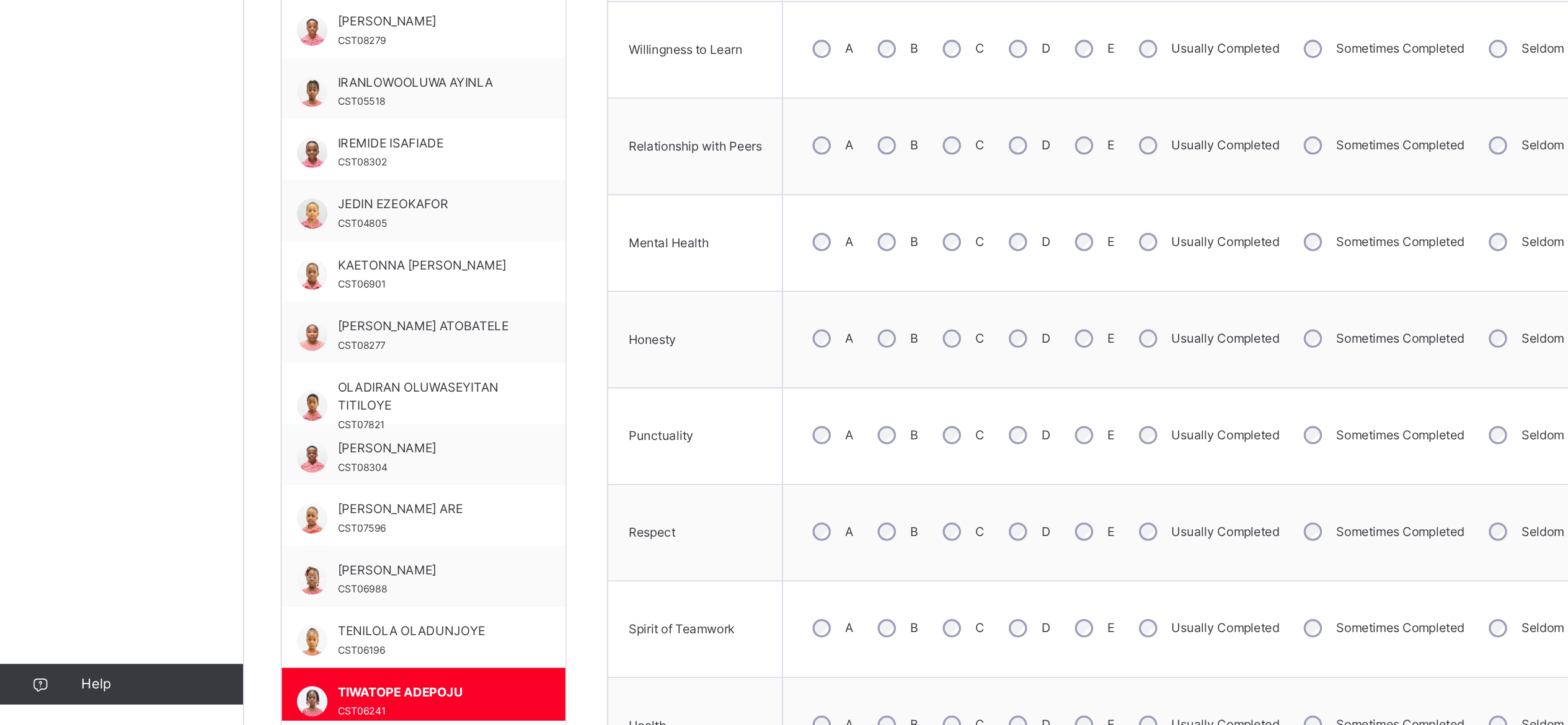 click on "A" at bounding box center [507, 548] 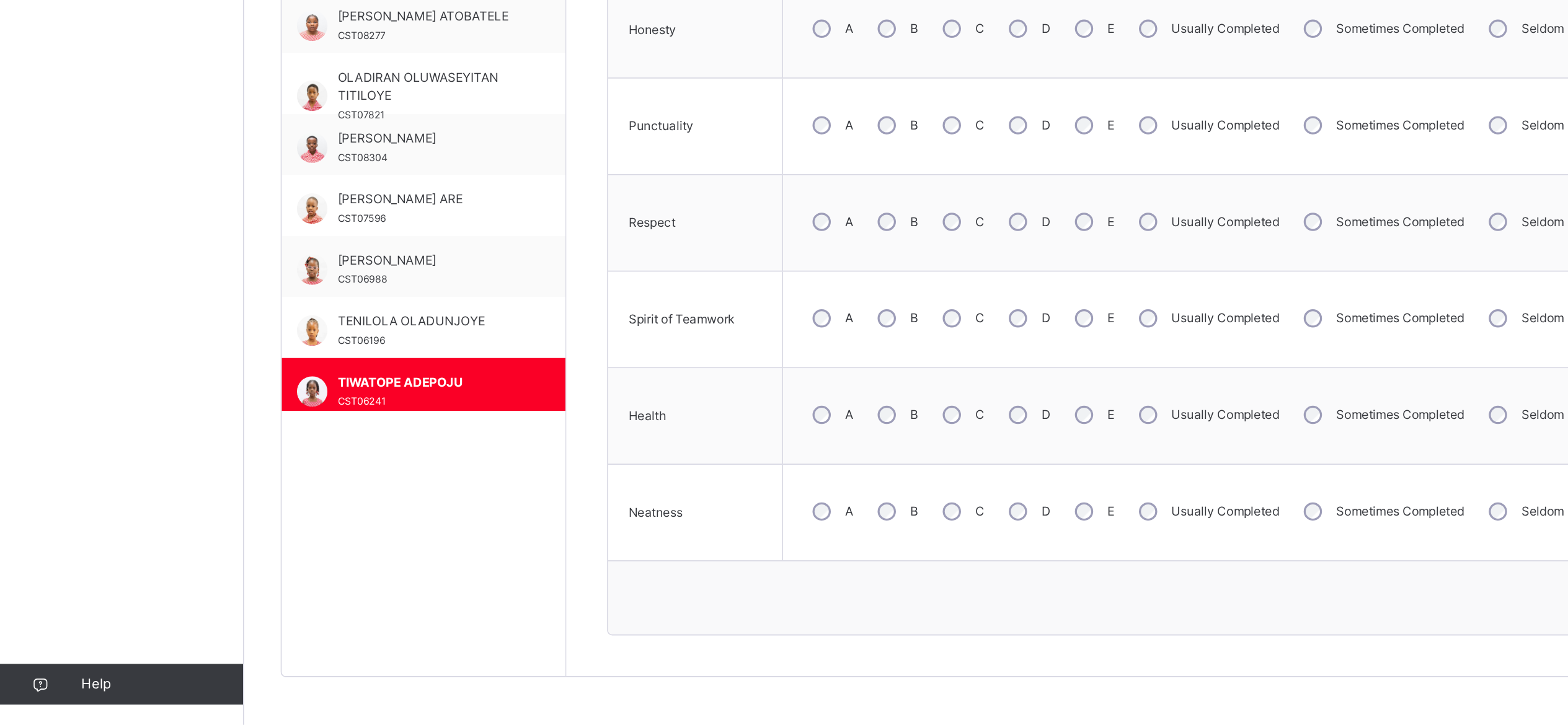 scroll, scrollTop: 406, scrollLeft: 0, axis: vertical 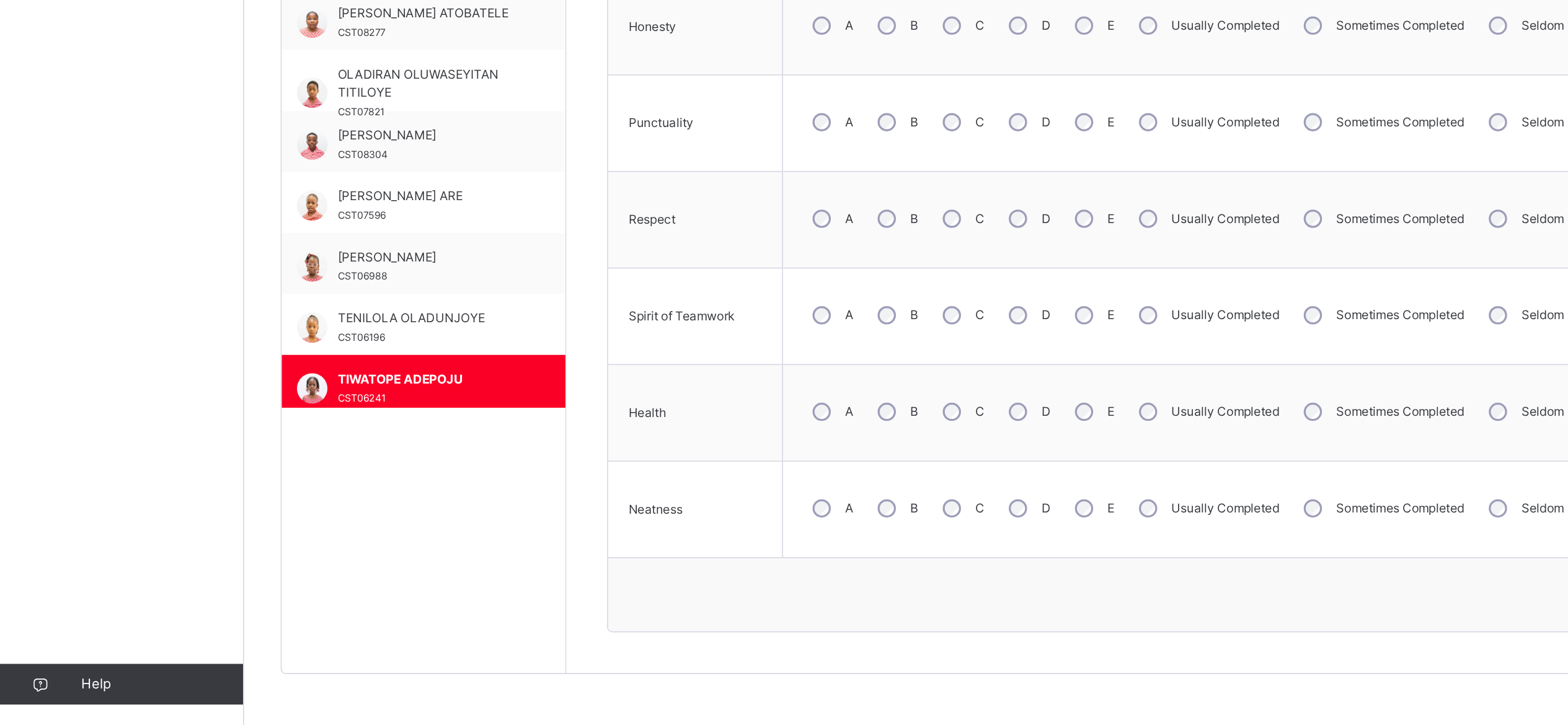 click on "Politeness A B C D E Usually Completed Sometimes Completed Seldom Completed Mastery Advanced Intermediate Developing Fundamental Willingness to Learn A B C D E Usually Completed Sometimes Completed Seldom Completed Mastery Advanced Intermediate Developing Fundamental Relationship with Peers A B C D E Usually Completed Sometimes Completed Seldom Completed Mastery Advanced Intermediate Developing Fundamental Mental Health A B C D E Usually Completed Sometimes Completed Seldom Completed Mastery Advanced Intermediate Developing Fundamental Honesty A B C D E Usually Completed Sometimes Completed Seldom Completed Mastery Advanced Intermediate Developing Fundamental Punctuality  A B C D E Usually Completed Sometimes Completed Seldom Completed Mastery Advanced Intermediate Developing Fundamental Respect A B C D E Usually Completed Sometimes Completed Seldom Completed Mastery Advanced Intermediate Developing Fundamental Spirit of Teamwork A B C D E Usually Completed Sometimes Completed Seldom Completed Mastery Health" at bounding box center (945, 329) 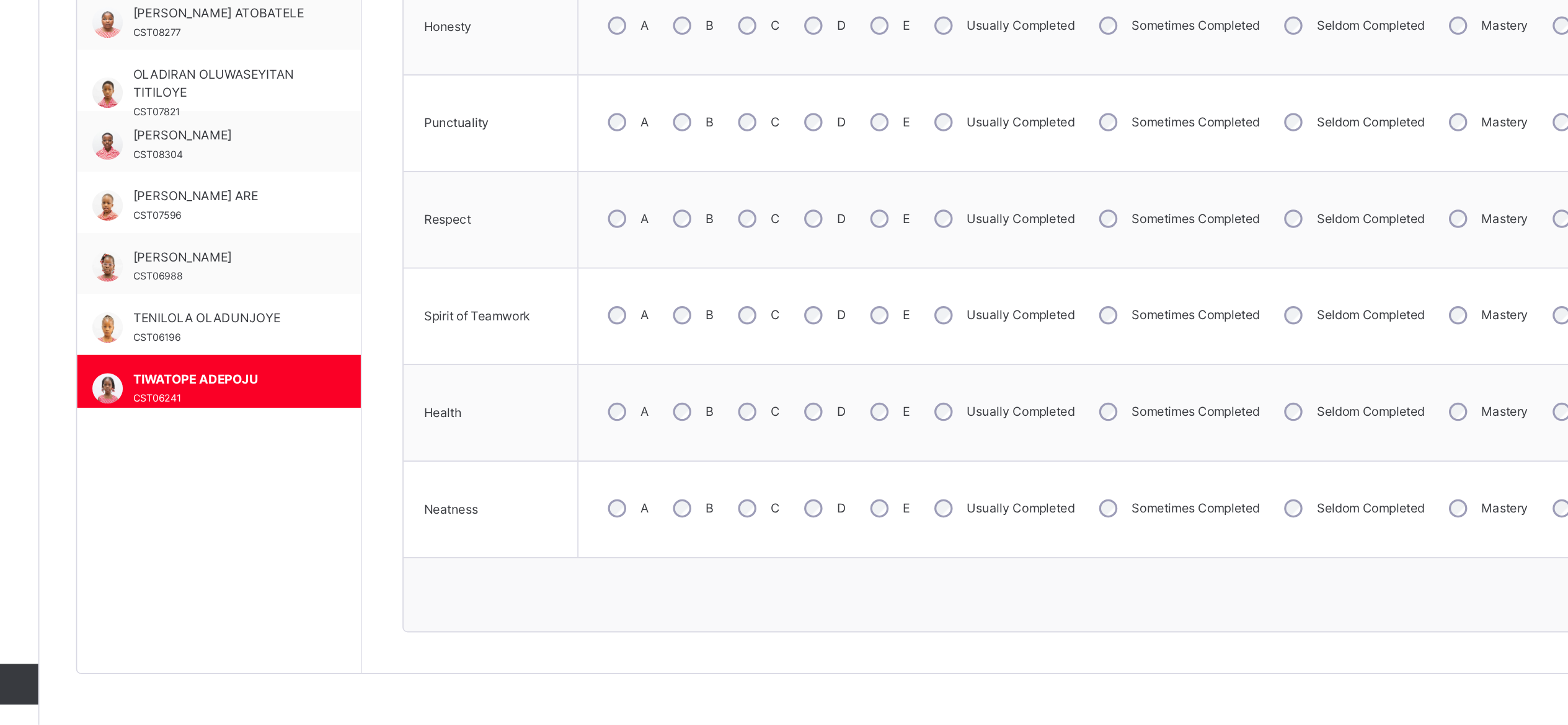 click on "A" at bounding box center (507, 534) 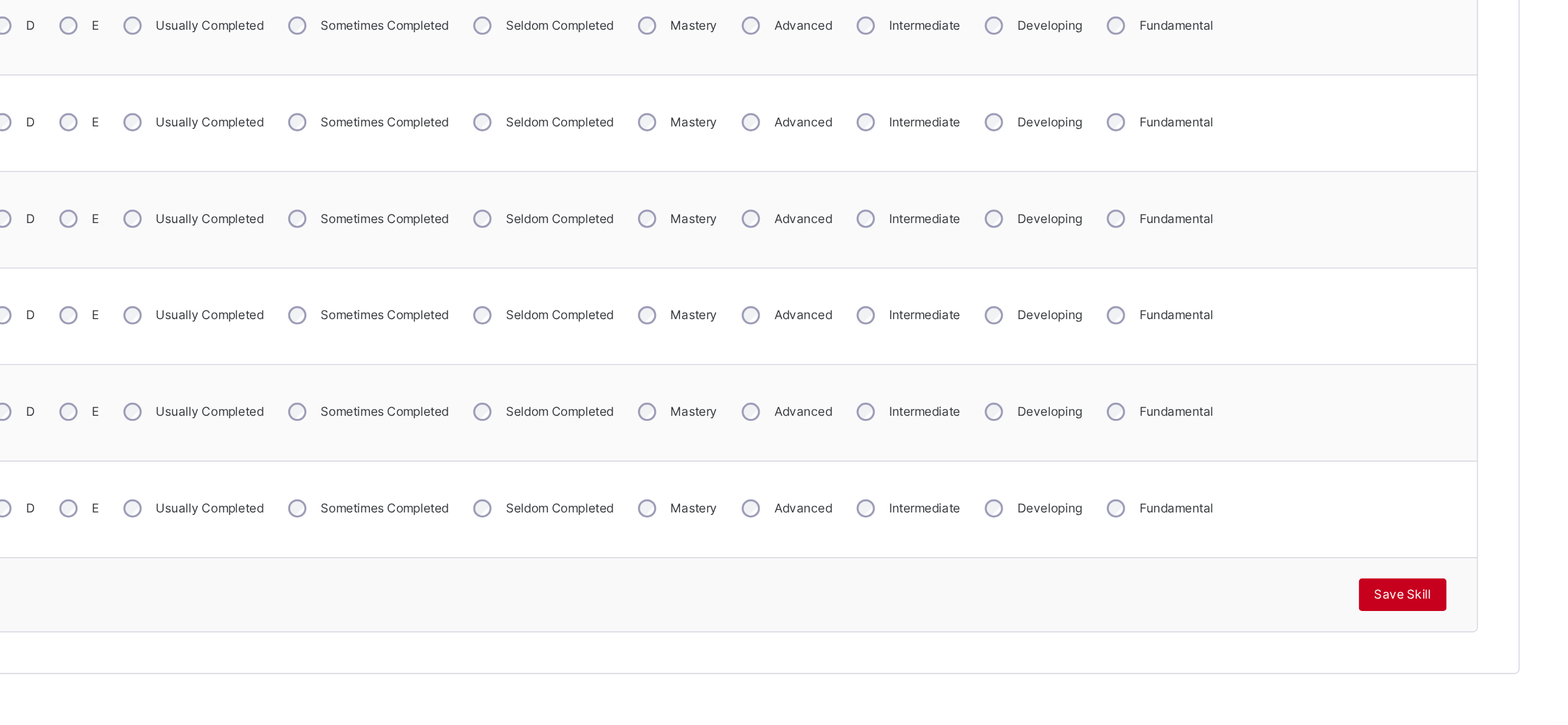 click on "Save Skill" at bounding box center [1474, 646] 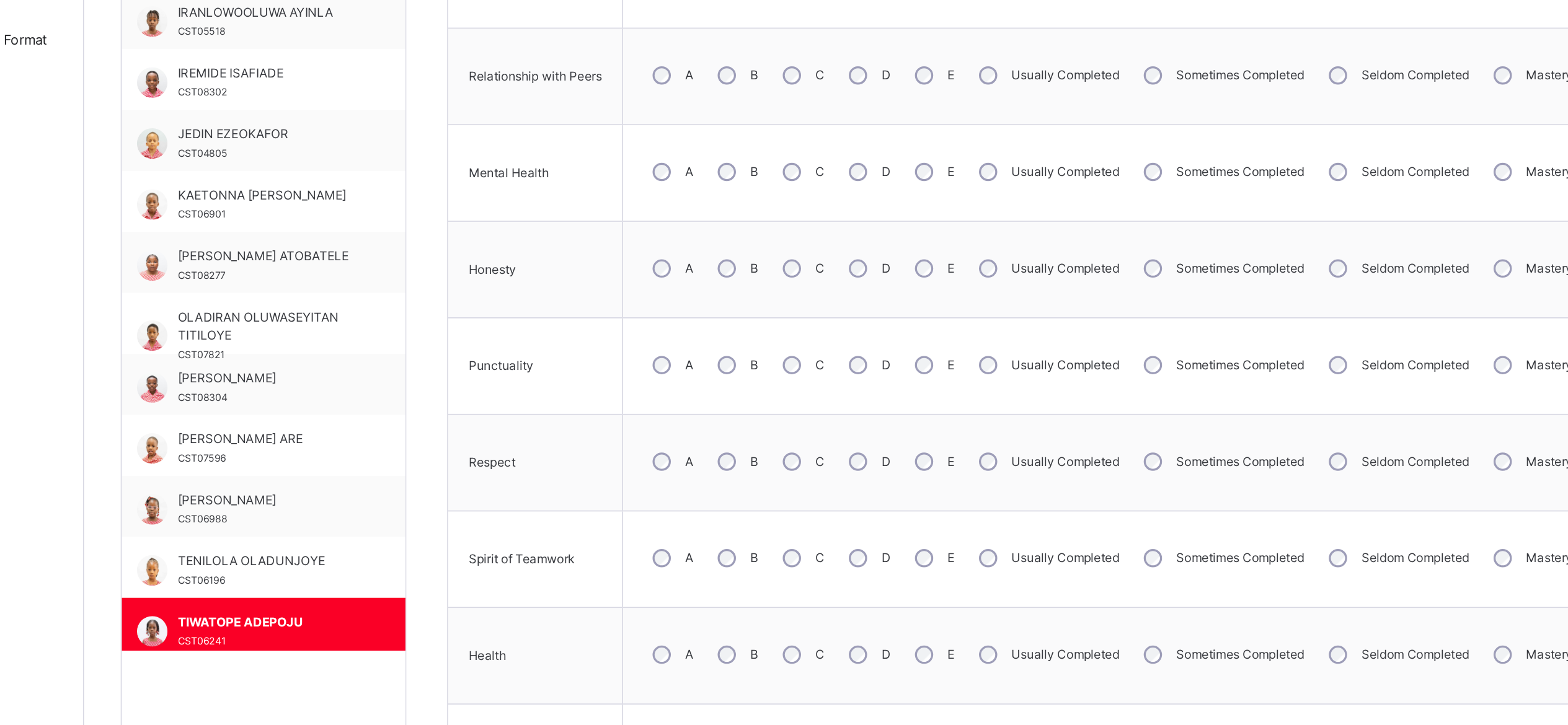 scroll, scrollTop: 406, scrollLeft: 0, axis: vertical 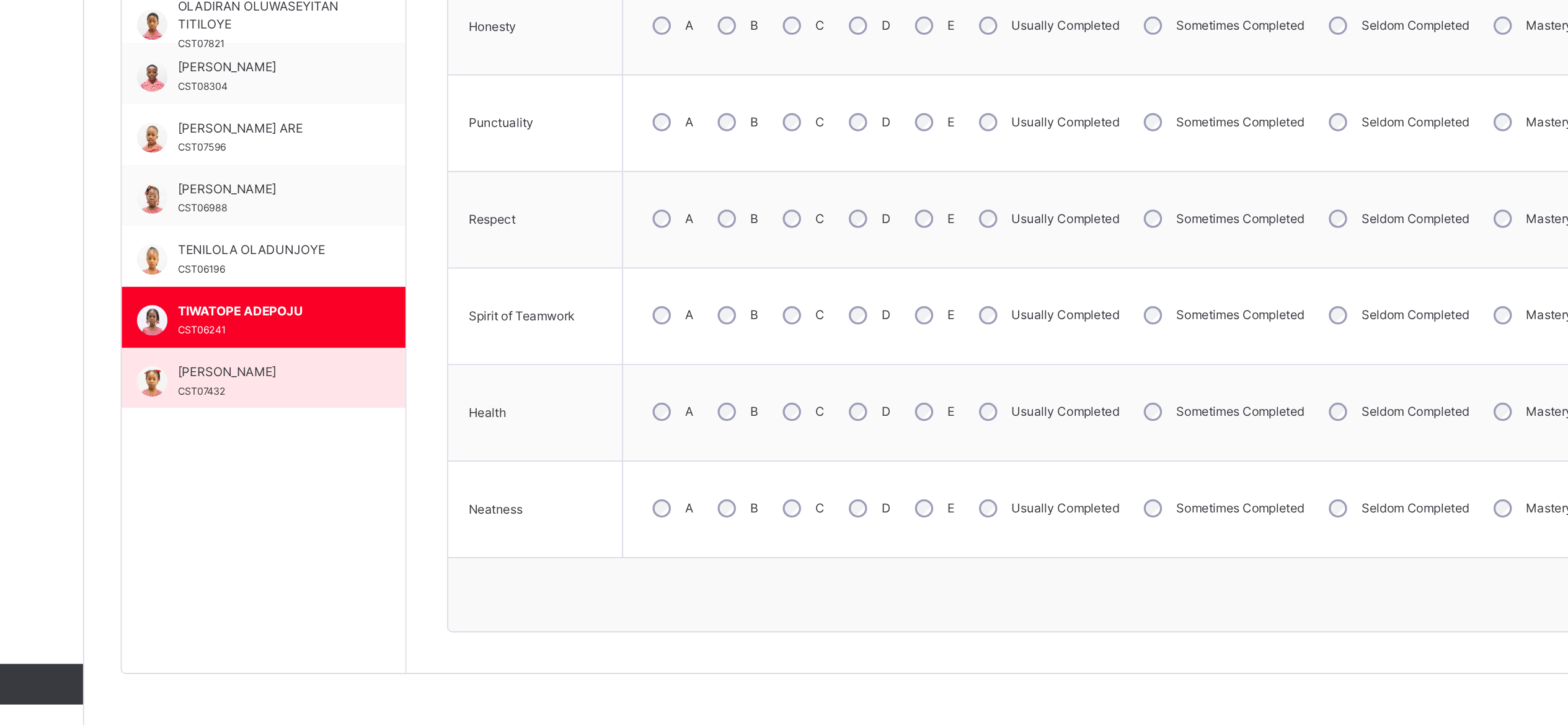 click on "ZOE TAMILORE YACE CST07432" at bounding box center [261, 516] 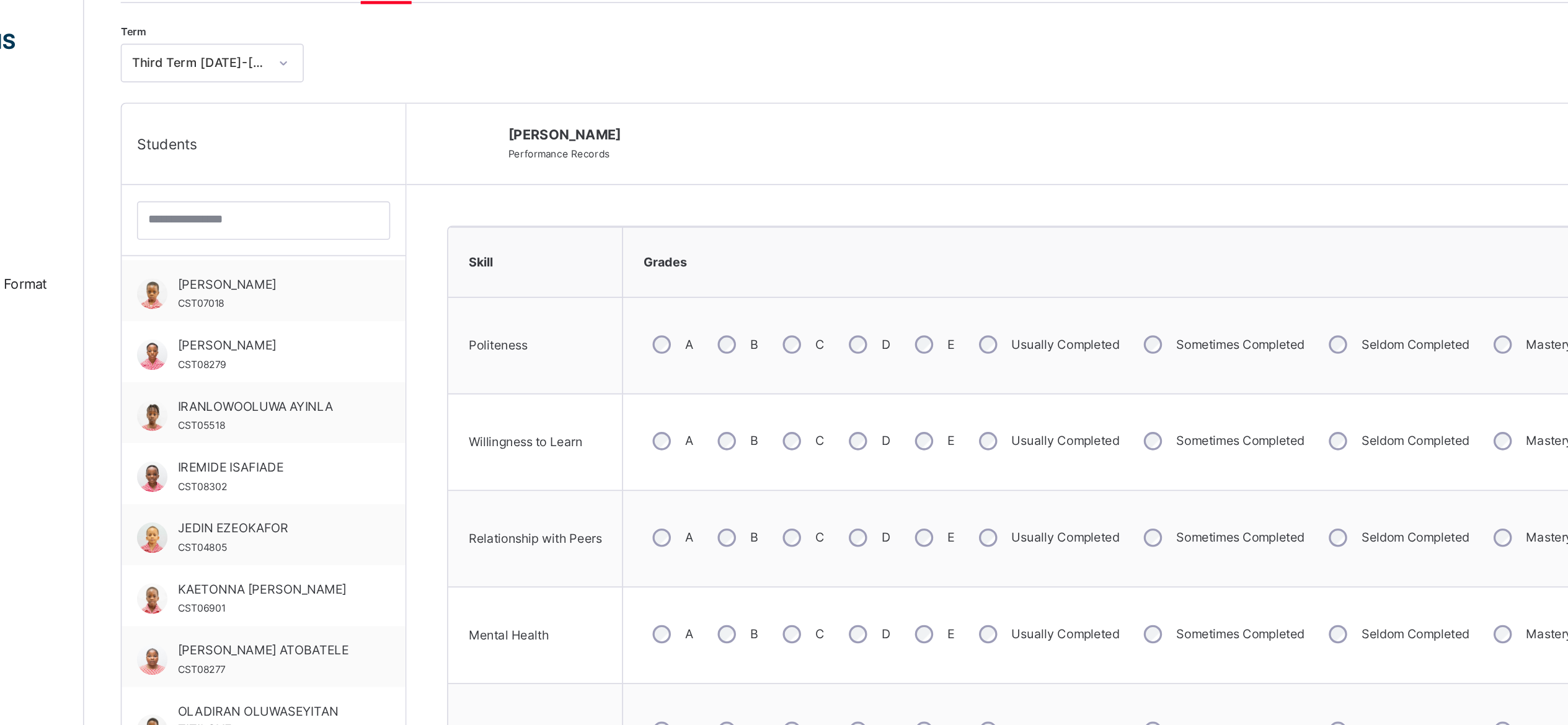 scroll, scrollTop: 256, scrollLeft: 0, axis: vertical 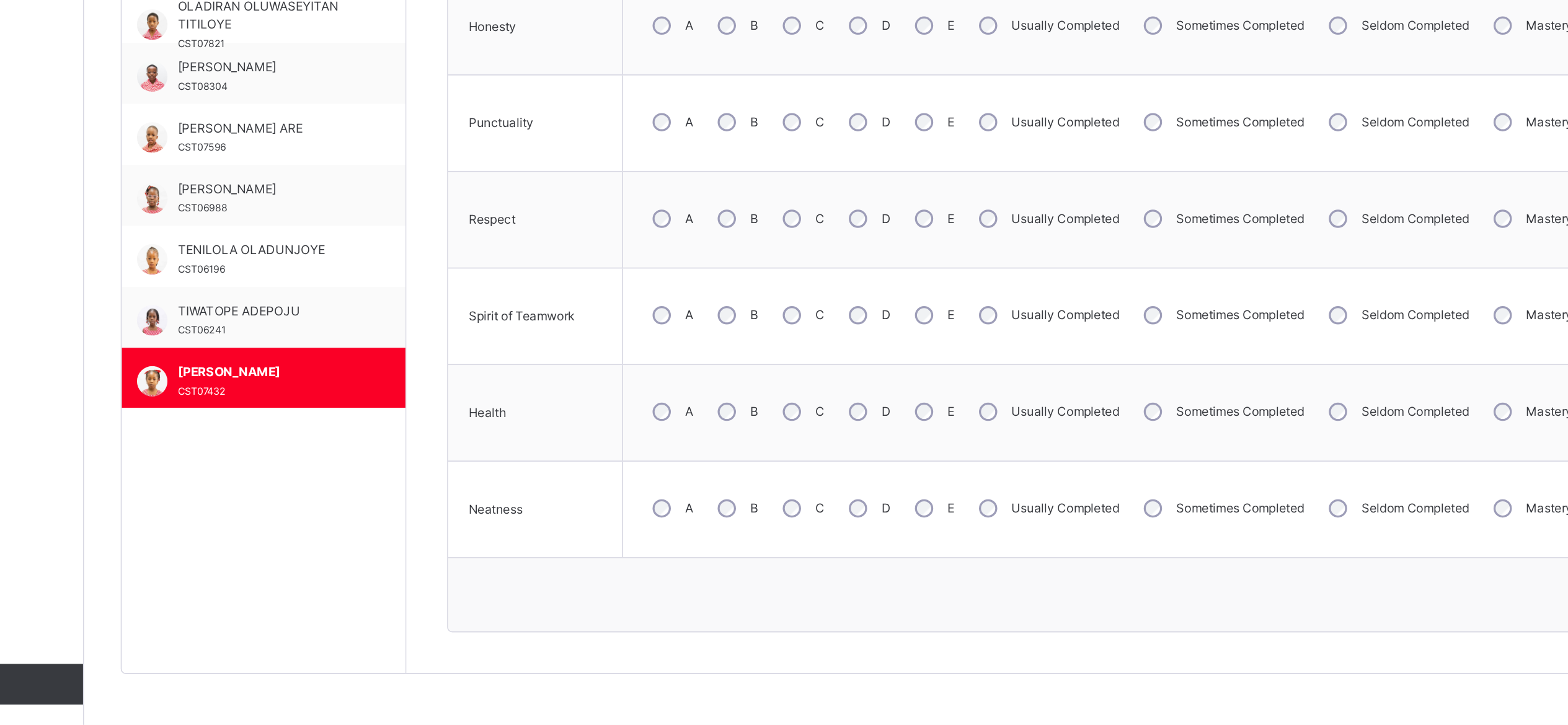 click on "A" at bounding box center (507, 475) 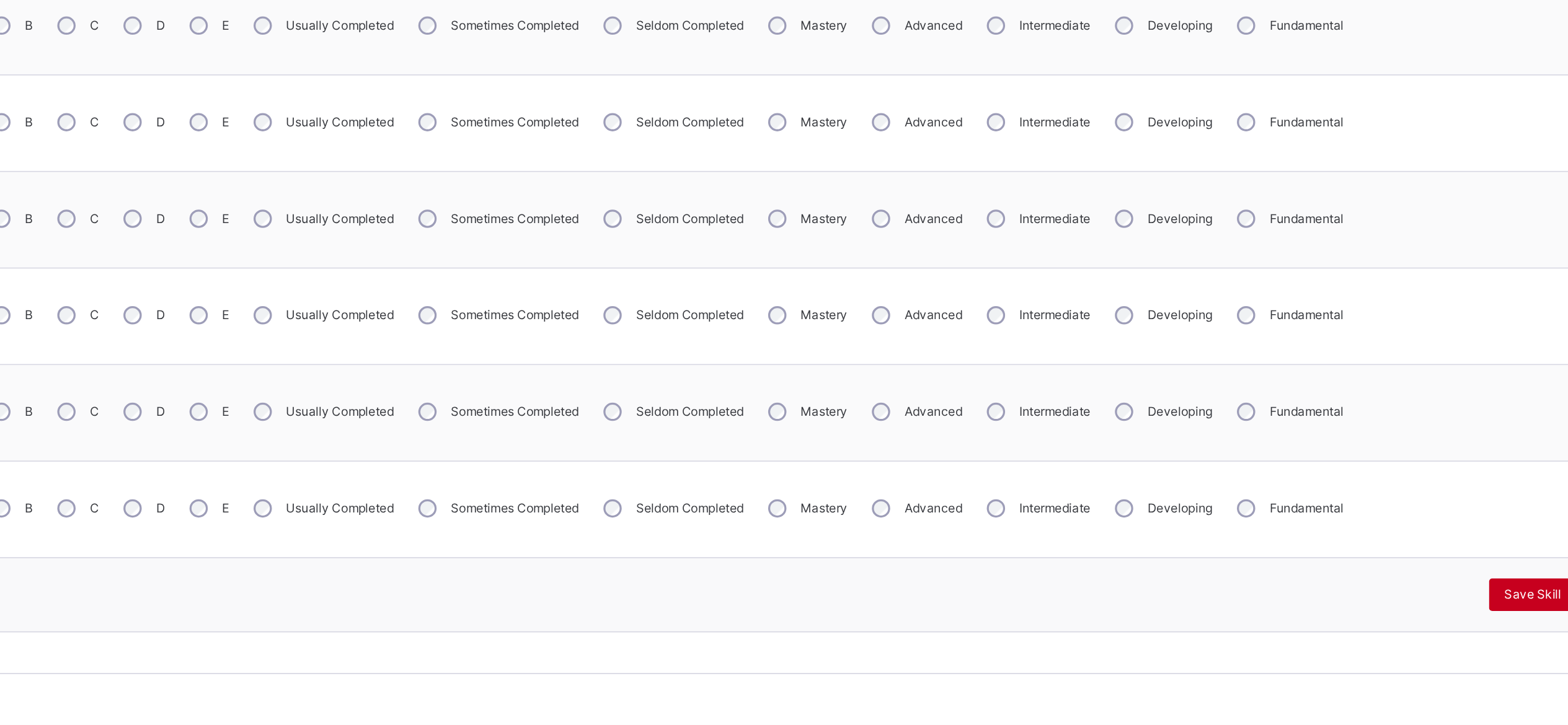 click on "Save Skill" at bounding box center (1474, 646) 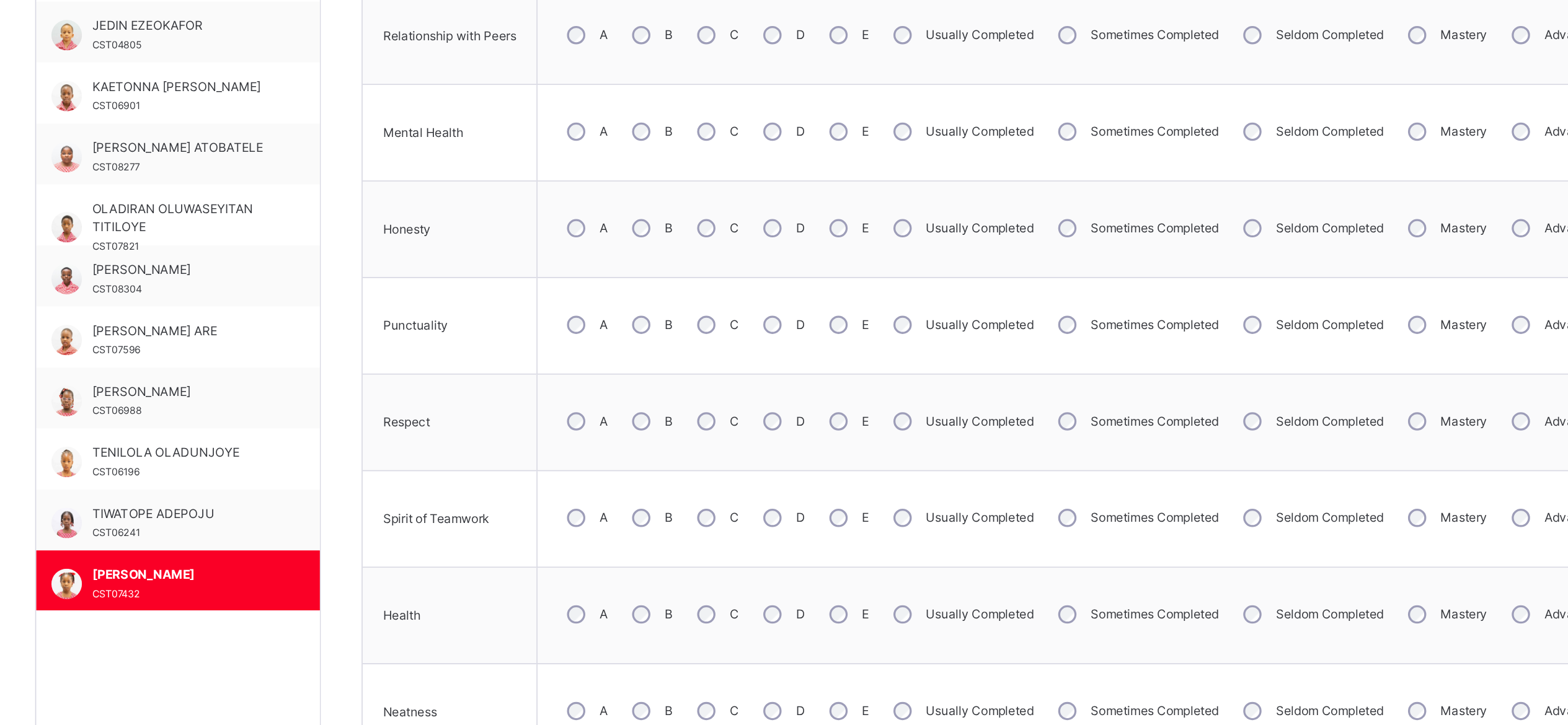 scroll, scrollTop: 406, scrollLeft: 0, axis: vertical 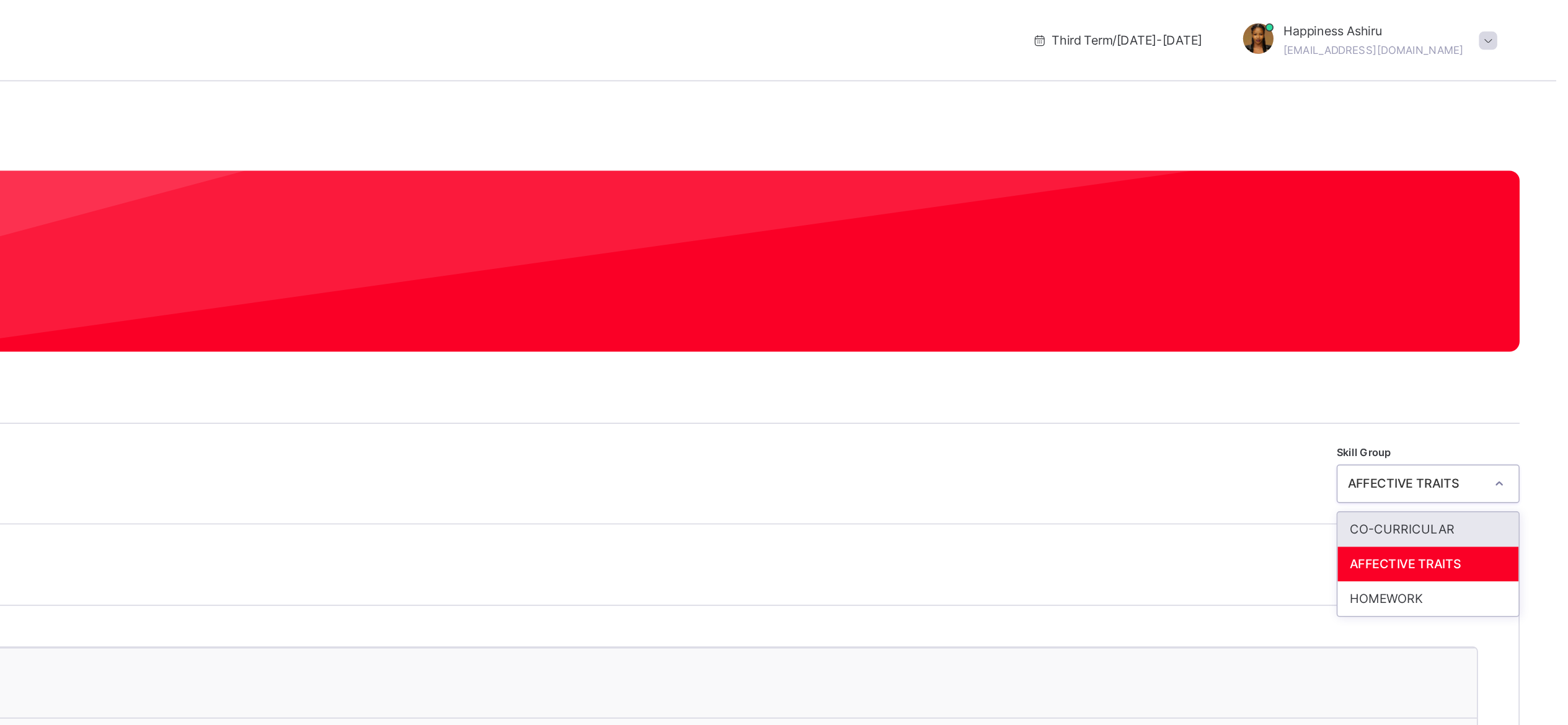 click at bounding box center (1533, 295) 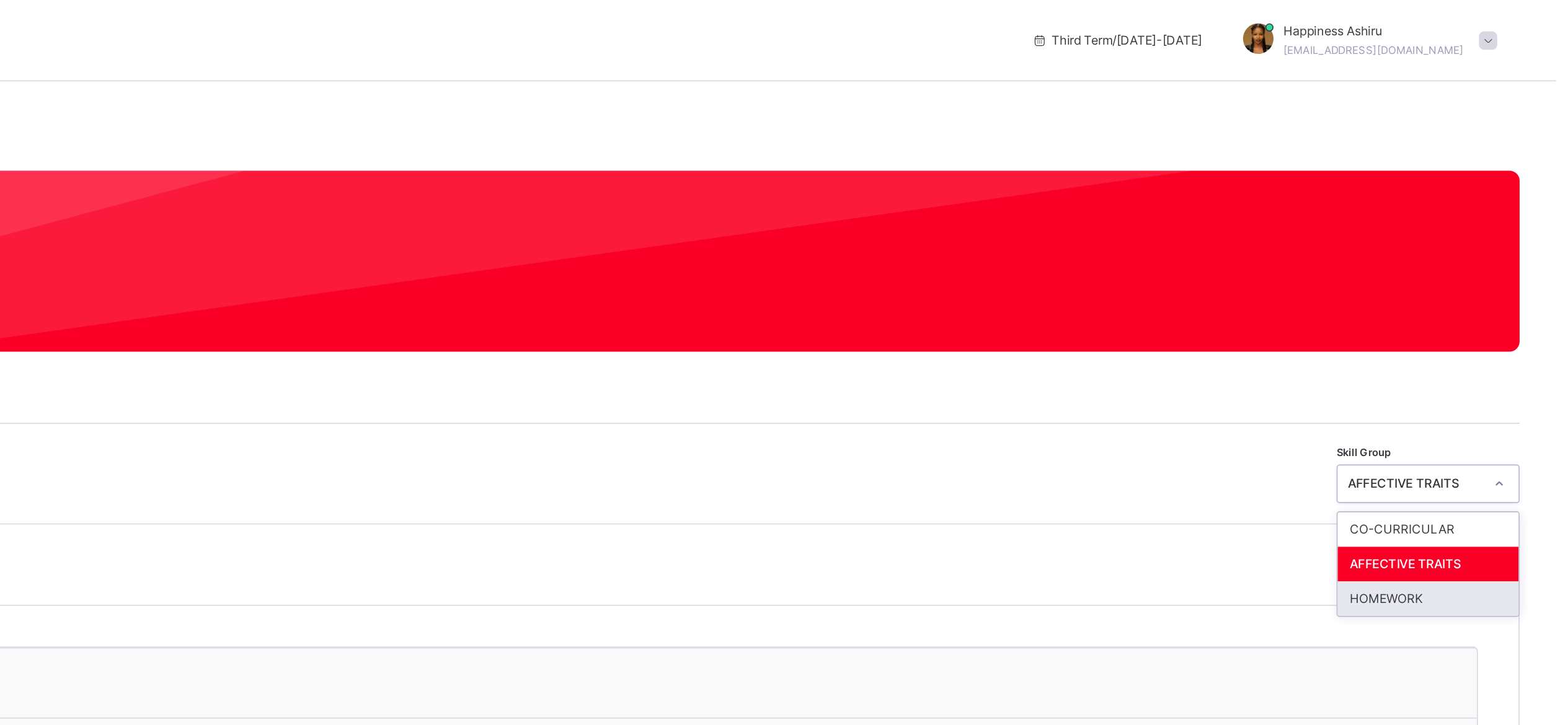 click on "HOMEWORK" at bounding box center [1490, 365] 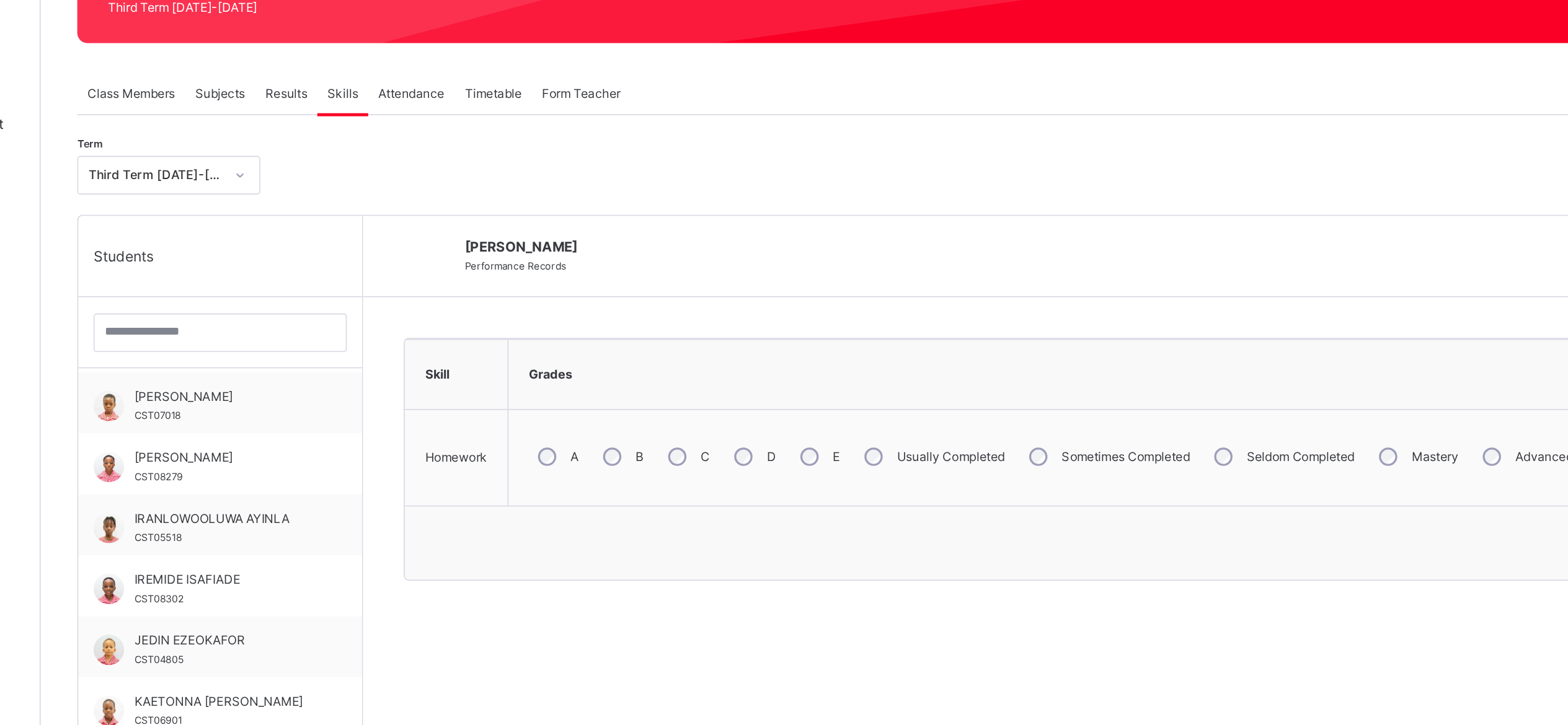 scroll, scrollTop: 90, scrollLeft: 0, axis: vertical 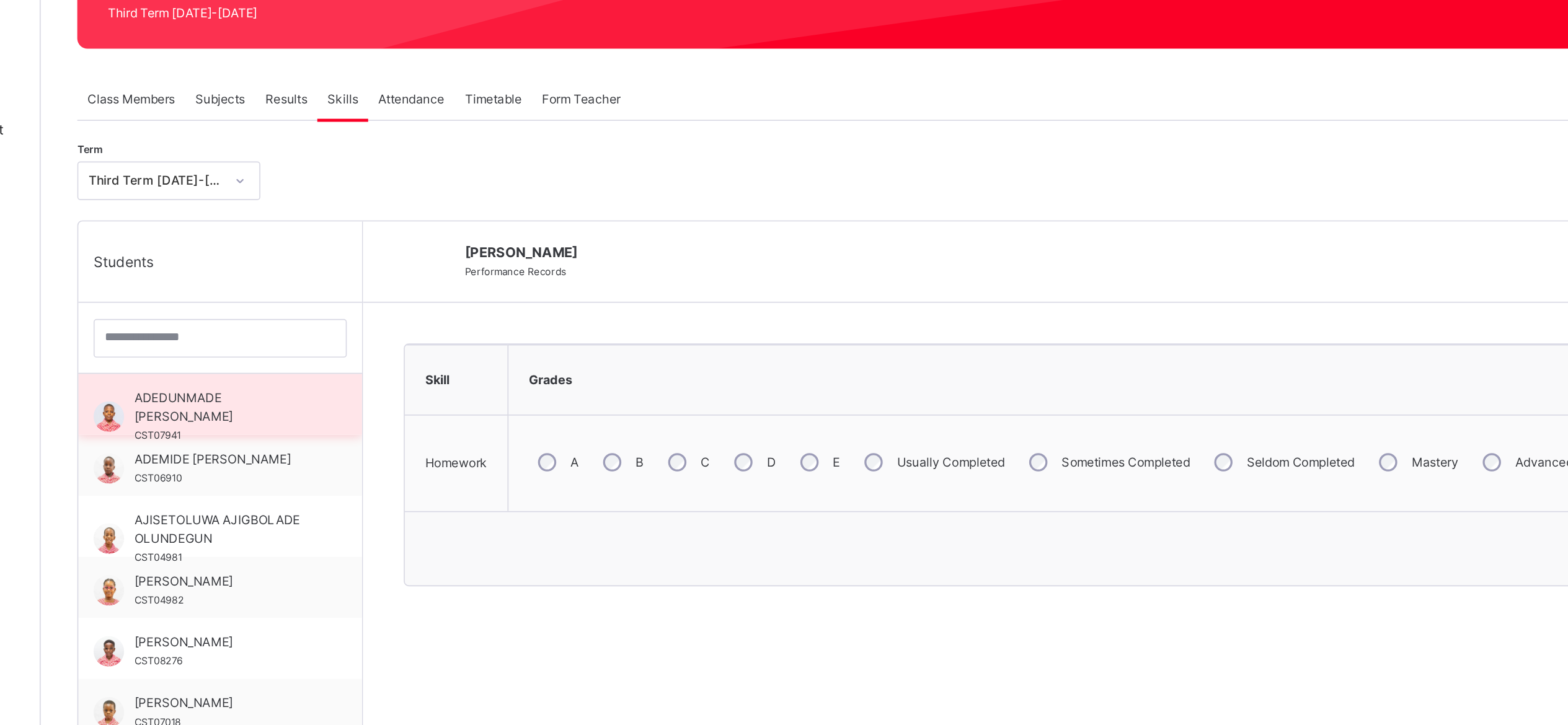 click on "ADEDUNMADE DAVID ADEFEHINTI" at bounding box center (261, 343) 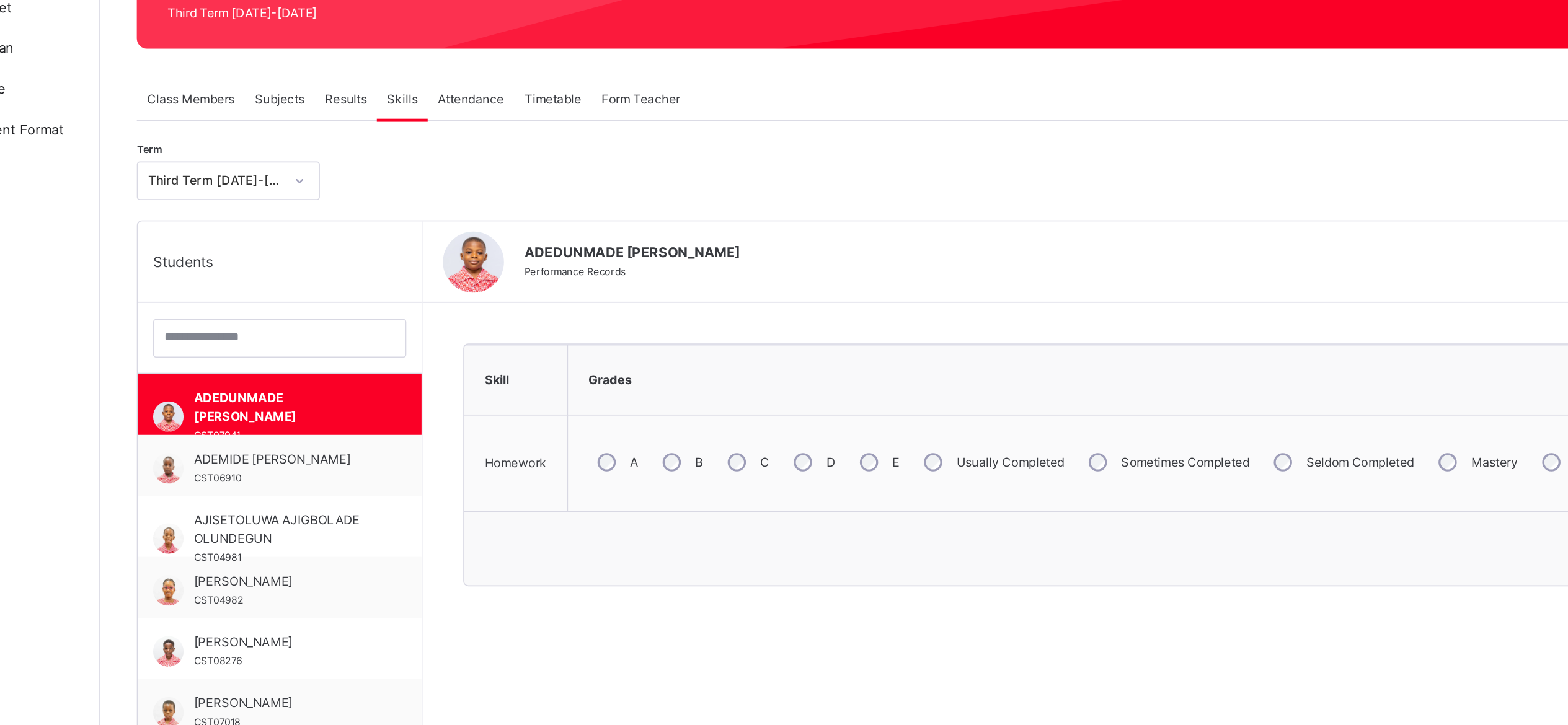 click on "C" at bounding box center [543, 376] 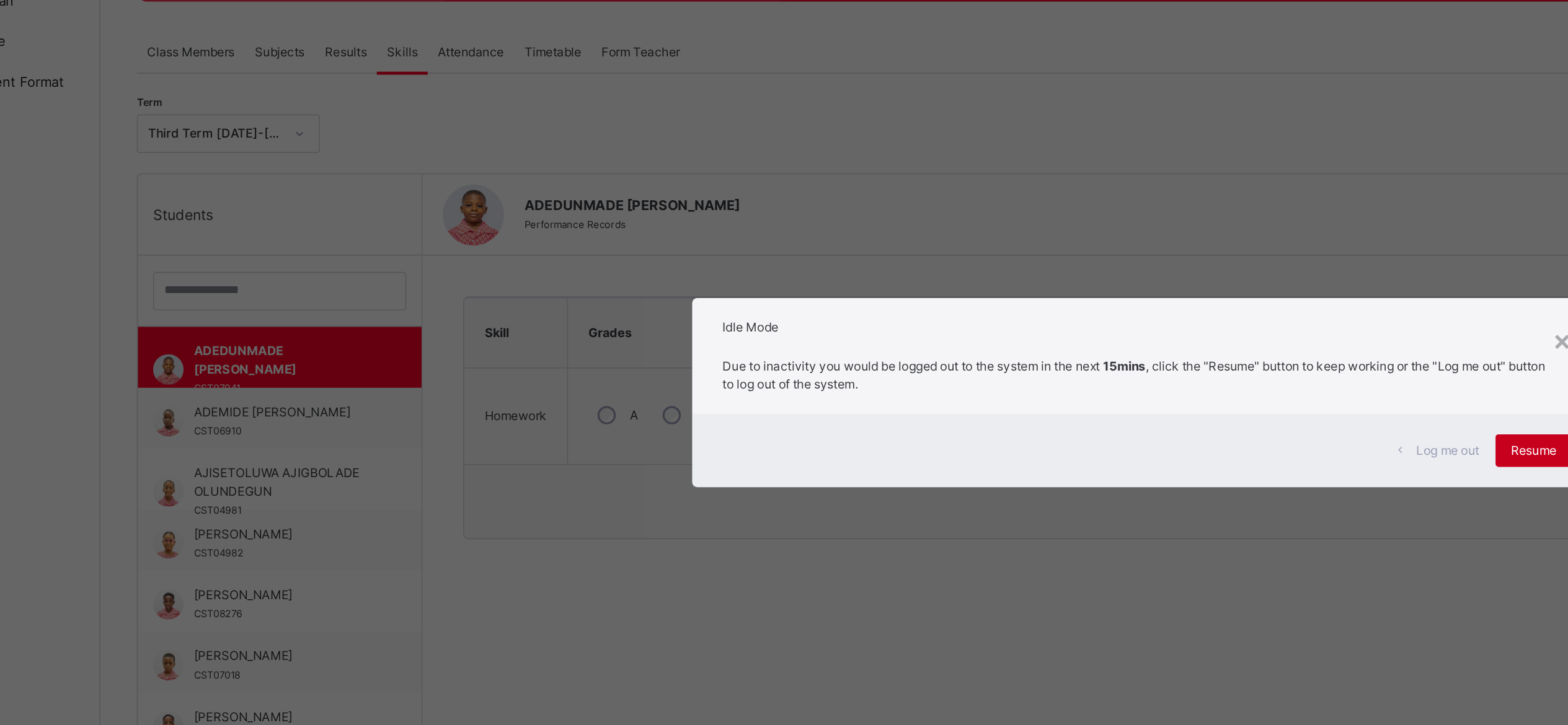 click on "Resume" at bounding box center (1022, 398) 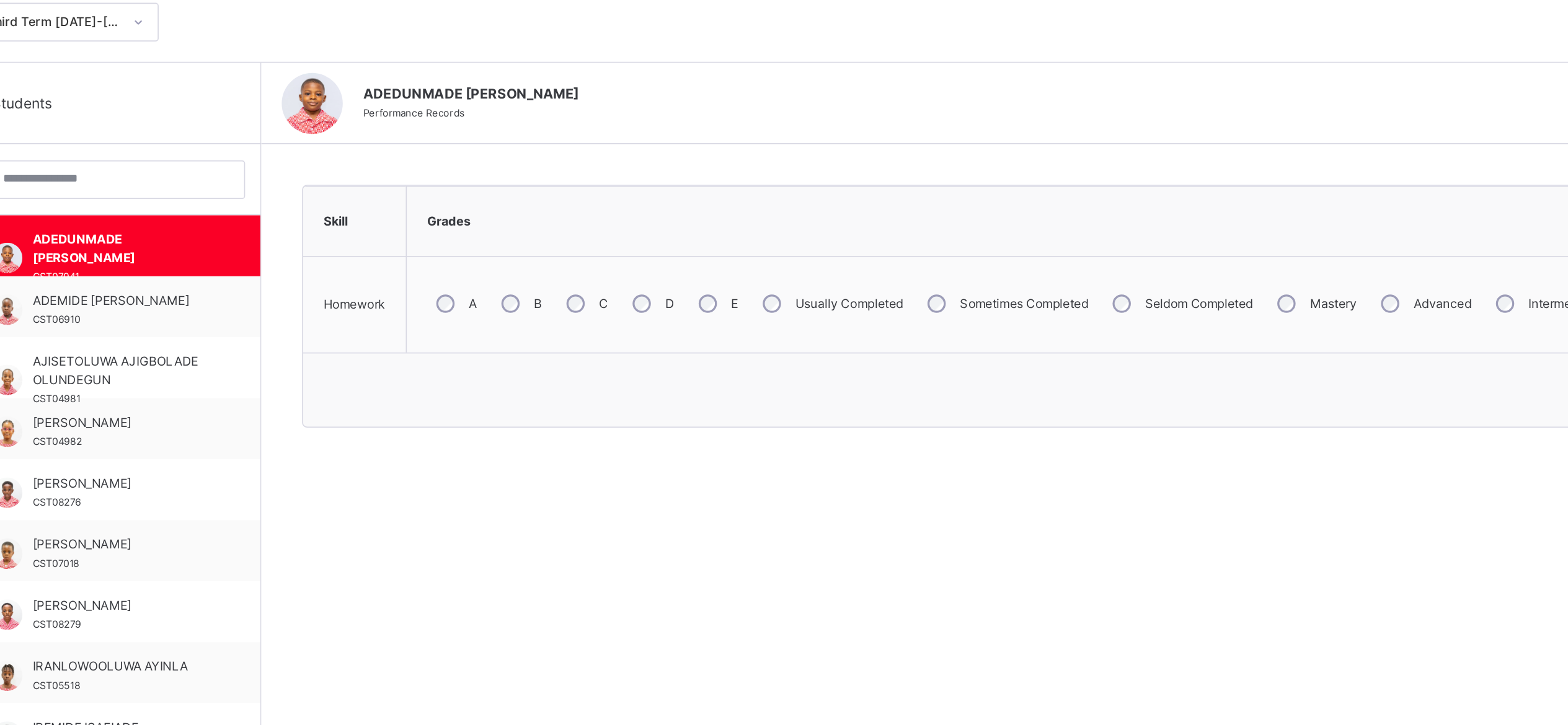 scroll, scrollTop: 90, scrollLeft: 0, axis: vertical 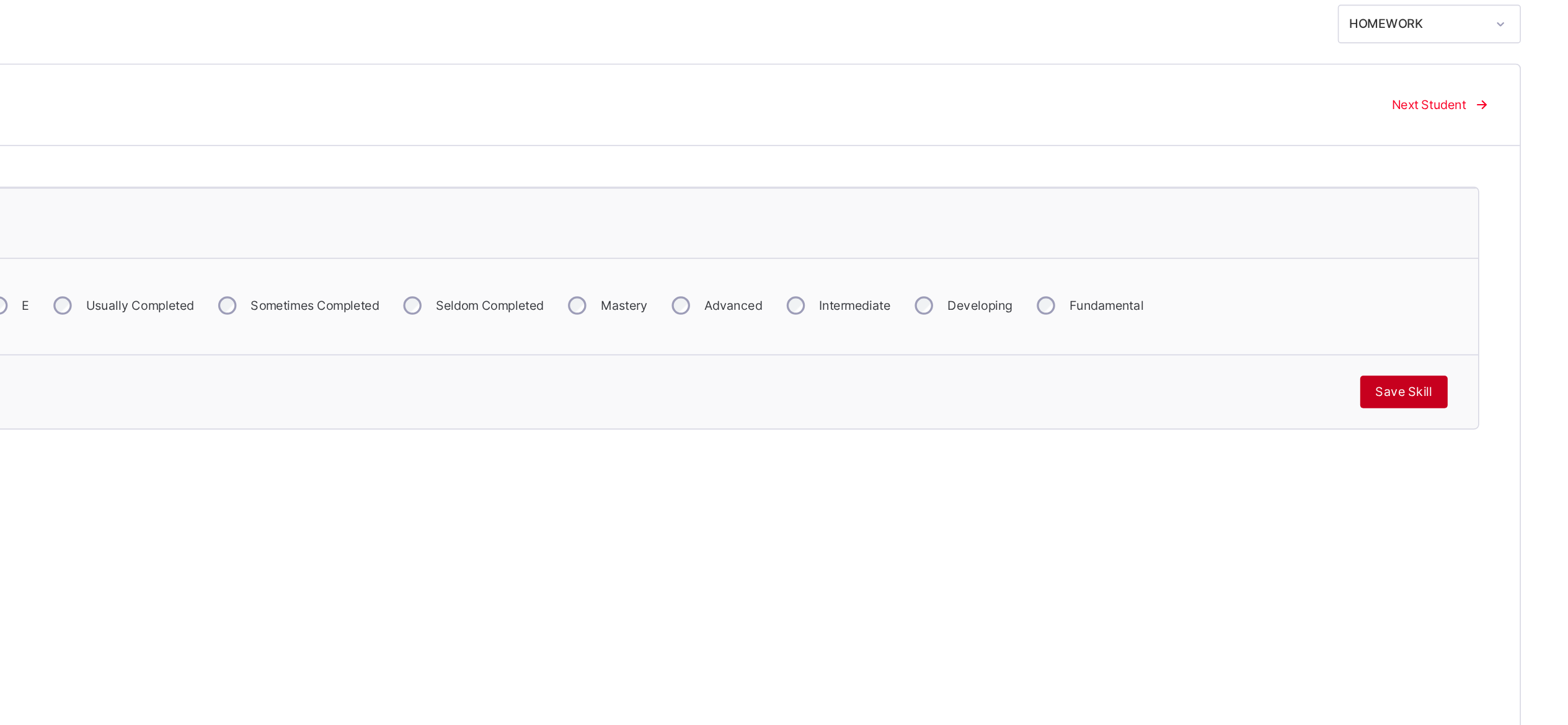 click on "Save Skill" at bounding box center [1474, 429] 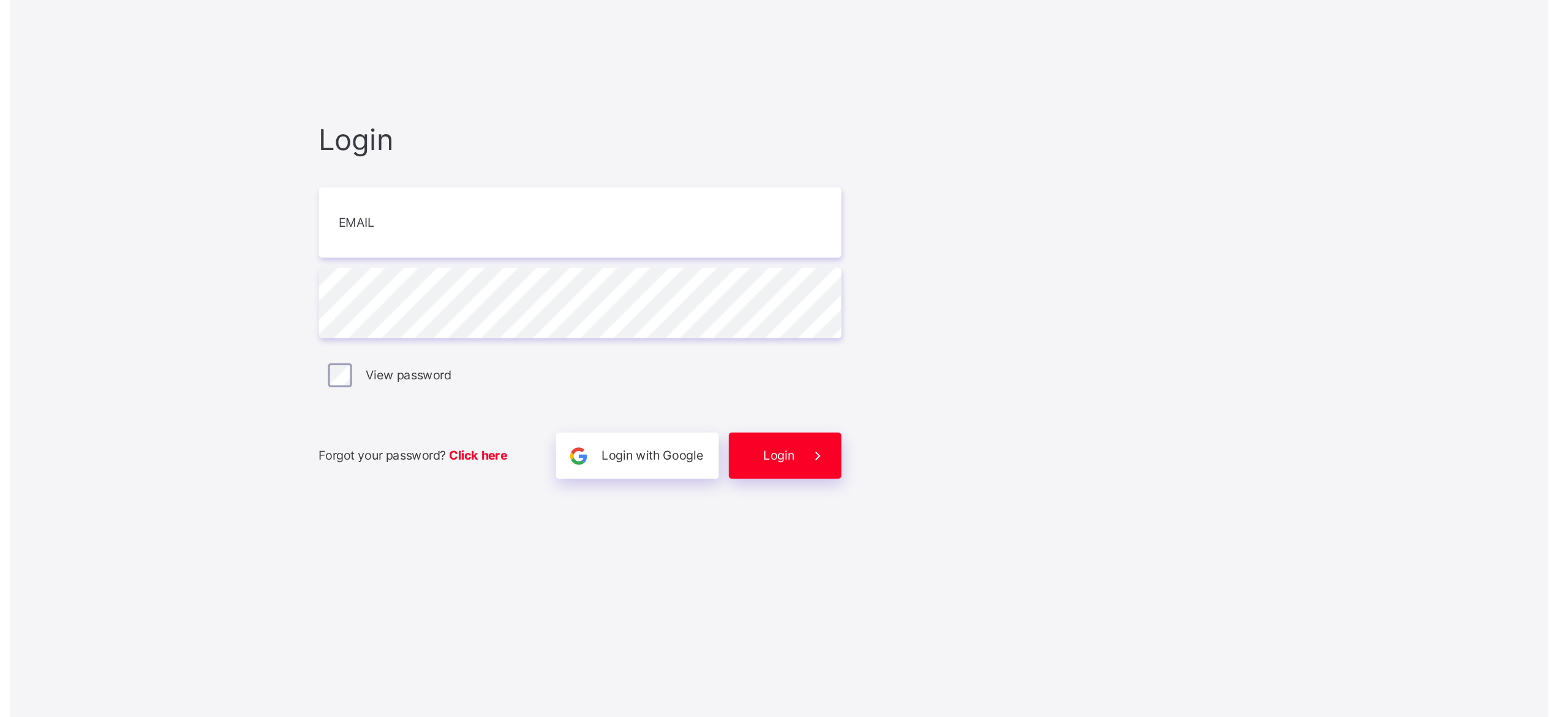 scroll, scrollTop: 0, scrollLeft: 0, axis: both 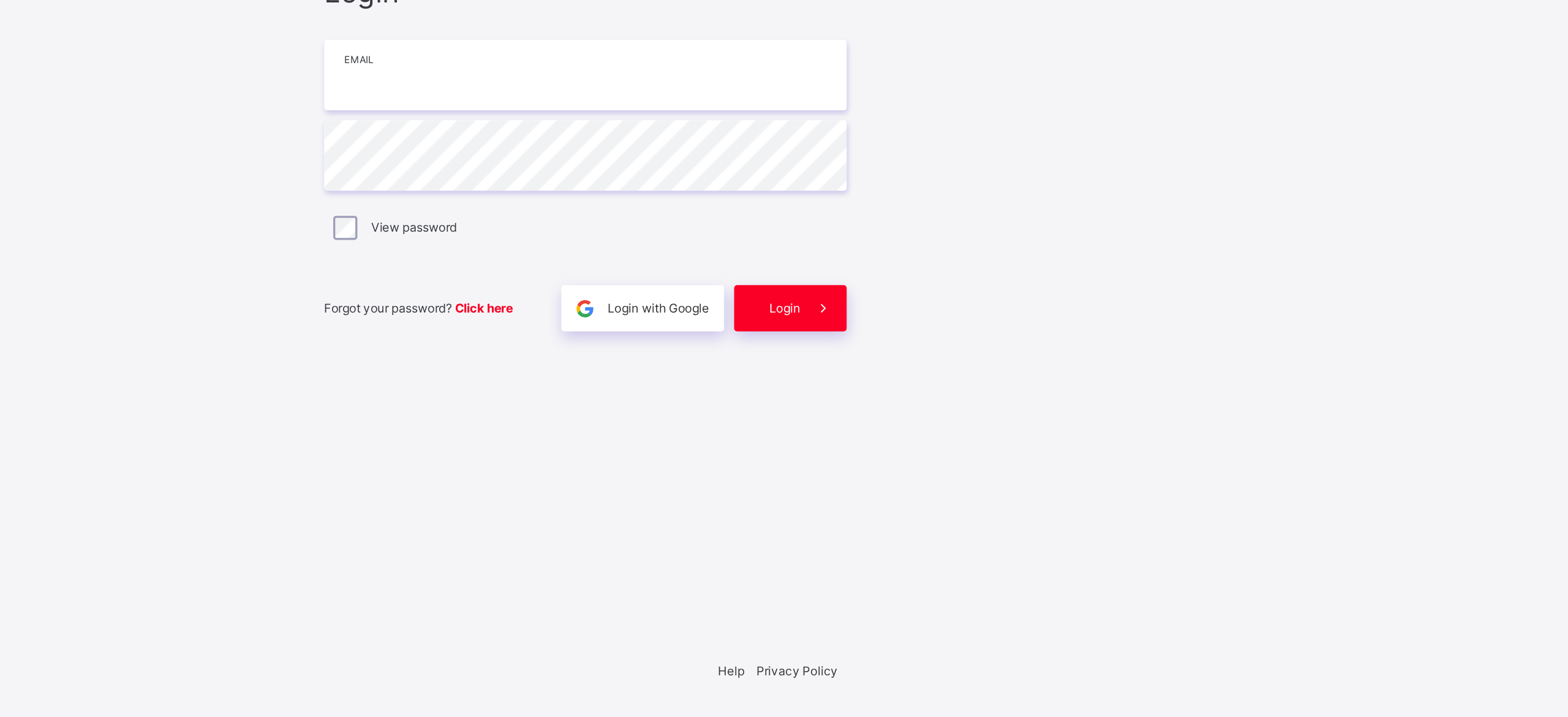 type on "**********" 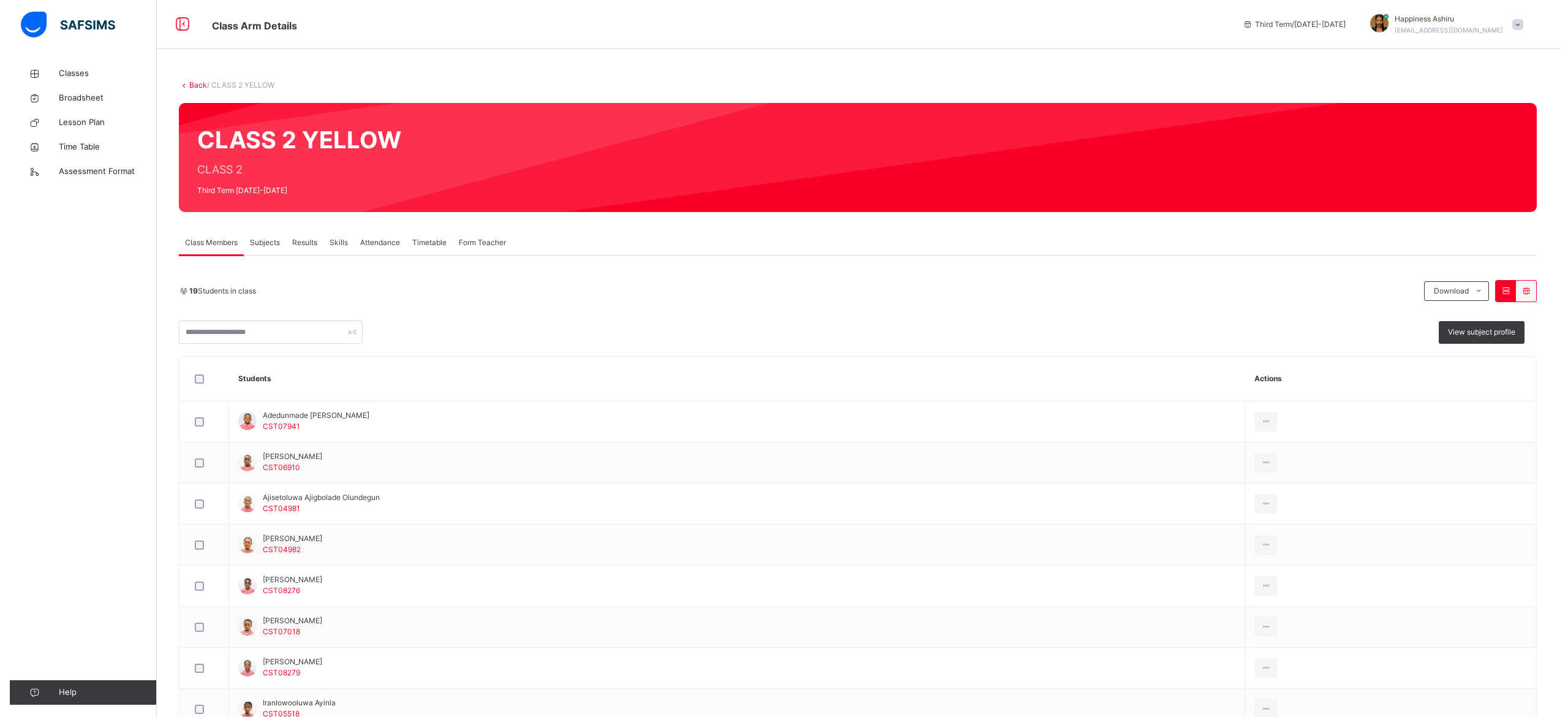 scroll, scrollTop: 0, scrollLeft: 0, axis: both 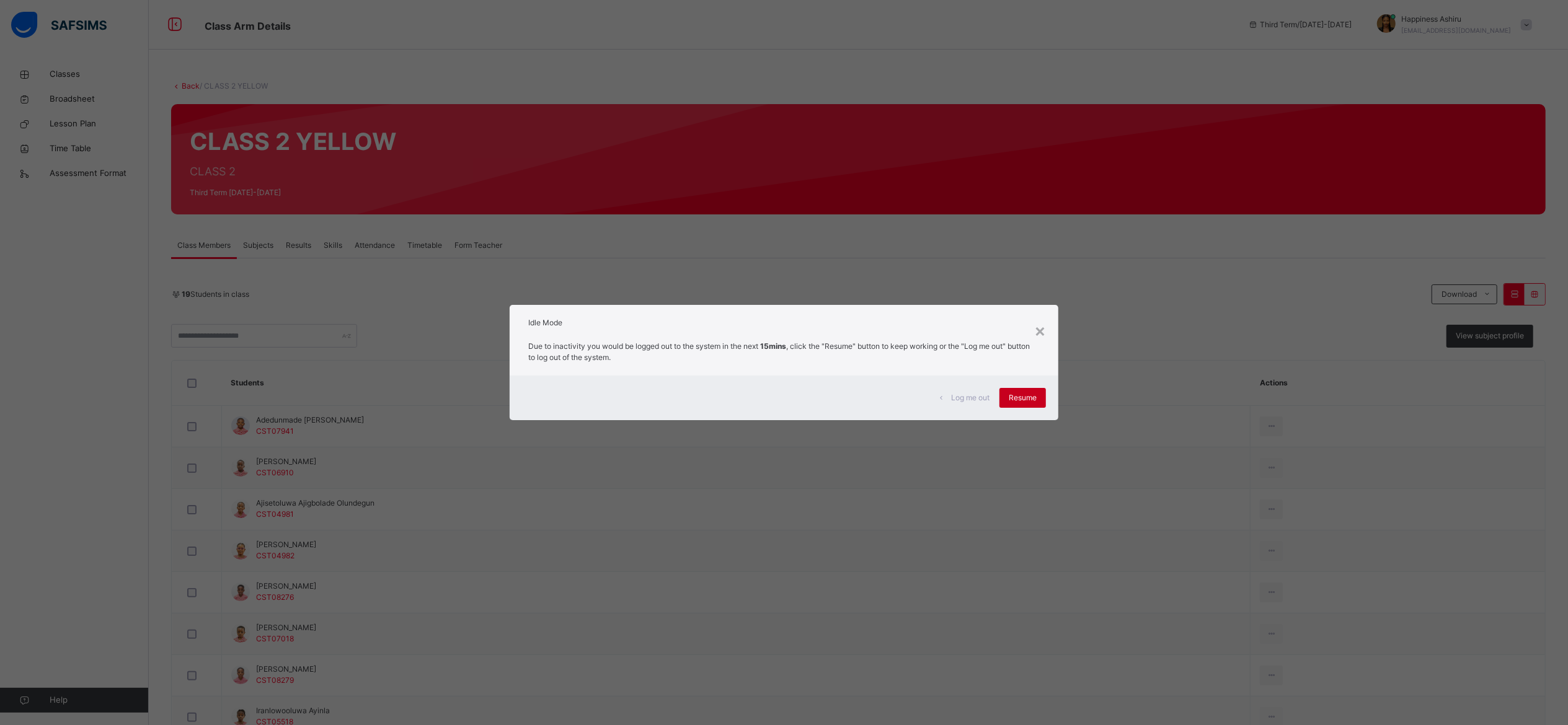 click on "Resume" at bounding box center (1022, 398) 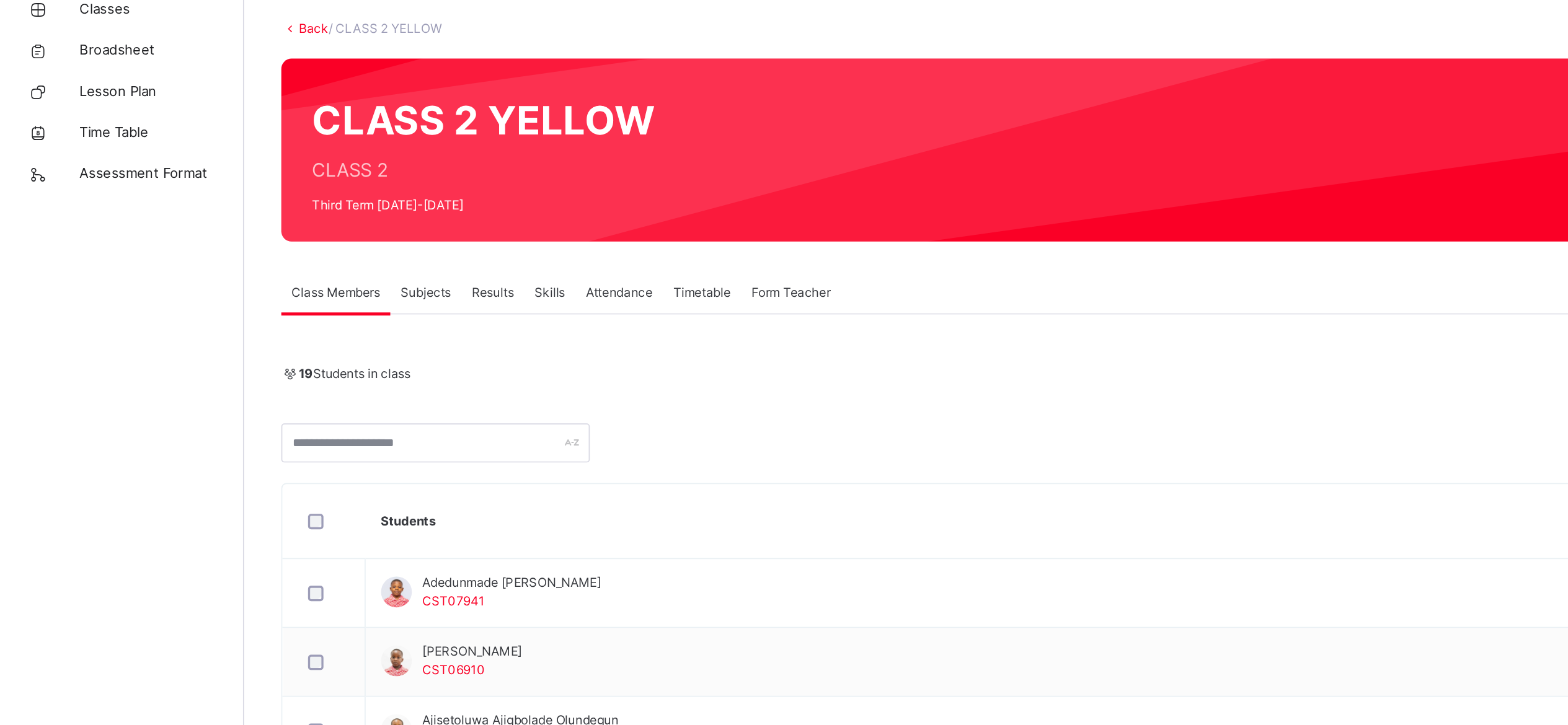 click on "Results" at bounding box center [298, 245] 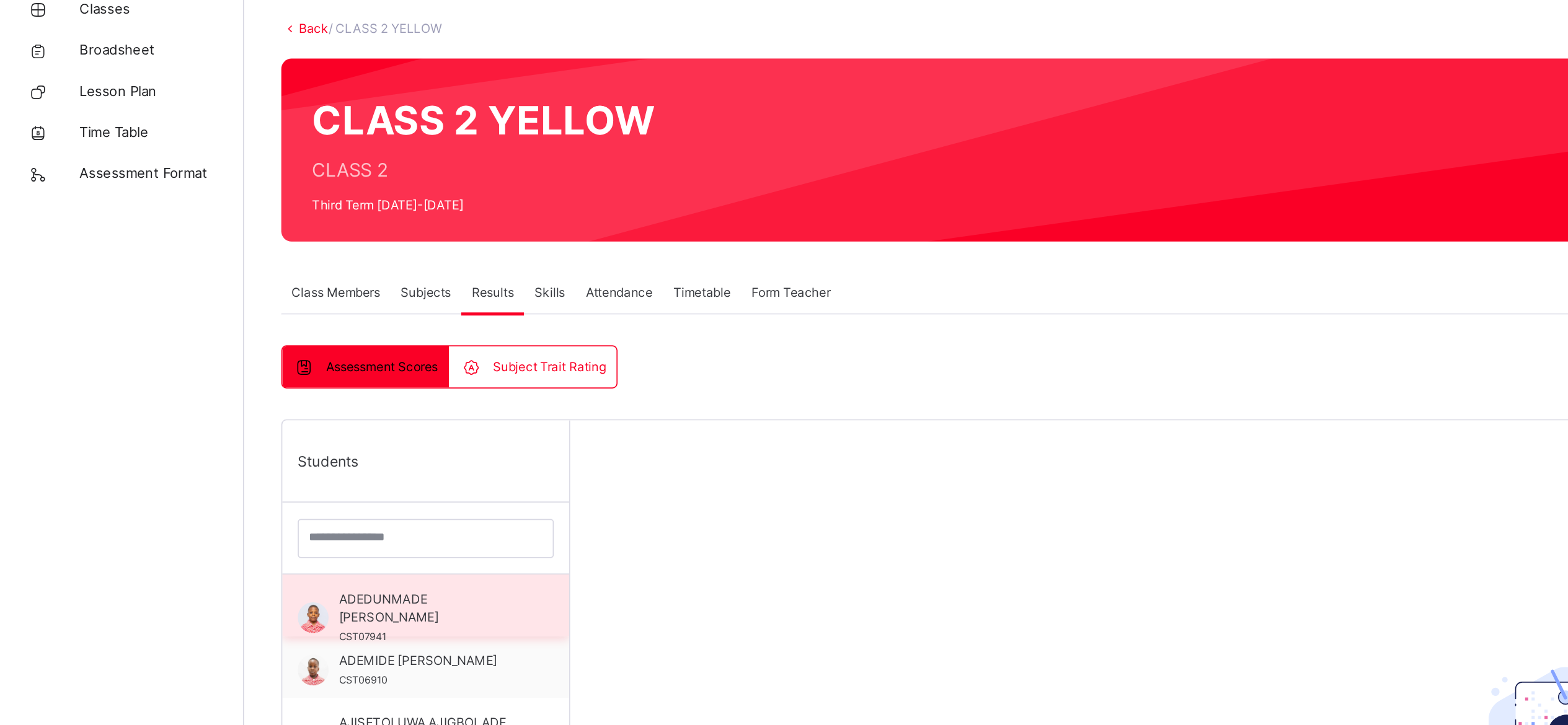 click on "ADEDUNMADE [PERSON_NAME]" at bounding box center [261, 436] 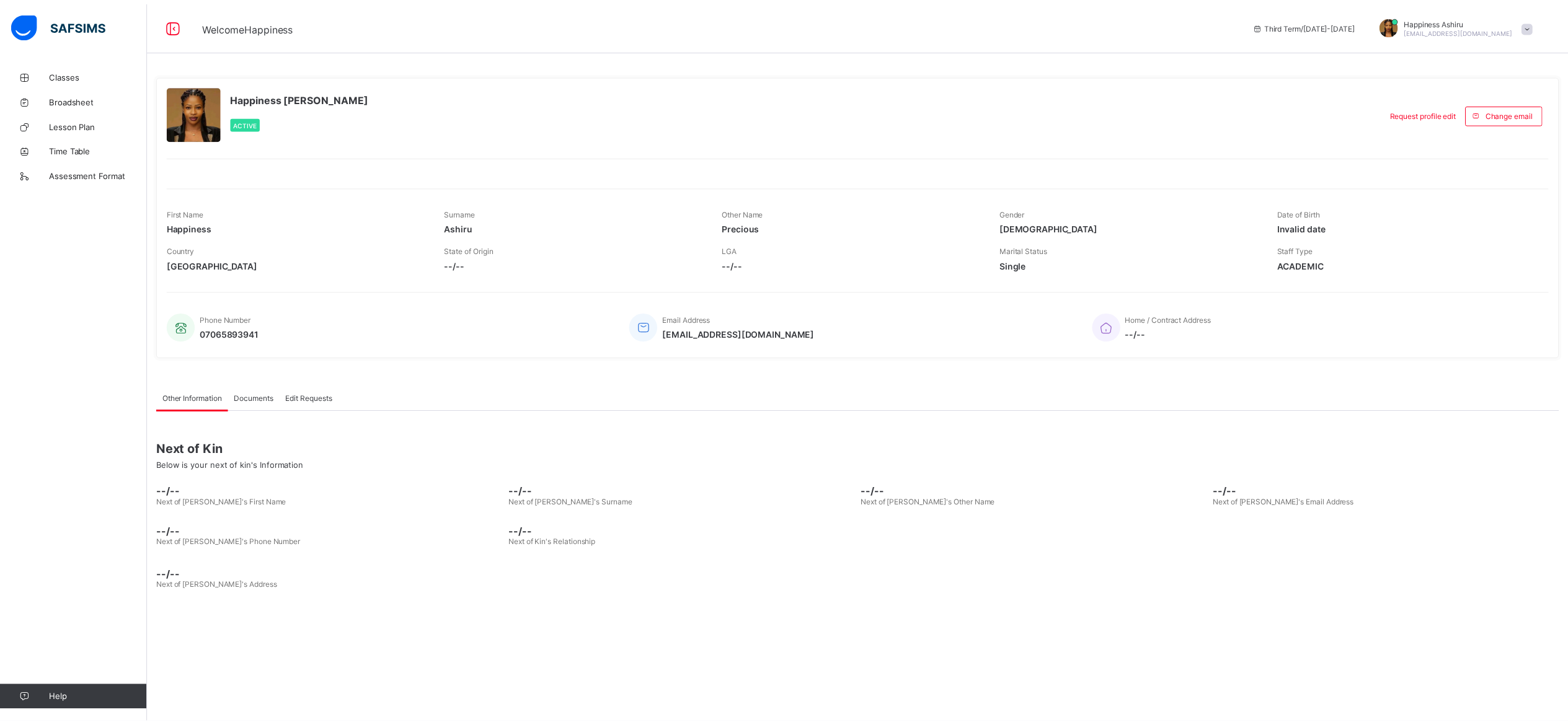 scroll, scrollTop: 0, scrollLeft: 0, axis: both 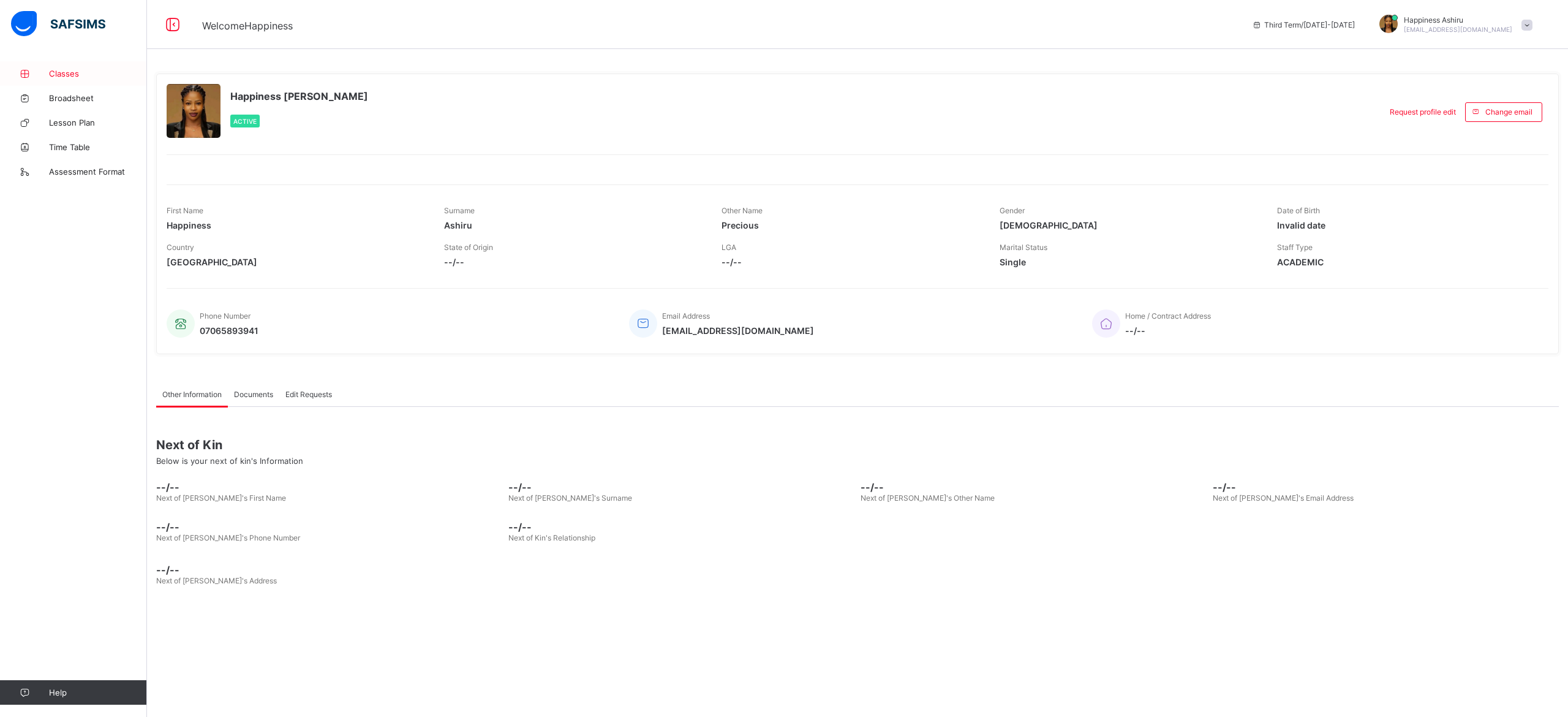 click on "Classes" at bounding box center (98, 74) 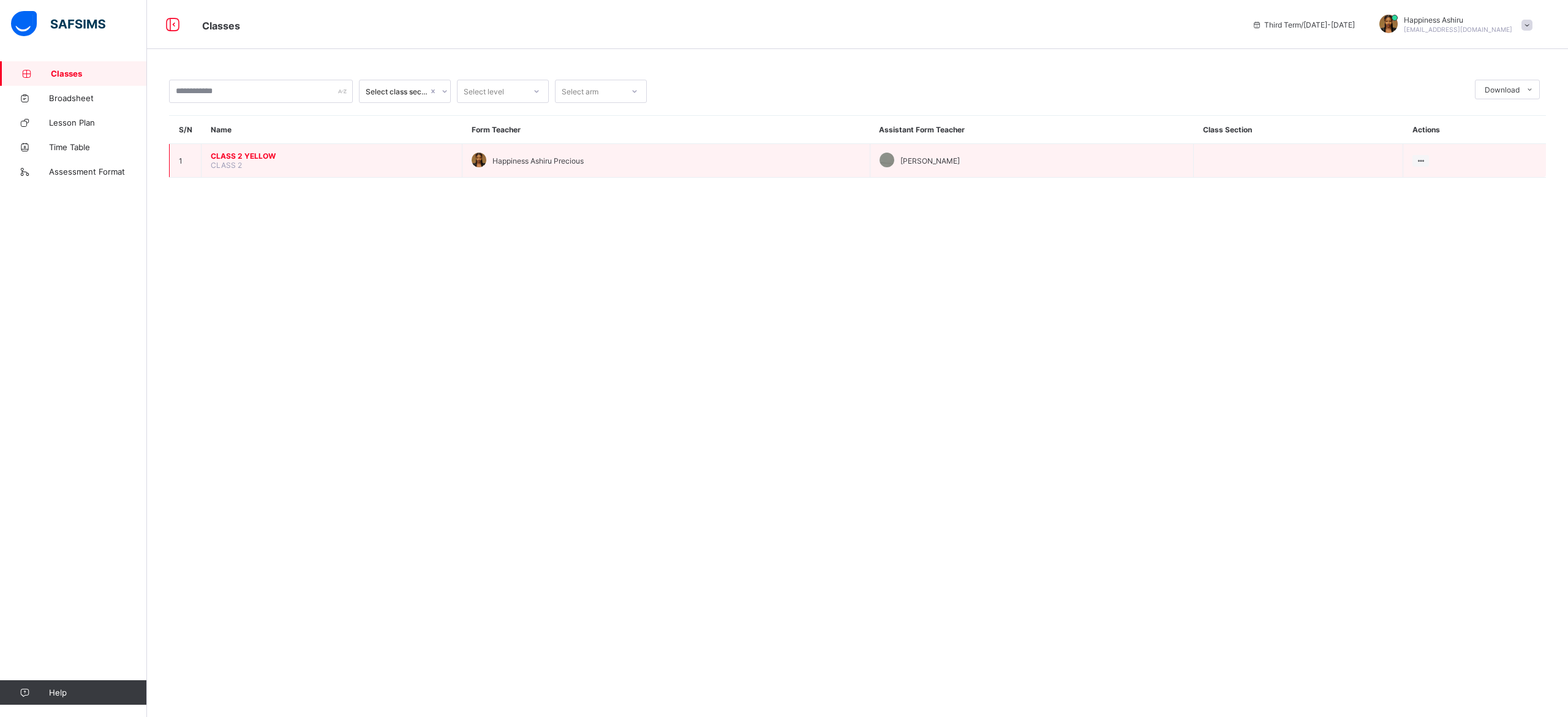 click on "CLASS 2   YELLOW" at bounding box center [331, 156] 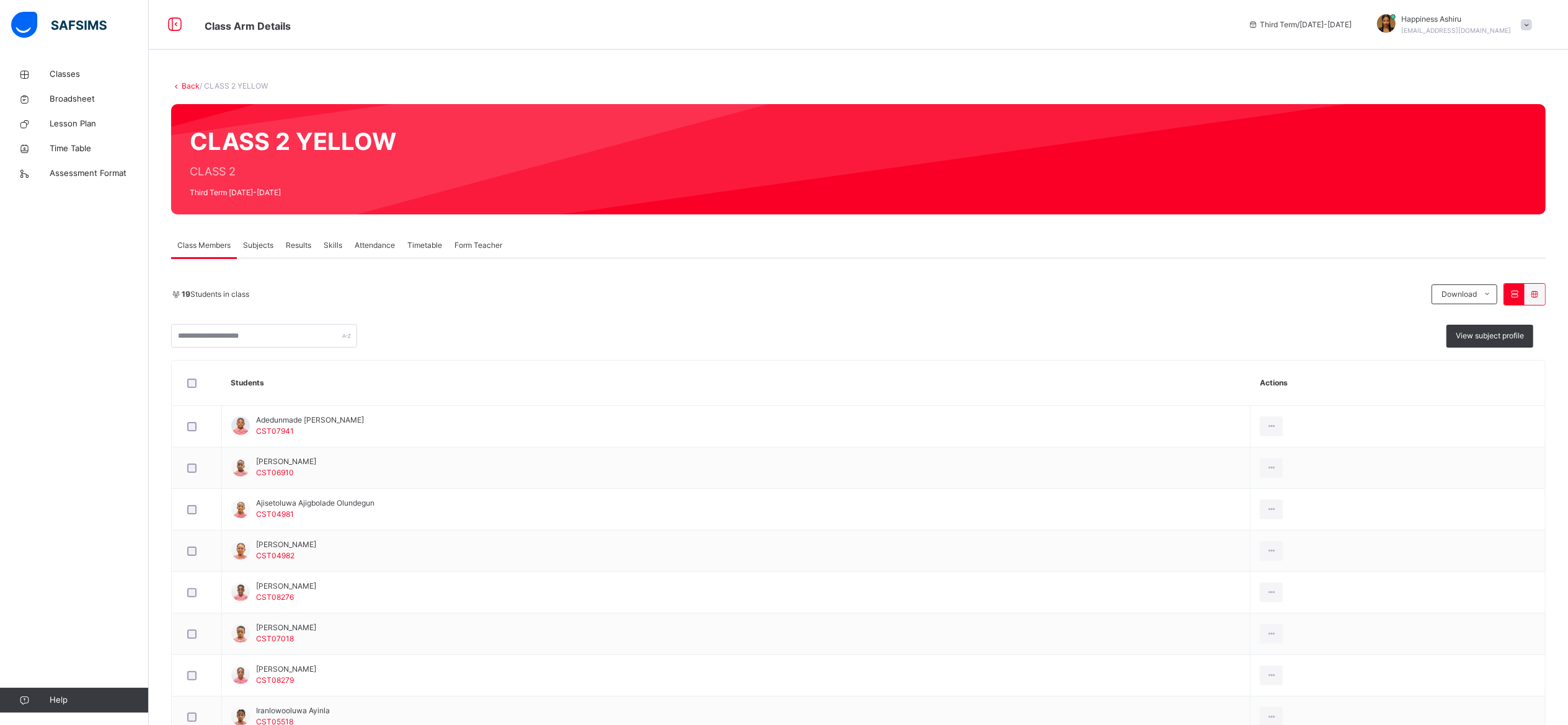 click on "Results" at bounding box center (298, 245) 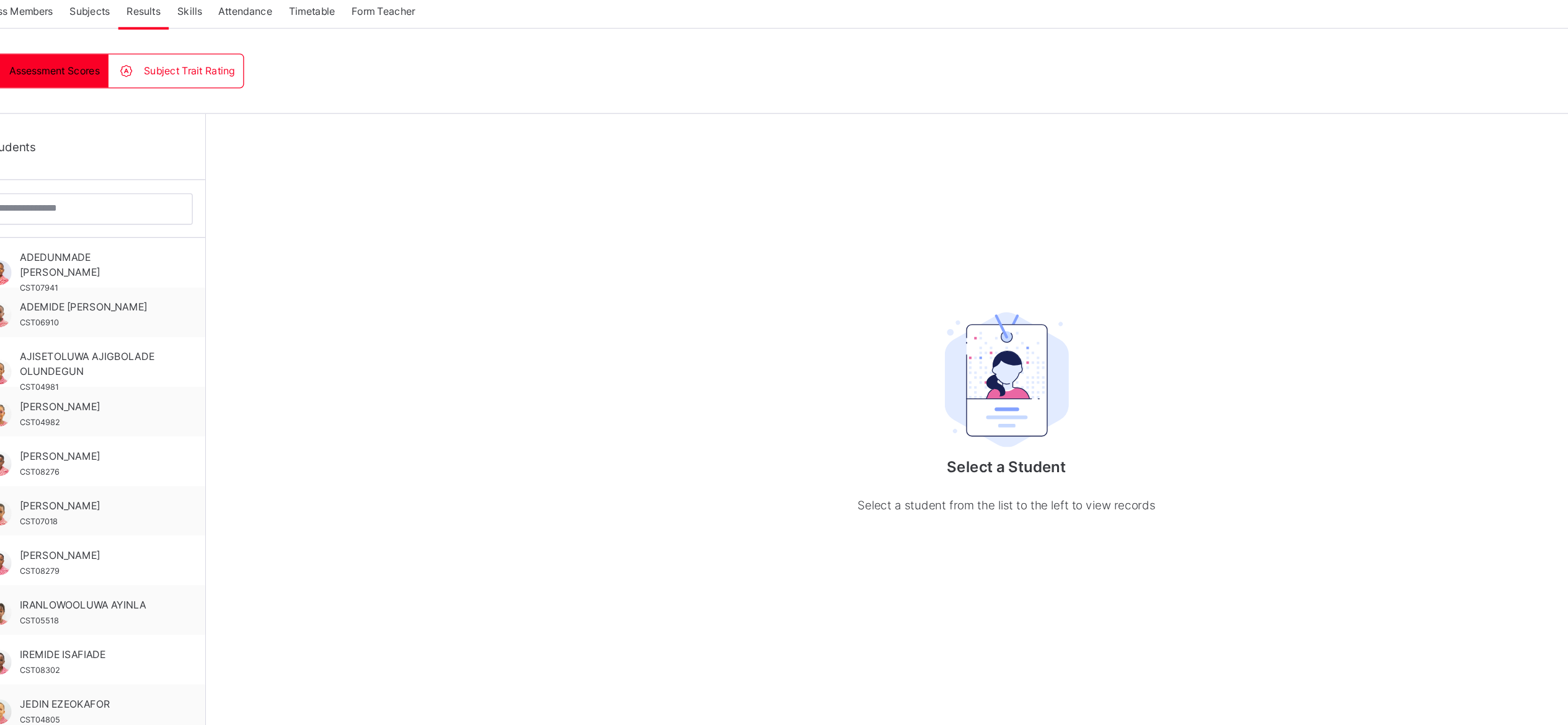 scroll, scrollTop: 93, scrollLeft: 0, axis: vertical 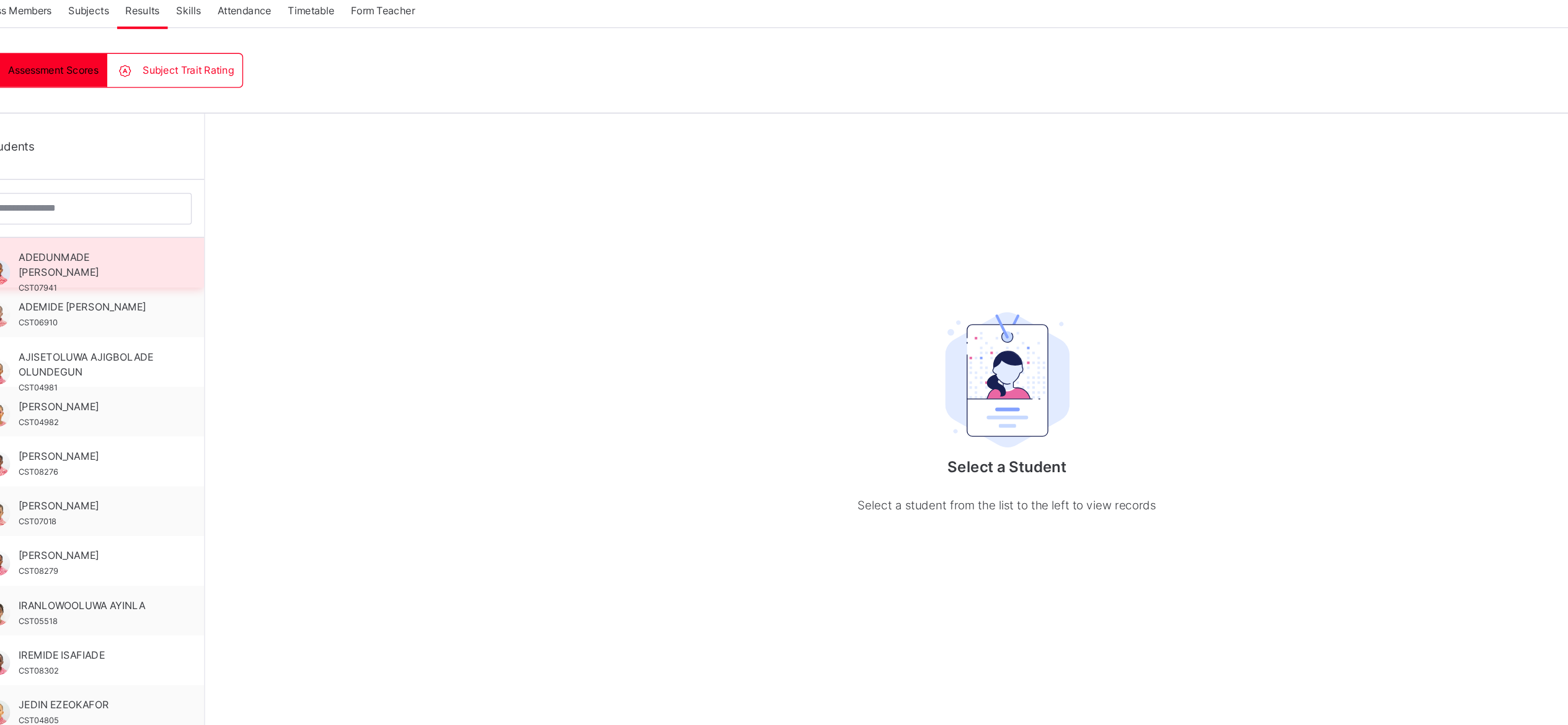 click on "CST07941" at bounding box center [220, 359] 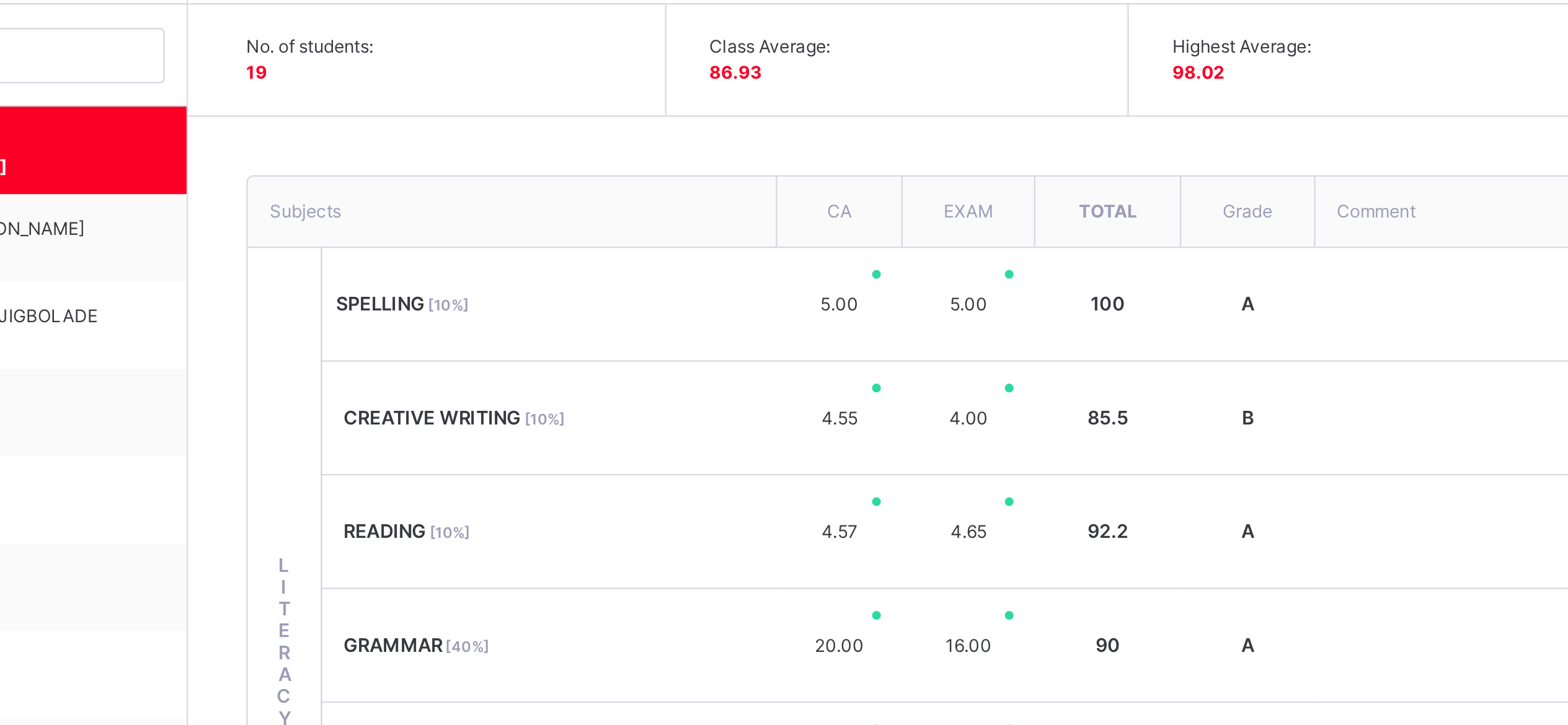 scroll, scrollTop: 358, scrollLeft: 0, axis: vertical 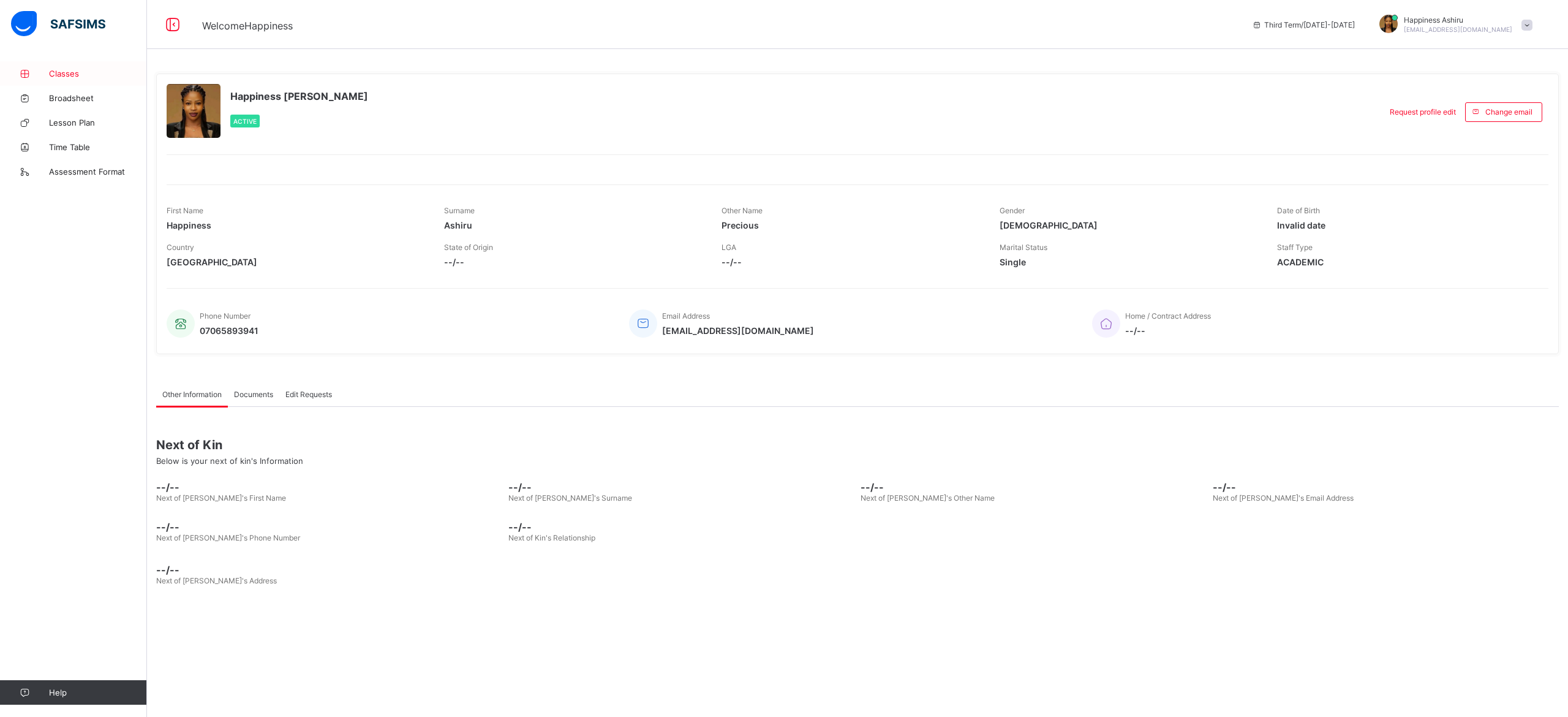 click on "Classes" at bounding box center [98, 74] 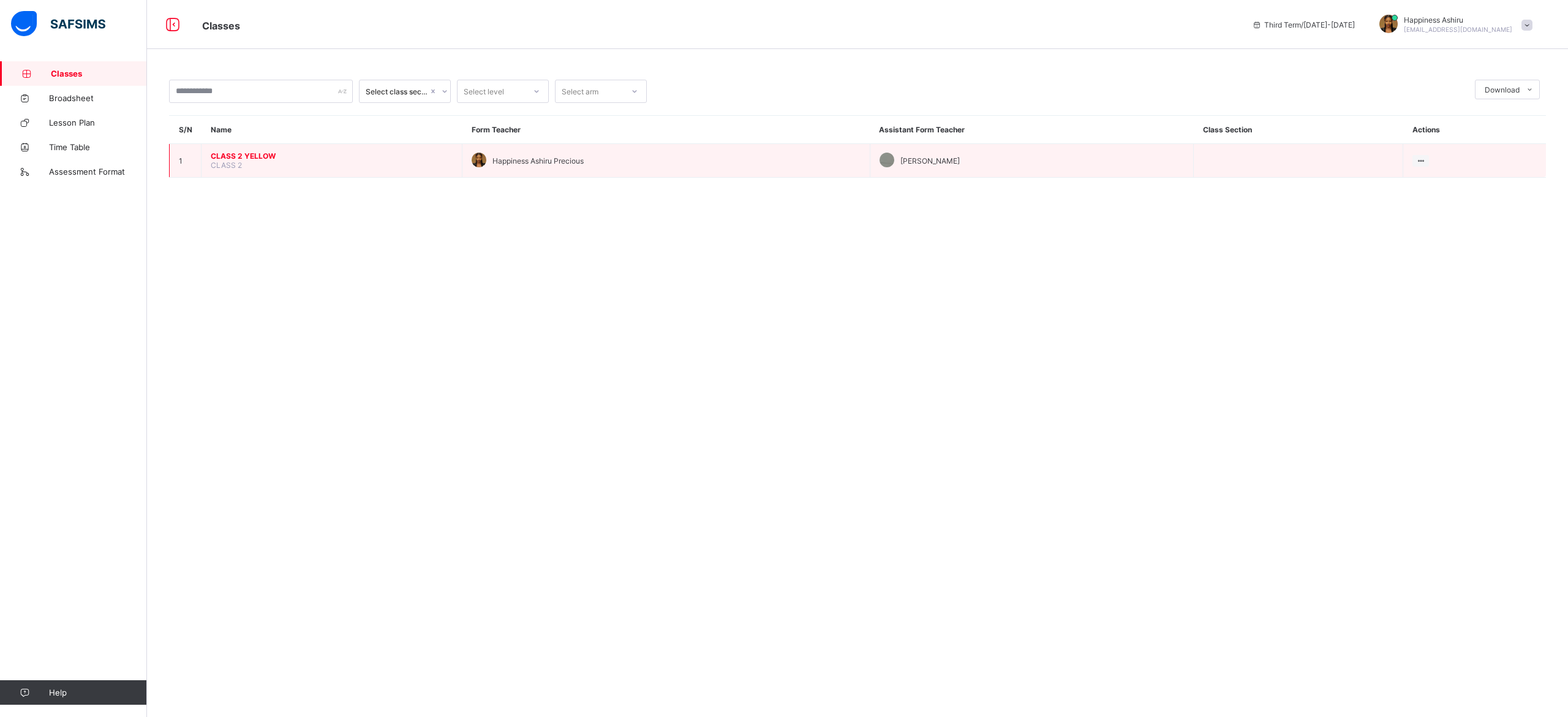 click on "CLASS 2   YELLOW   CLASS 2" at bounding box center (332, 161) 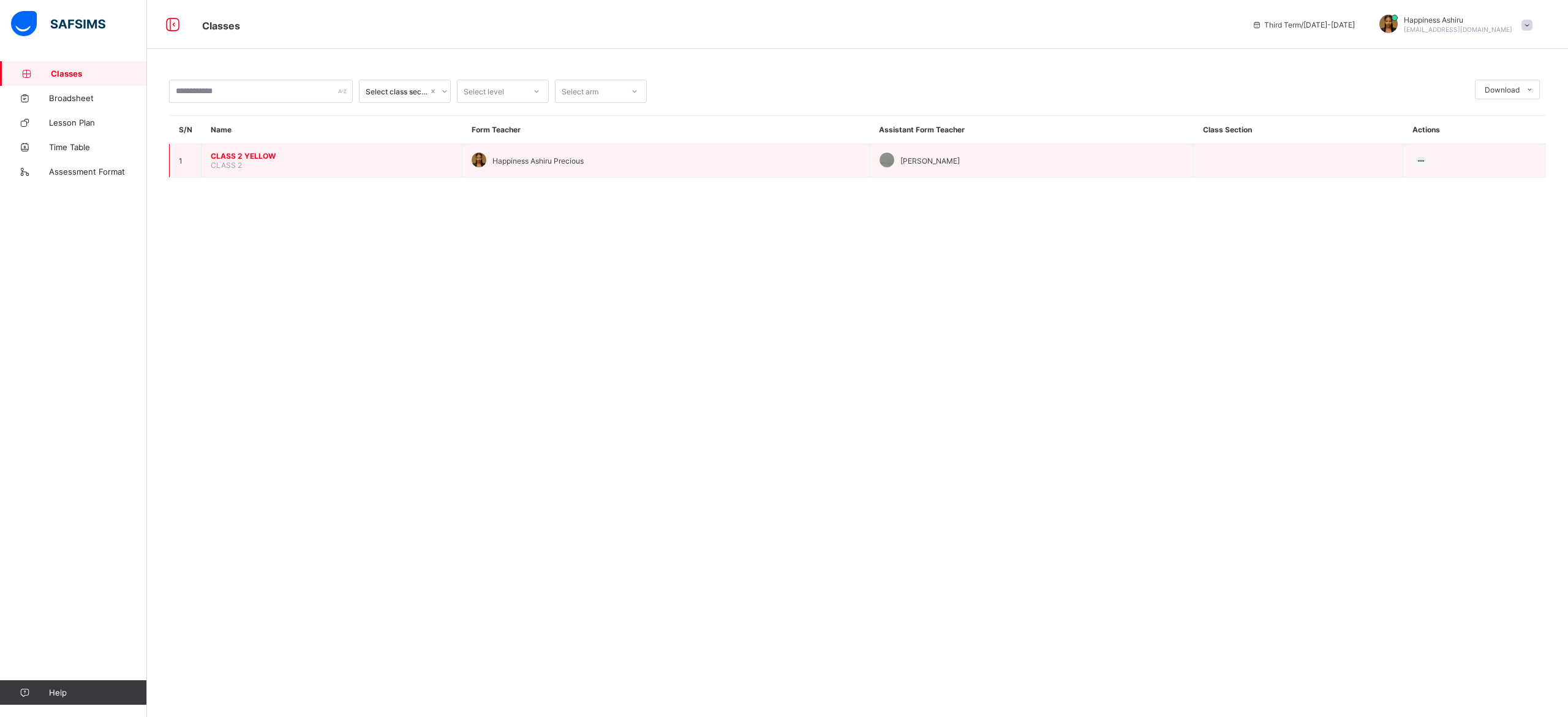 click on "CLASS 2   YELLOW" at bounding box center (331, 156) 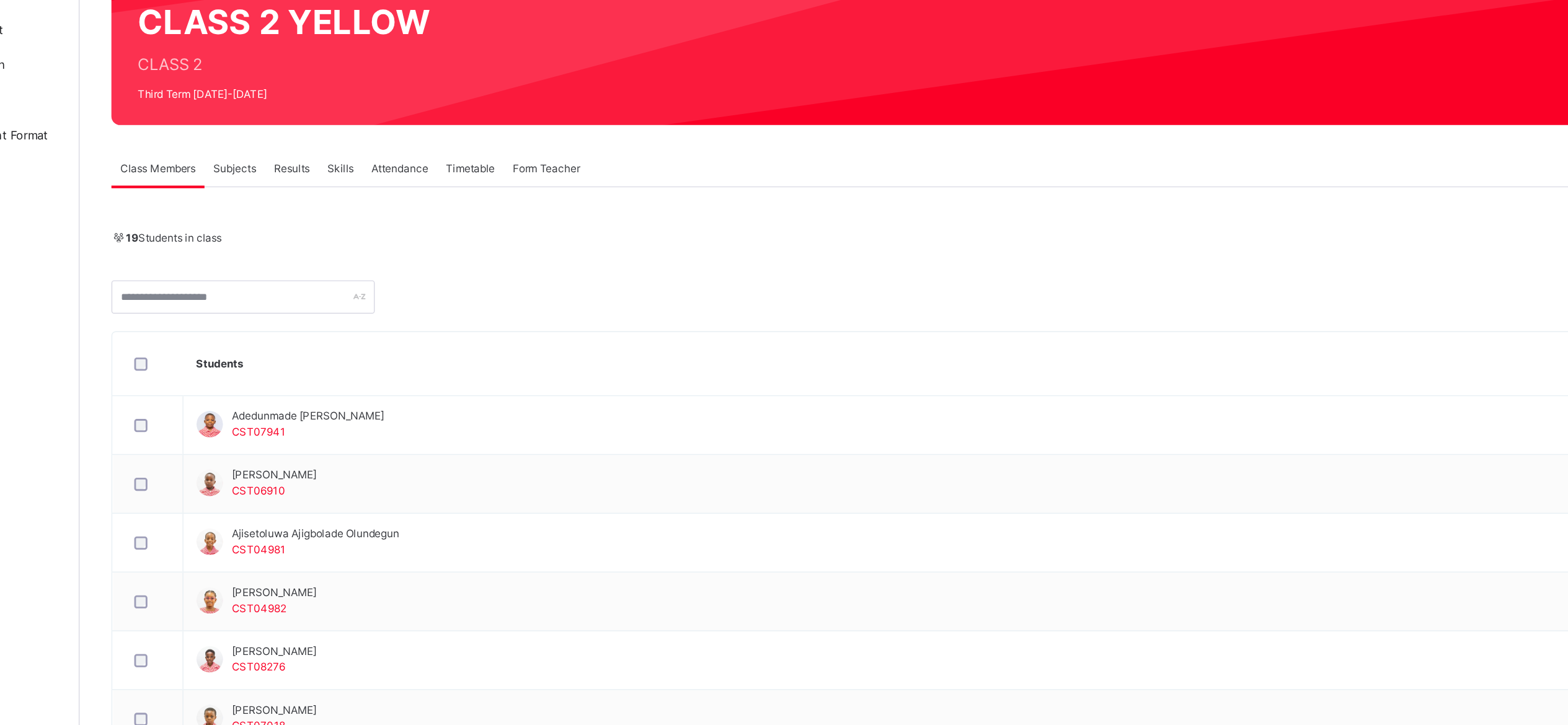 scroll, scrollTop: 48, scrollLeft: 0, axis: vertical 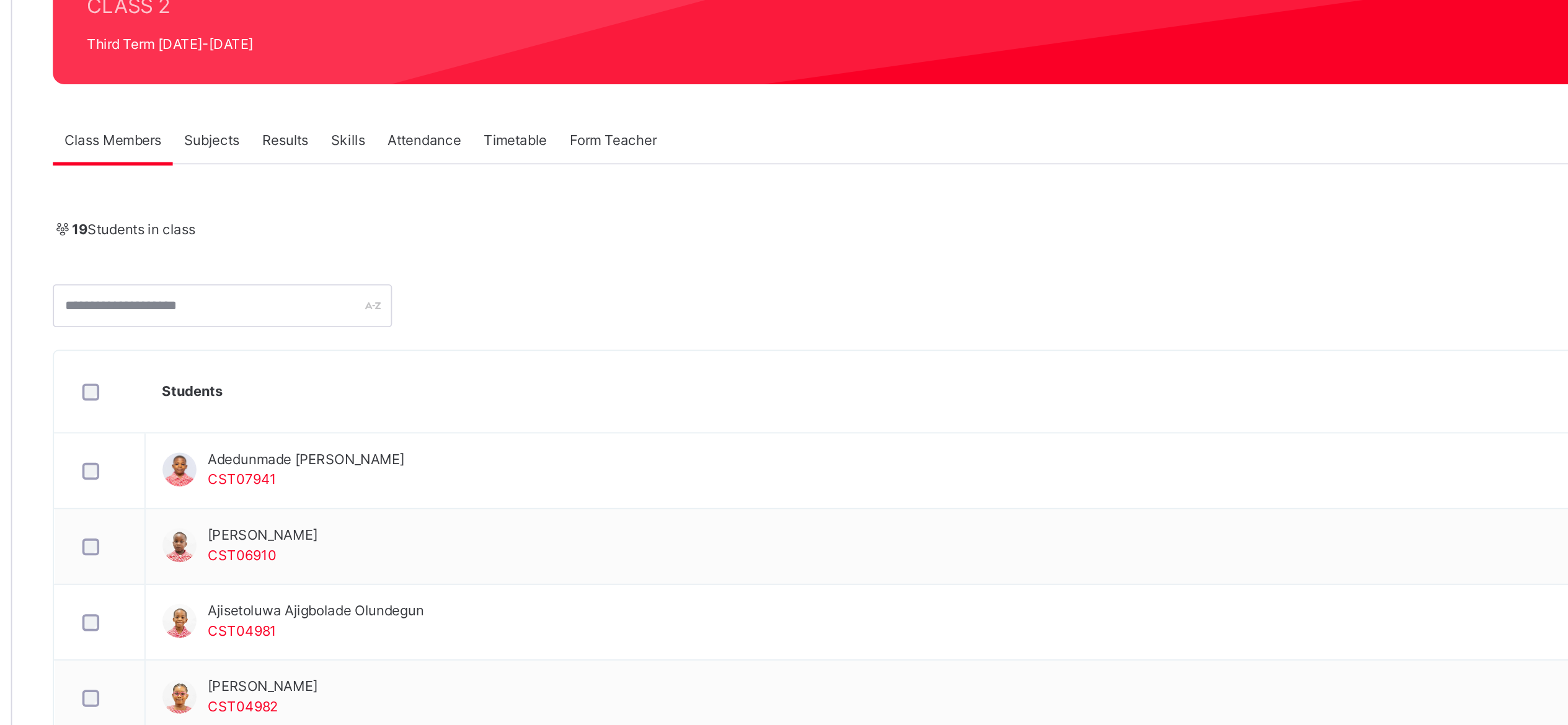 click on "Skills" at bounding box center [333, 197] 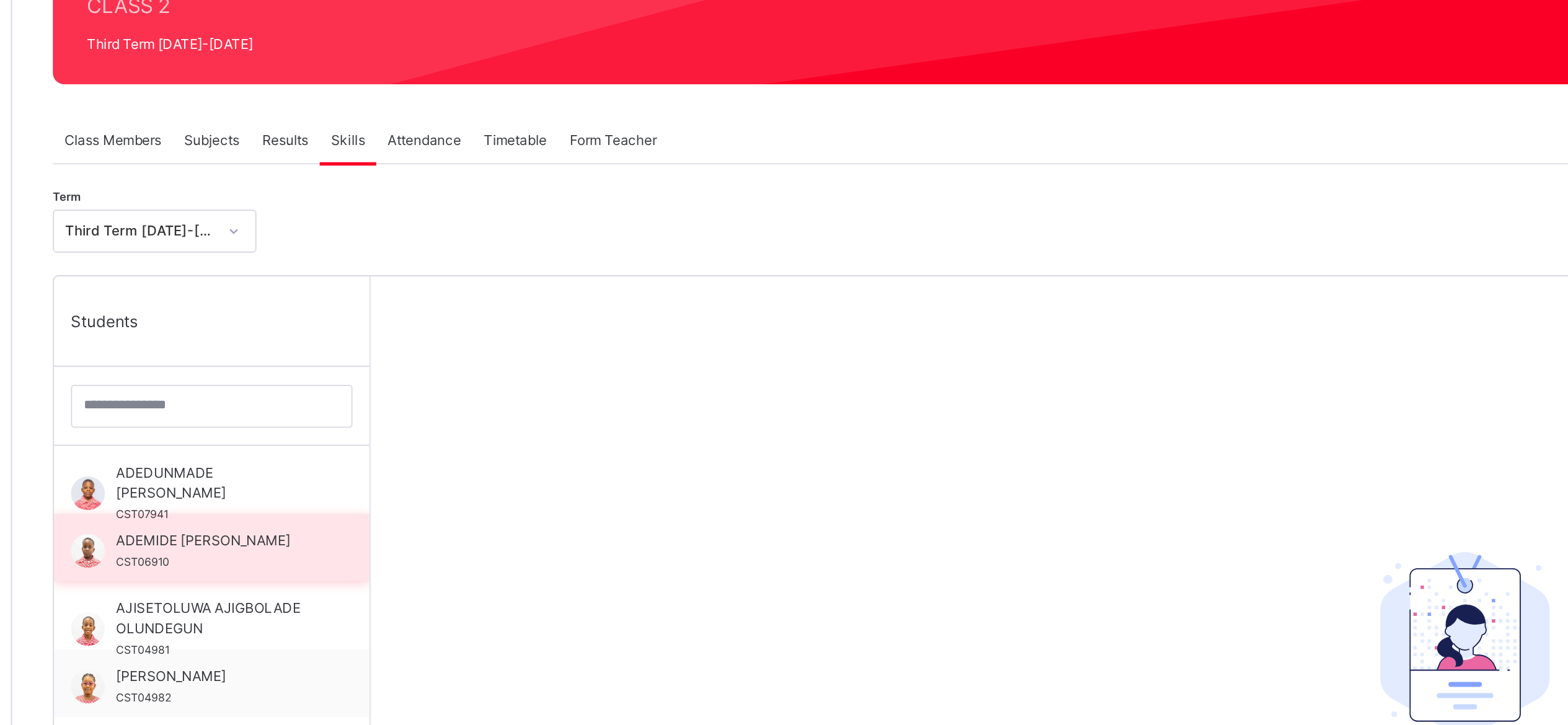 click on "ADEMIDE  [PERSON_NAME]" at bounding box center [261, 416] 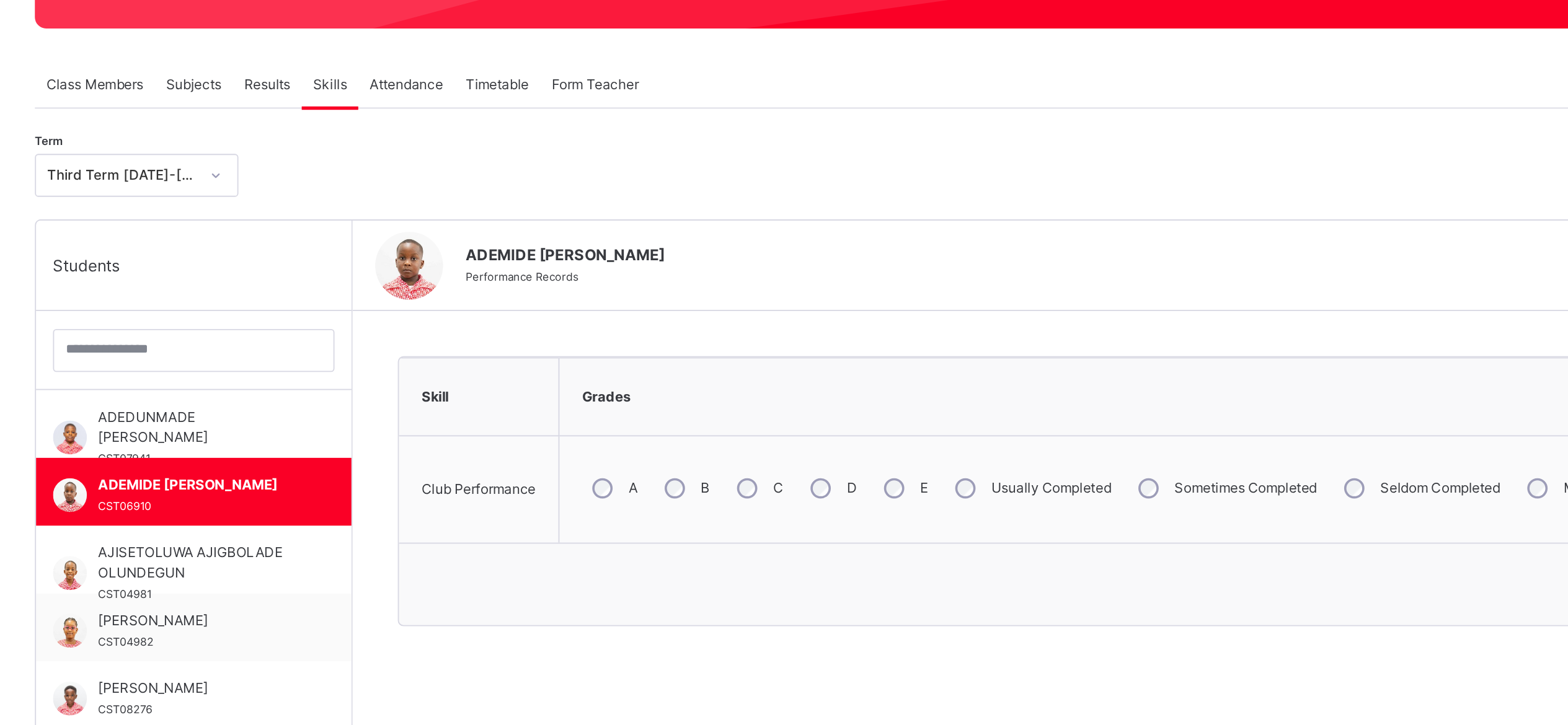 scroll, scrollTop: 48, scrollLeft: 0, axis: vertical 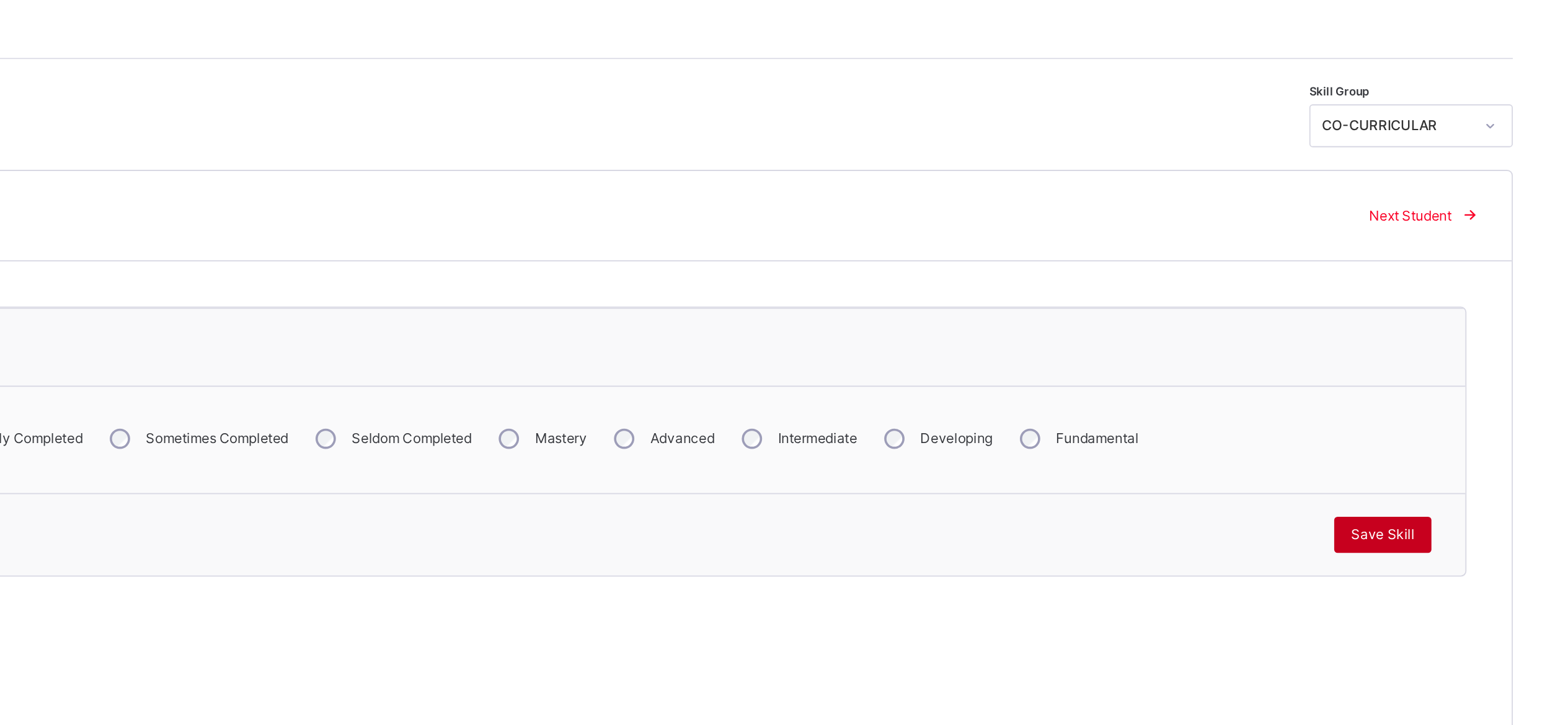 click on "Save Skill" at bounding box center (1474, 471) 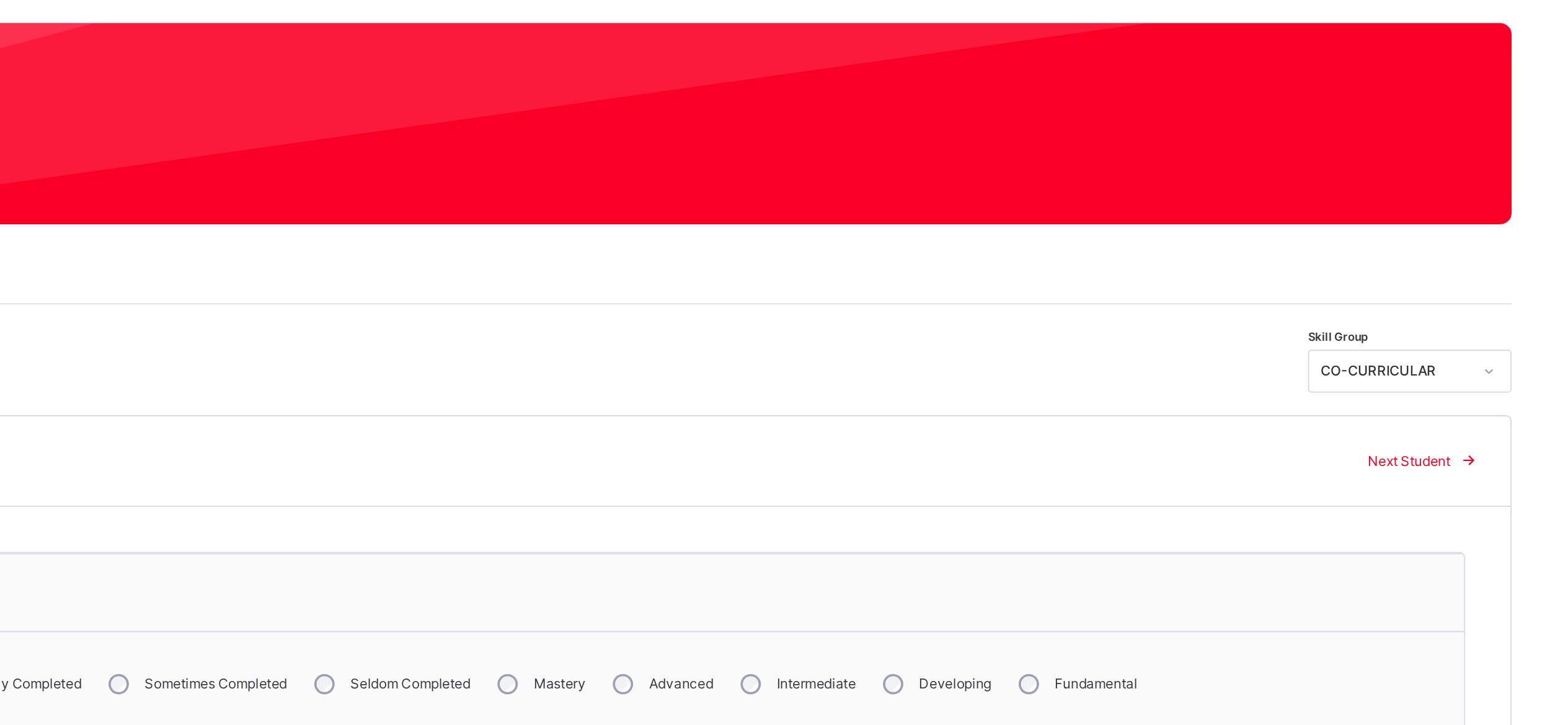 scroll, scrollTop: 0, scrollLeft: 0, axis: both 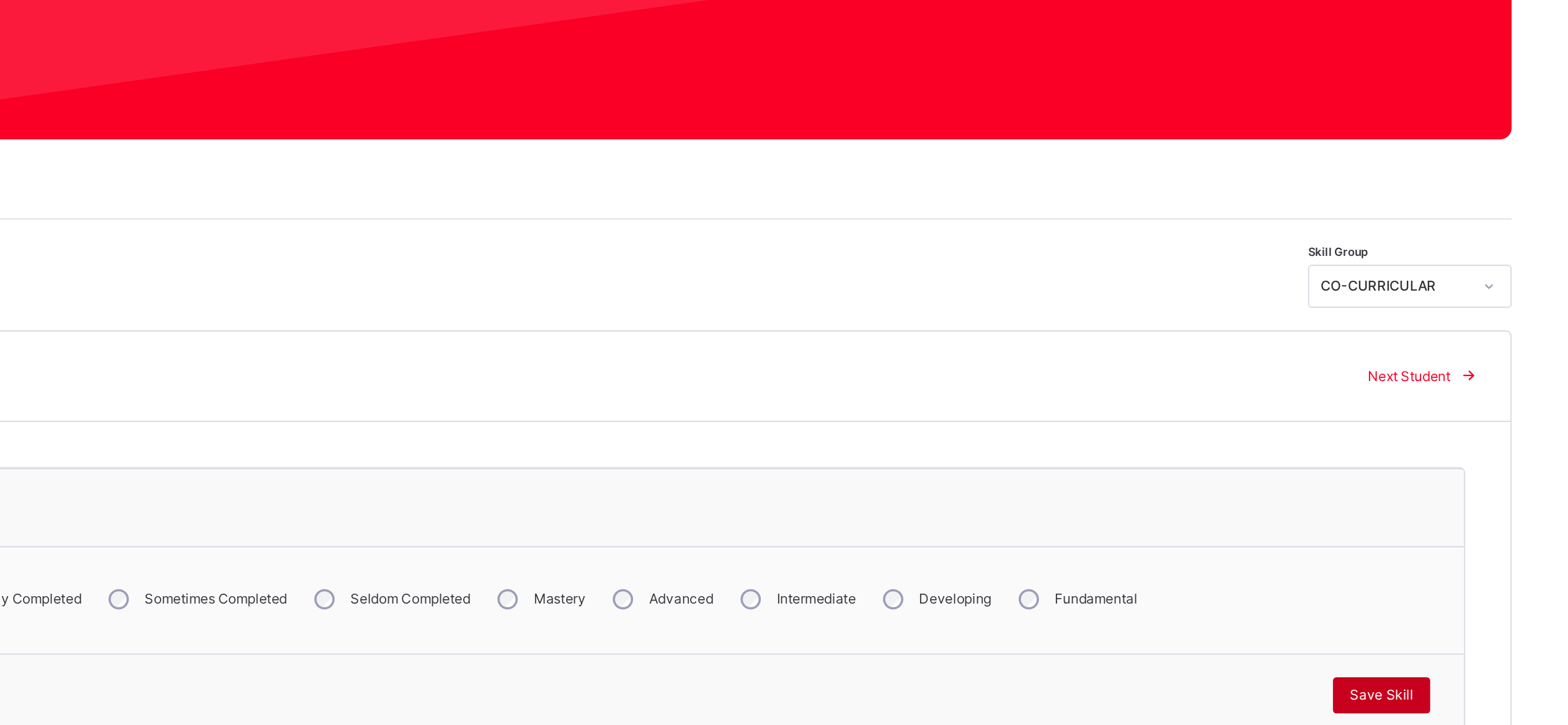 click on "Save Skill" at bounding box center [1474, 519] 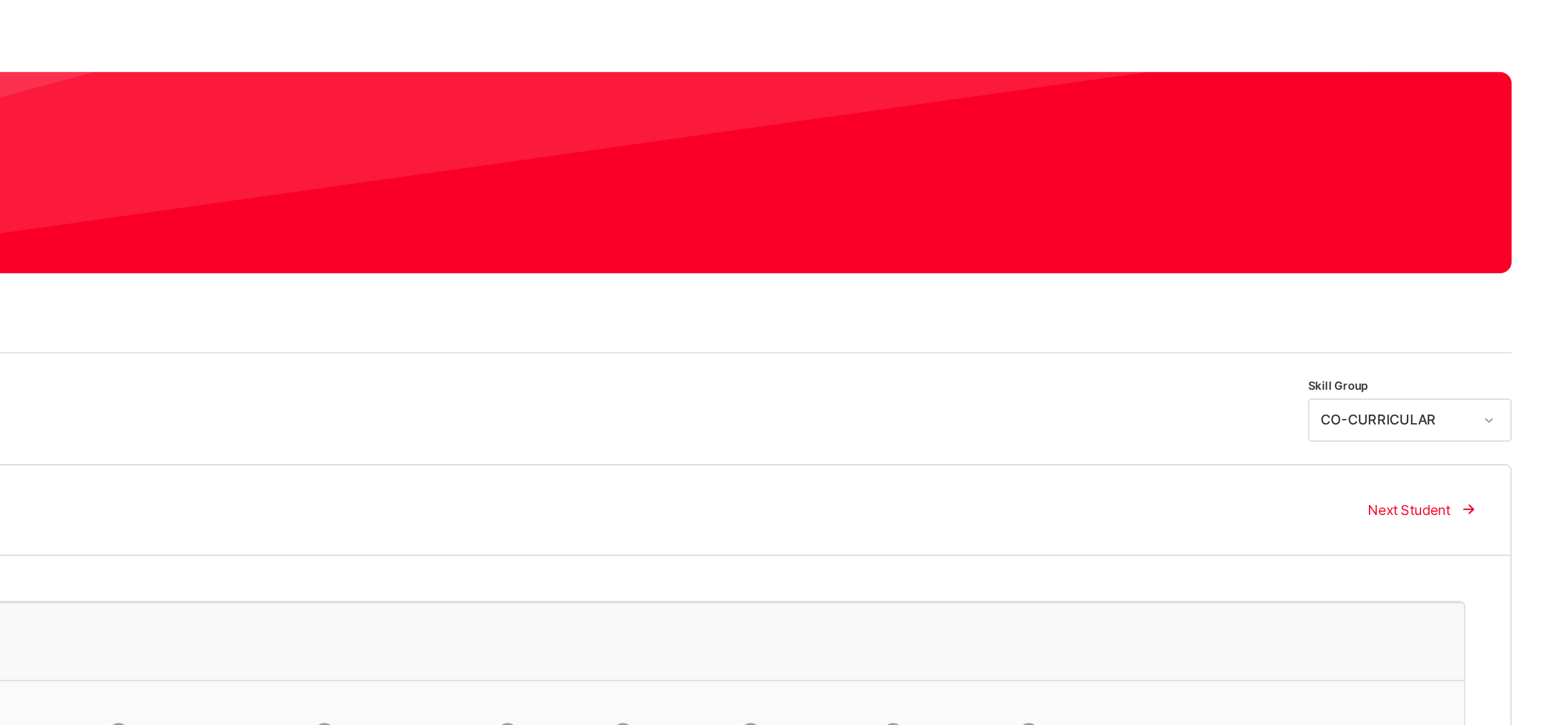 scroll, scrollTop: 0, scrollLeft: 0, axis: both 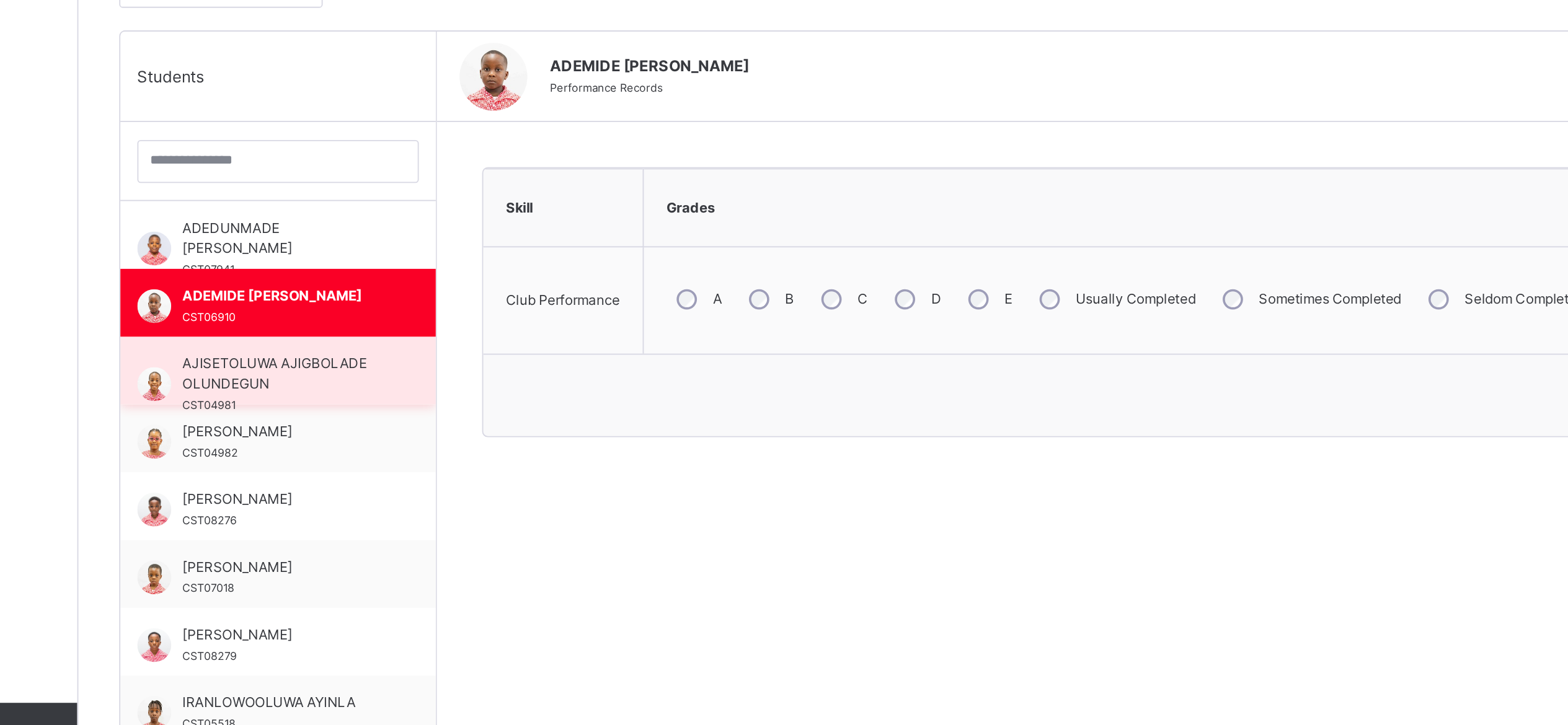click on "AJISETOLUWA AJIGBOLADE OLUNDEGUN" at bounding box center [261, 508] 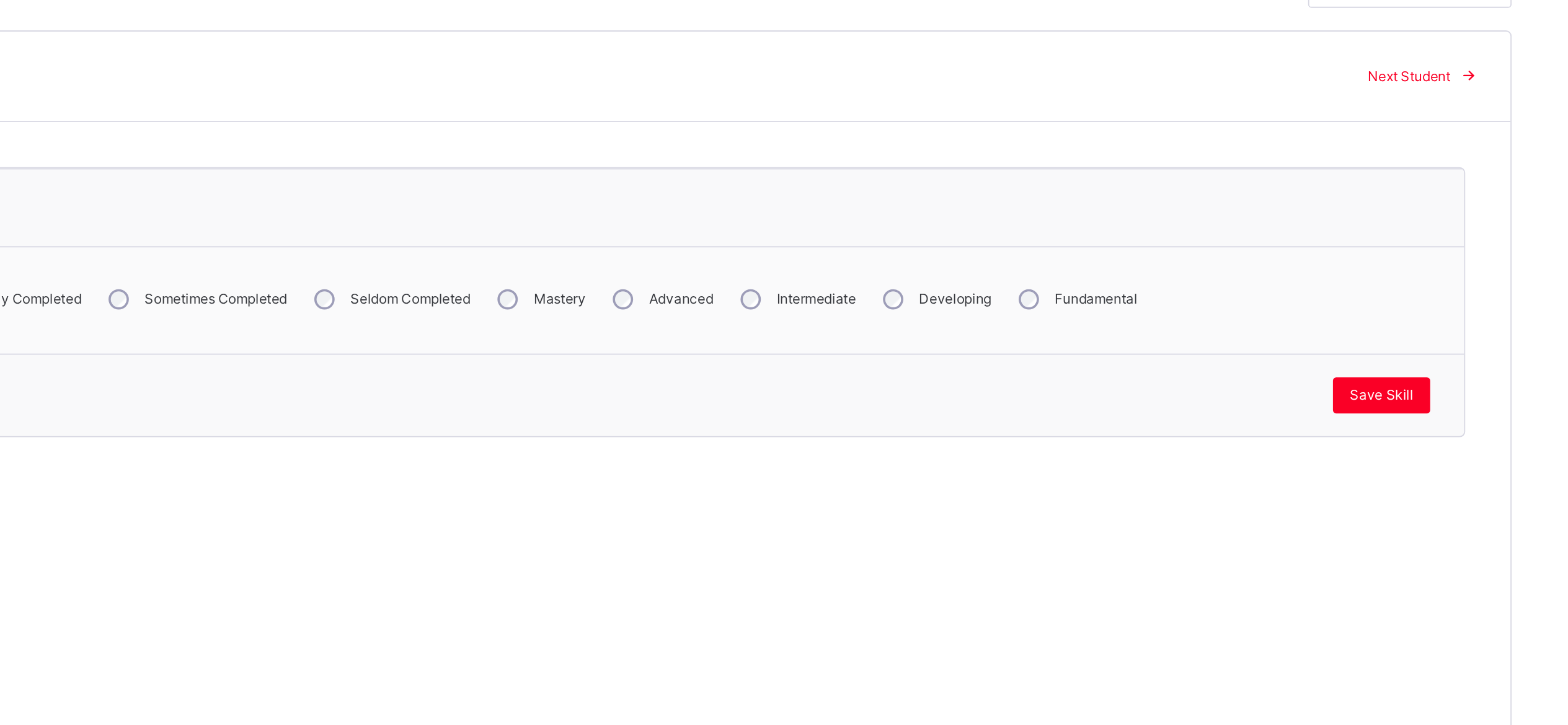 scroll, scrollTop: 0, scrollLeft: 0, axis: both 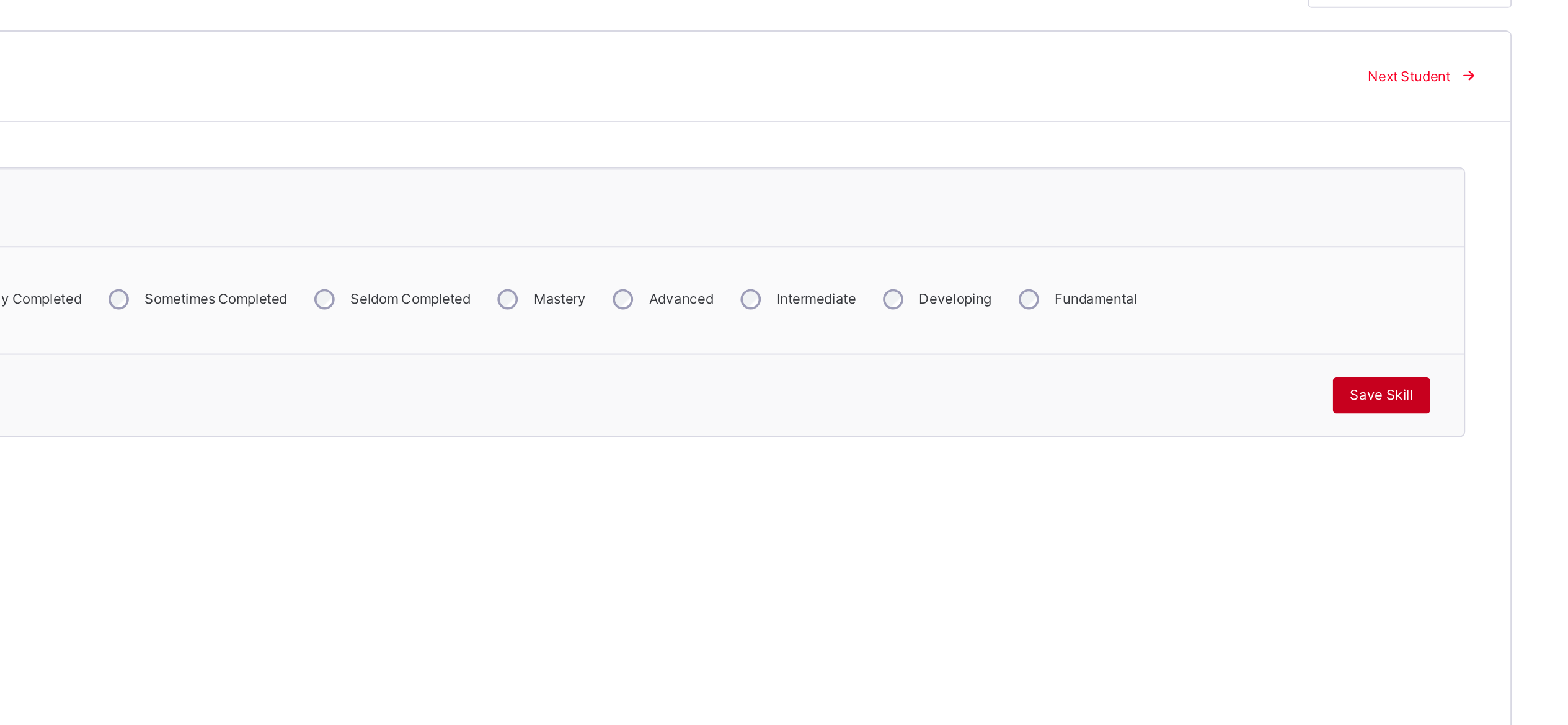 click on "Save Skill" at bounding box center [1474, 519] 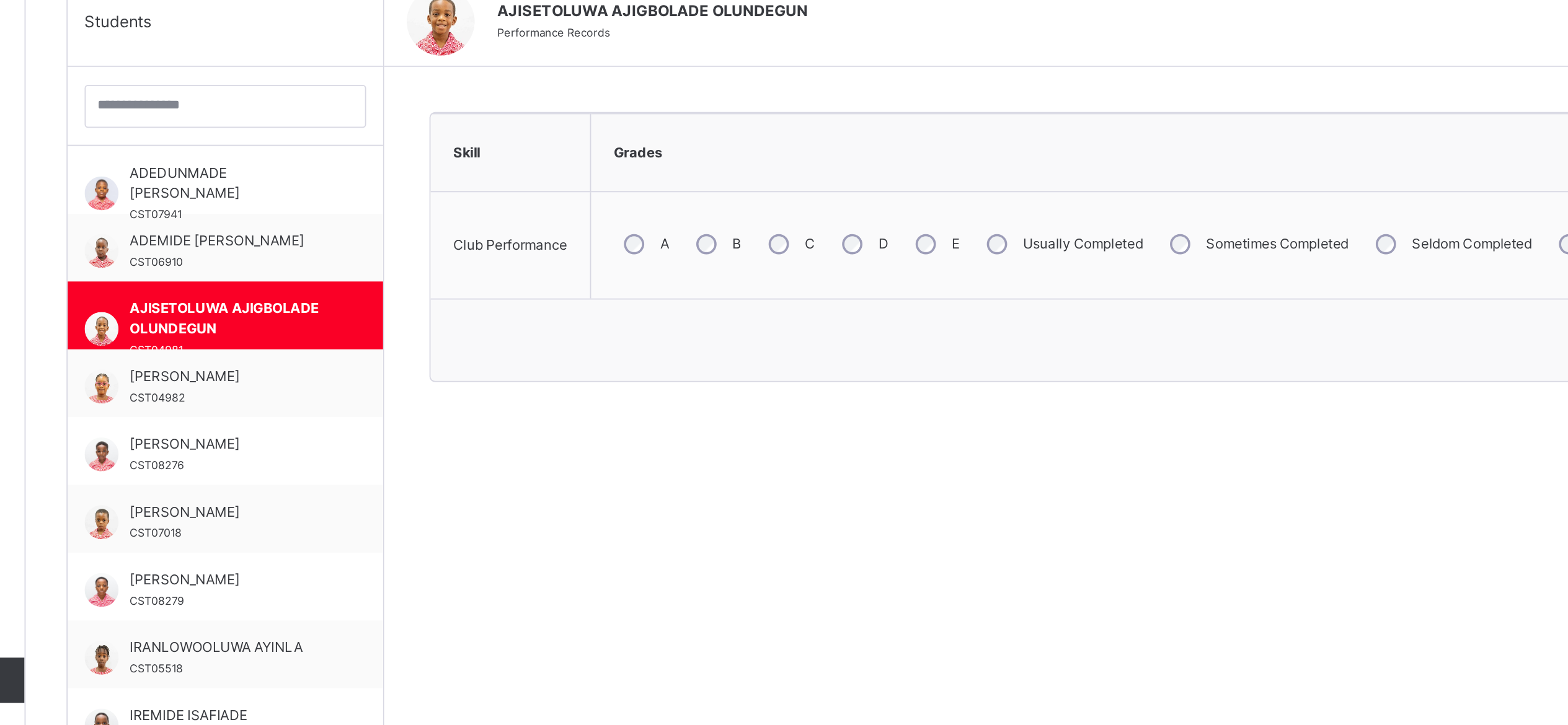 scroll, scrollTop: 11, scrollLeft: 0, axis: vertical 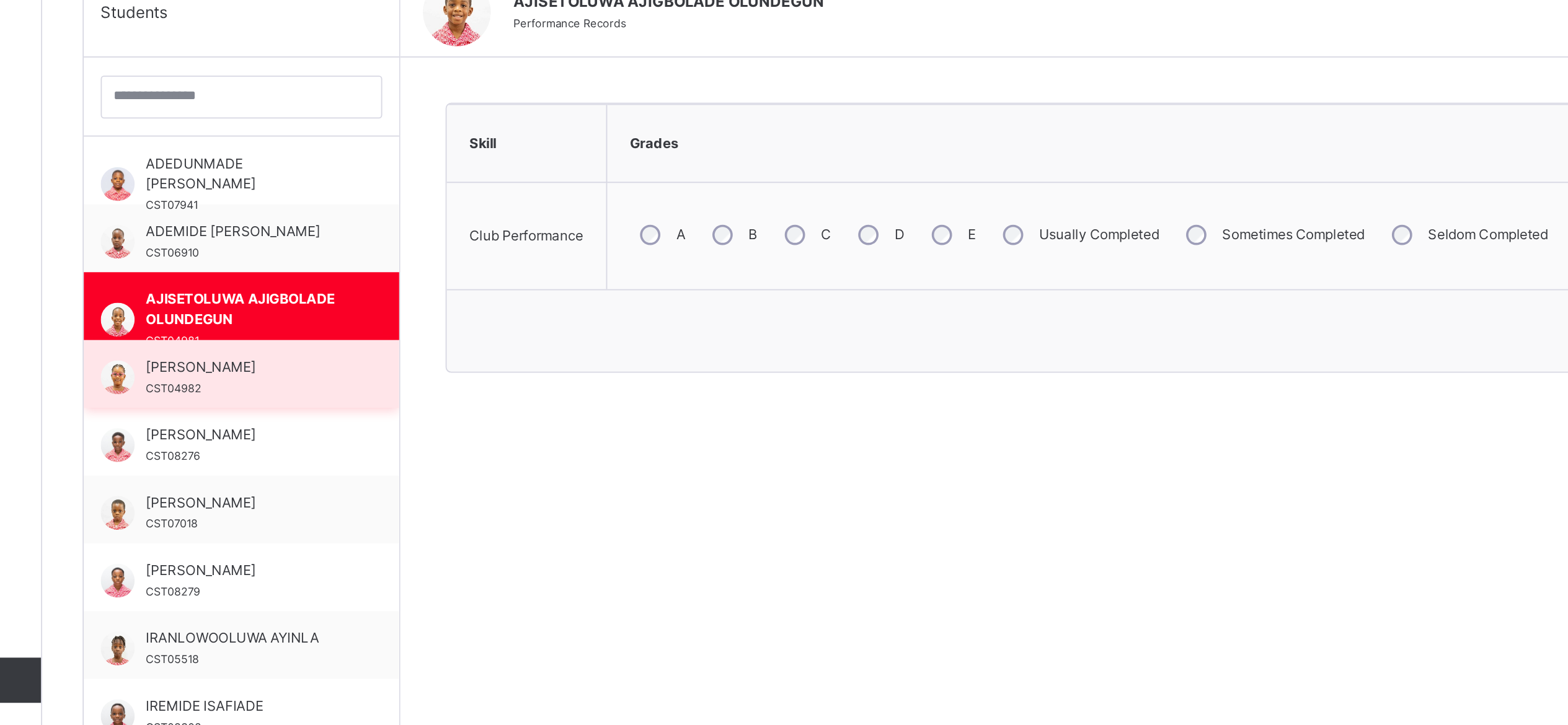 click on "ANNA MORENIKE ALAO" at bounding box center (261, 529) 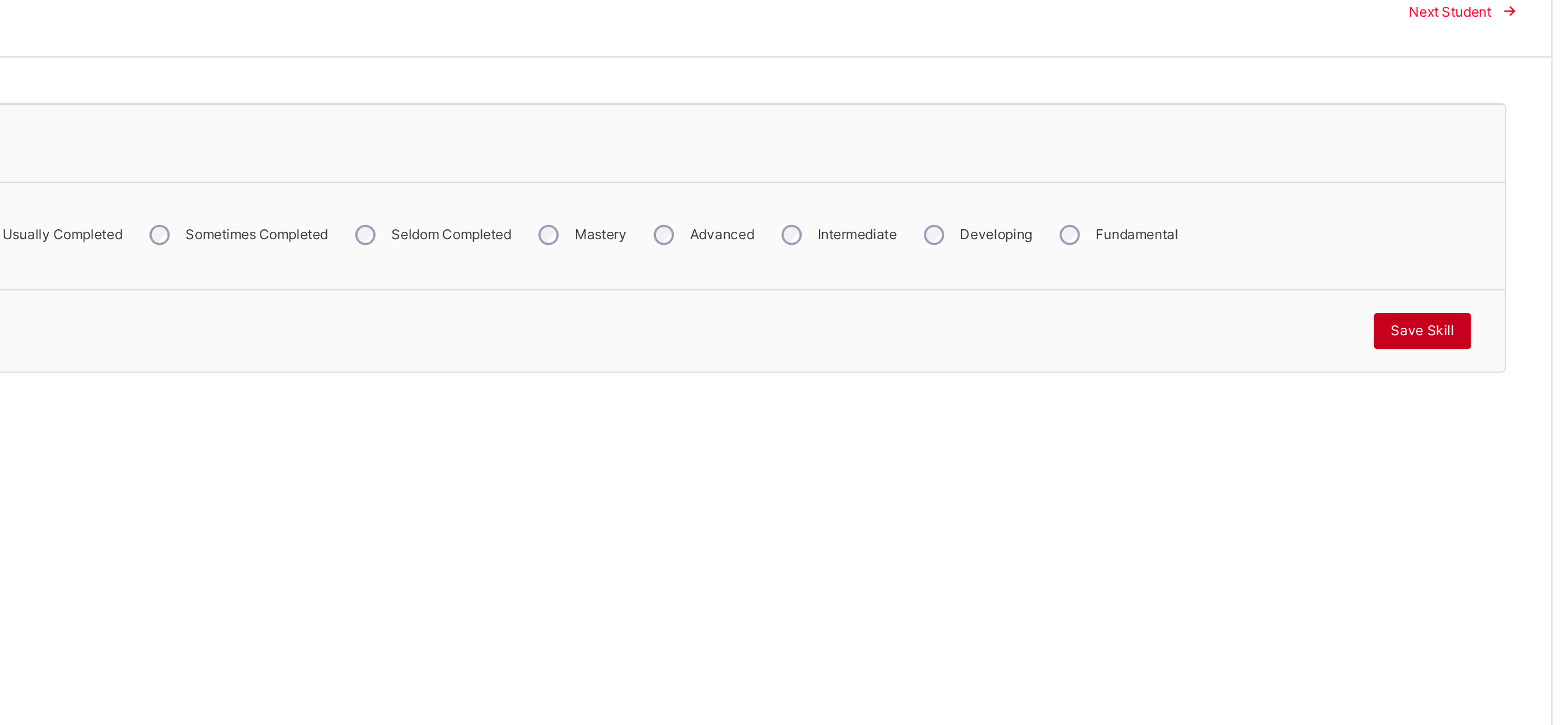 click on "Save Skill" at bounding box center (1474, 509) 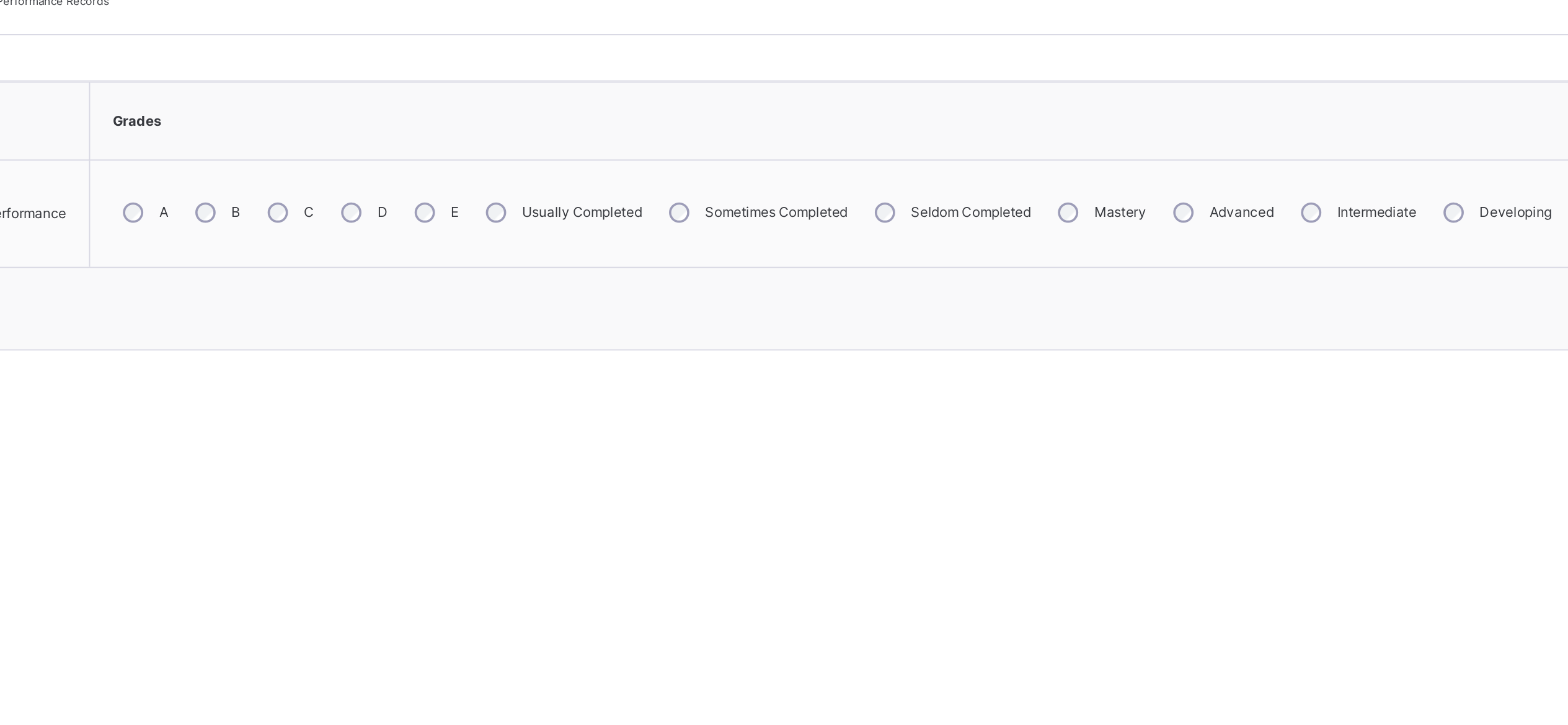 scroll, scrollTop: 36, scrollLeft: 0, axis: vertical 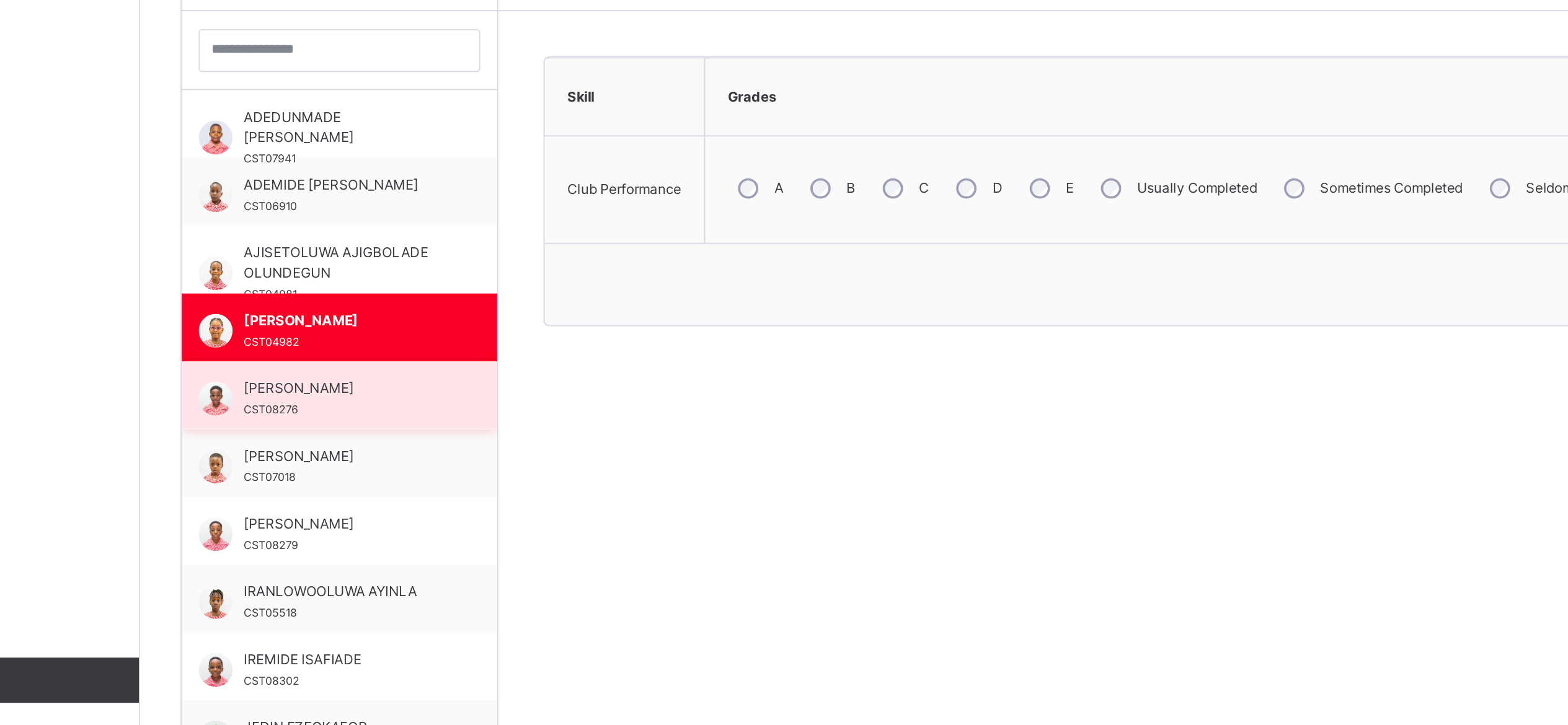 click on "ANTON  ADEPITAN CST08276" at bounding box center (261, 546) 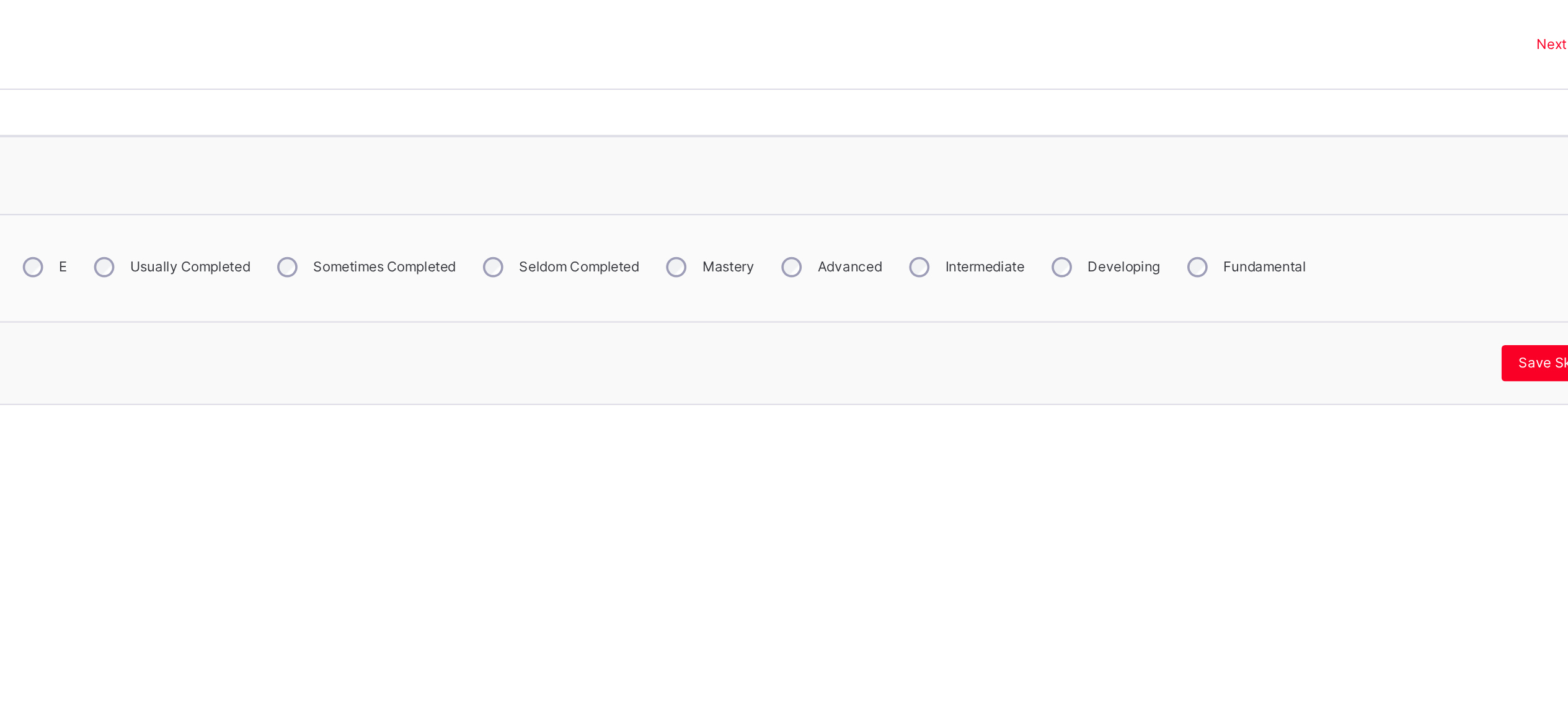 scroll, scrollTop: 36, scrollLeft: 0, axis: vertical 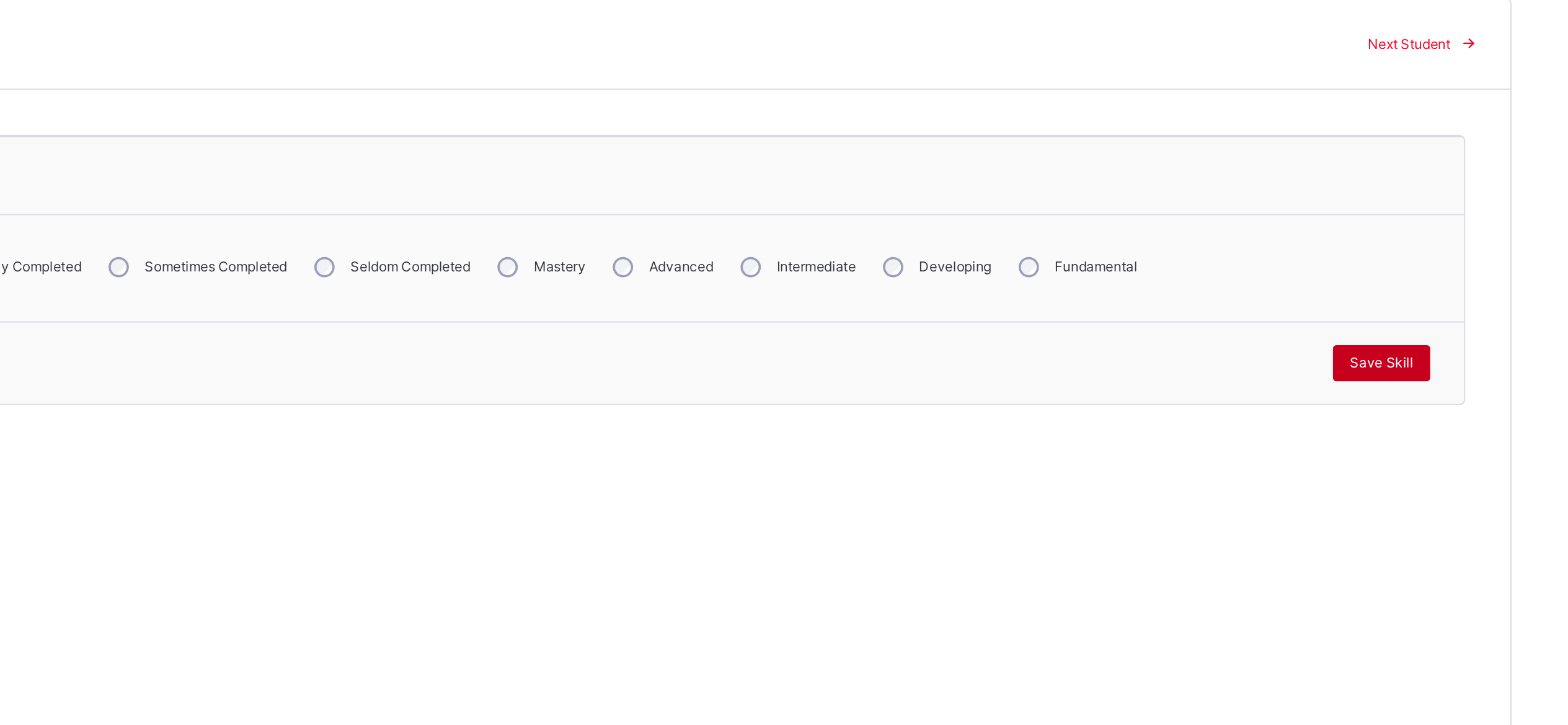 click on "Save Skill" at bounding box center [1474, 483] 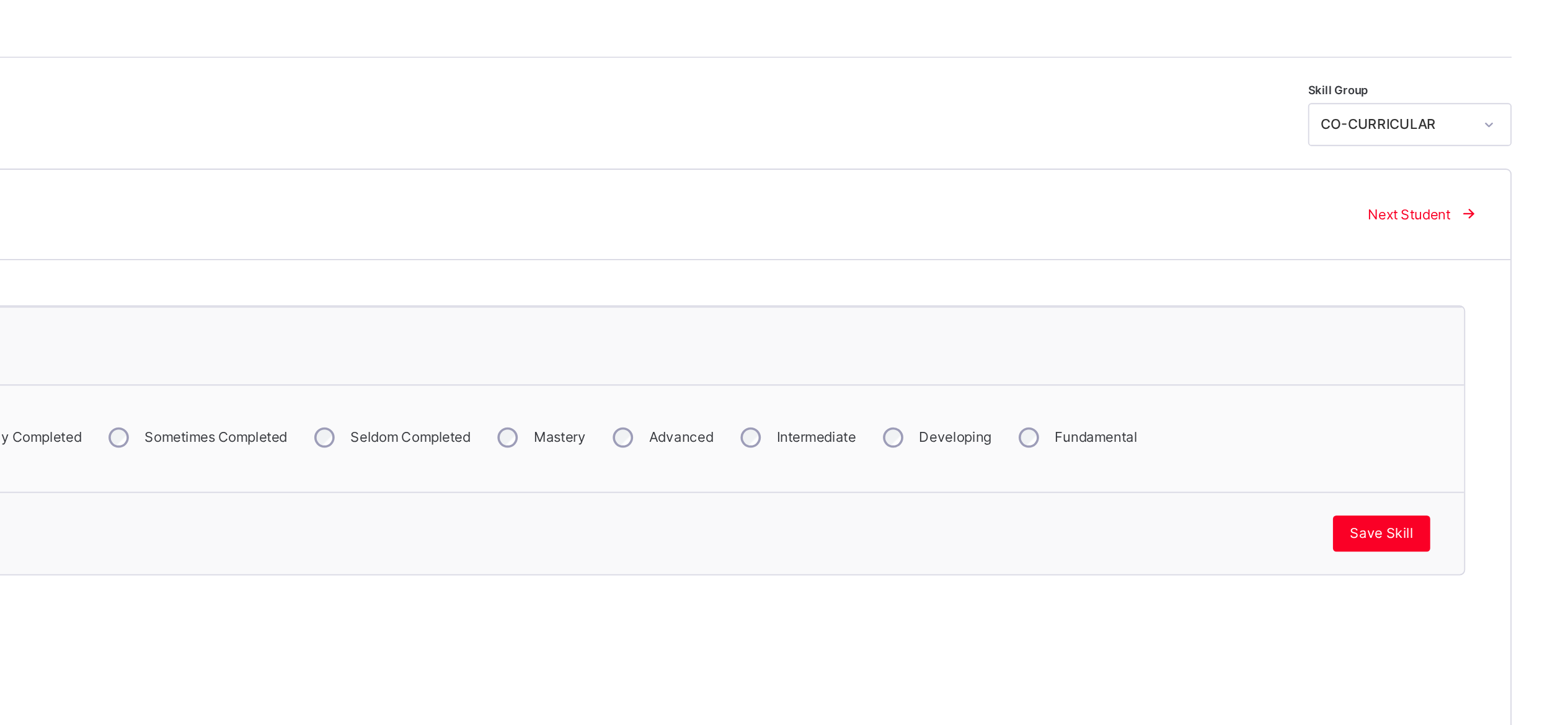 scroll, scrollTop: 36, scrollLeft: 0, axis: vertical 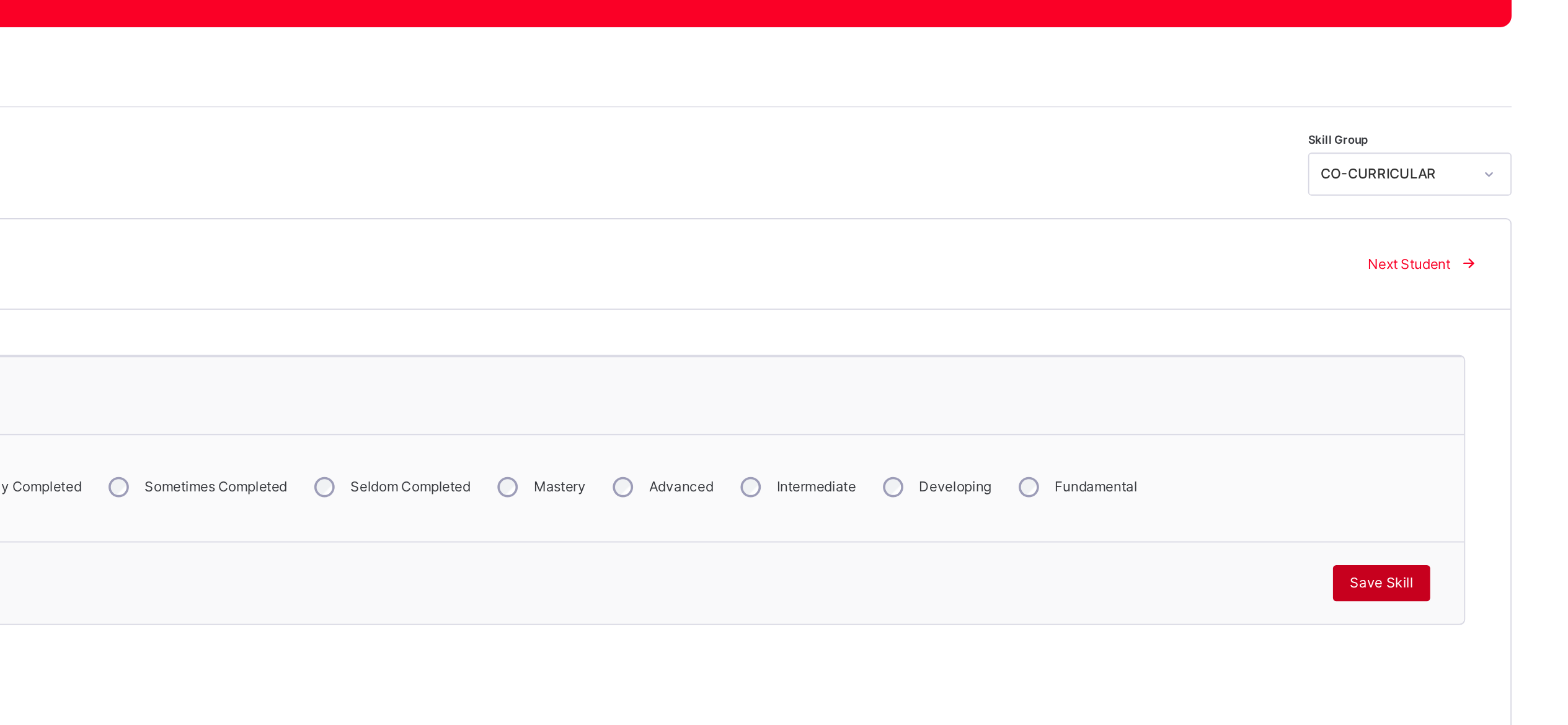 click on "Save Skill" at bounding box center [1474, 483] 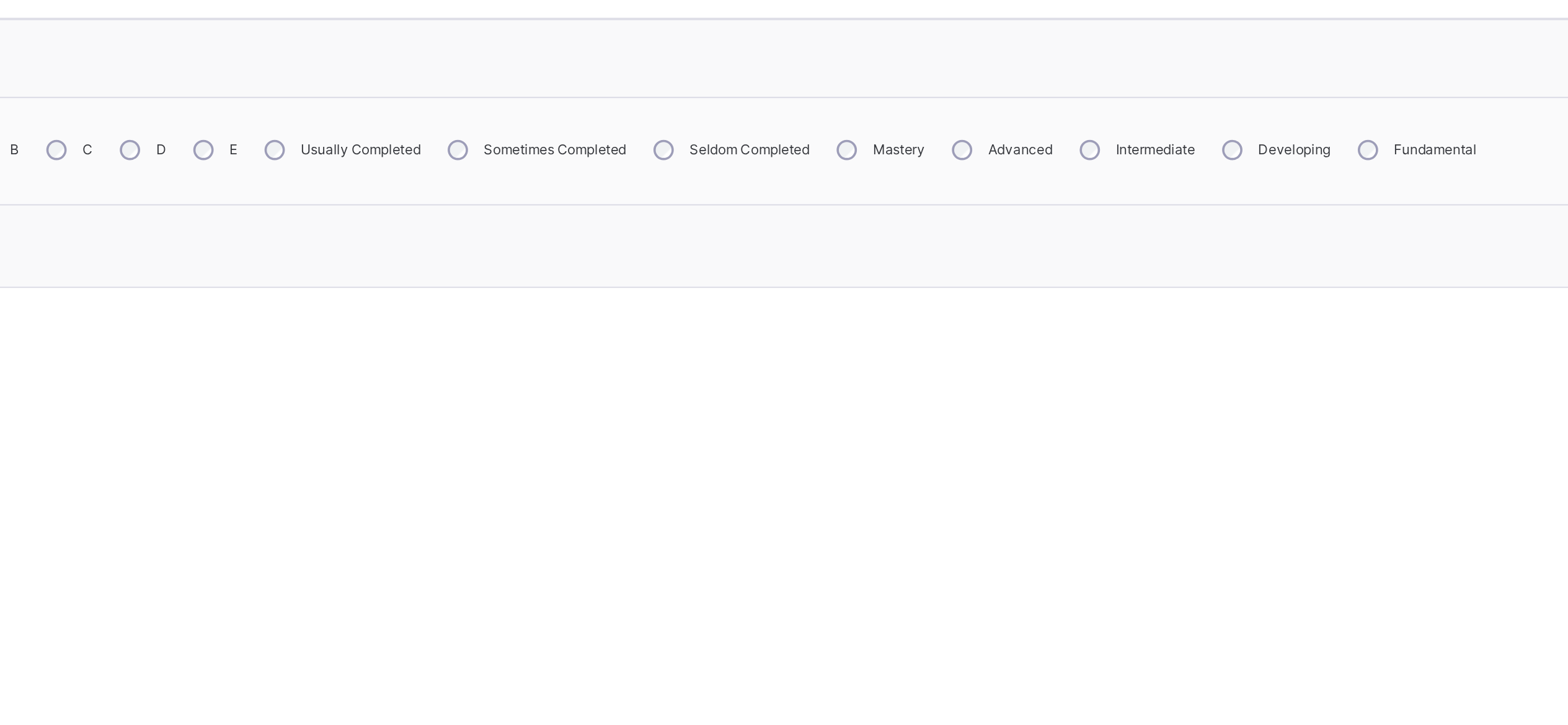 scroll, scrollTop: 58, scrollLeft: 0, axis: vertical 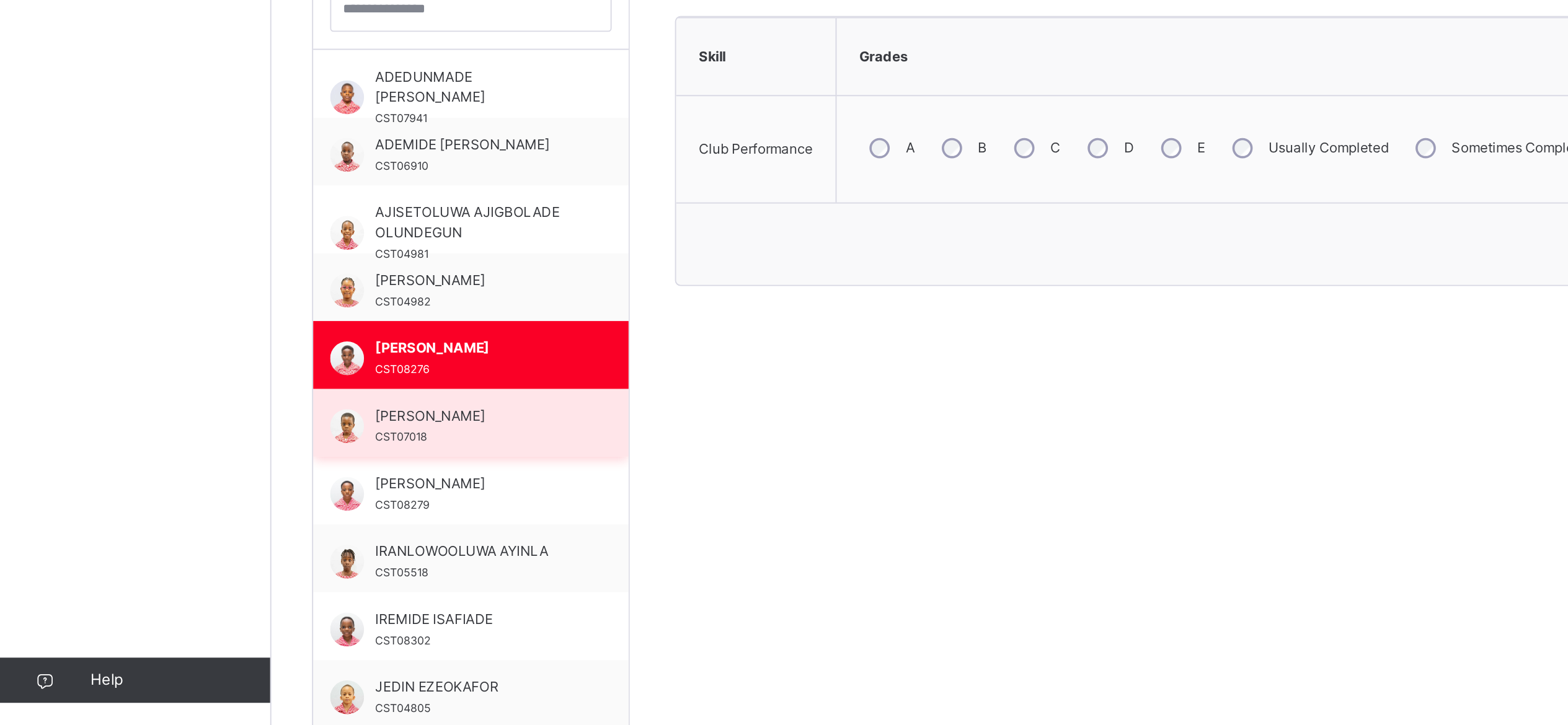 click on "ASHRAF   SOWEMIMO CST07018" at bounding box center [261, 561] 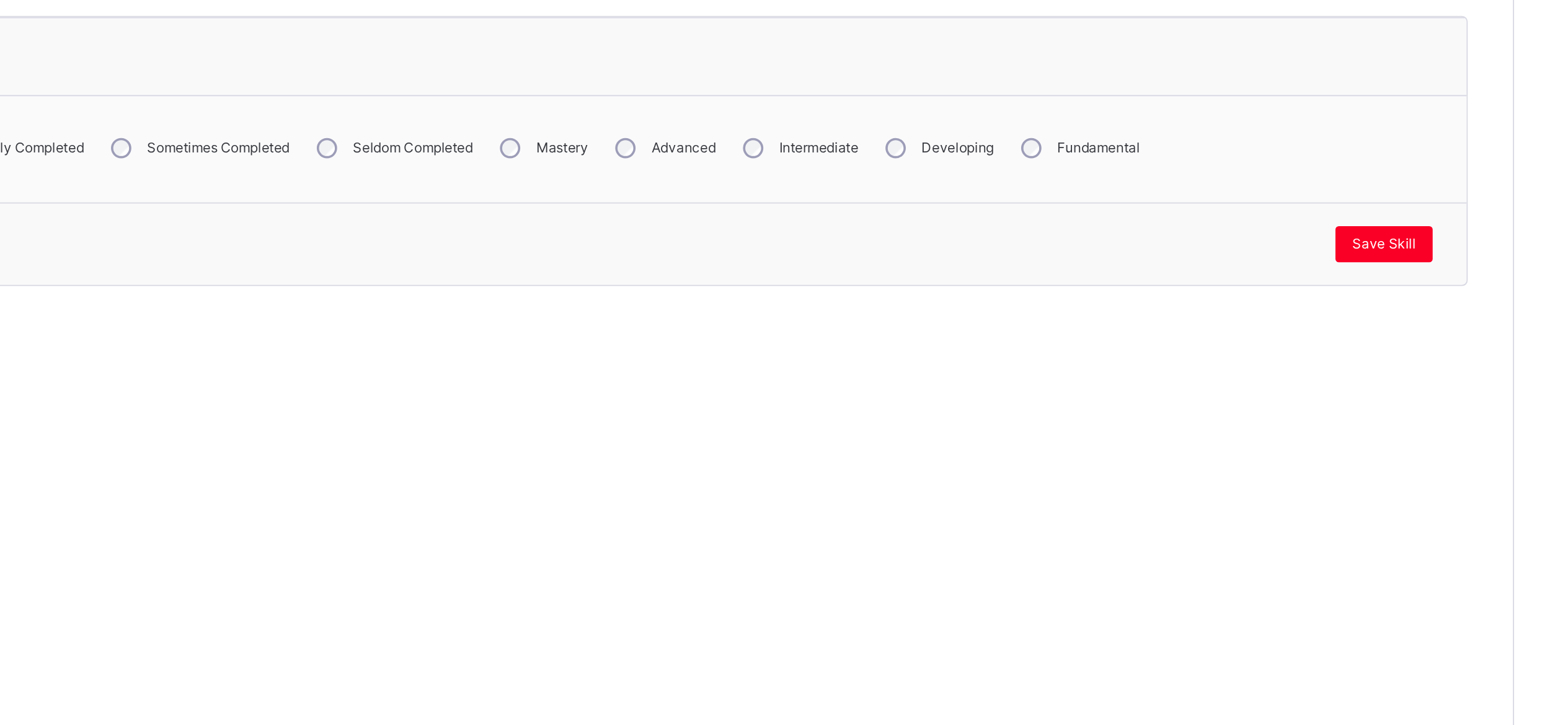 scroll, scrollTop: 58, scrollLeft: 0, axis: vertical 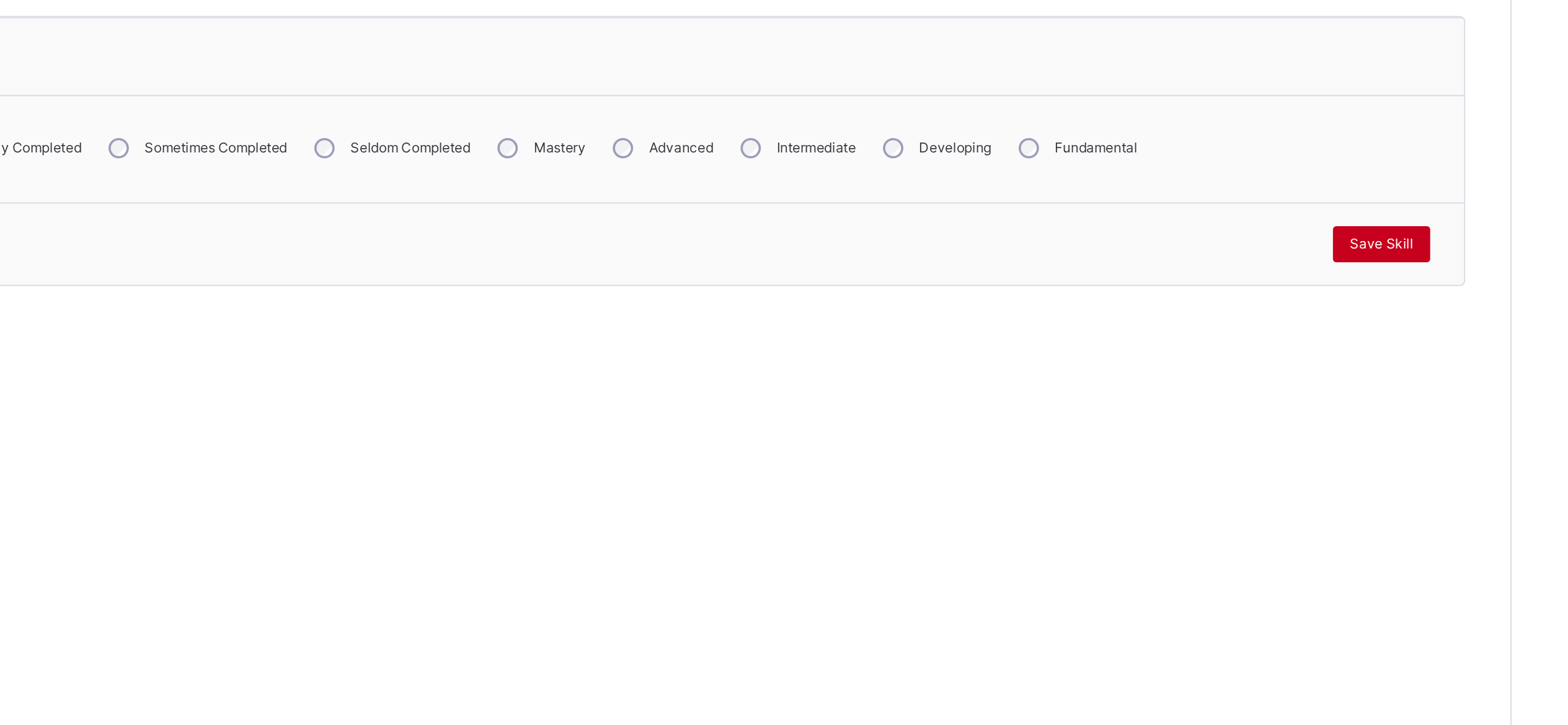 click on "Save Skill" at bounding box center [1474, 461] 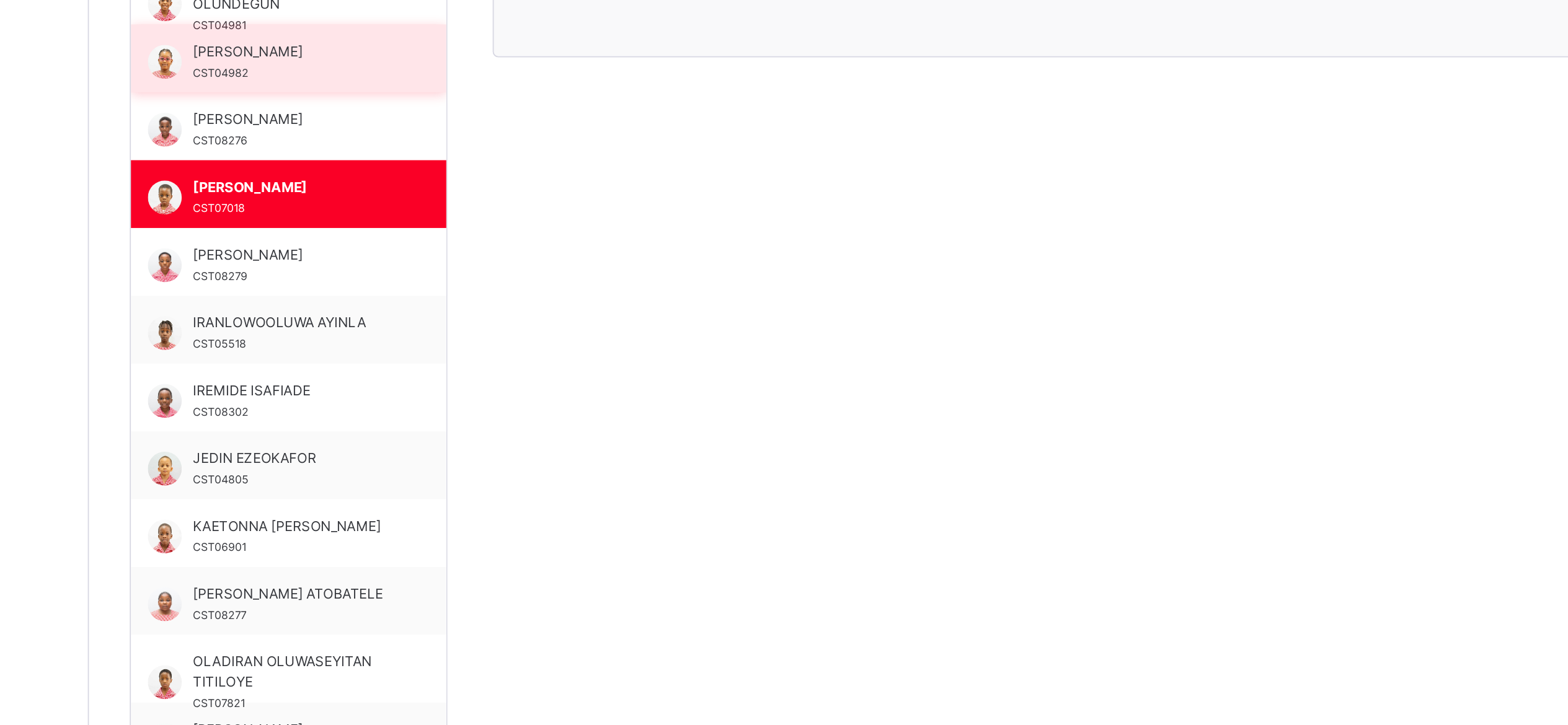 scroll, scrollTop: 227, scrollLeft: 0, axis: vertical 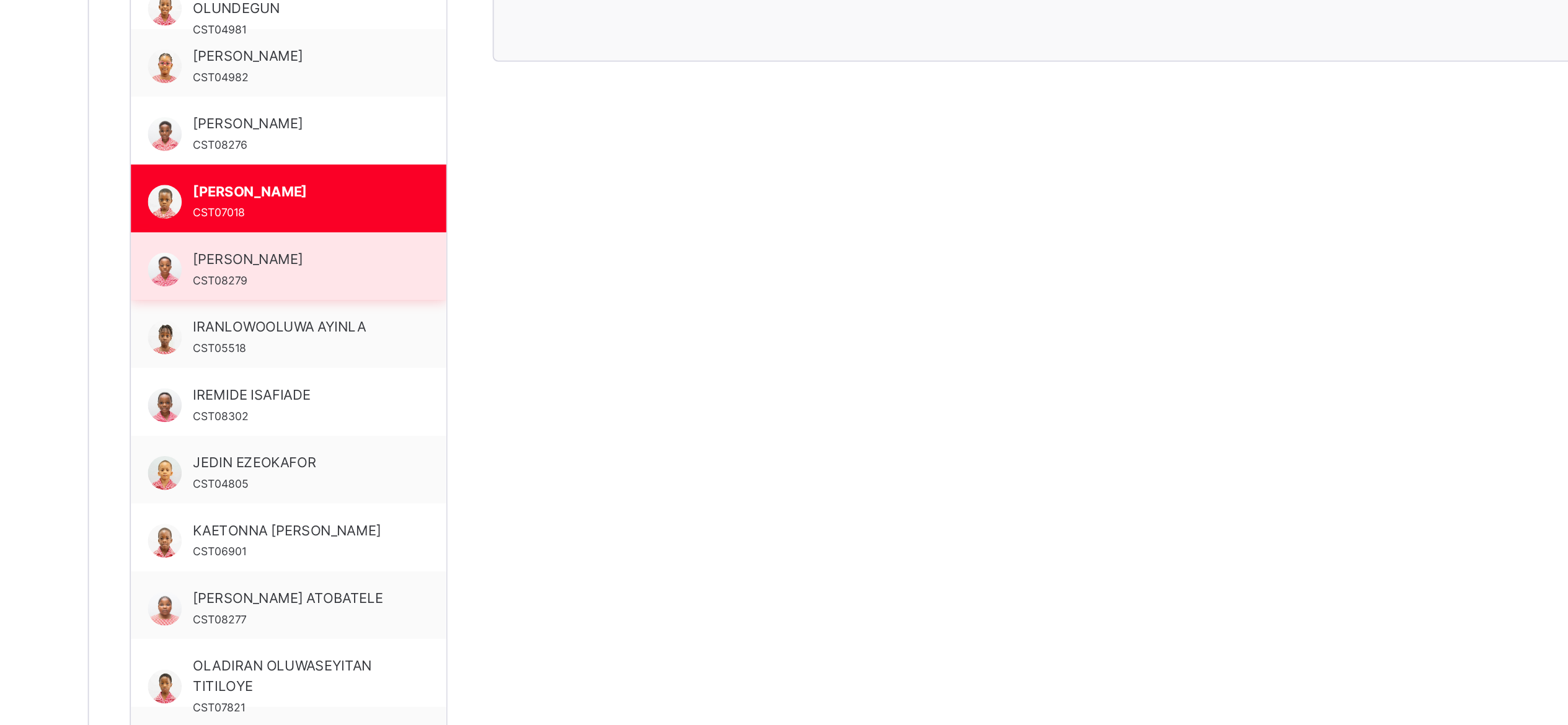 click on "BRYAN OLUWADARA  OWOLABI" at bounding box center [261, 423] 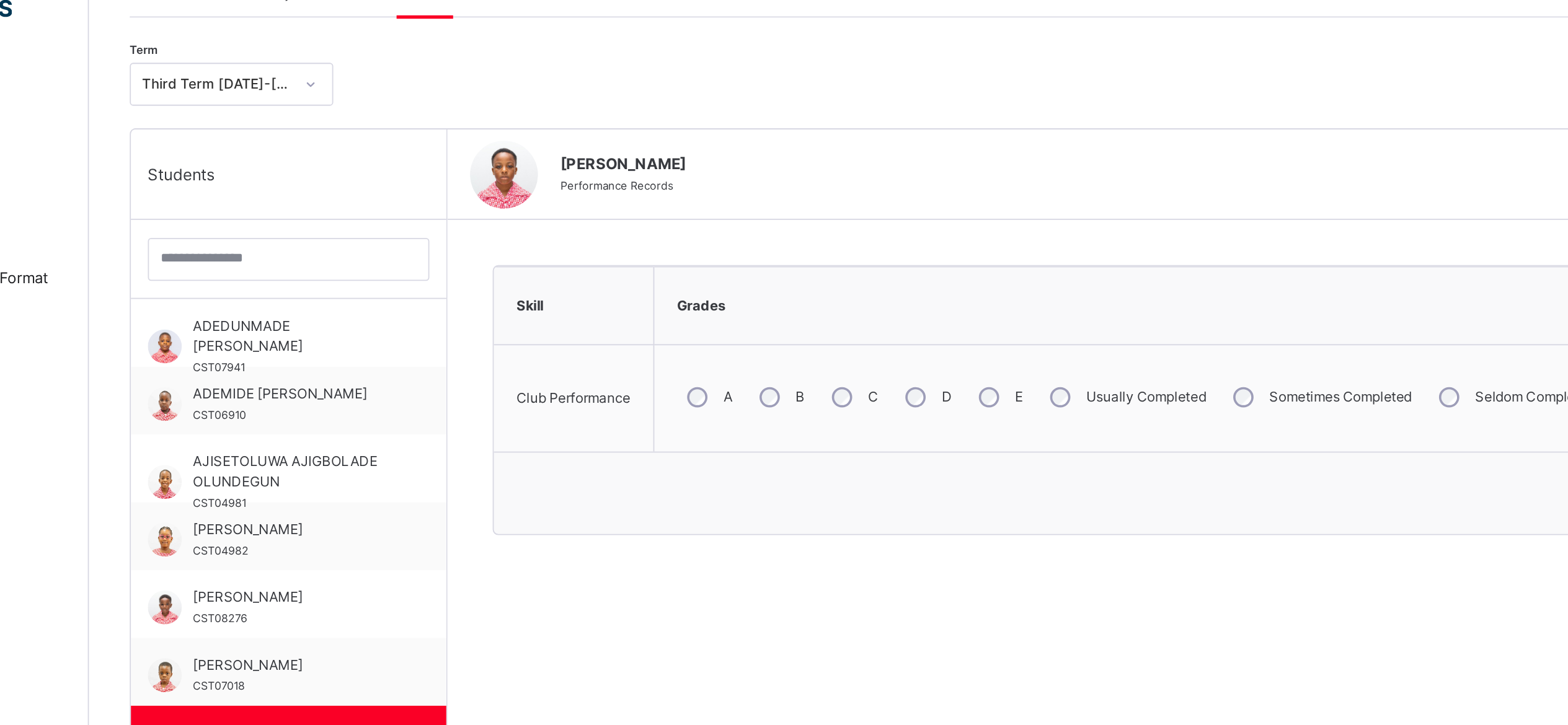 scroll, scrollTop: 227, scrollLeft: 0, axis: vertical 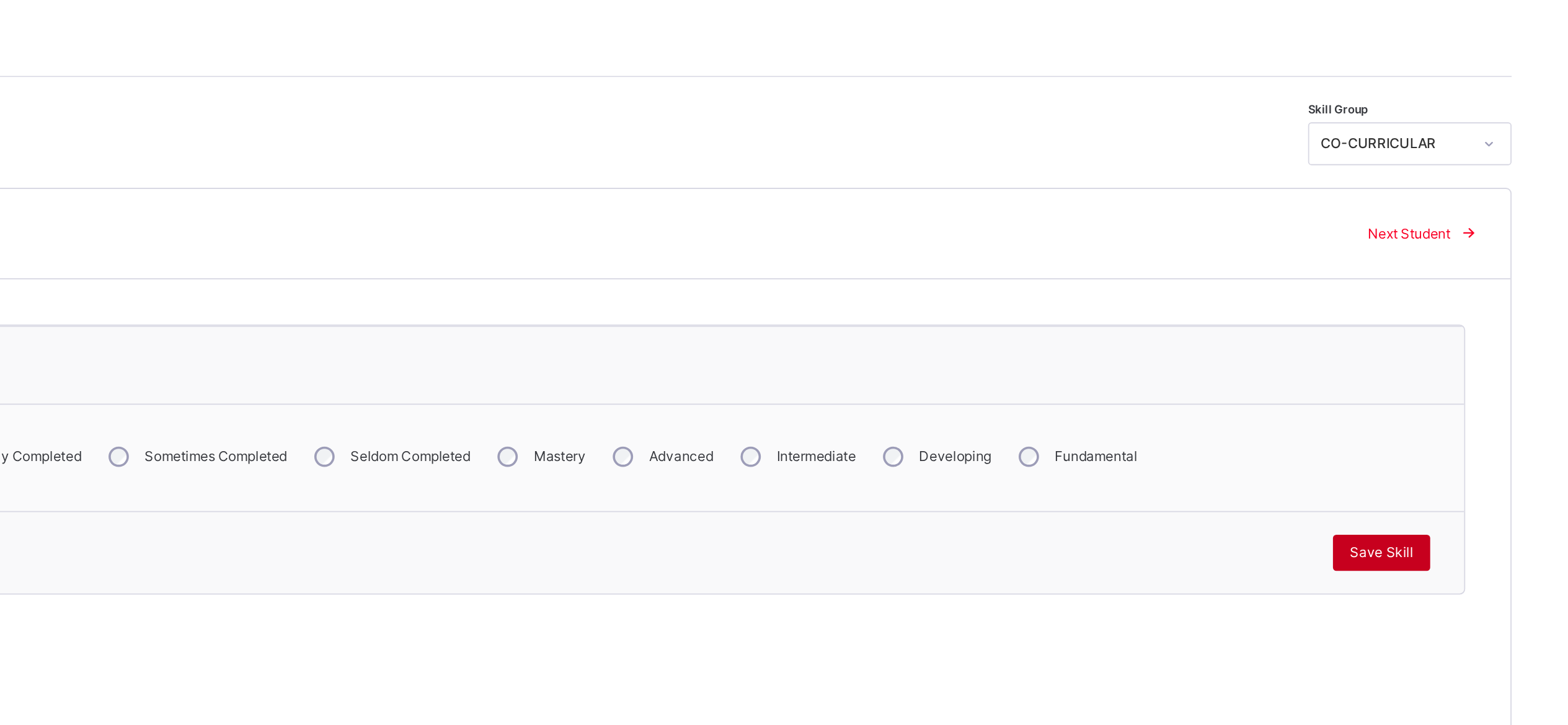 click on "Save Skill" at bounding box center (1474, 303) 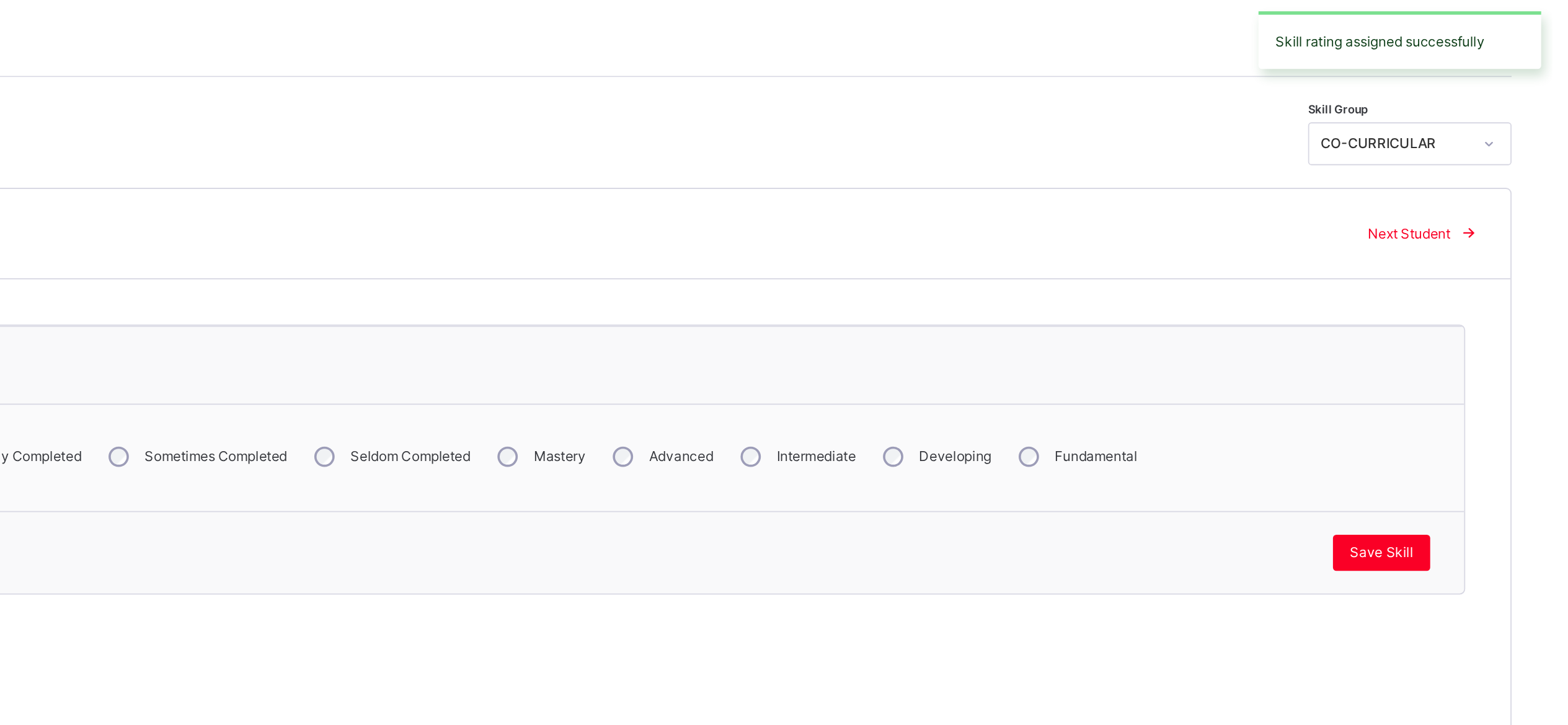 scroll, scrollTop: 216, scrollLeft: 0, axis: vertical 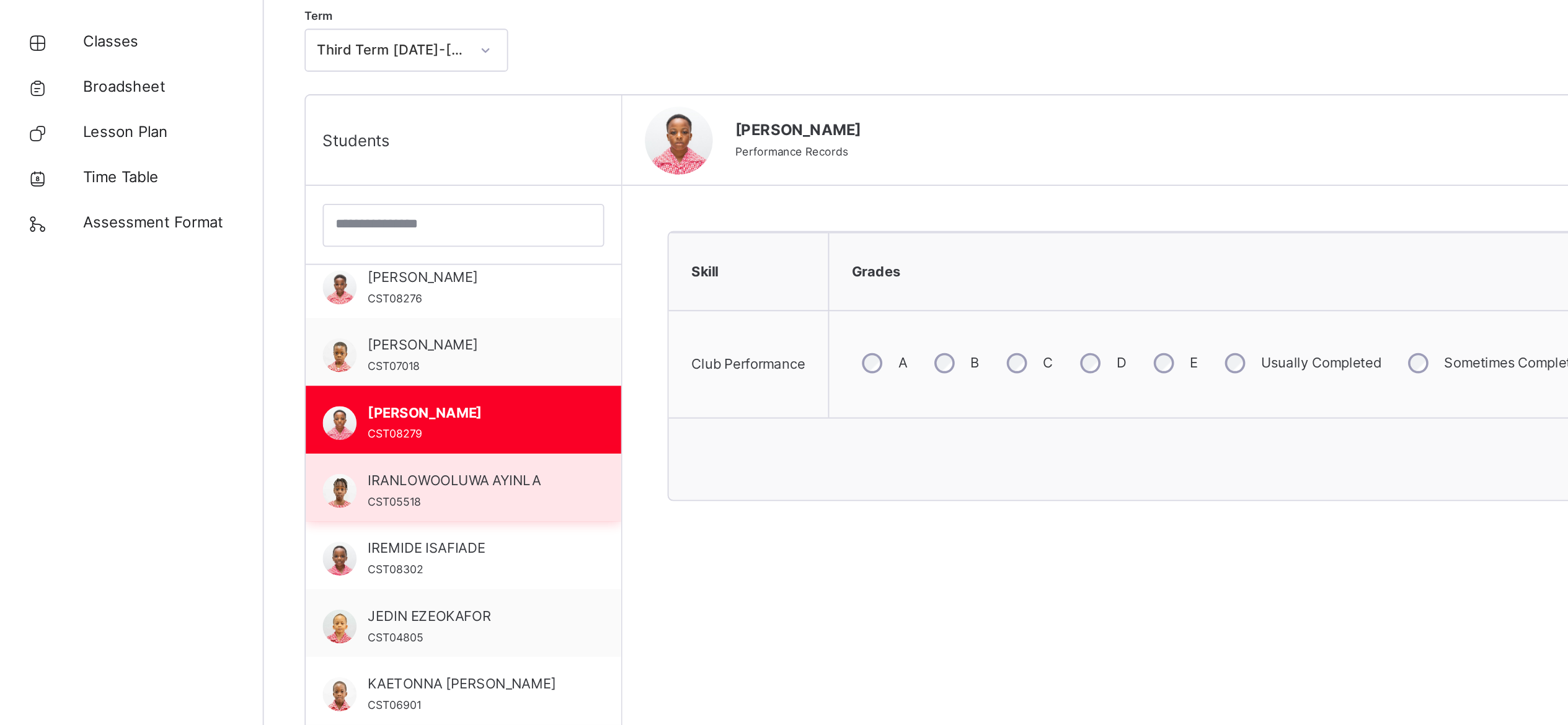 click on "IRANLOWOOLUWA  AYINLA" at bounding box center [261, 315] 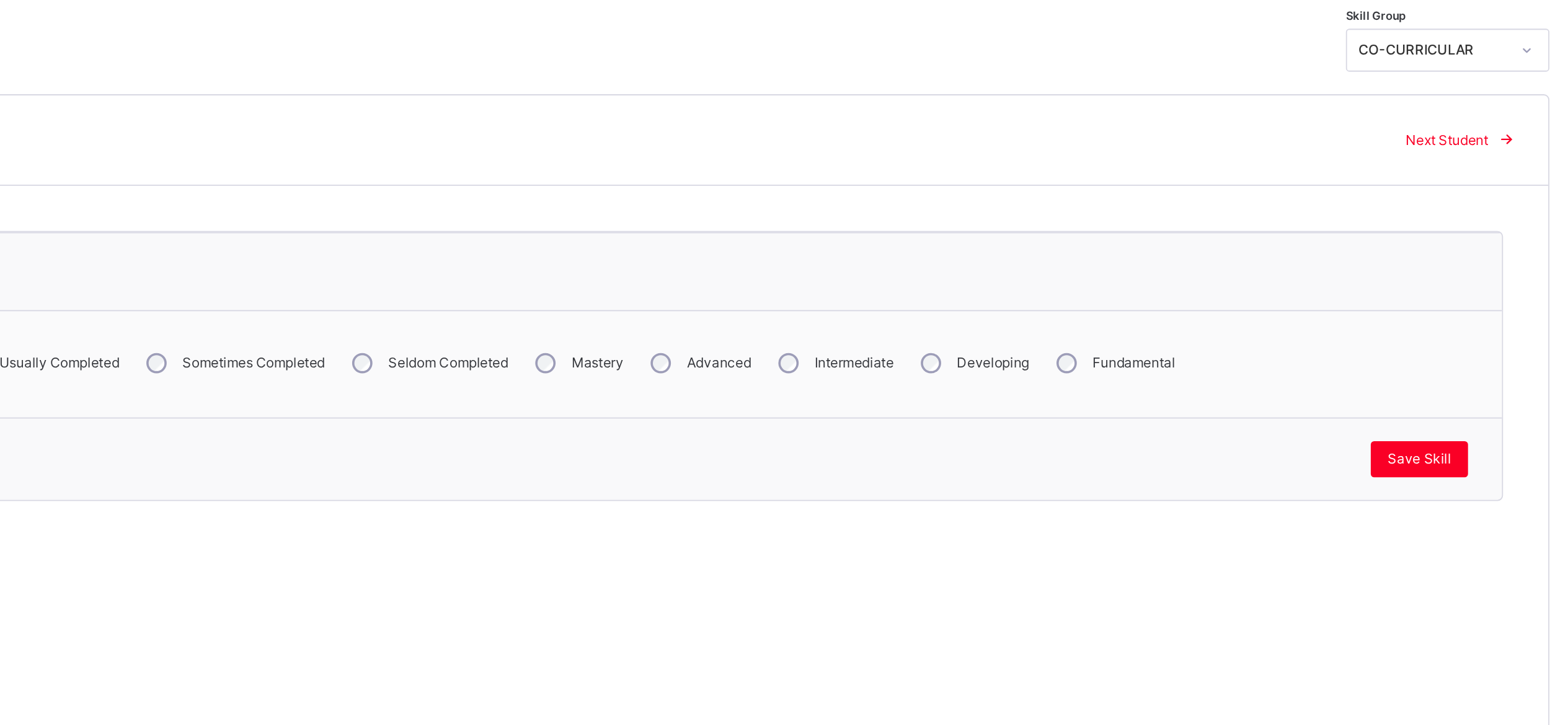 scroll, scrollTop: 216, scrollLeft: 0, axis: vertical 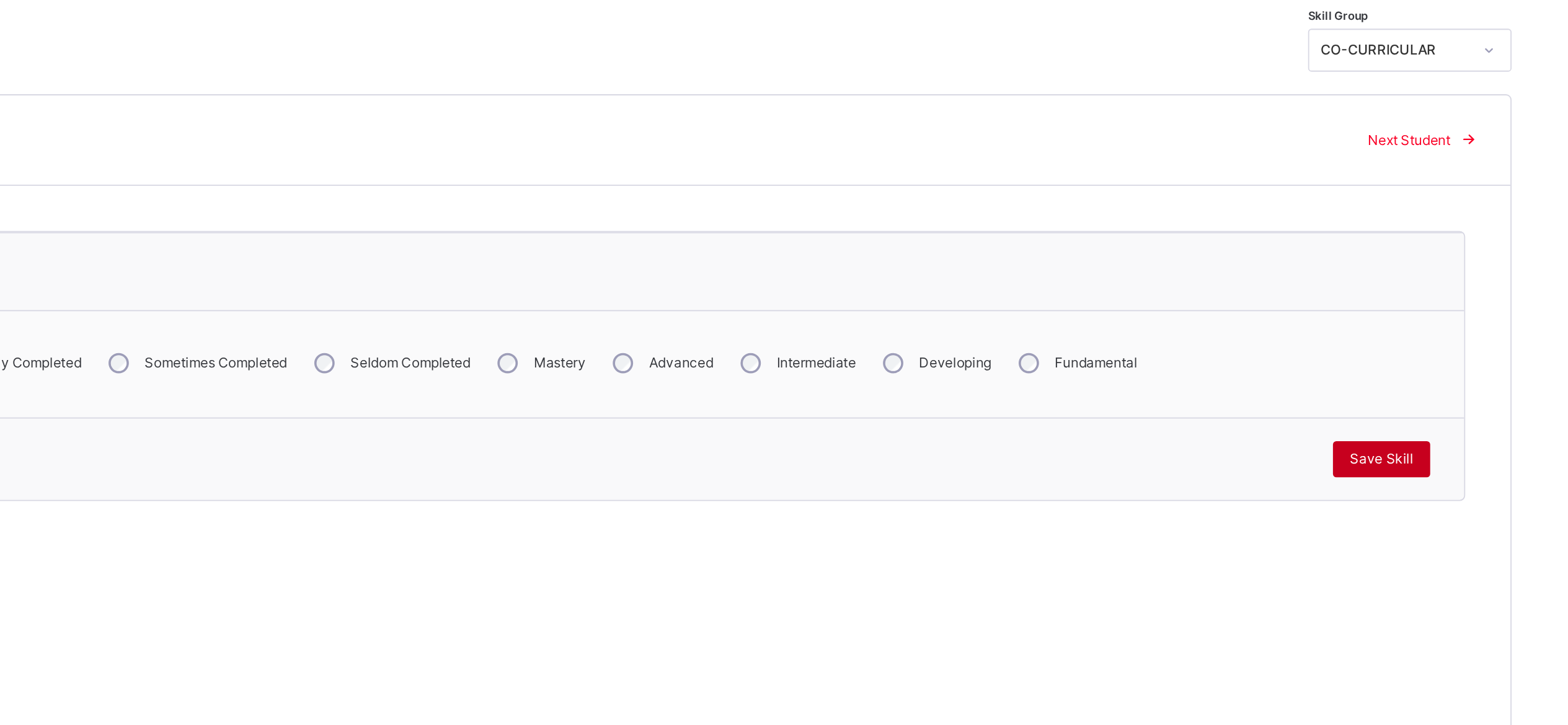 click on "Save Skill" at bounding box center (1474, 303) 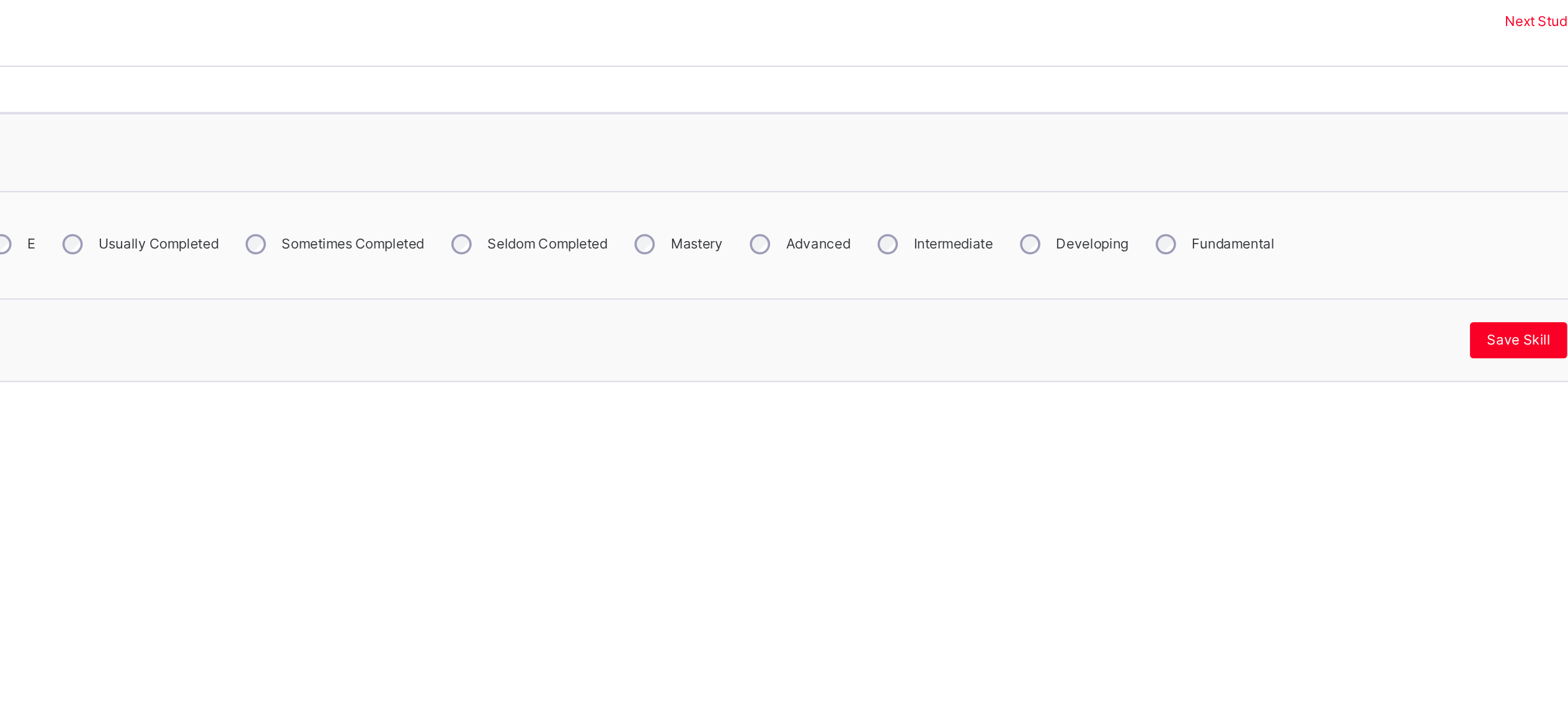 scroll, scrollTop: 216, scrollLeft: 0, axis: vertical 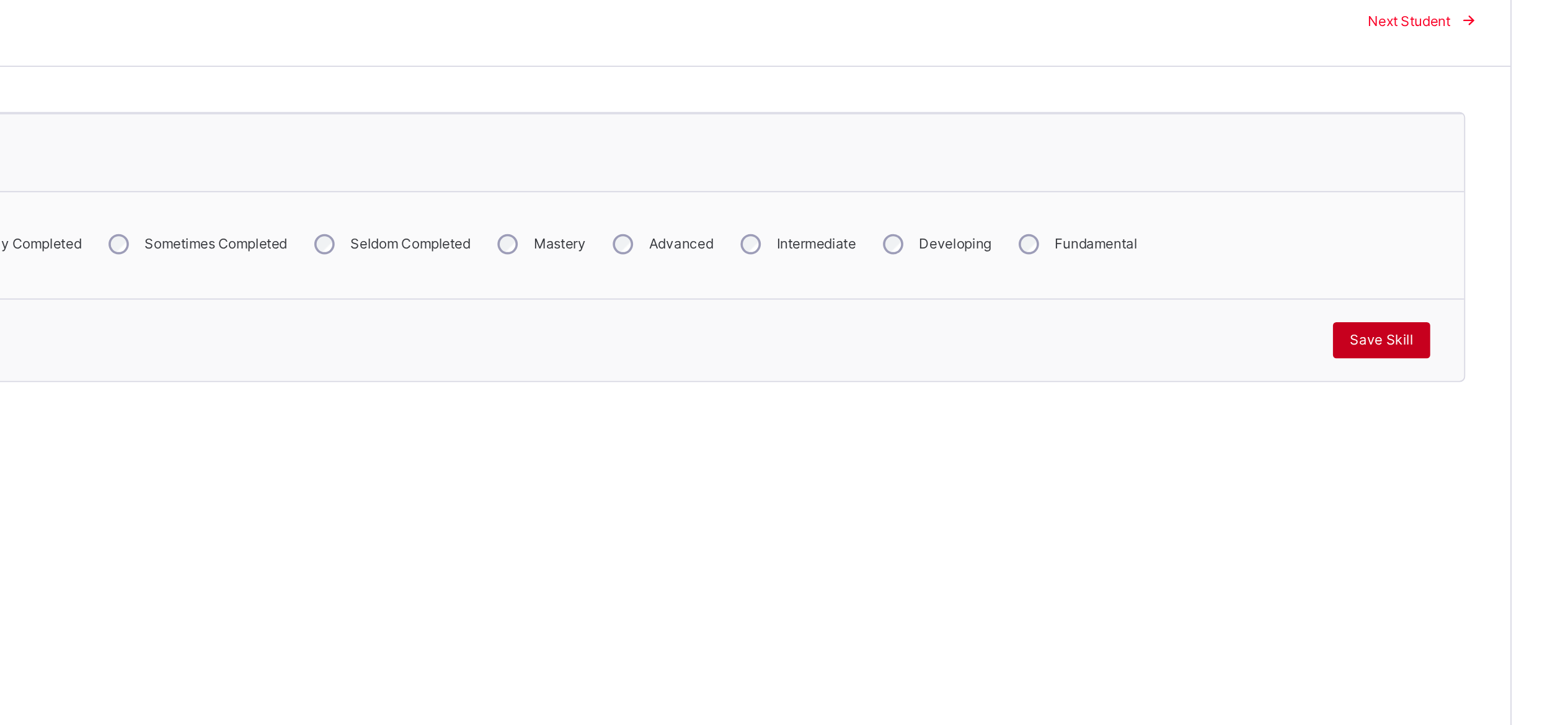 click on "Save Skill" at bounding box center (1474, 303) 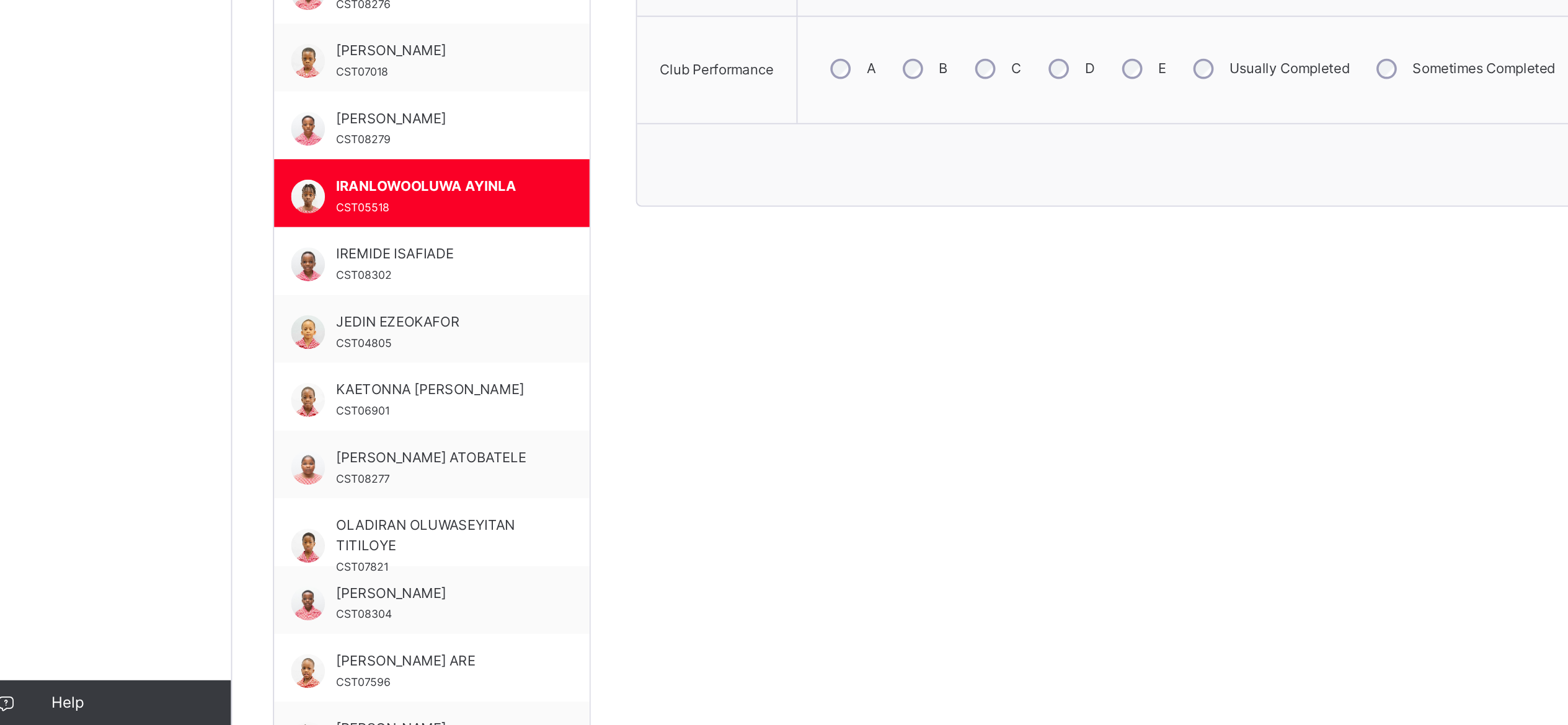 scroll, scrollTop: 139, scrollLeft: 0, axis: vertical 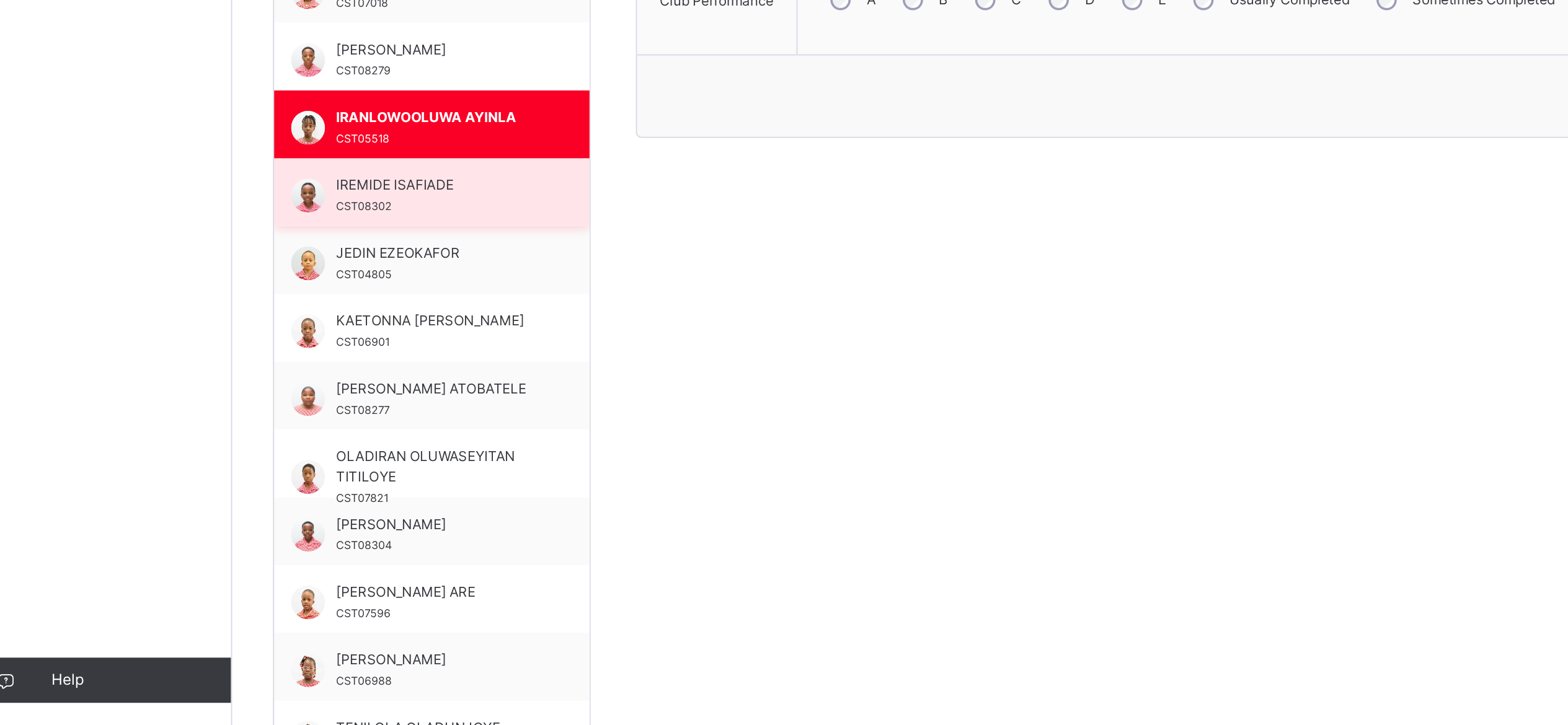 click on "IREMIDE  ISAFIADE" at bounding box center (261, 429) 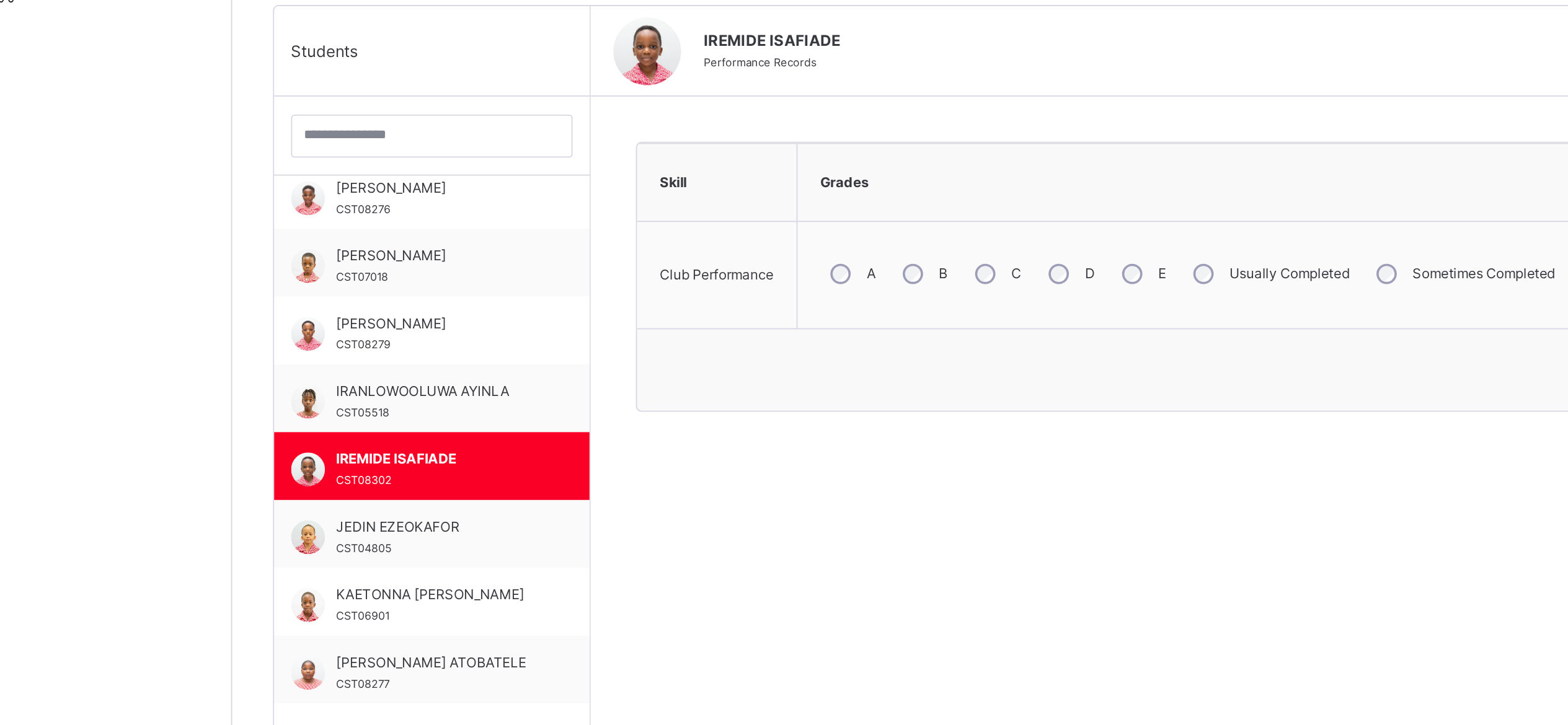 scroll, scrollTop: 139, scrollLeft: 0, axis: vertical 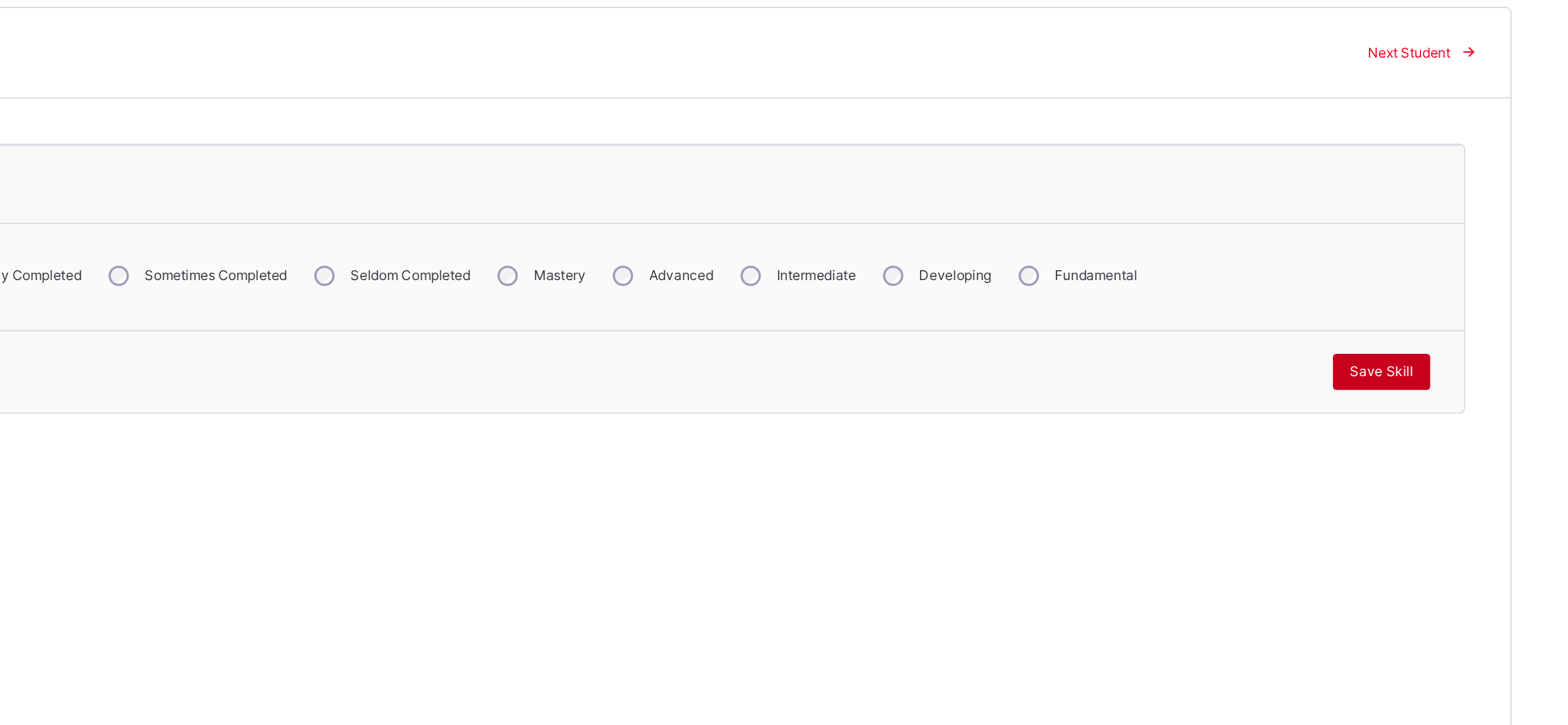 click on "Save Skill" at bounding box center (1474, 380) 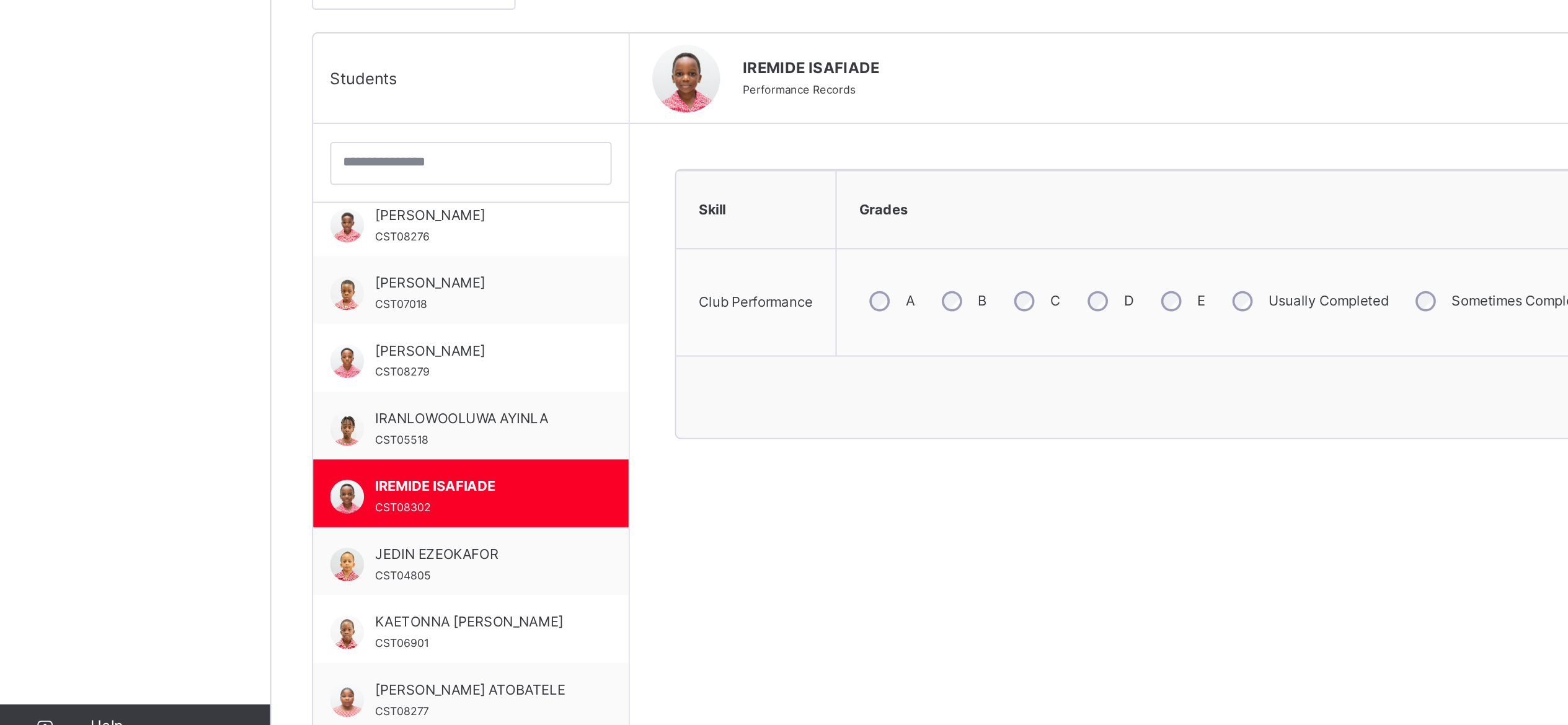 scroll, scrollTop: 37, scrollLeft: 0, axis: vertical 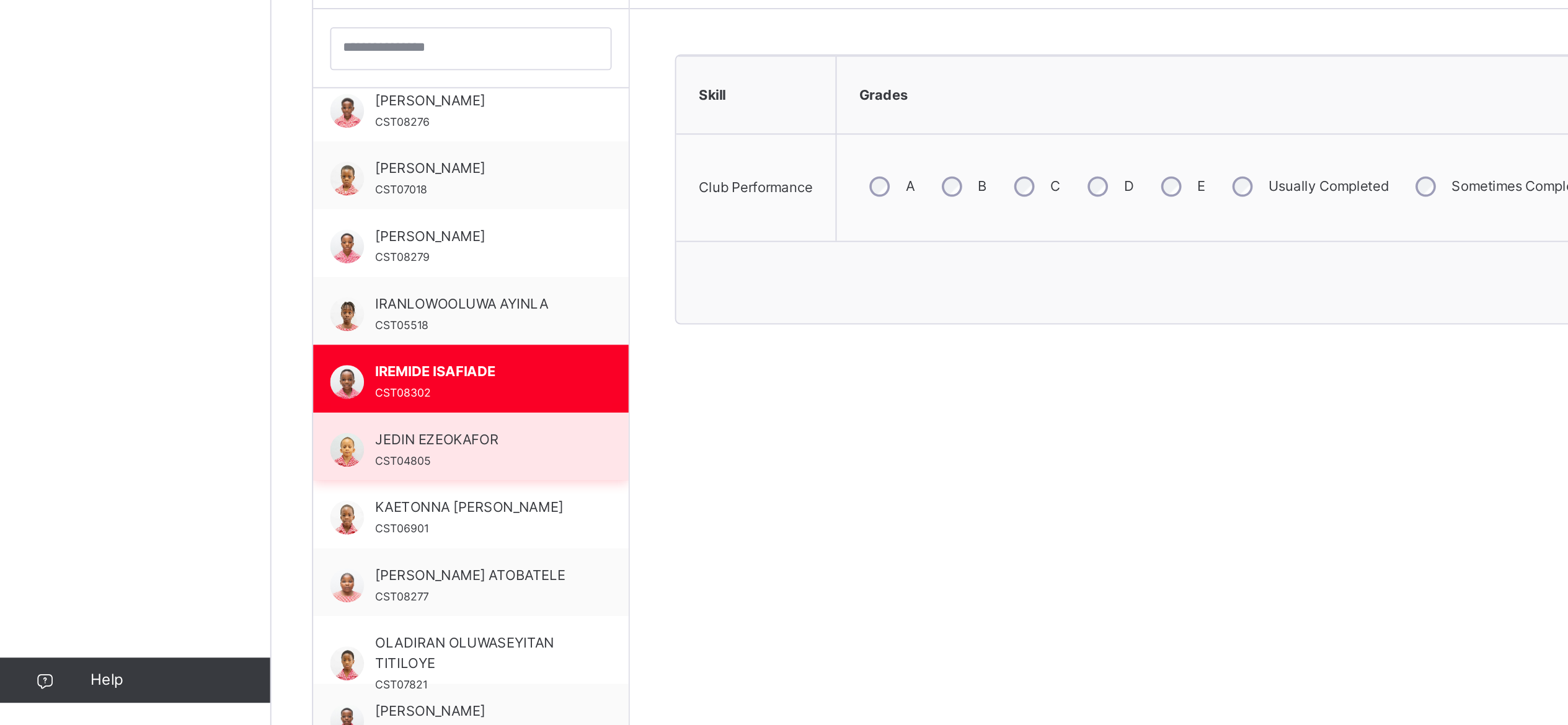 click on "JEDIN  EZEOKAFOR" at bounding box center [261, 568] 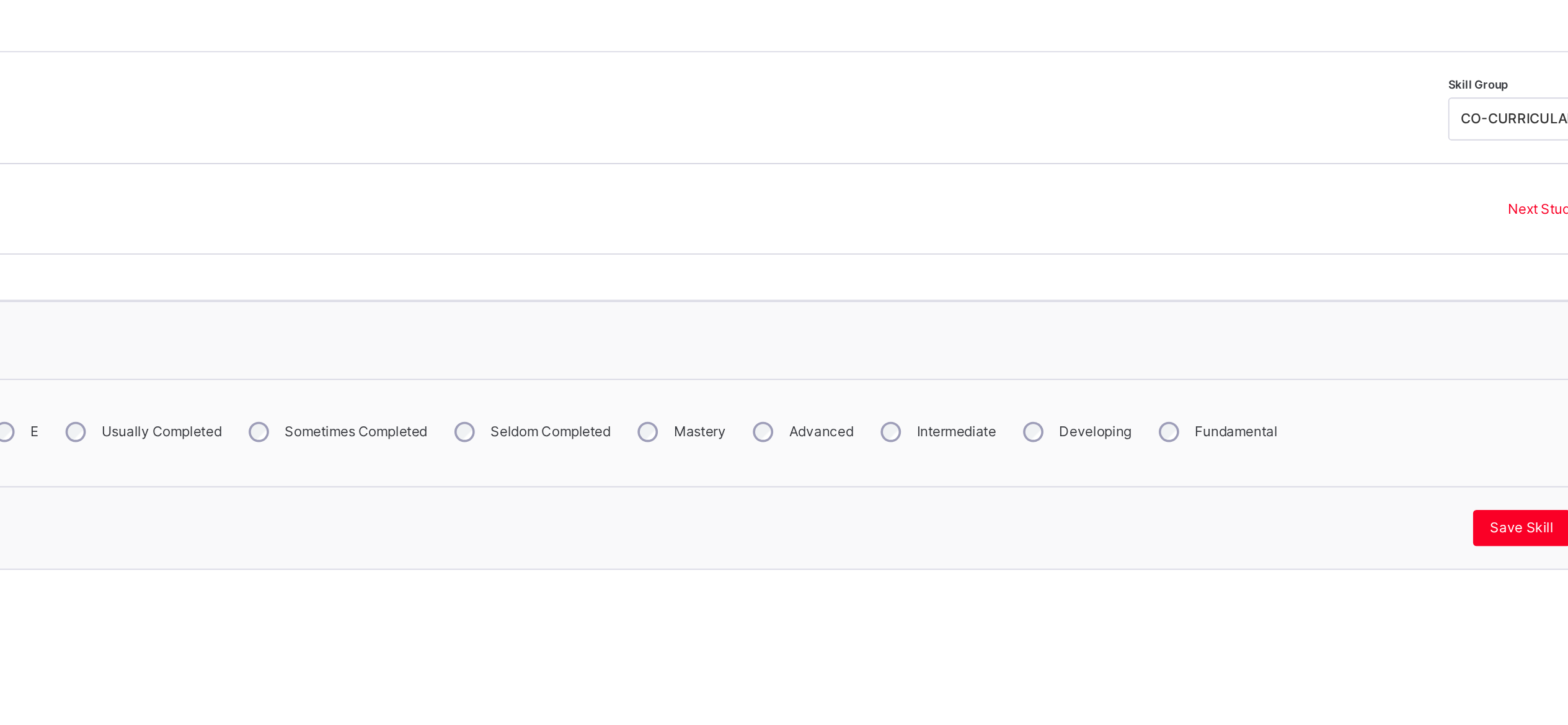 scroll, scrollTop: 37, scrollLeft: 0, axis: vertical 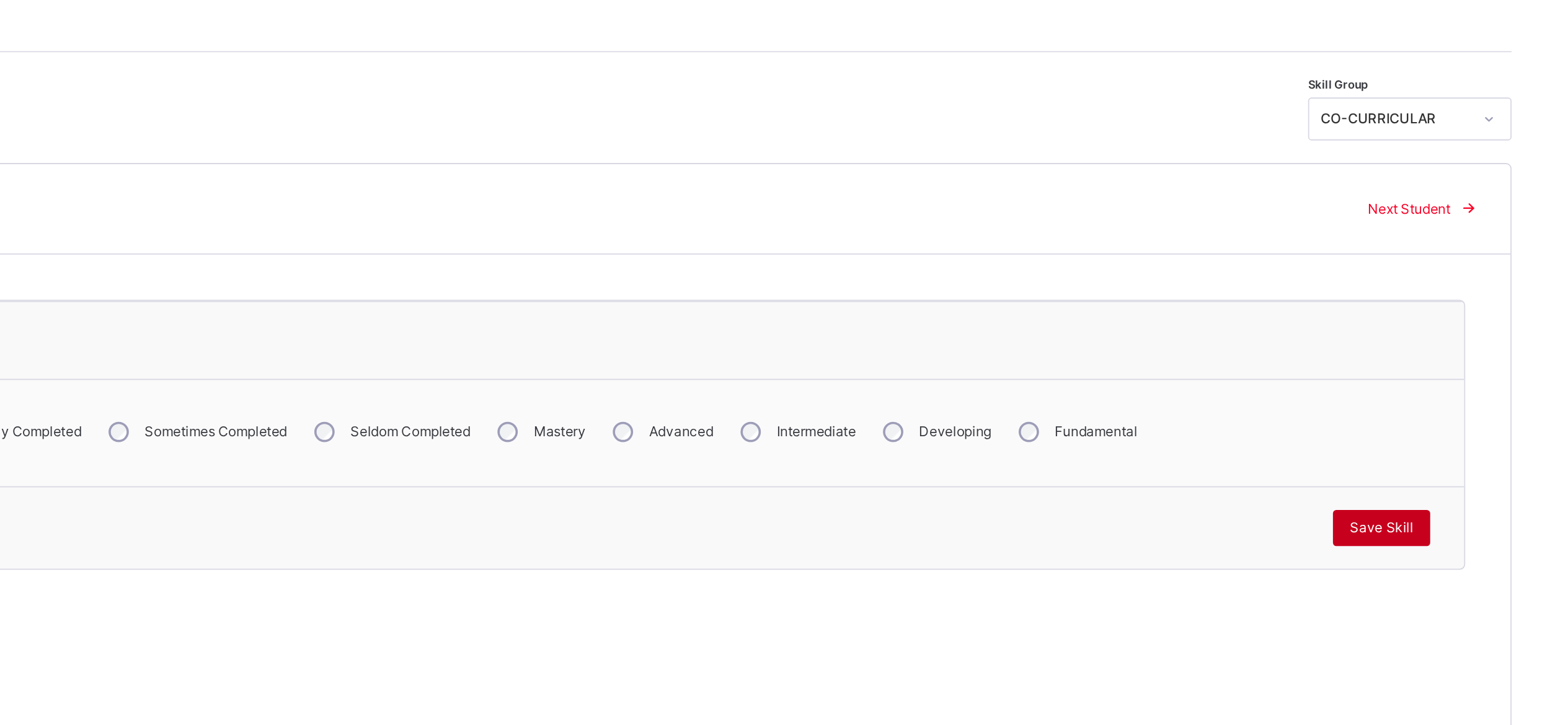click on "Save Skill" at bounding box center [1474, 482] 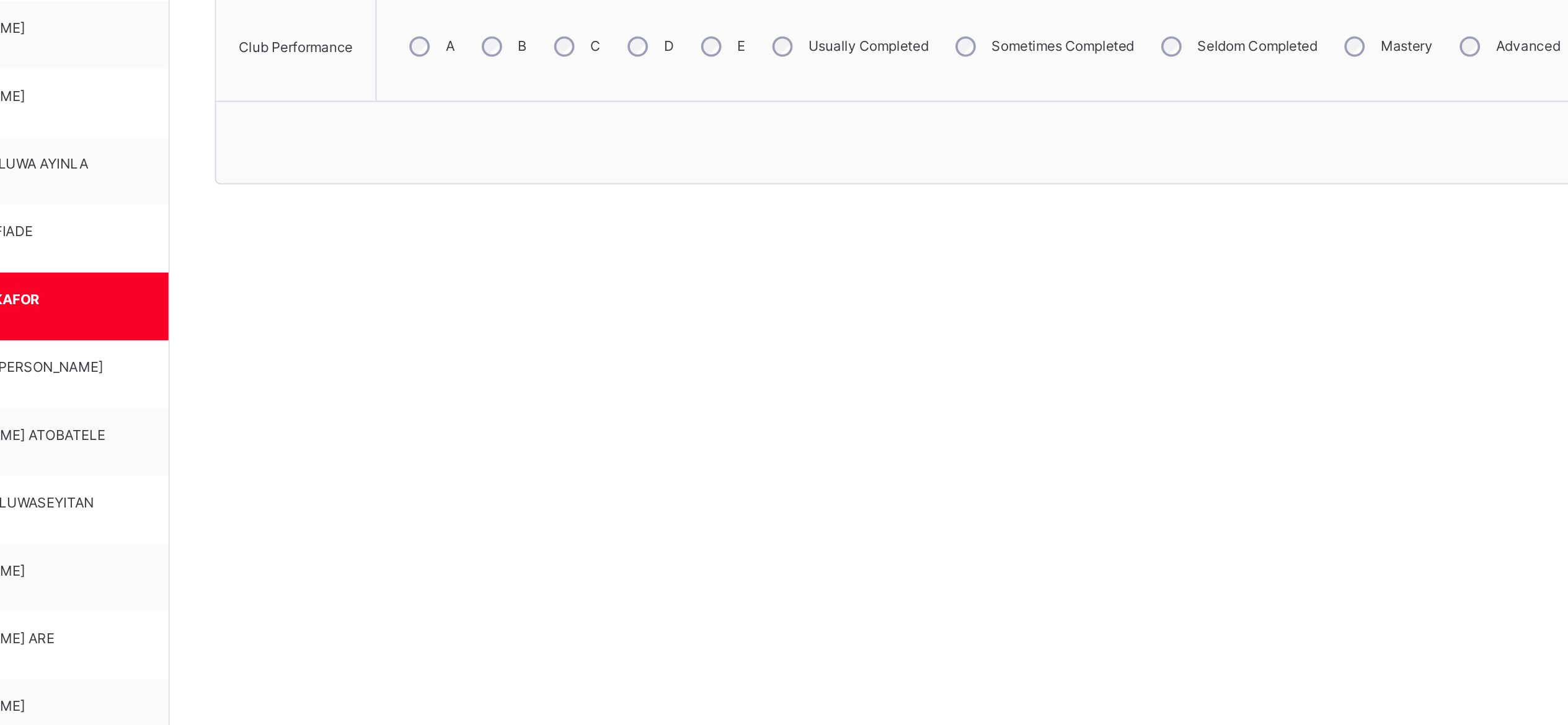 scroll, scrollTop: 117, scrollLeft: 0, axis: vertical 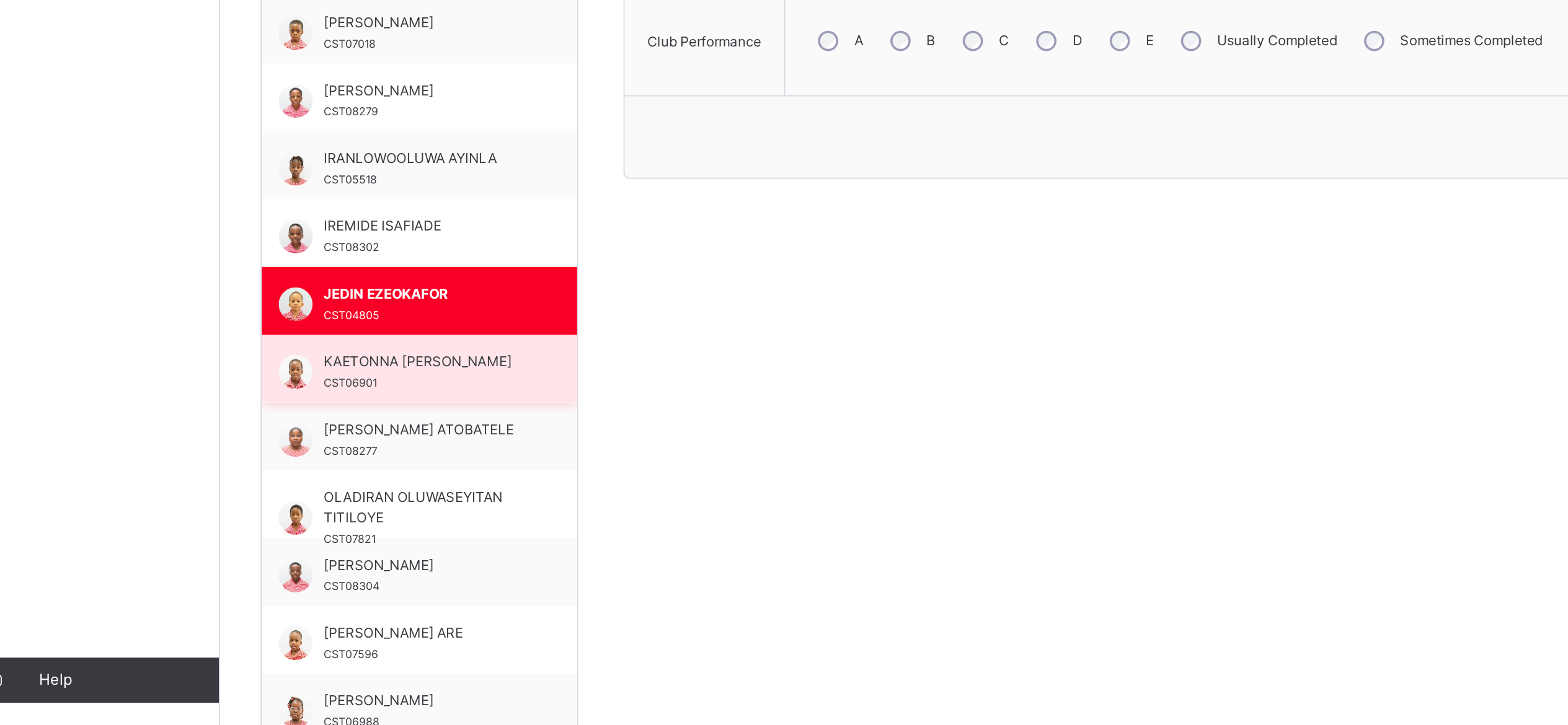 click on "KAETONNA AARON DIKE" at bounding box center [261, 525] 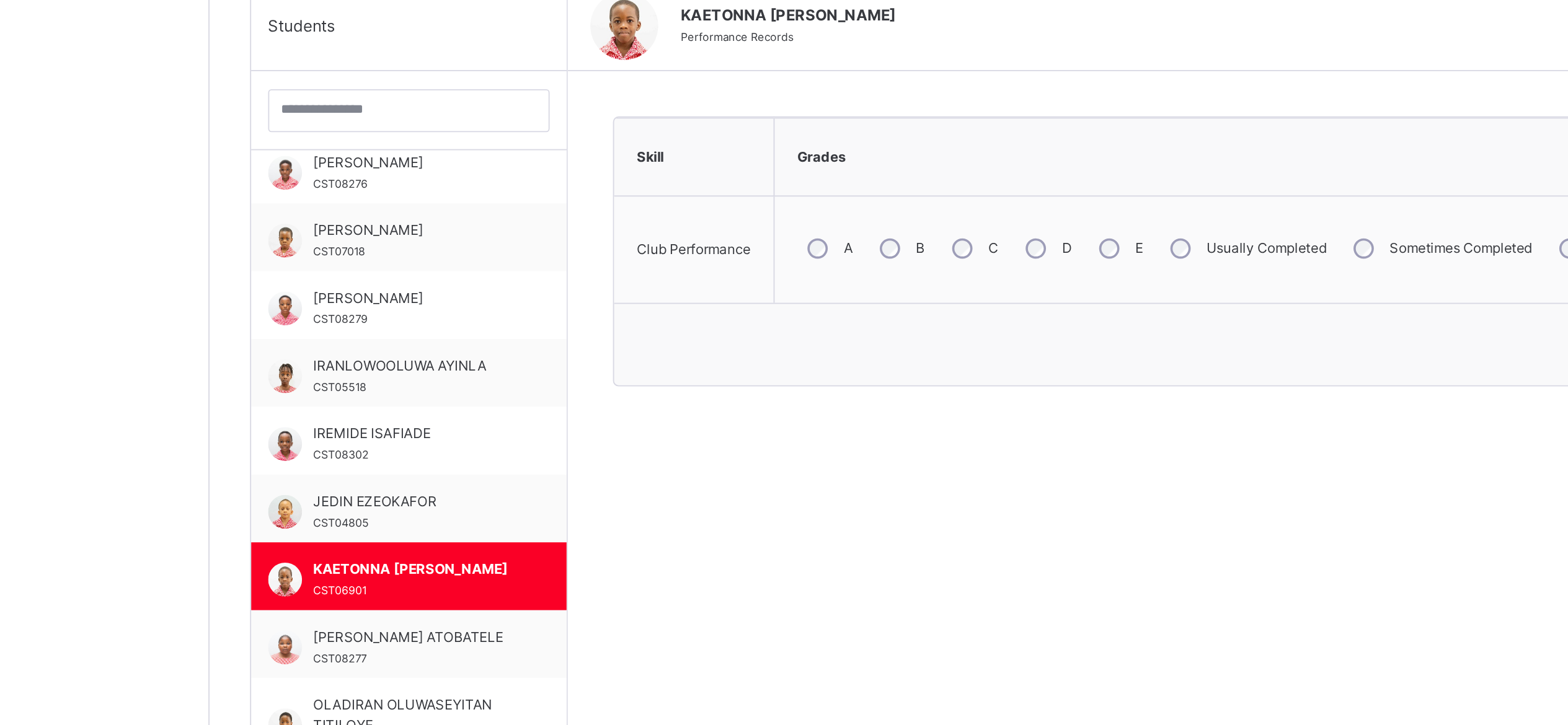 scroll, scrollTop: 117, scrollLeft: 0, axis: vertical 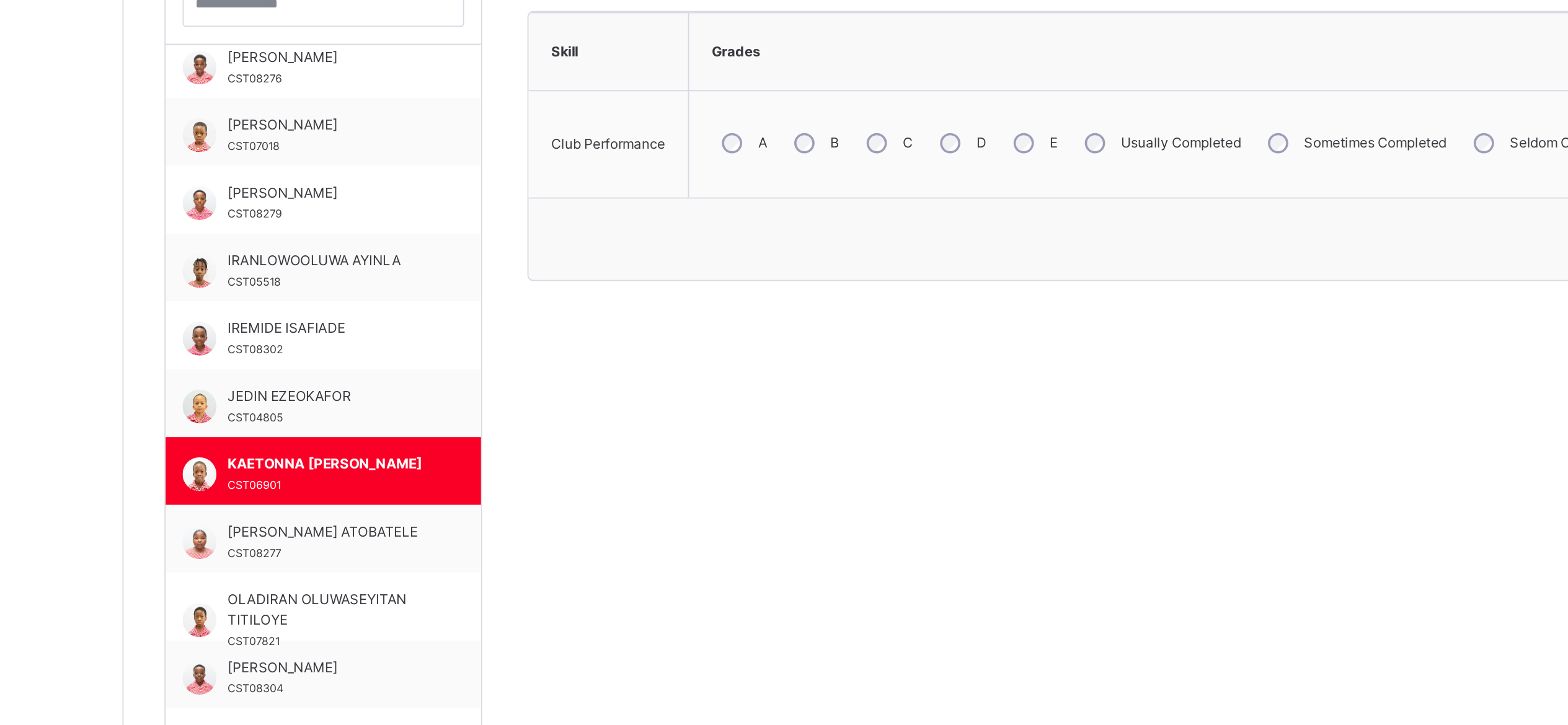 click on "Usually Completed" at bounding box center [717, 349] 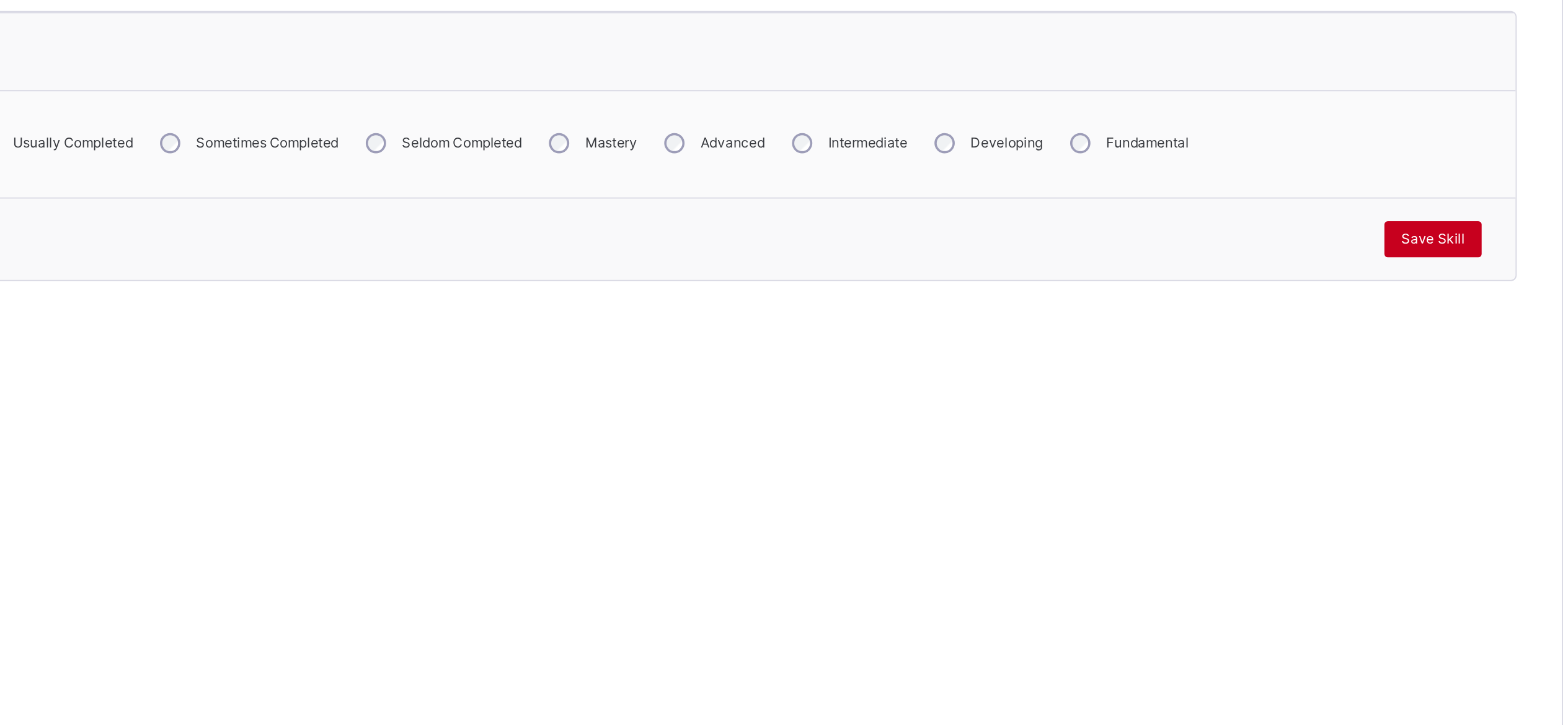 click on "Save Skill" at bounding box center (1474, 402) 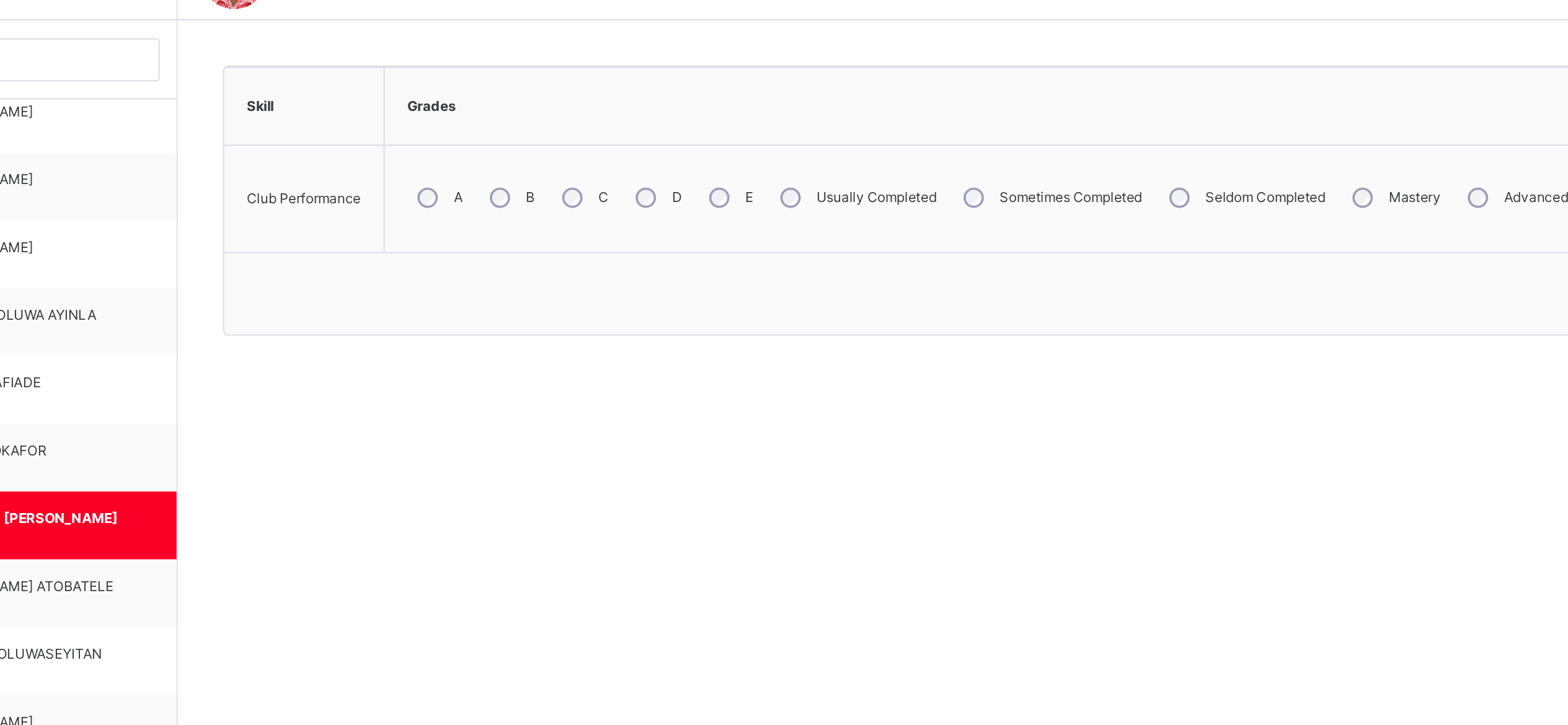 scroll, scrollTop: 70, scrollLeft: 0, axis: vertical 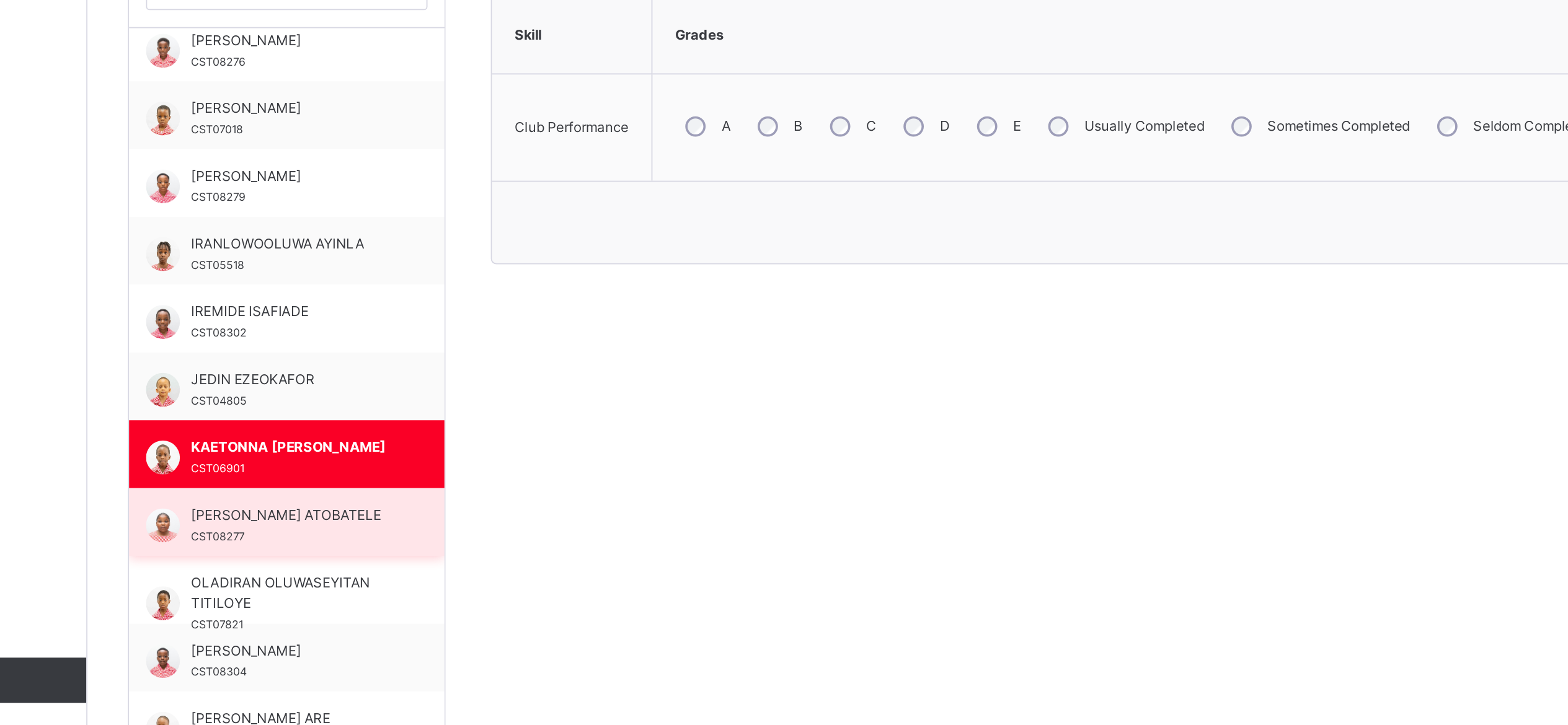click on "MYSHA ADEDOYIN  ATOBATELE" at bounding box center [261, 610] 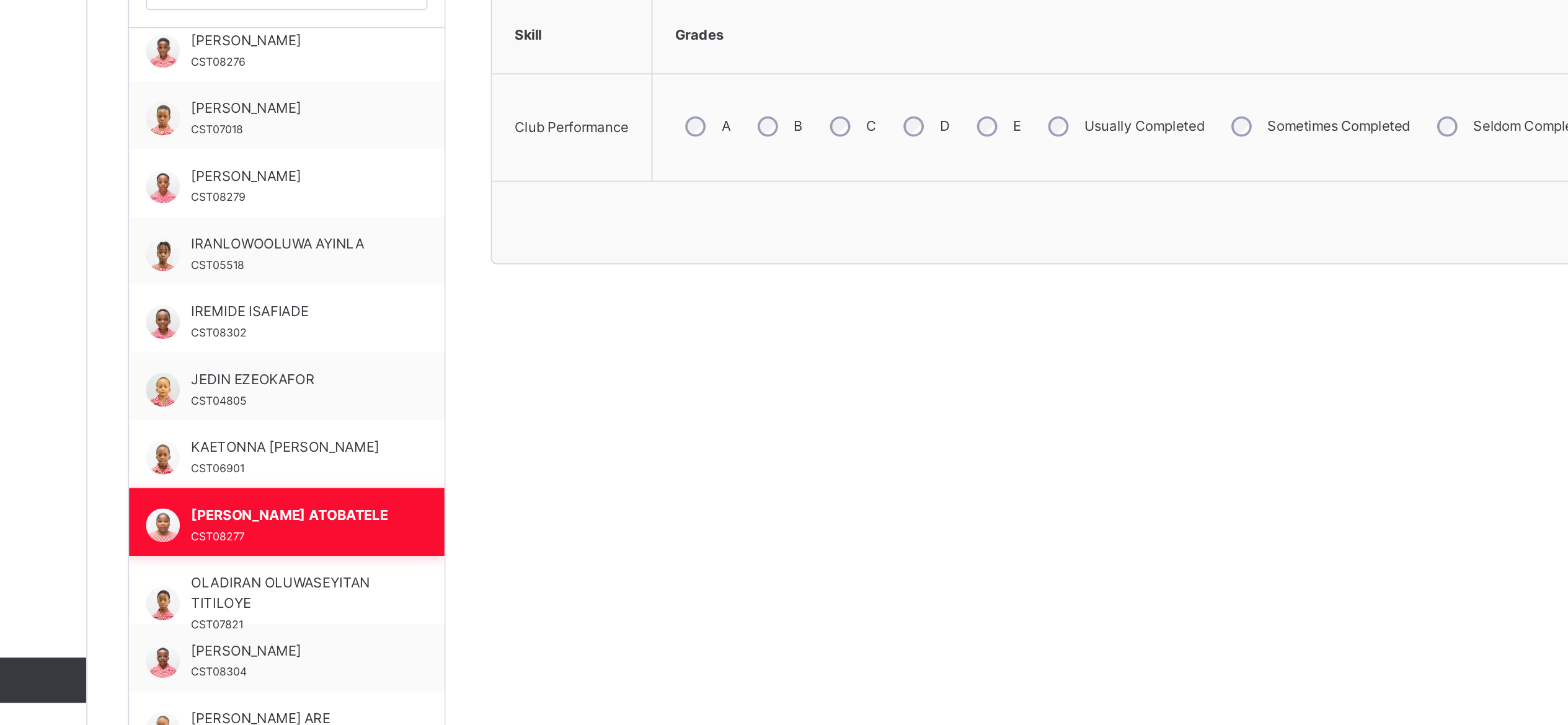 click on "MYSHA ADEDOYIN  ATOBATELE" at bounding box center (261, 610) 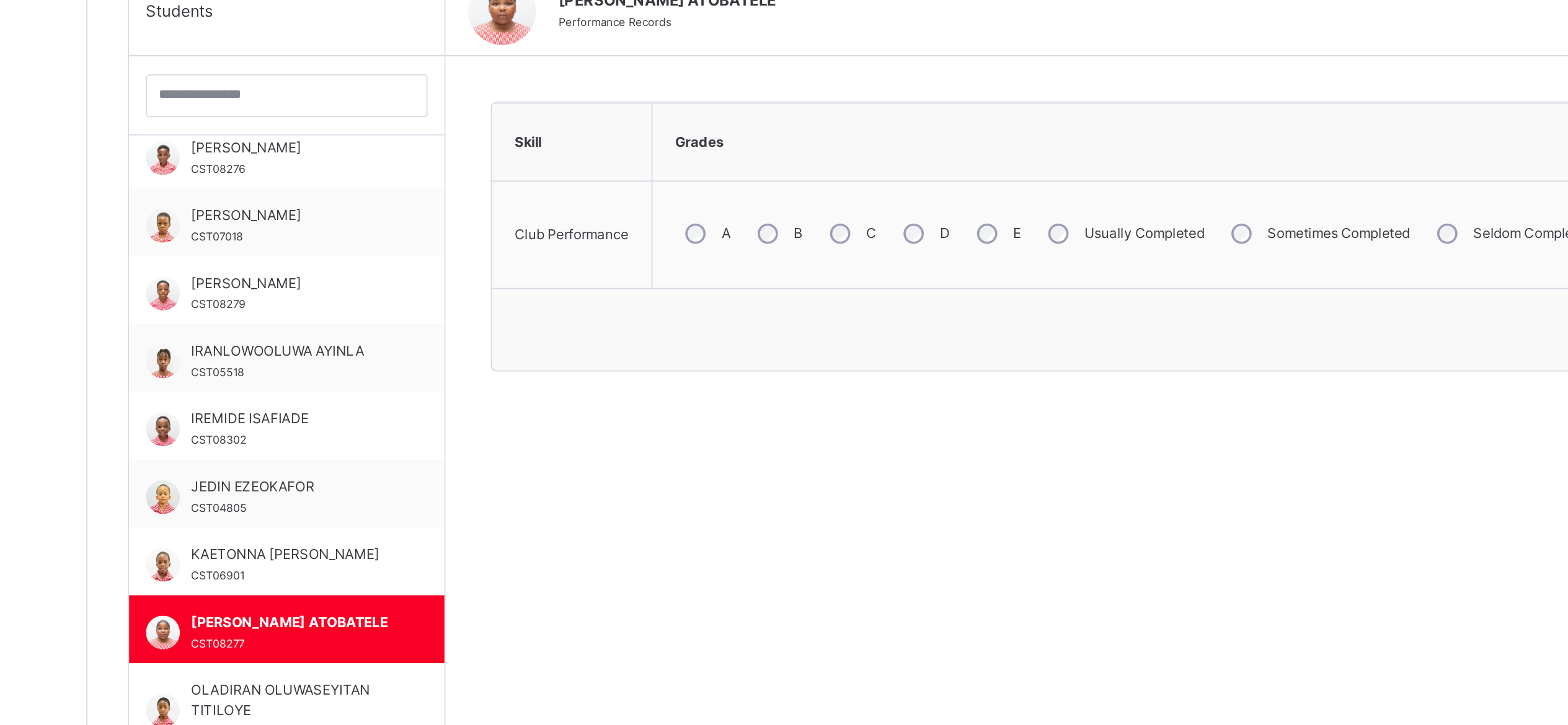 scroll, scrollTop: 105, scrollLeft: 0, axis: vertical 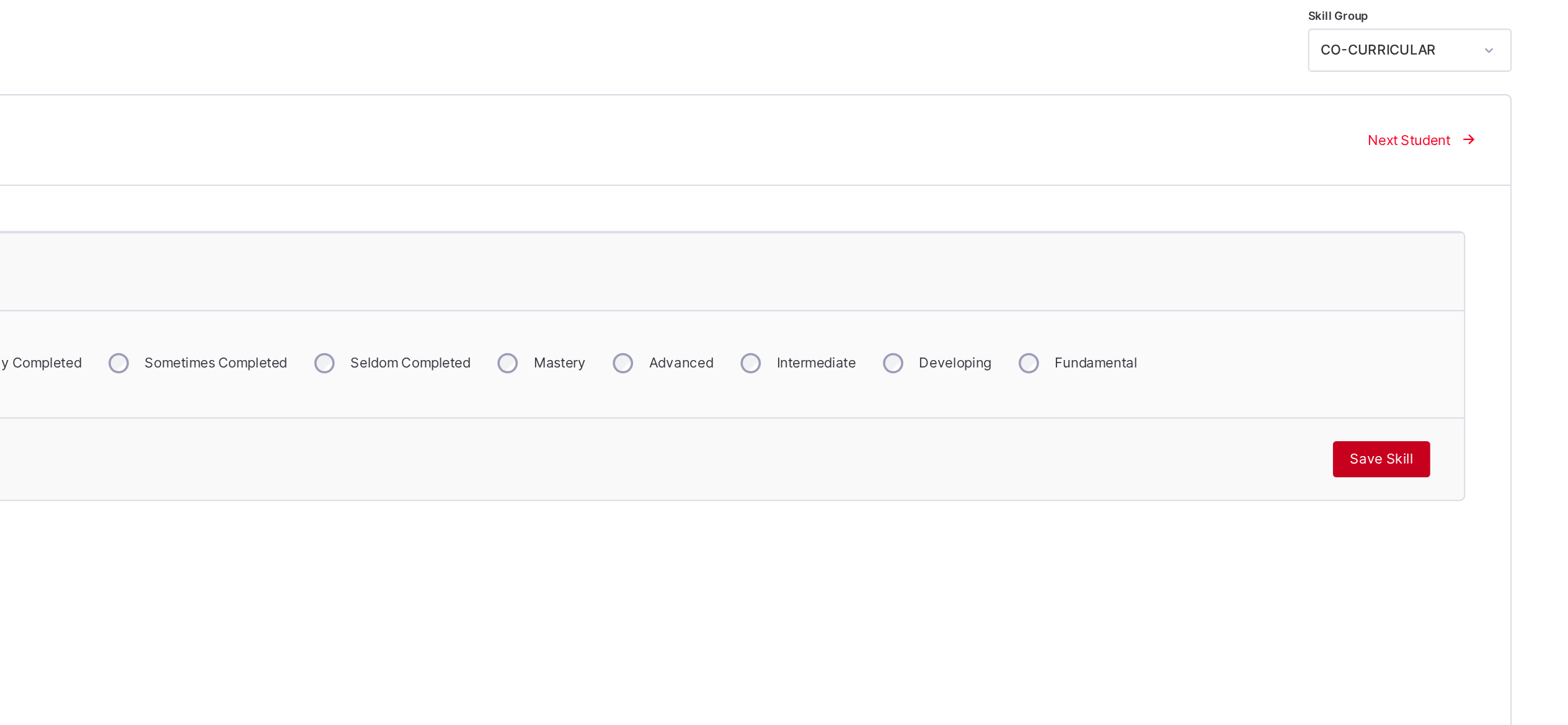 click on "Save Skill" at bounding box center [1474, 411] 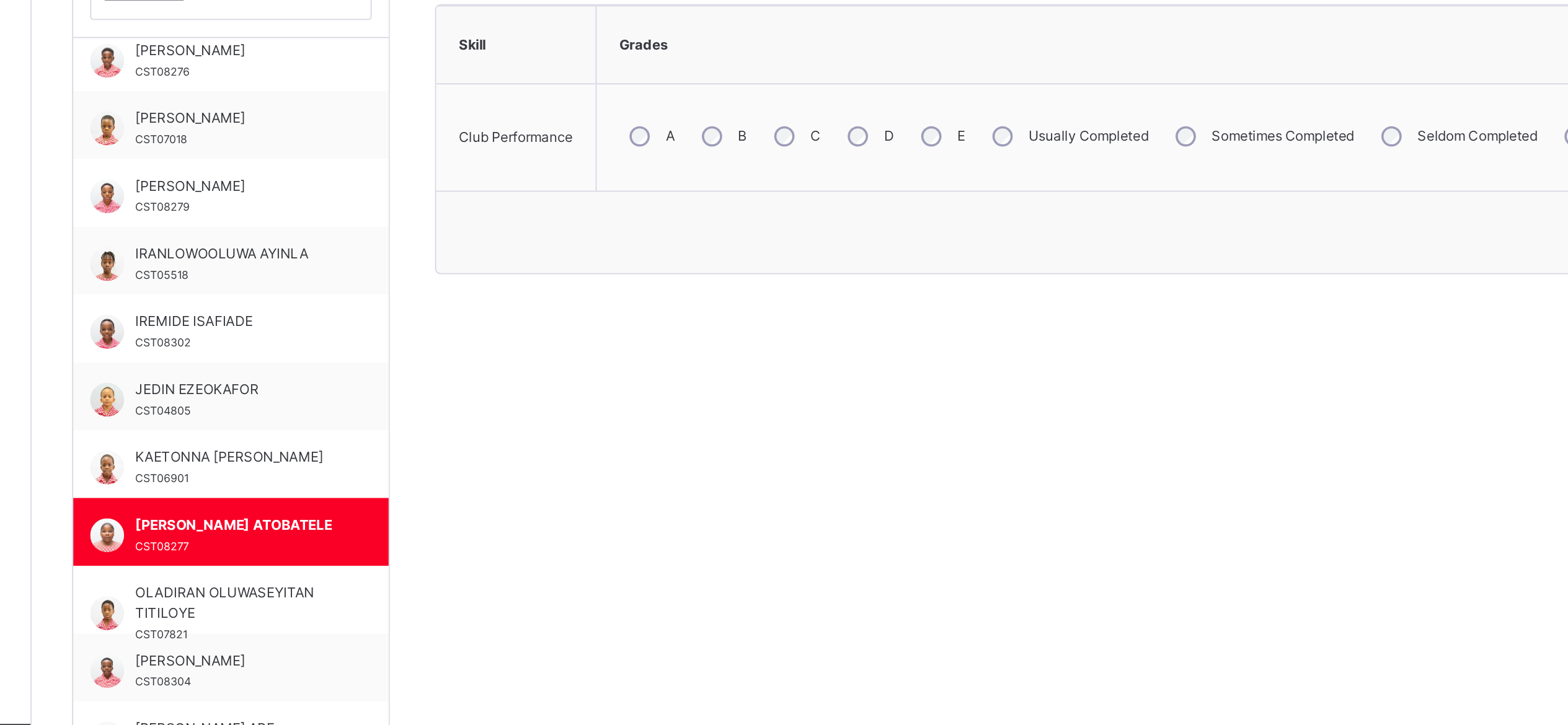 scroll, scrollTop: 102, scrollLeft: 0, axis: vertical 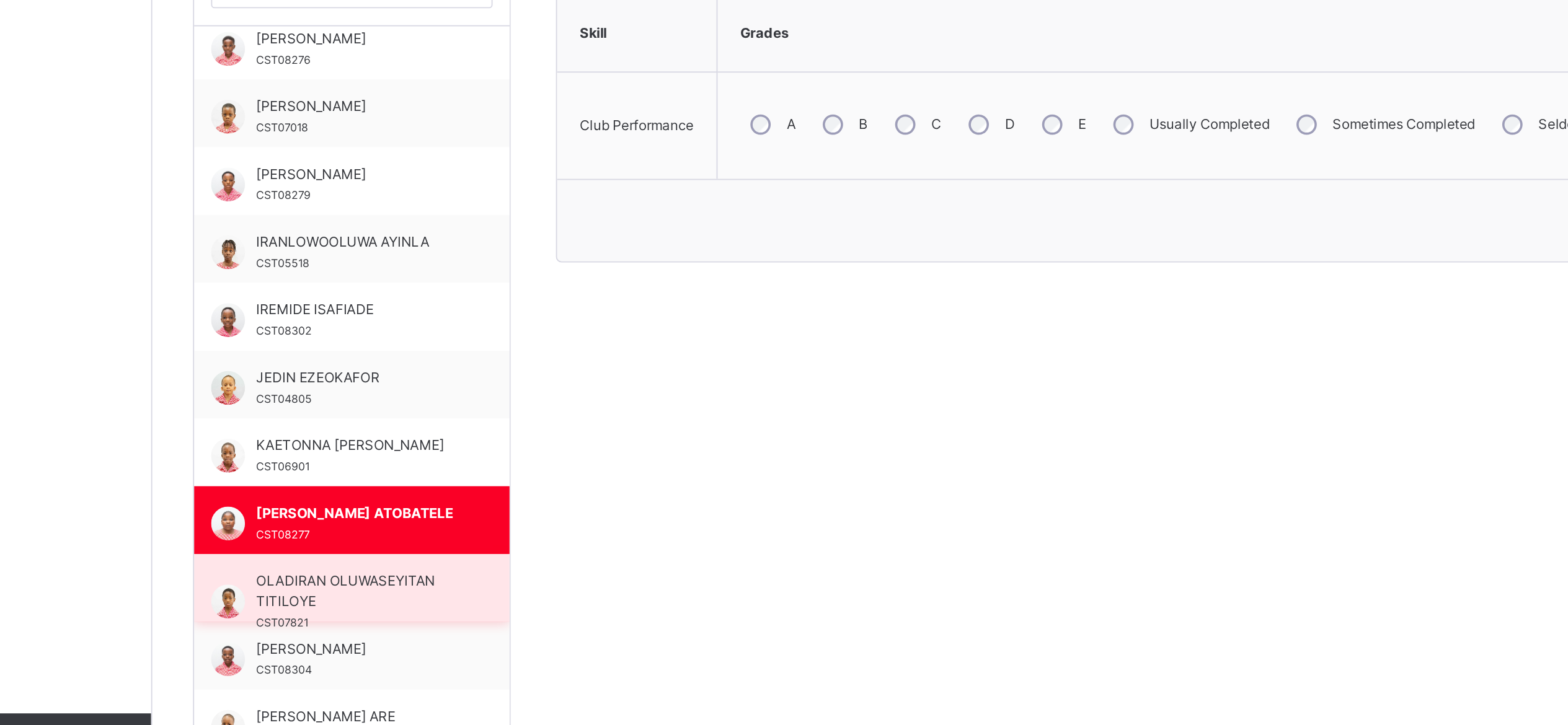 click on "OLADIRAN OLUWASEYITAN TITILOYE" at bounding box center [261, 621] 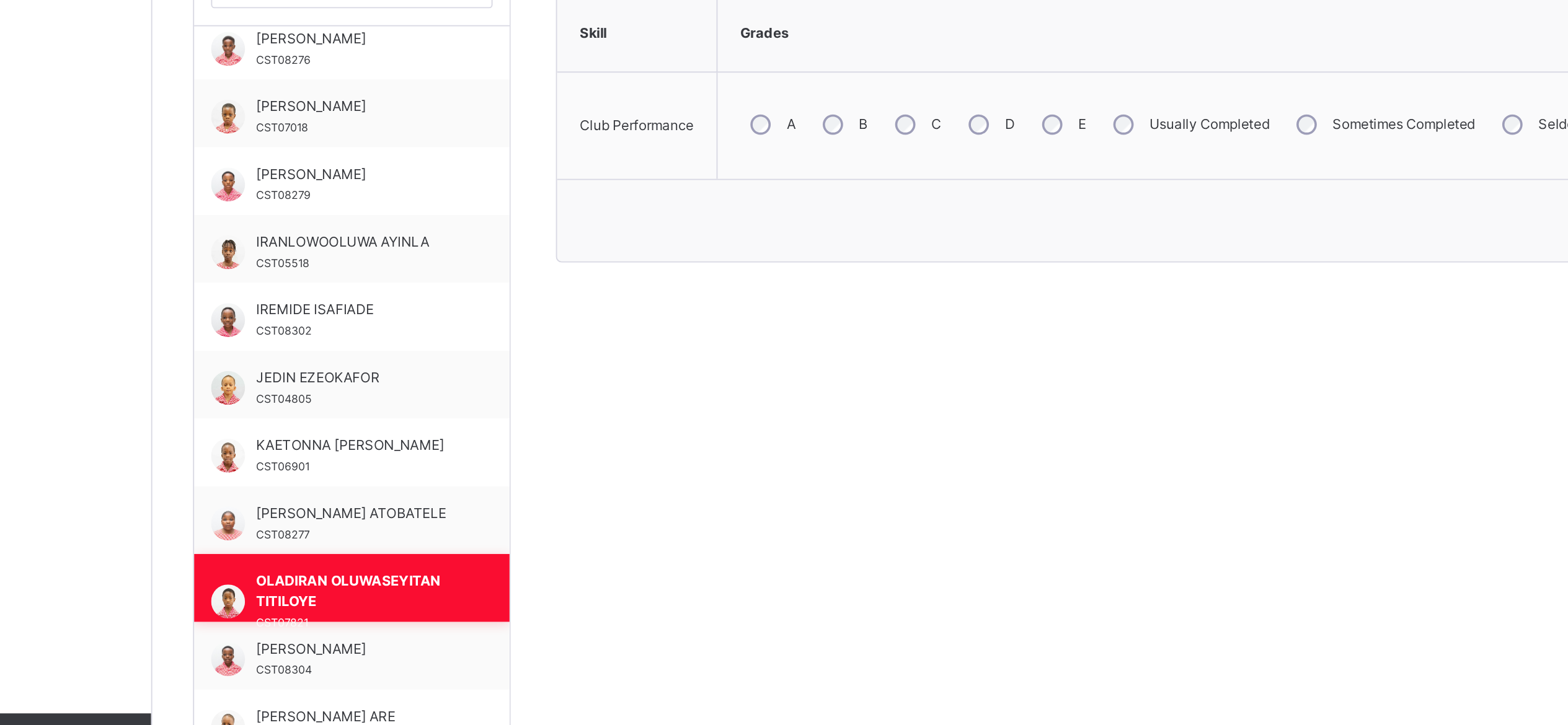 click on "OLADIRAN OLUWASEYITAN TITILOYE" at bounding box center [261, 621] 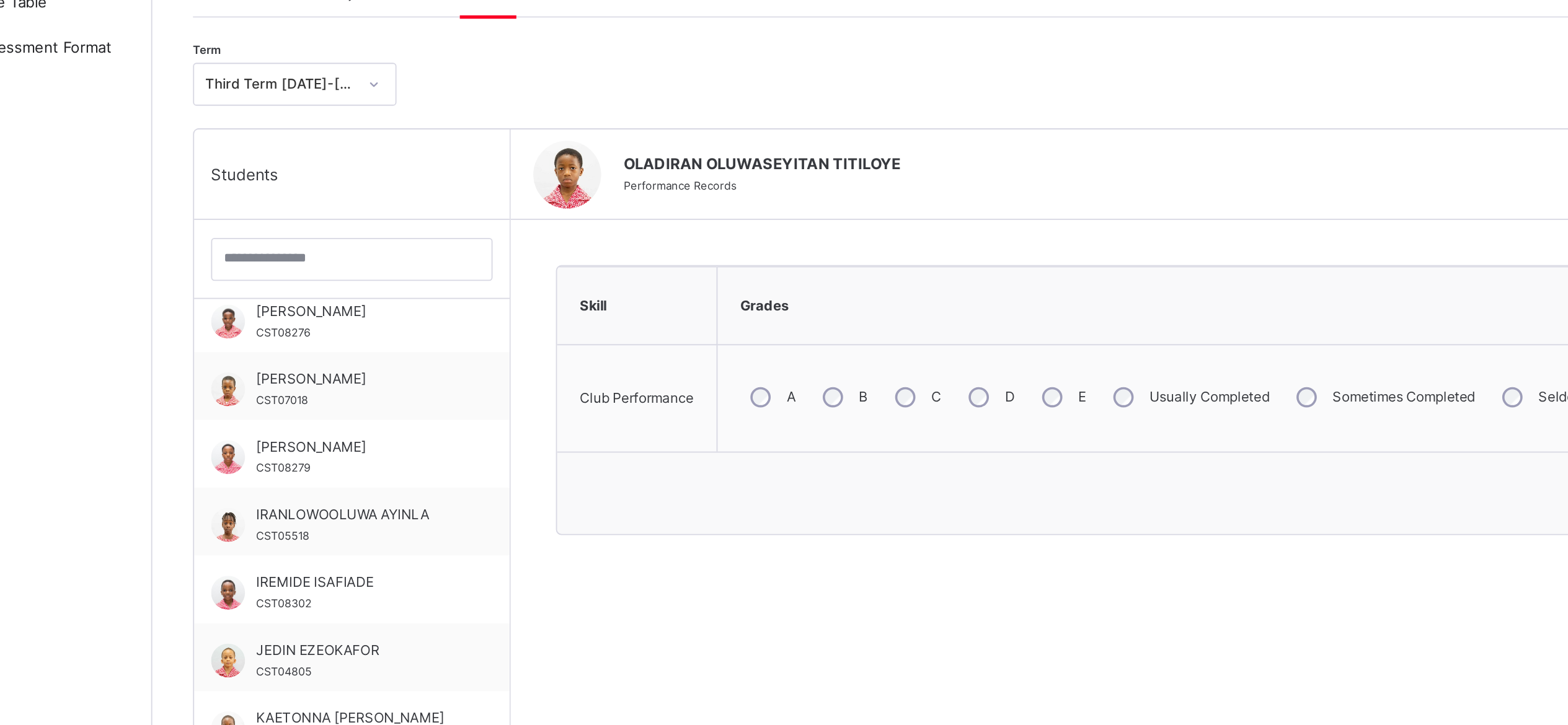 scroll, scrollTop: 101, scrollLeft: 0, axis: vertical 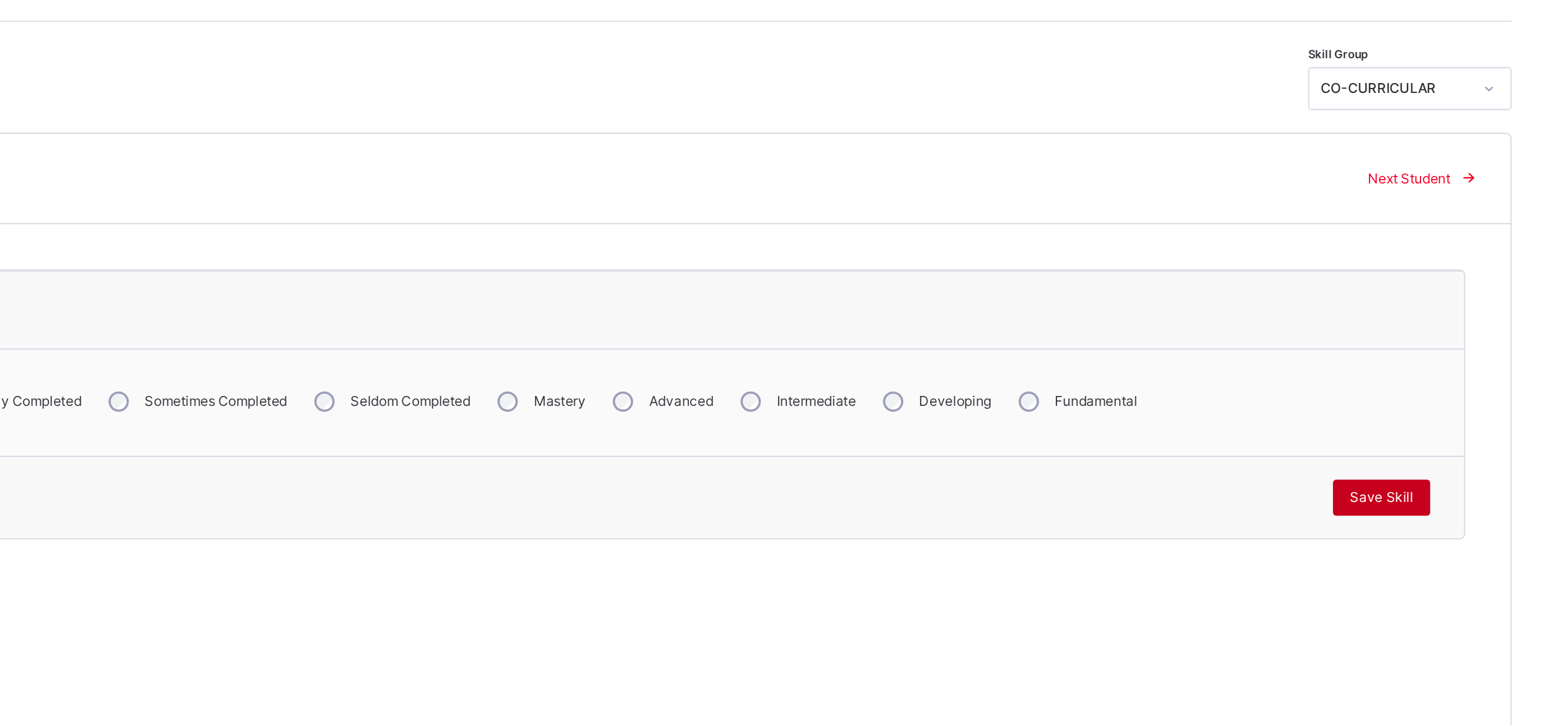 click on "Save Skill" at bounding box center [1474, 418] 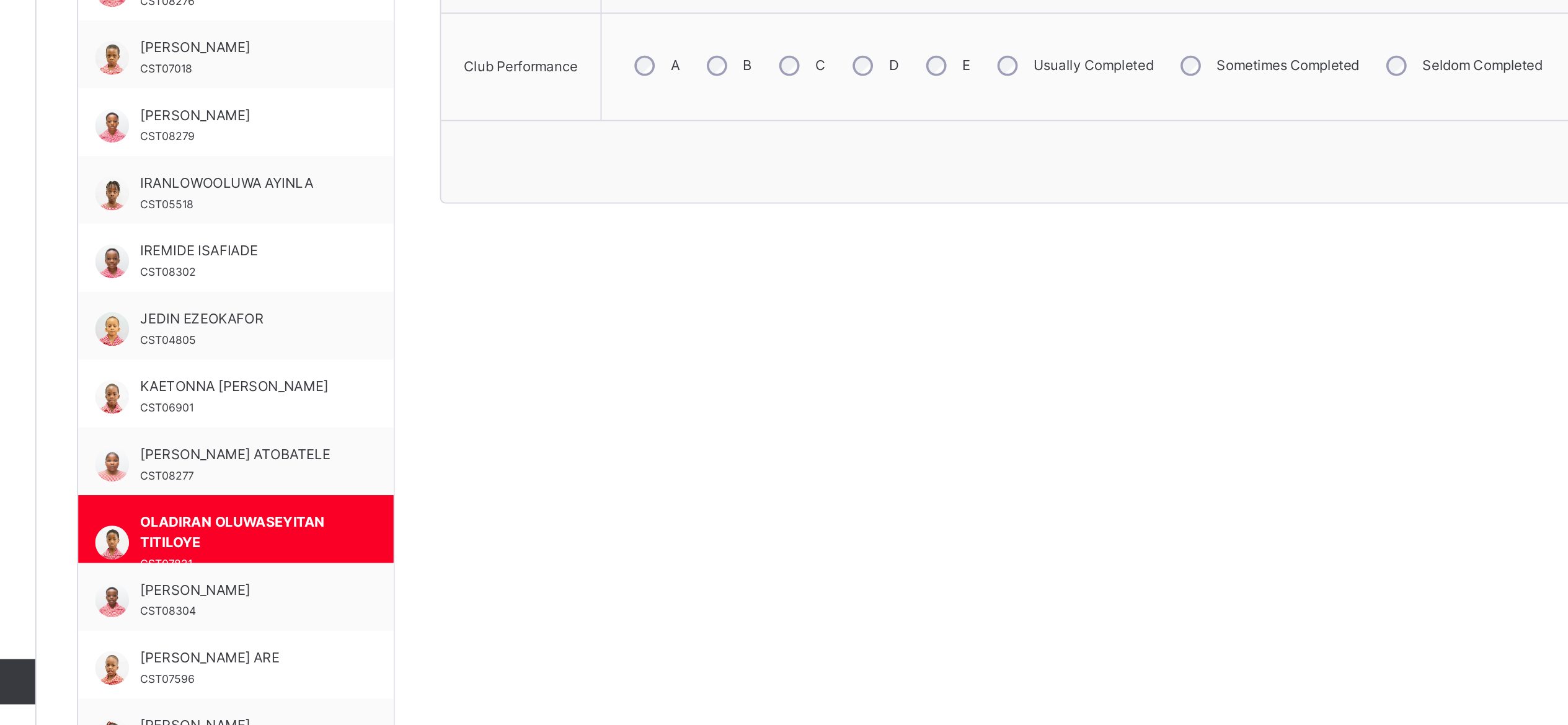 scroll, scrollTop: 105, scrollLeft: 0, axis: vertical 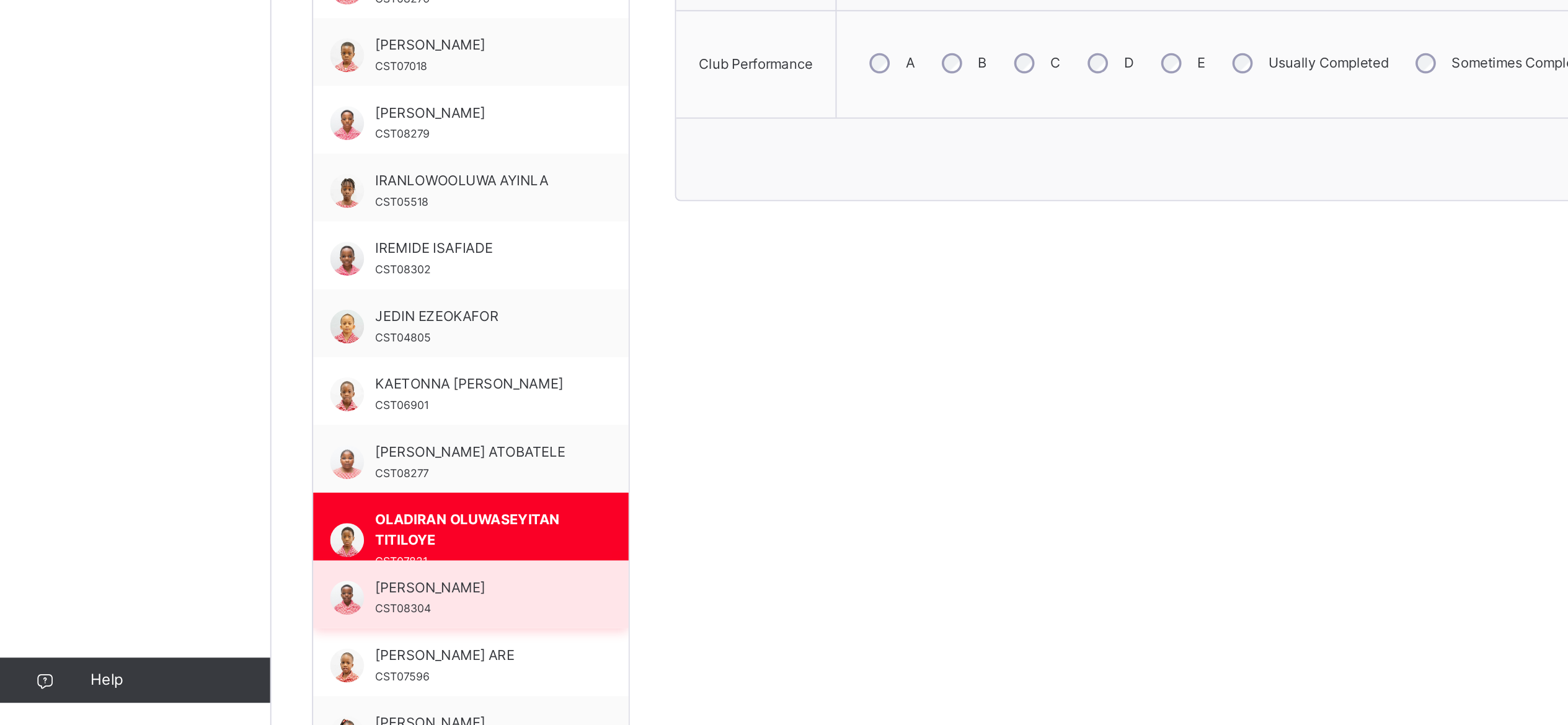 click on "OLAJIDE  AGUNBIADE" at bounding box center (261, 649) 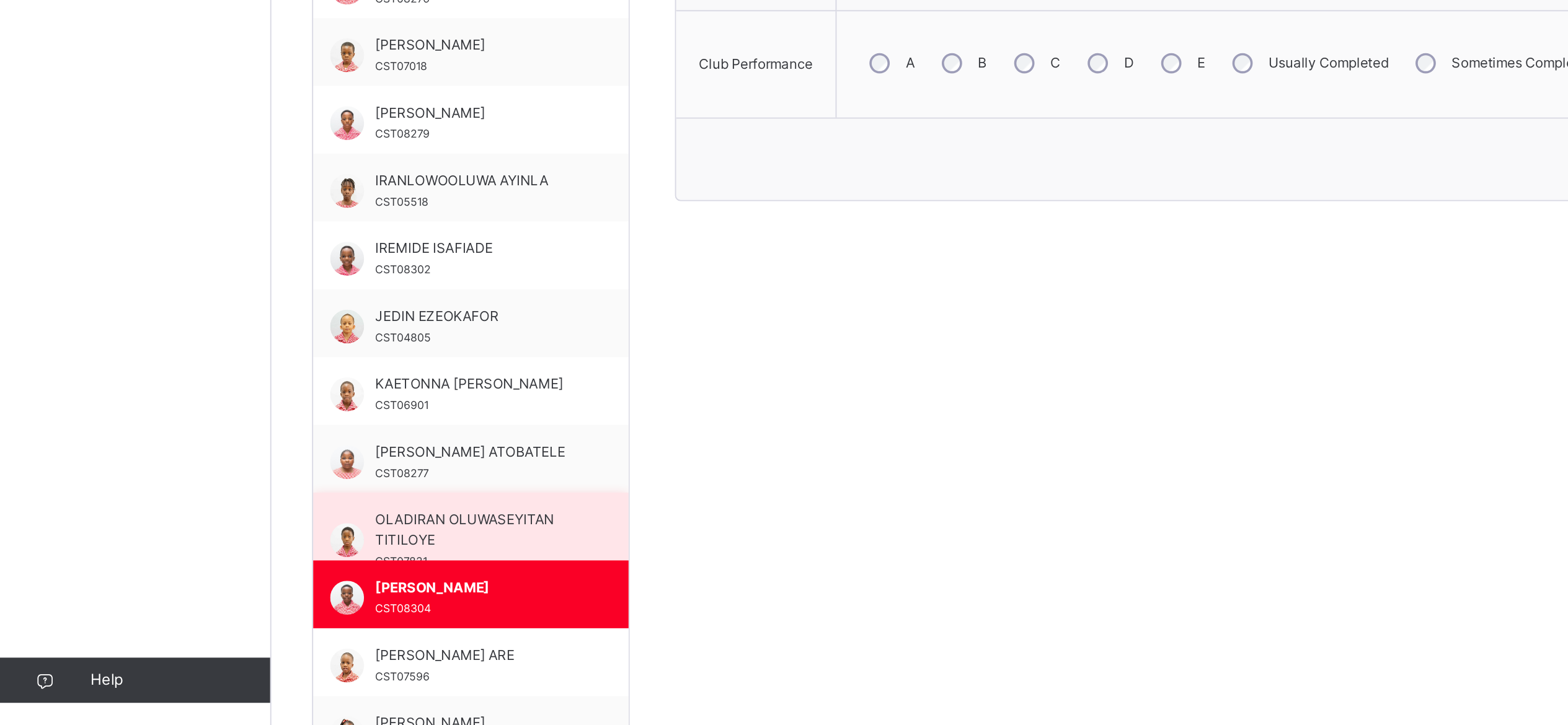 click on "OLADIRAN OLUWASEYITAN TITILOYE" at bounding box center (261, 618) 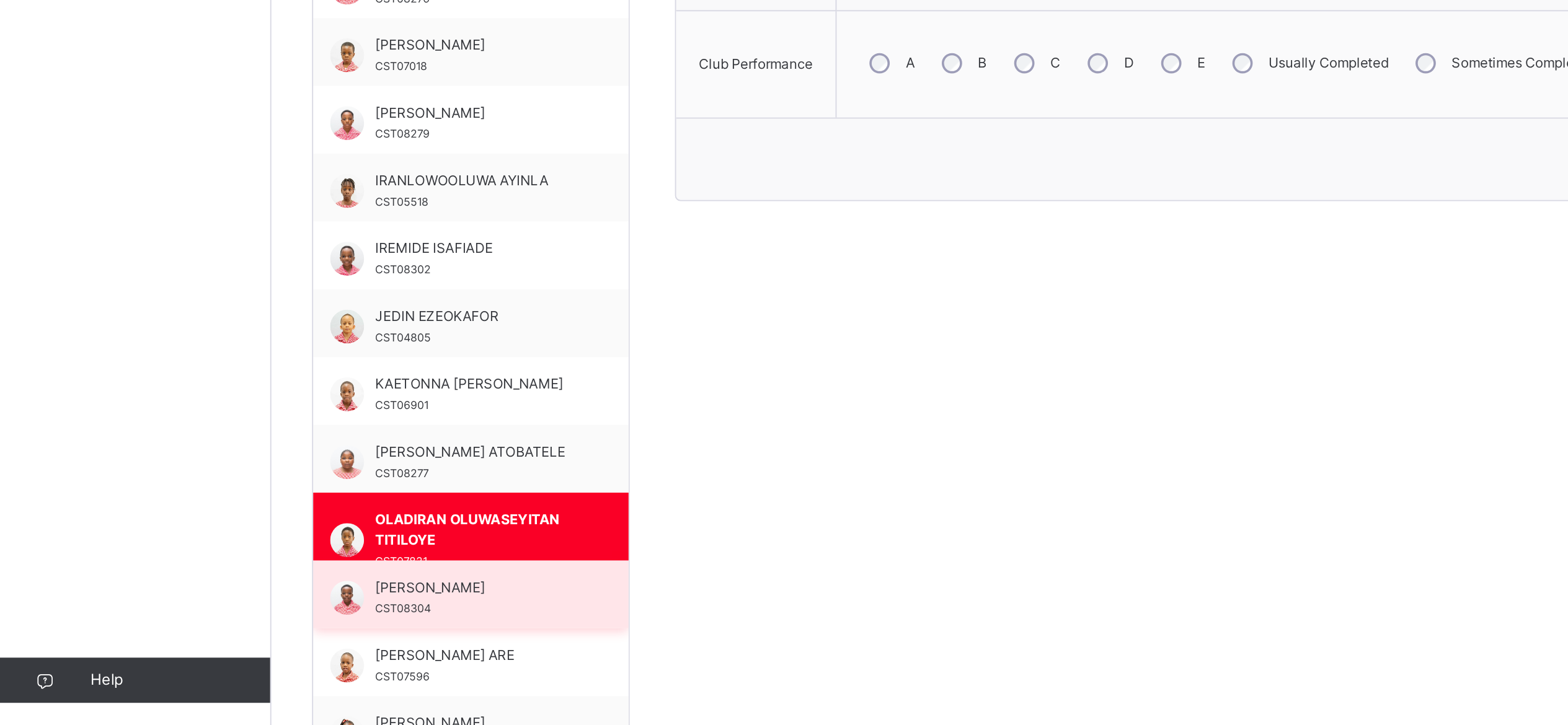 click on "OLAJIDE  AGUNBIADE" at bounding box center (261, 649) 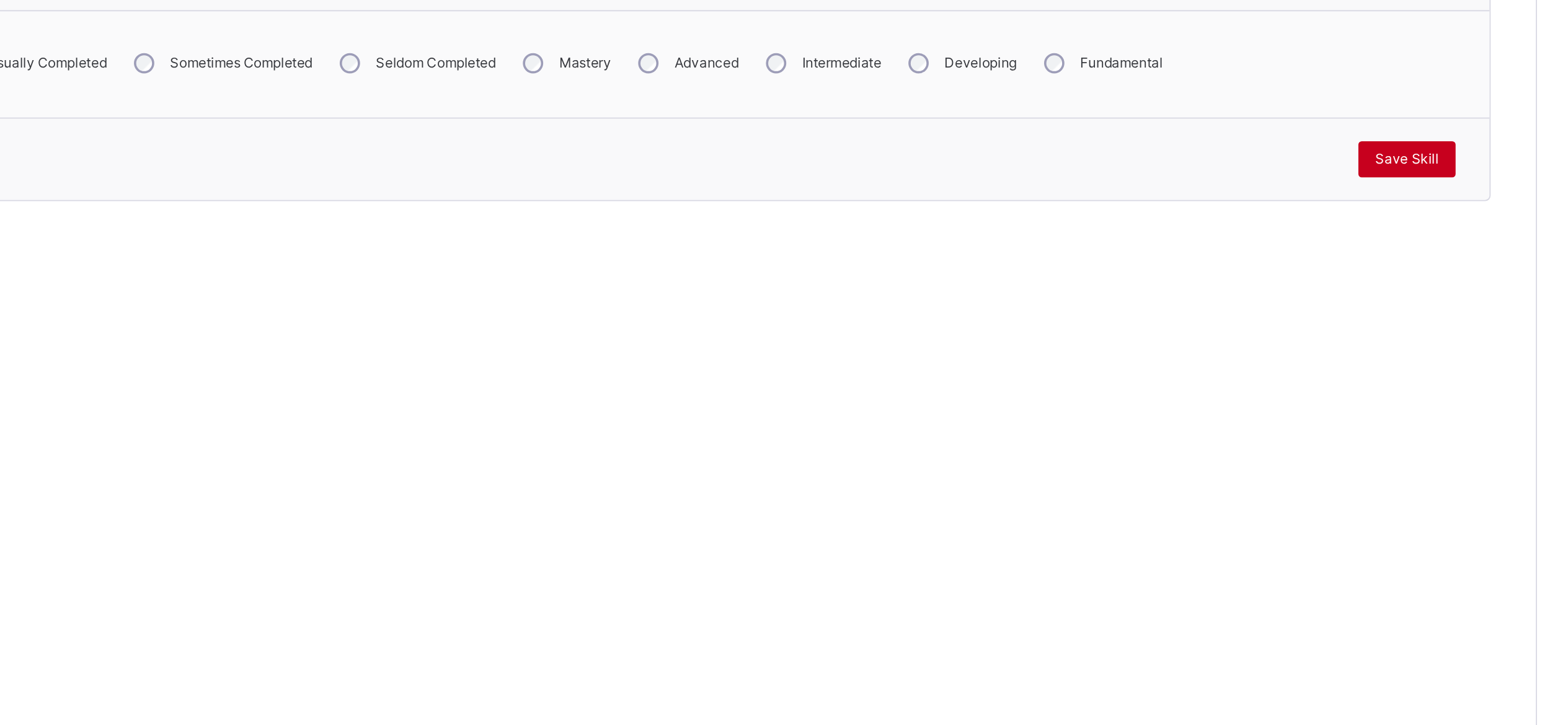 click on "Save Skill" at bounding box center (1474, 415) 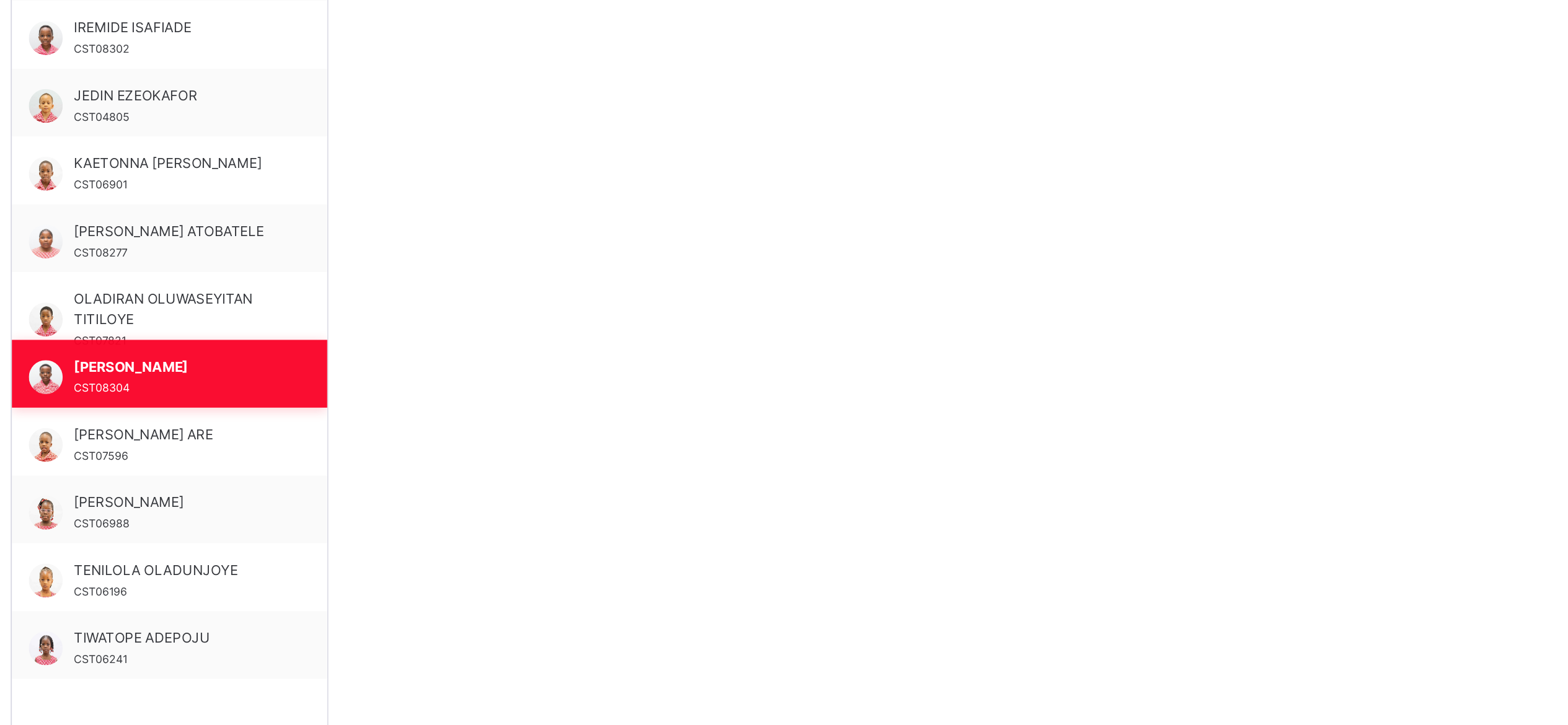 scroll, scrollTop: 239, scrollLeft: 0, axis: vertical 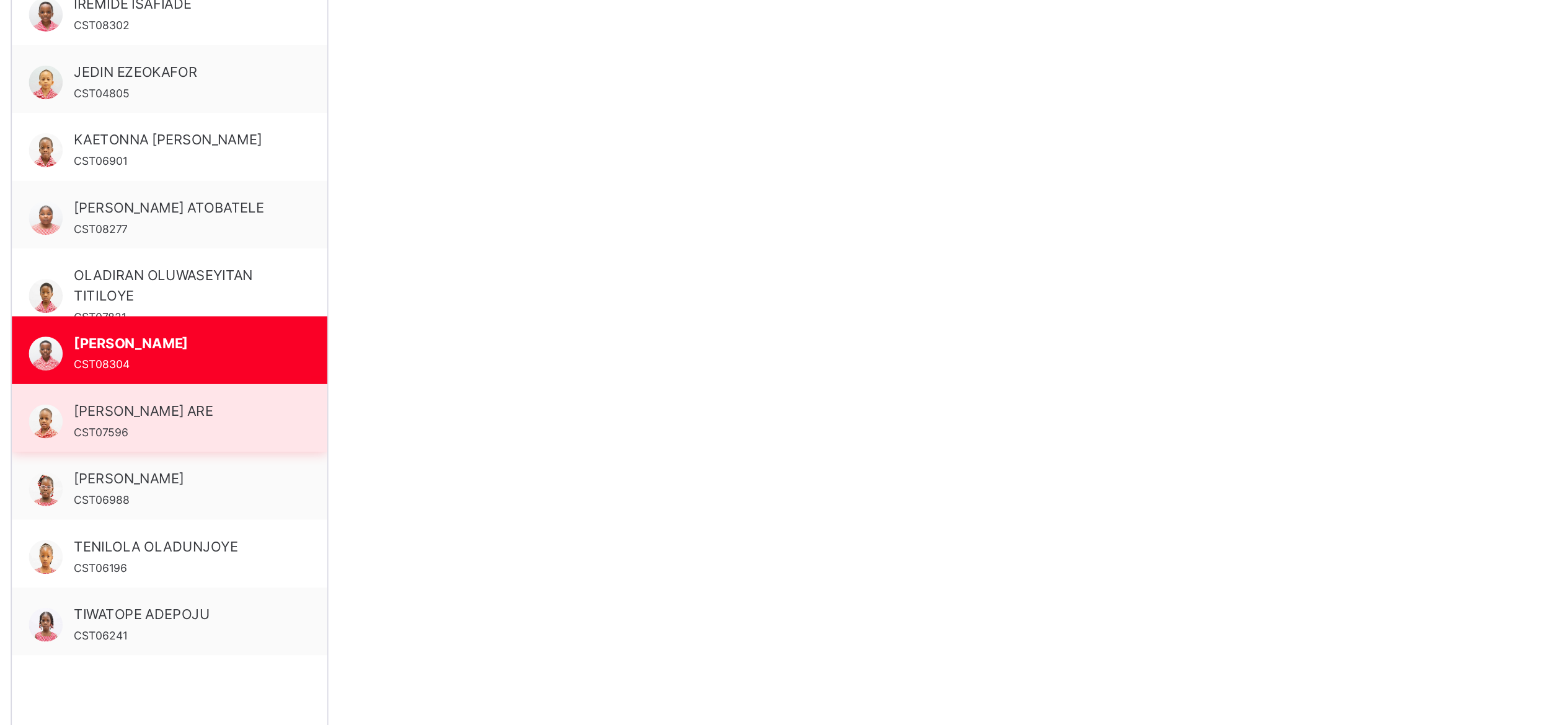 click on "OLATOYE KHALID ARE" at bounding box center (261, 553) 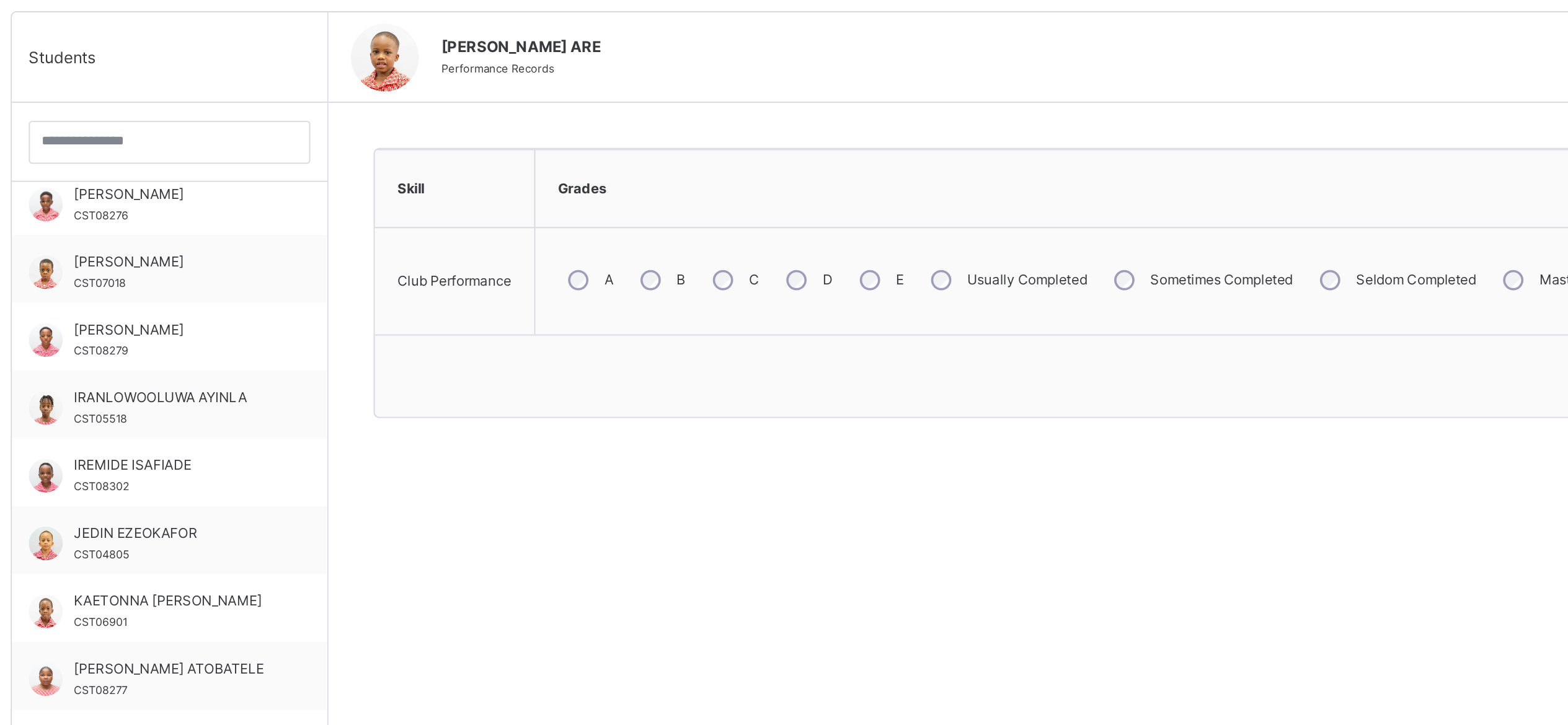 scroll, scrollTop: 239, scrollLeft: 0, axis: vertical 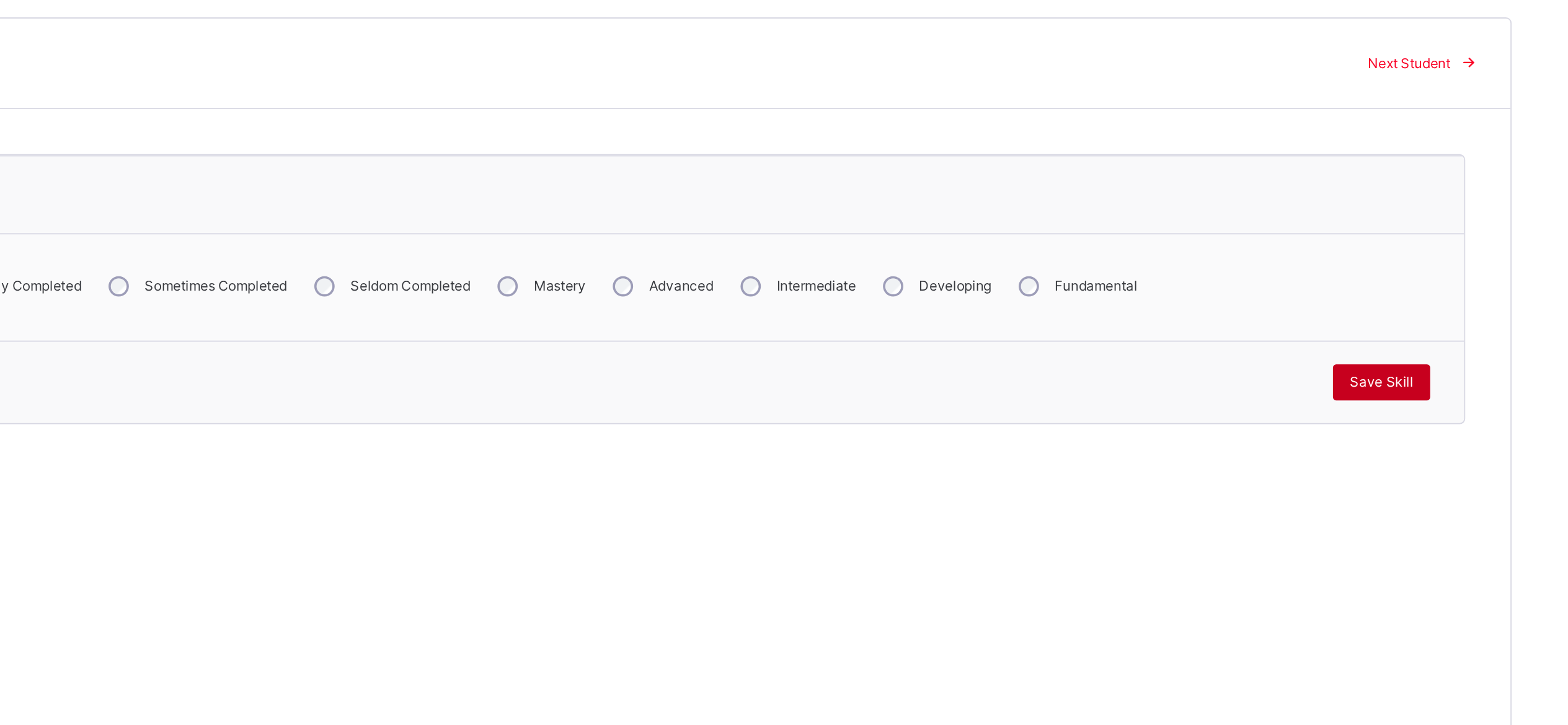 click on "Save Skill" at bounding box center (1474, 281) 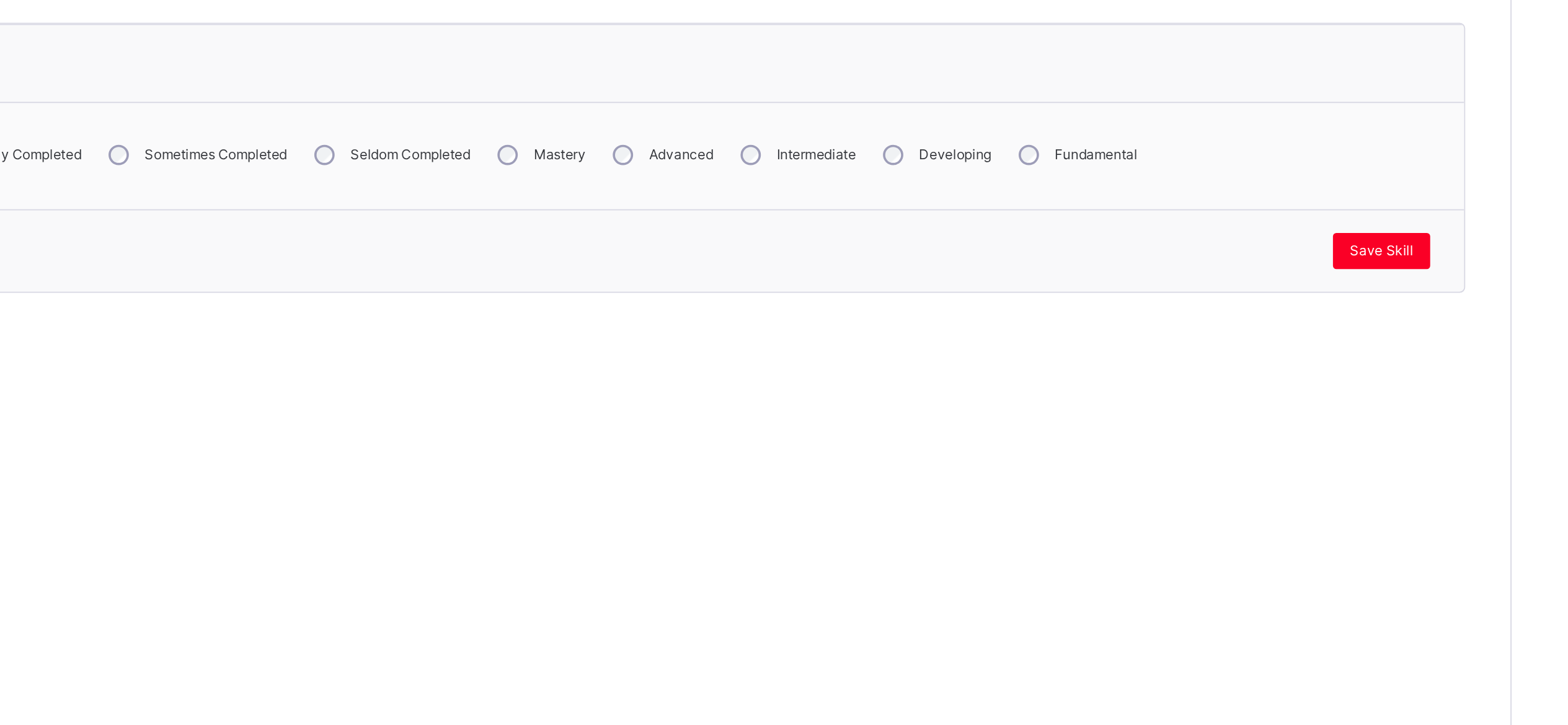 scroll, scrollTop: 176, scrollLeft: 0, axis: vertical 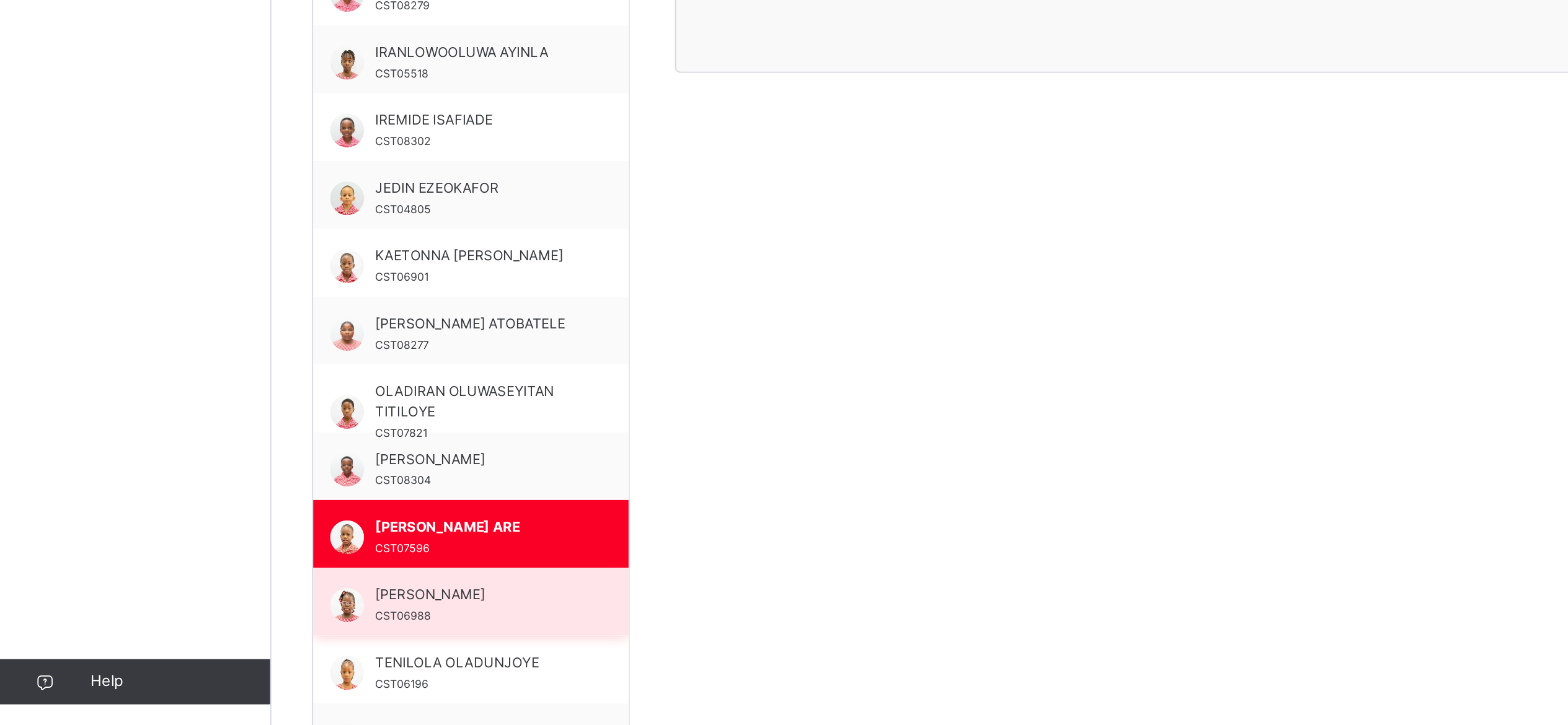click on "OLUWAFIFEHANMI  MUSTAPHA" at bounding box center (261, 652) 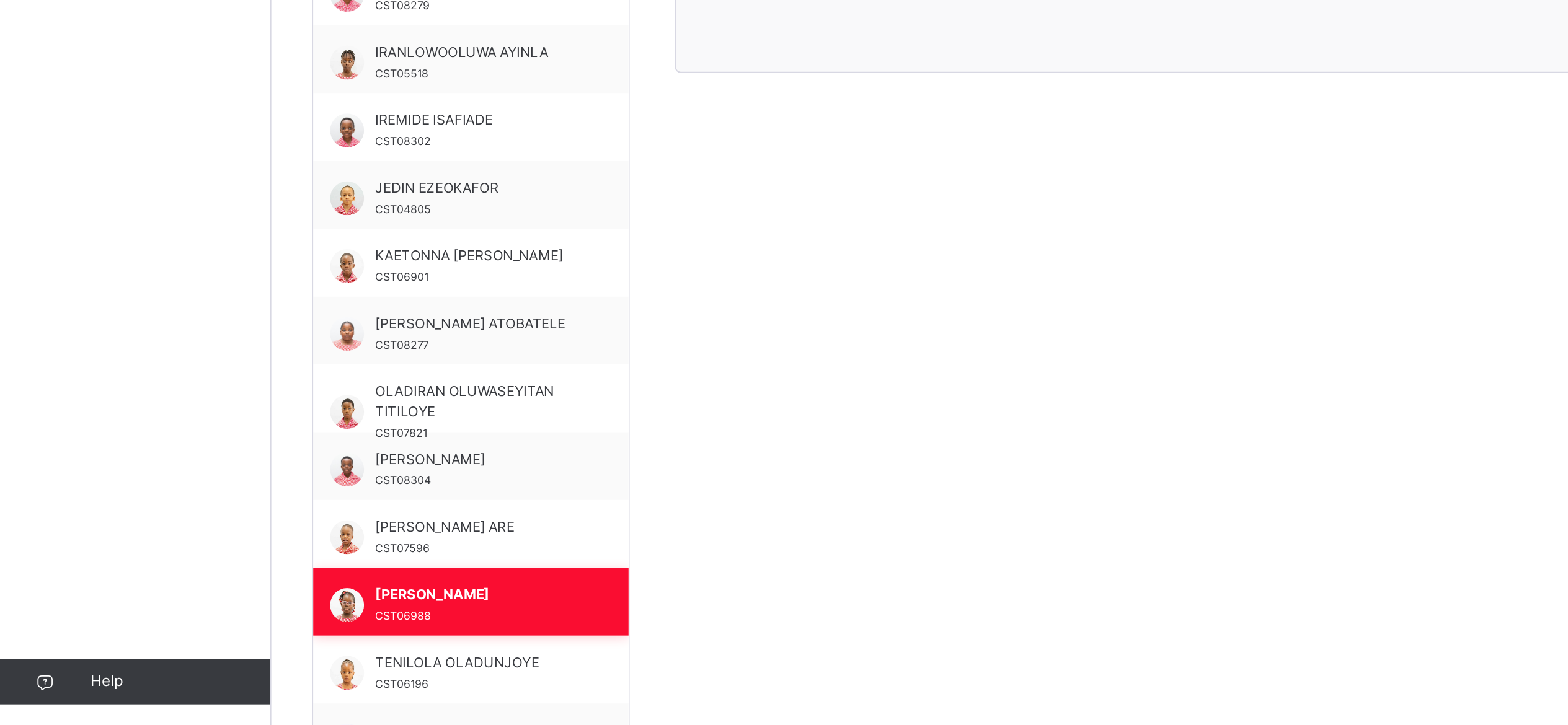 click on "OLUWAFIFEHANMI  MUSTAPHA" at bounding box center [261, 652] 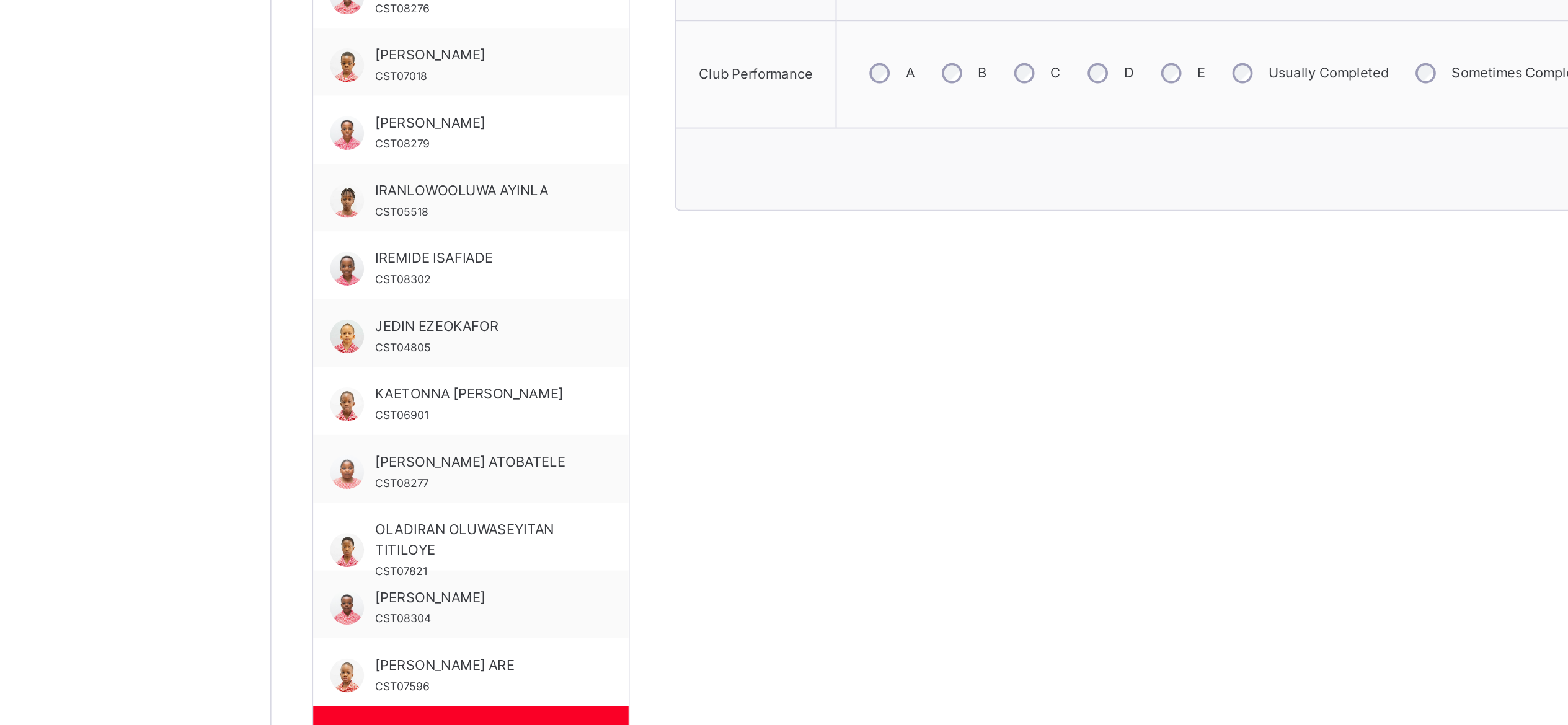 scroll, scrollTop: 176, scrollLeft: 0, axis: vertical 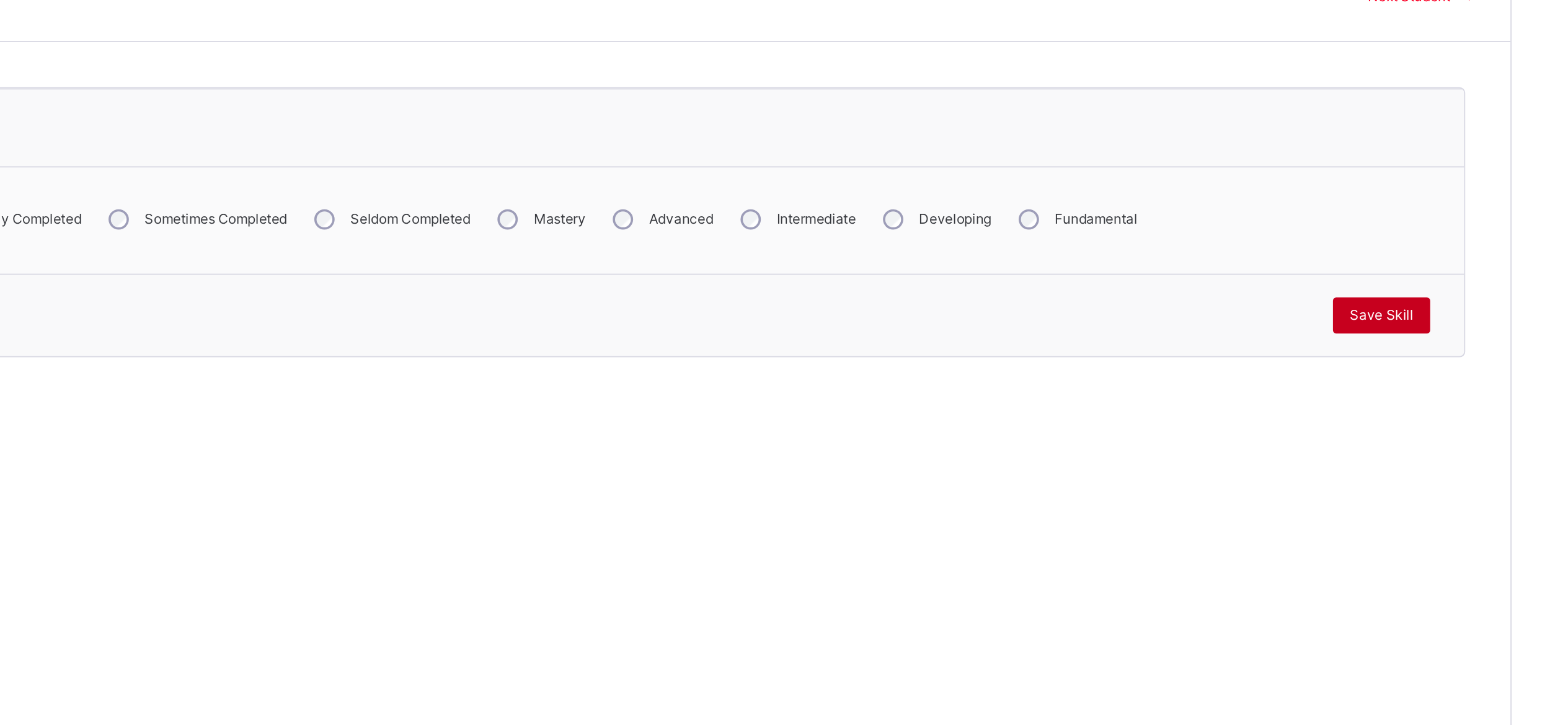 click on "Save Skill" at bounding box center (1474, 343) 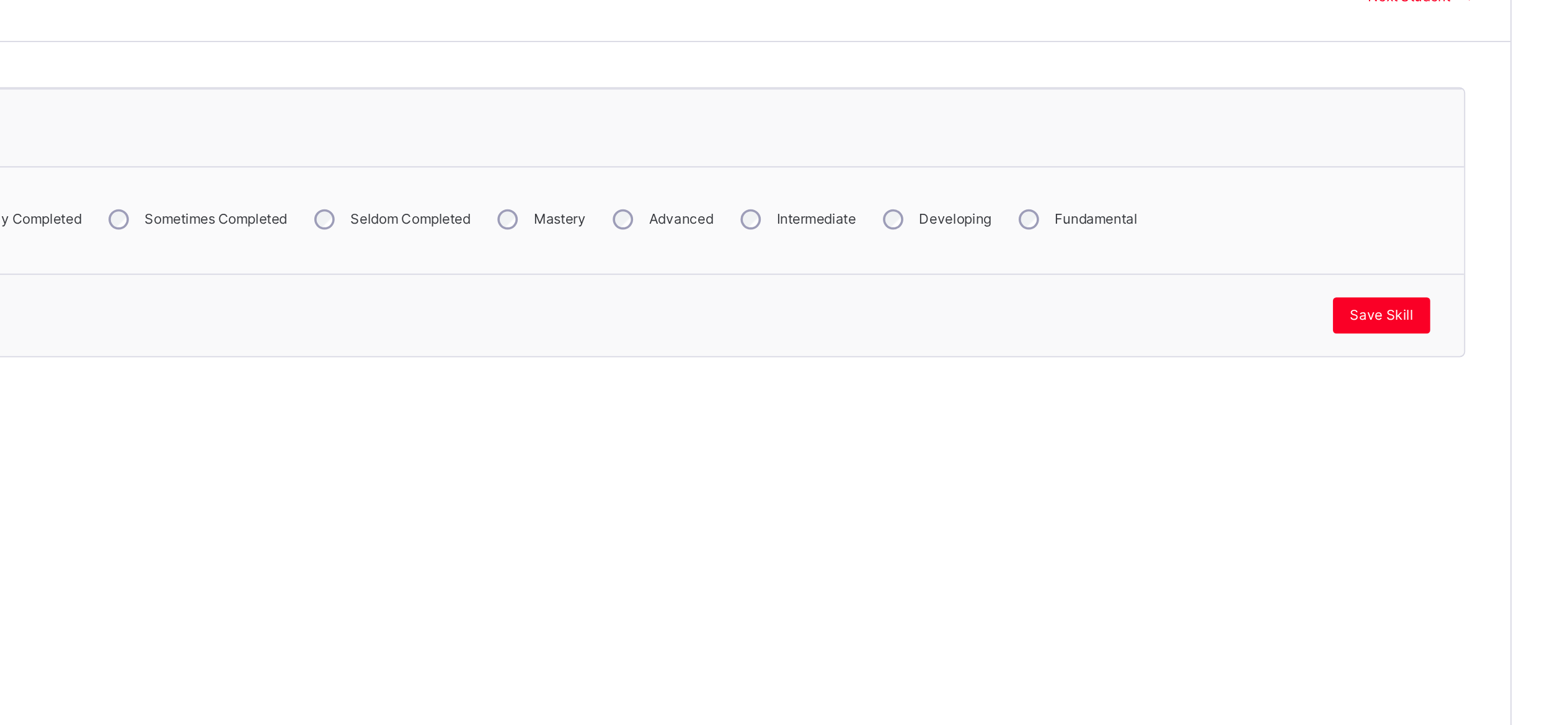 scroll, scrollTop: 176, scrollLeft: 0, axis: vertical 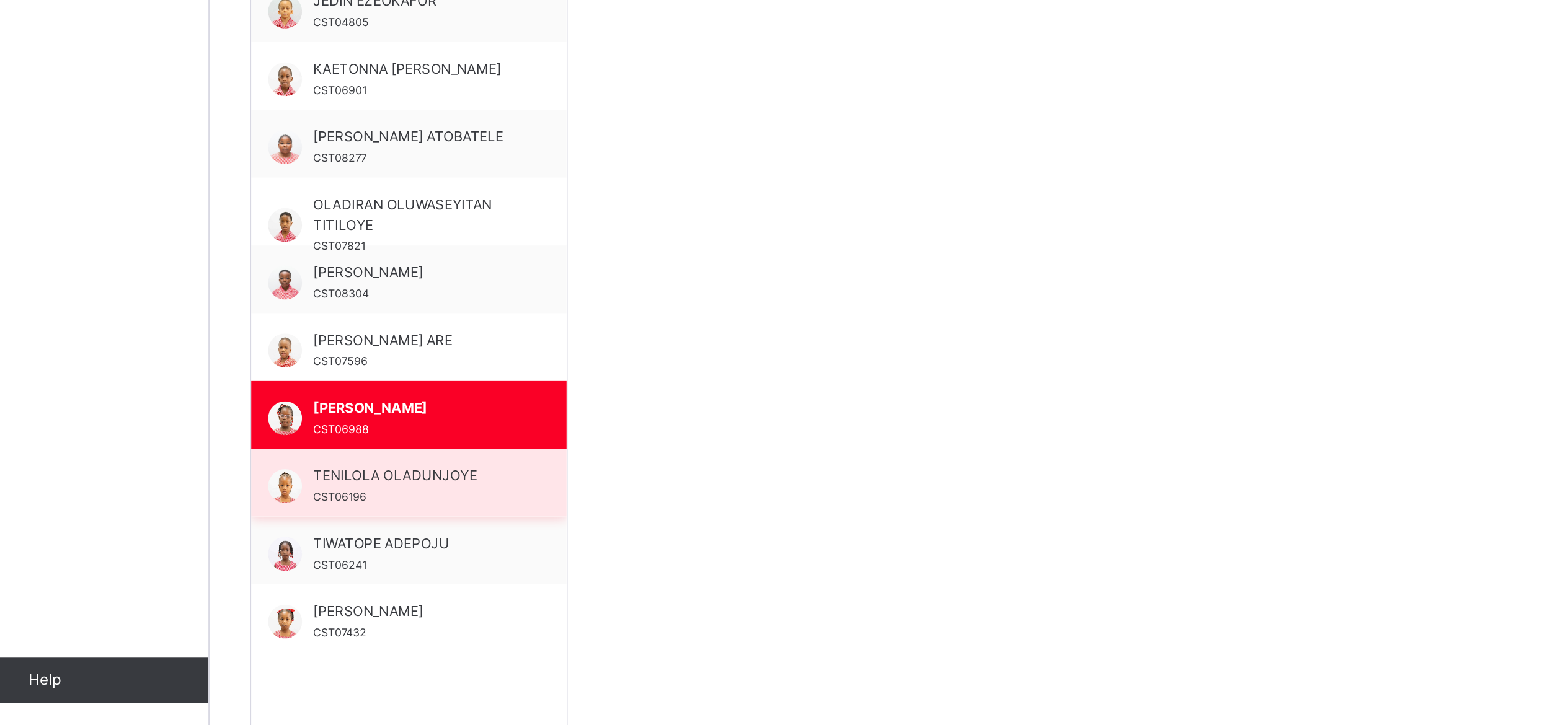 click on "TENILOLA  OLADUNJOYE" at bounding box center [261, 588] 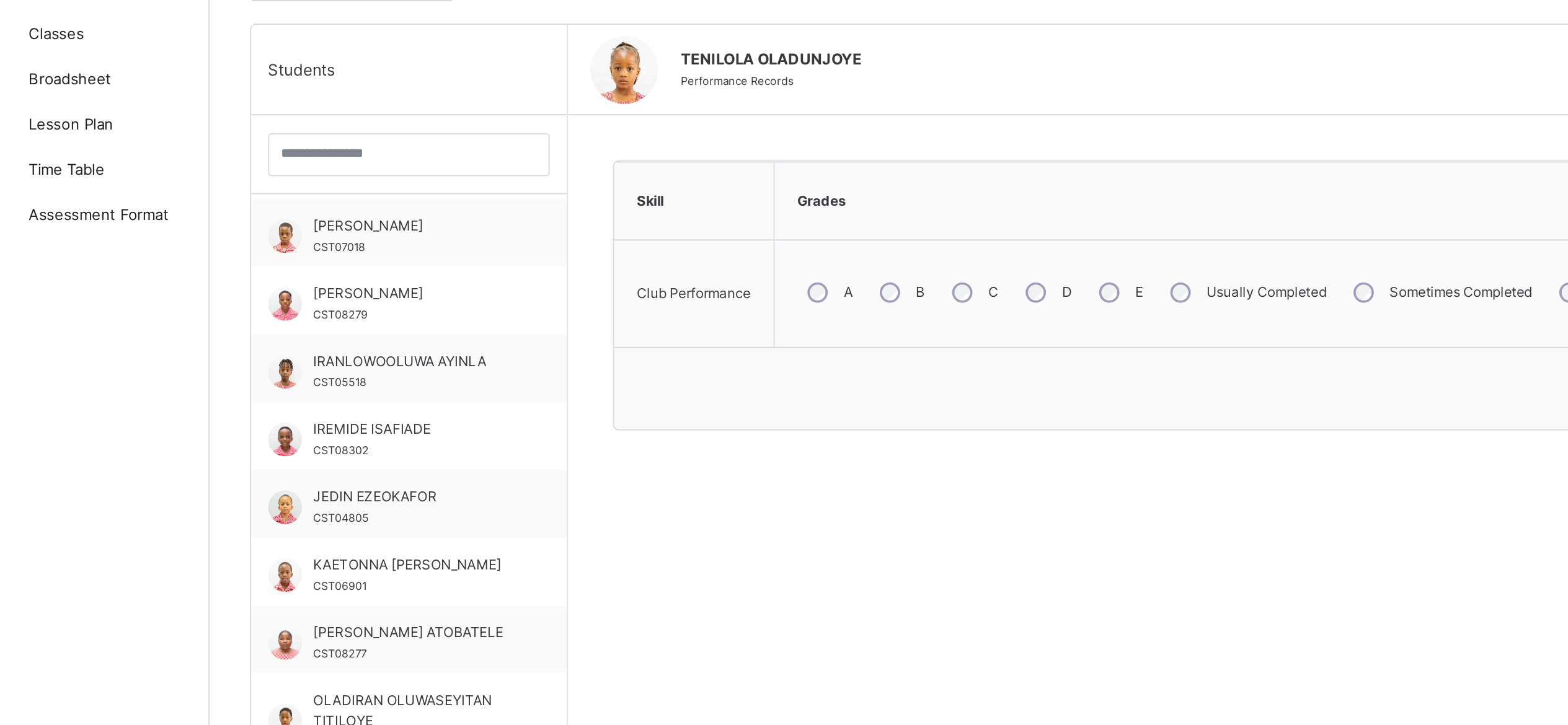 scroll, scrollTop: 251, scrollLeft: 0, axis: vertical 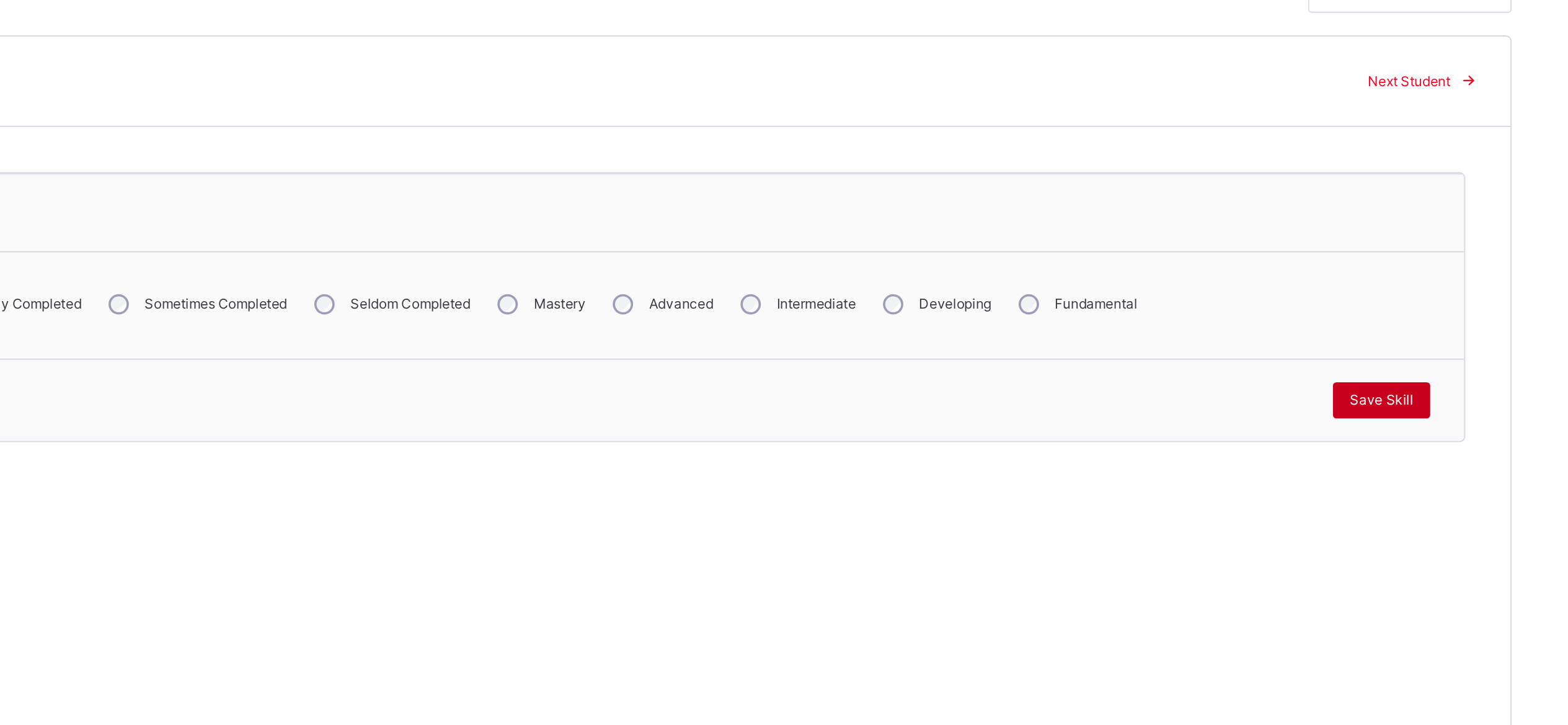 click on "Save Skill" at bounding box center [1474, 268] 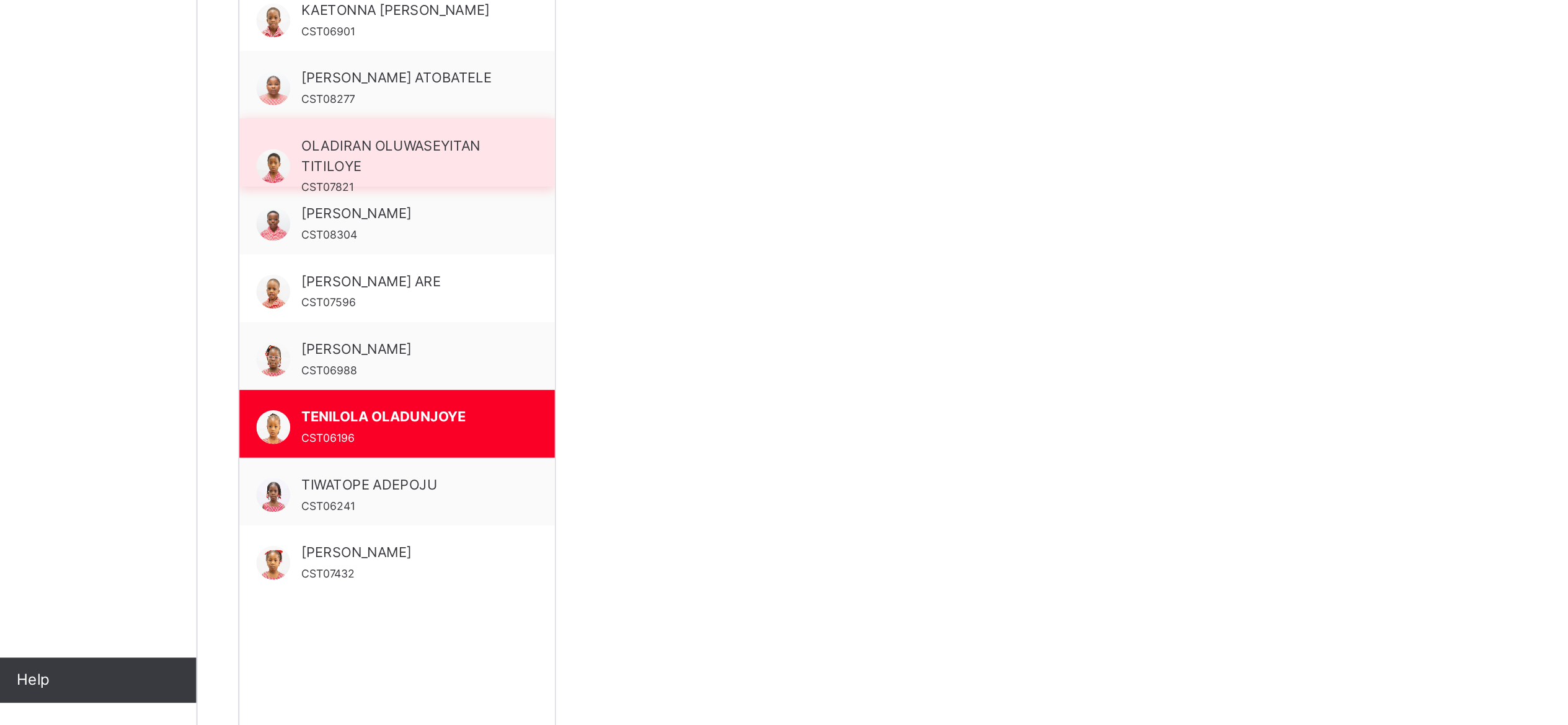 scroll, scrollTop: 320, scrollLeft: 0, axis: vertical 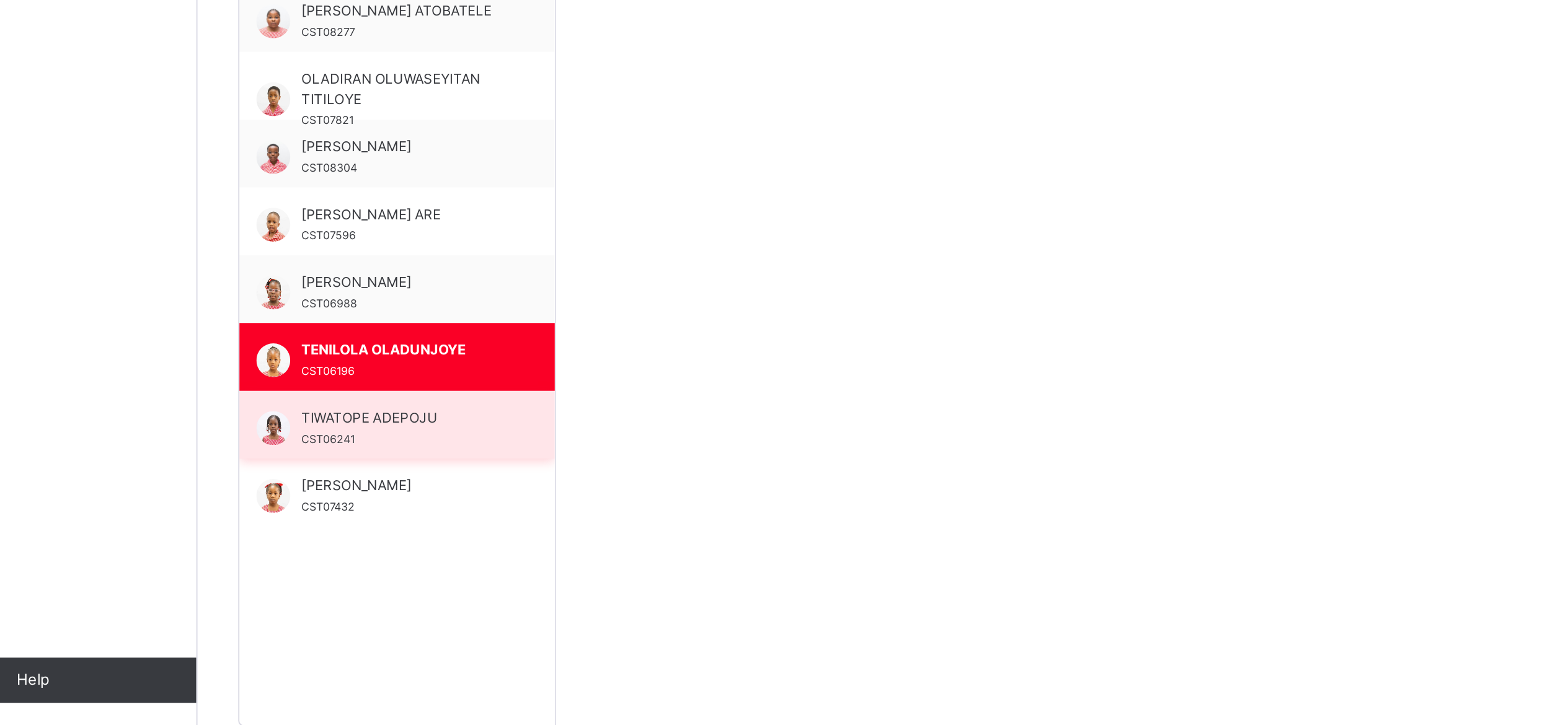 click on "TIWATOPE  ADEPOJU" at bounding box center (261, 556) 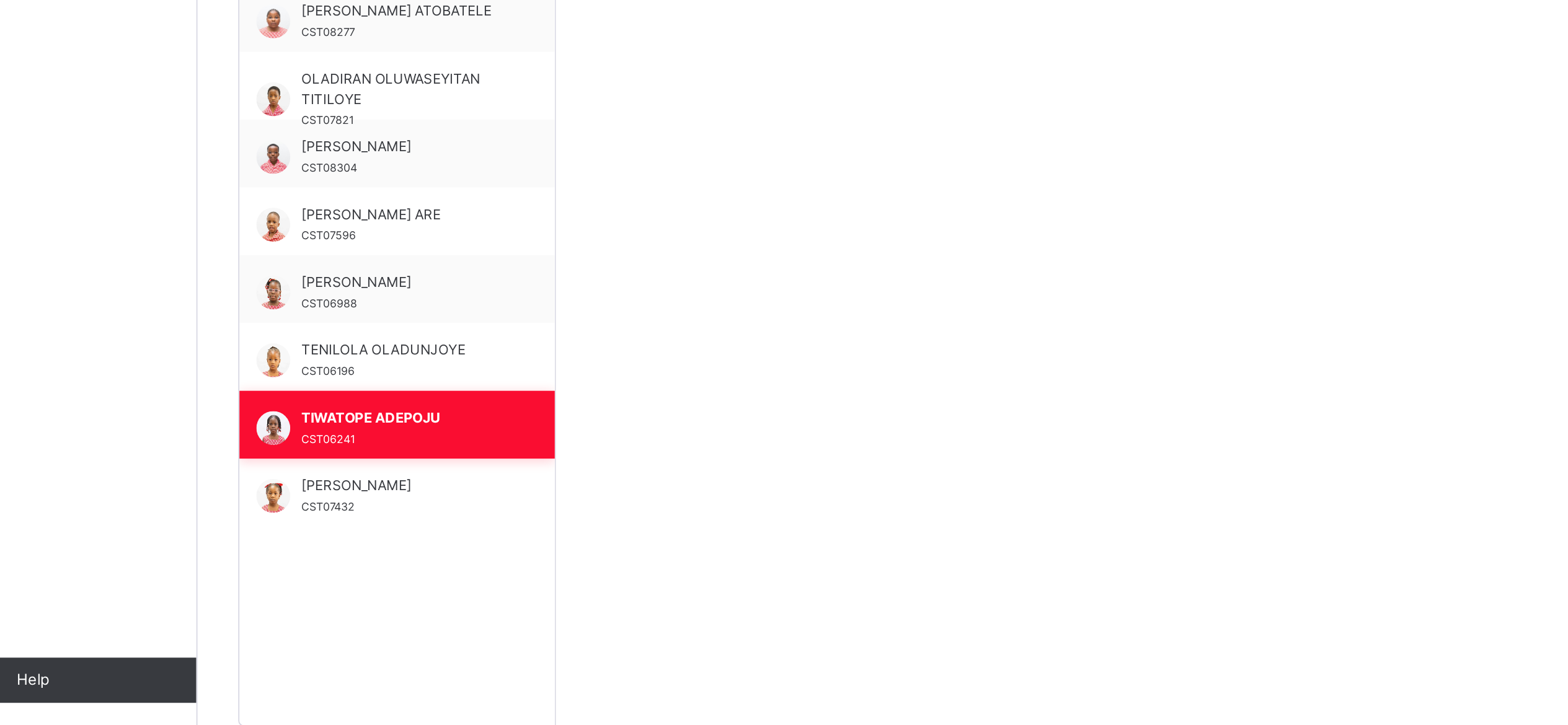 click on "TIWATOPE  ADEPOJU" at bounding box center (261, 556) 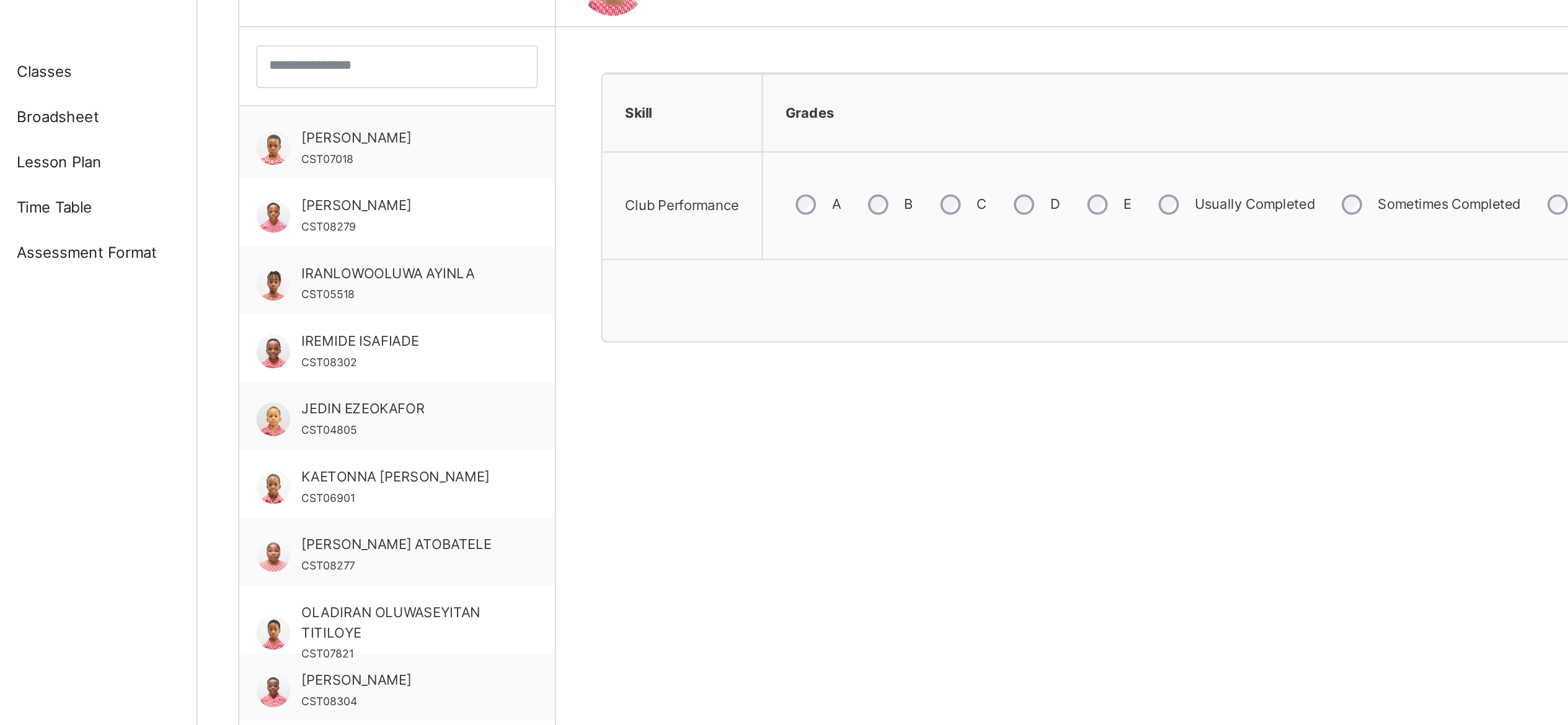 scroll, scrollTop: 320, scrollLeft: 0, axis: vertical 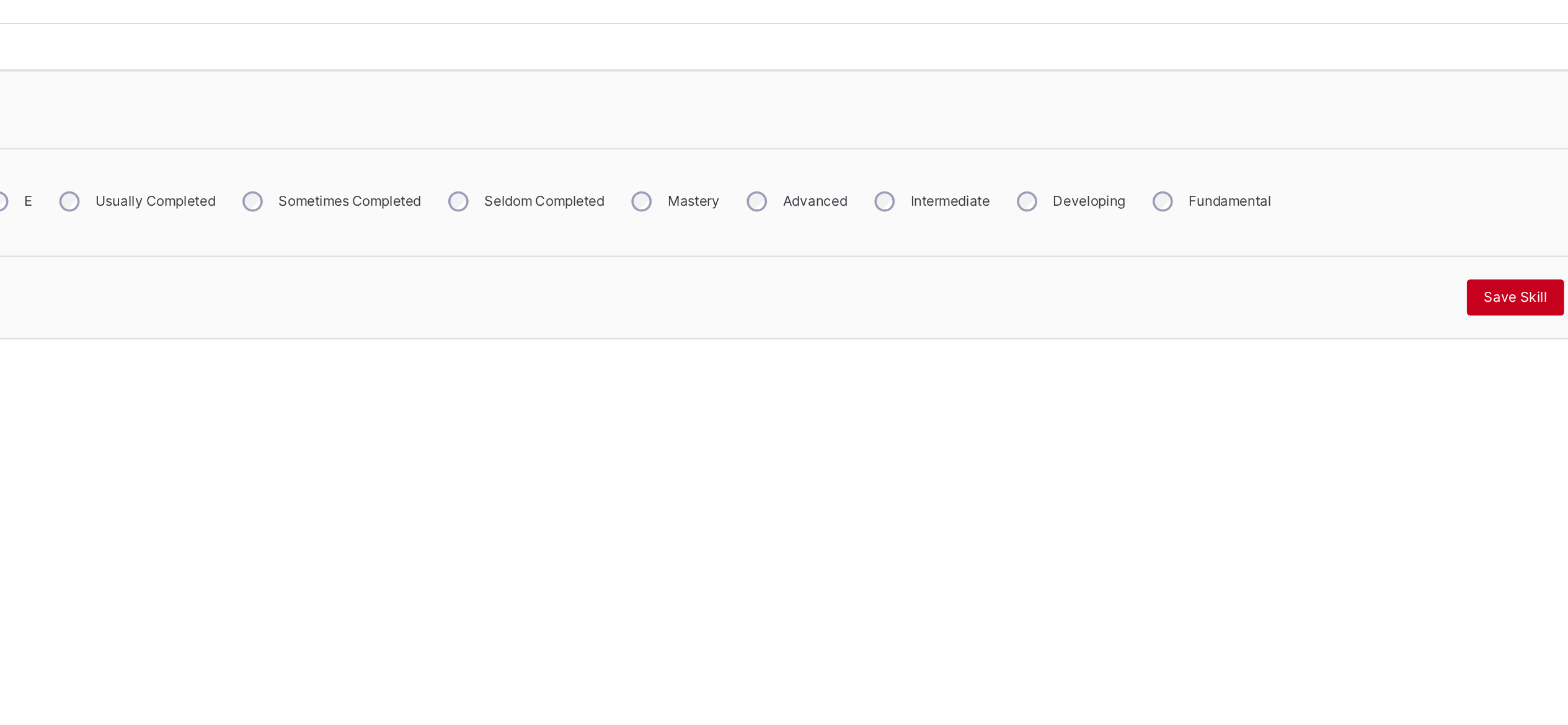 click on "Save Skill" at bounding box center (1474, 200) 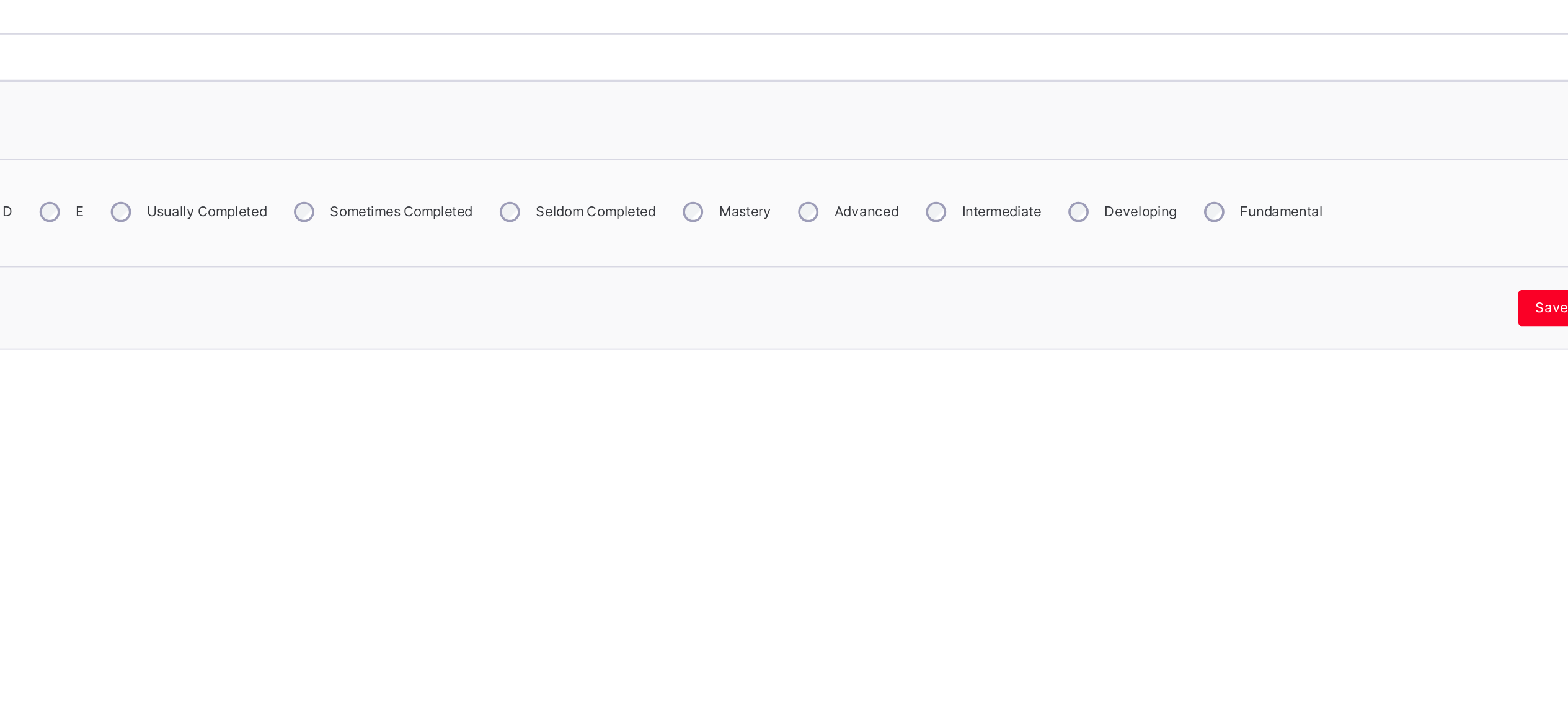 scroll, scrollTop: 319, scrollLeft: 0, axis: vertical 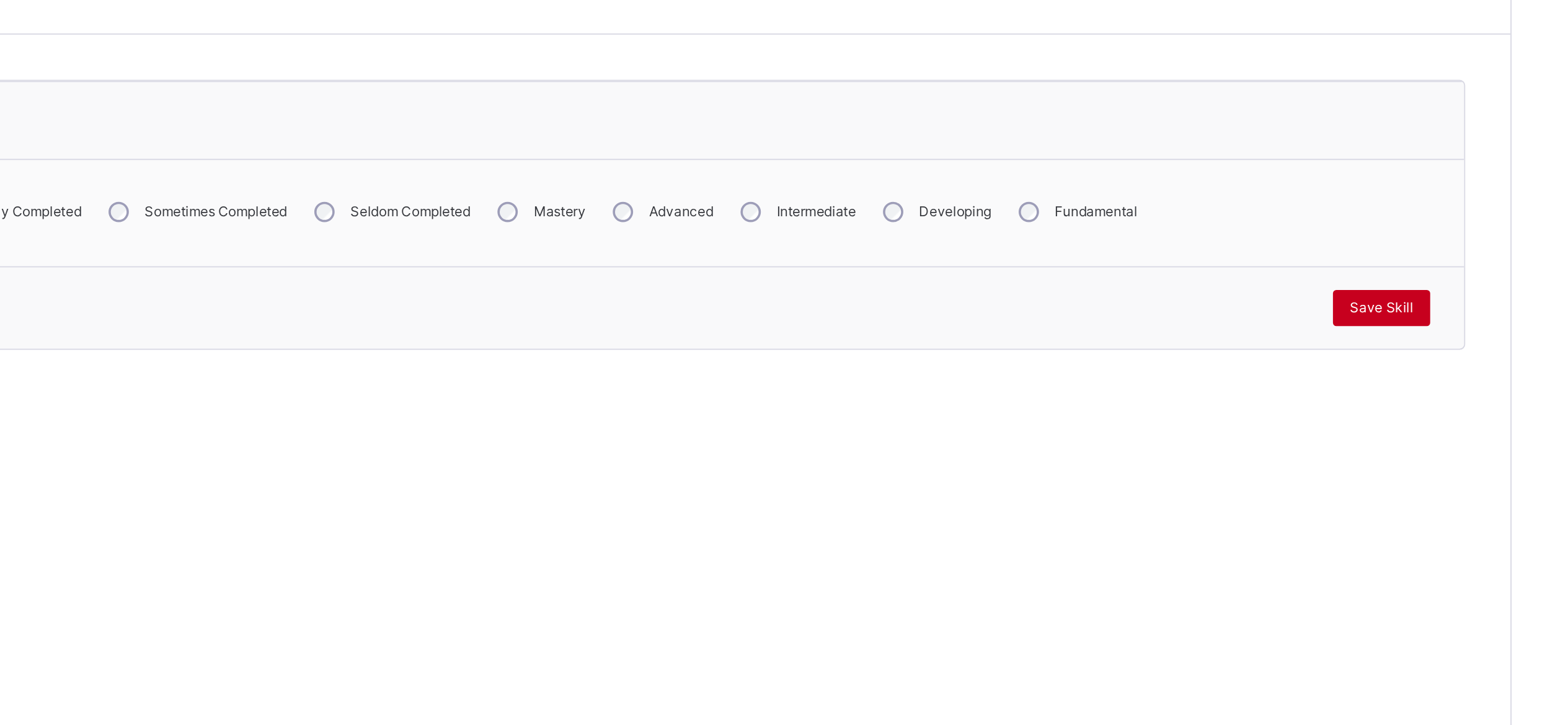 click on "Save Skill" at bounding box center [1474, 200] 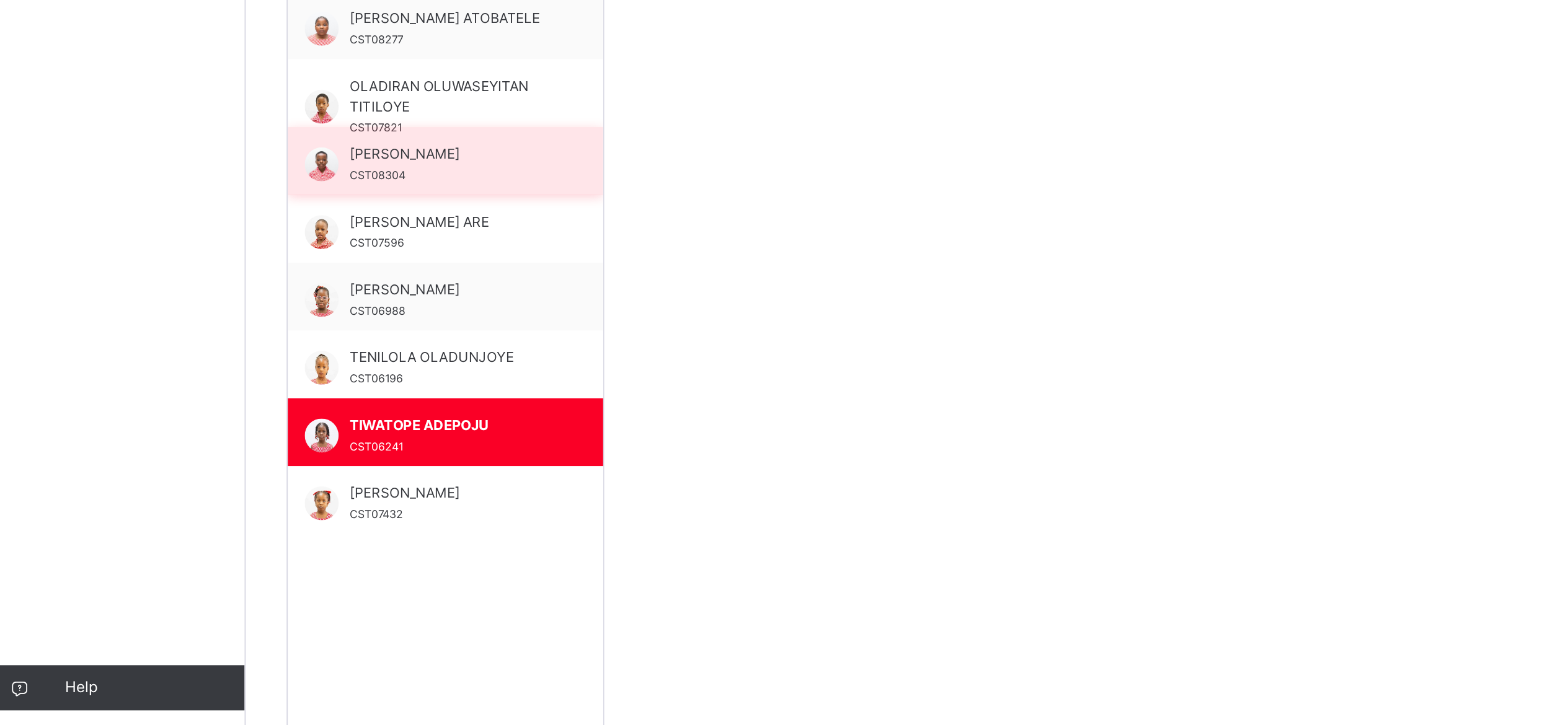 scroll, scrollTop: 320, scrollLeft: 0, axis: vertical 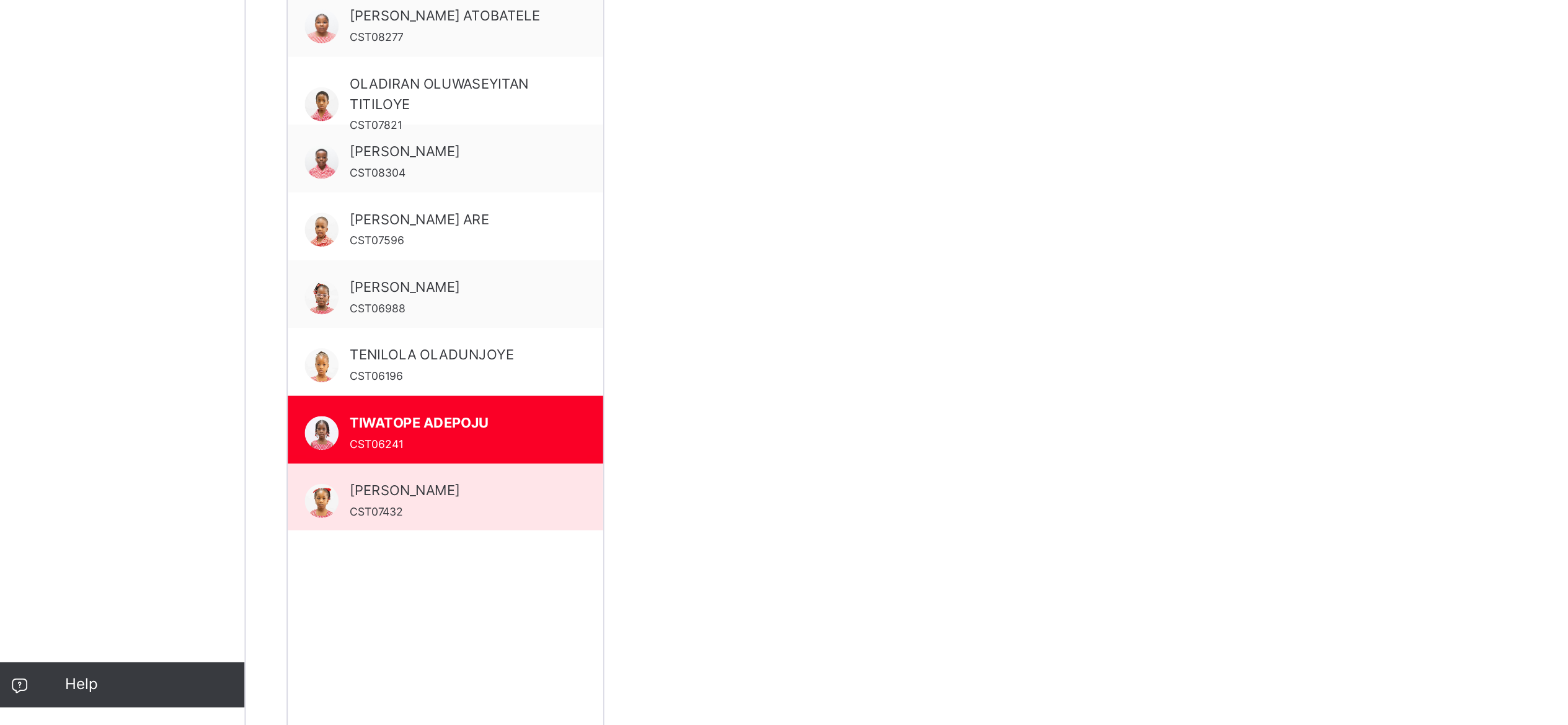 click on "ZOE TAMILORE YACE" at bounding box center (261, 594) 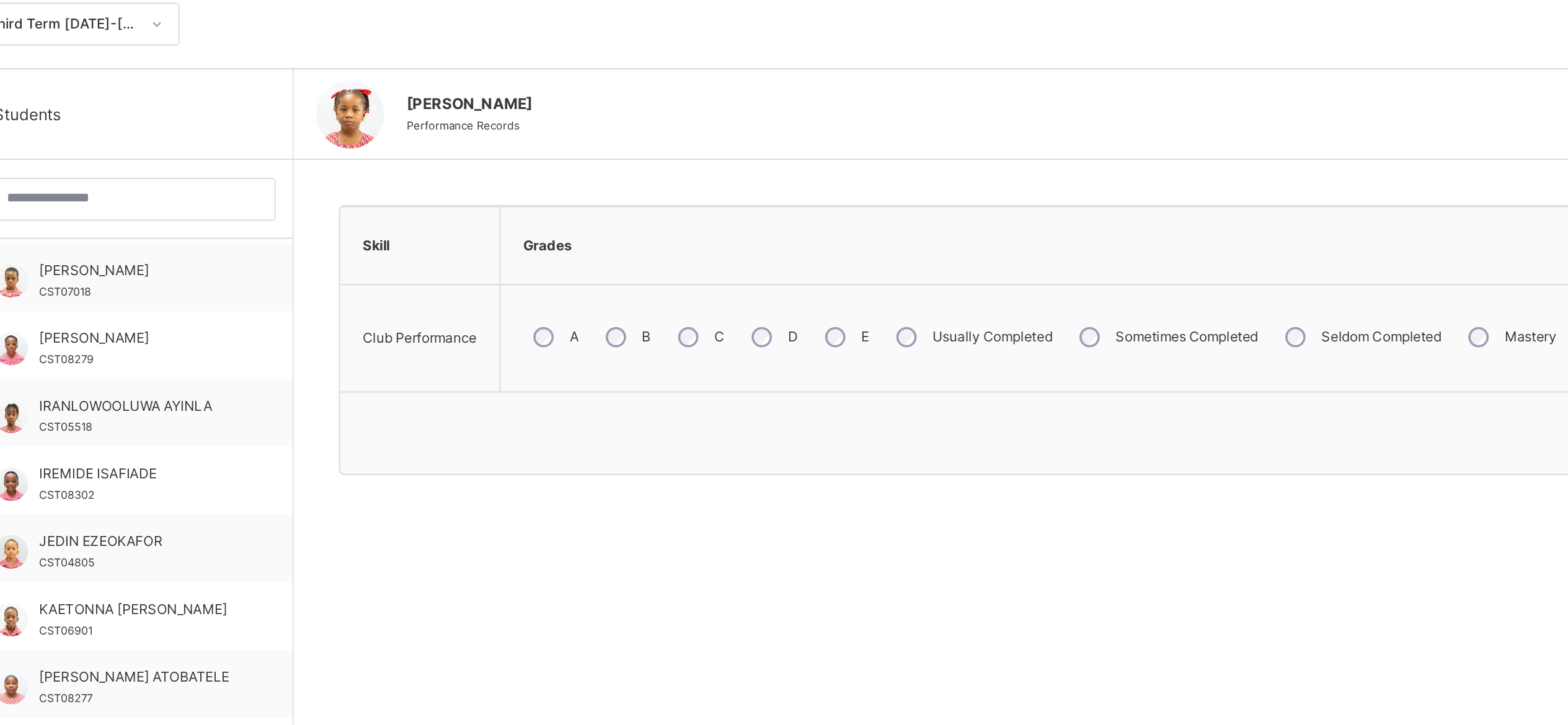 scroll, scrollTop: 255, scrollLeft: 0, axis: vertical 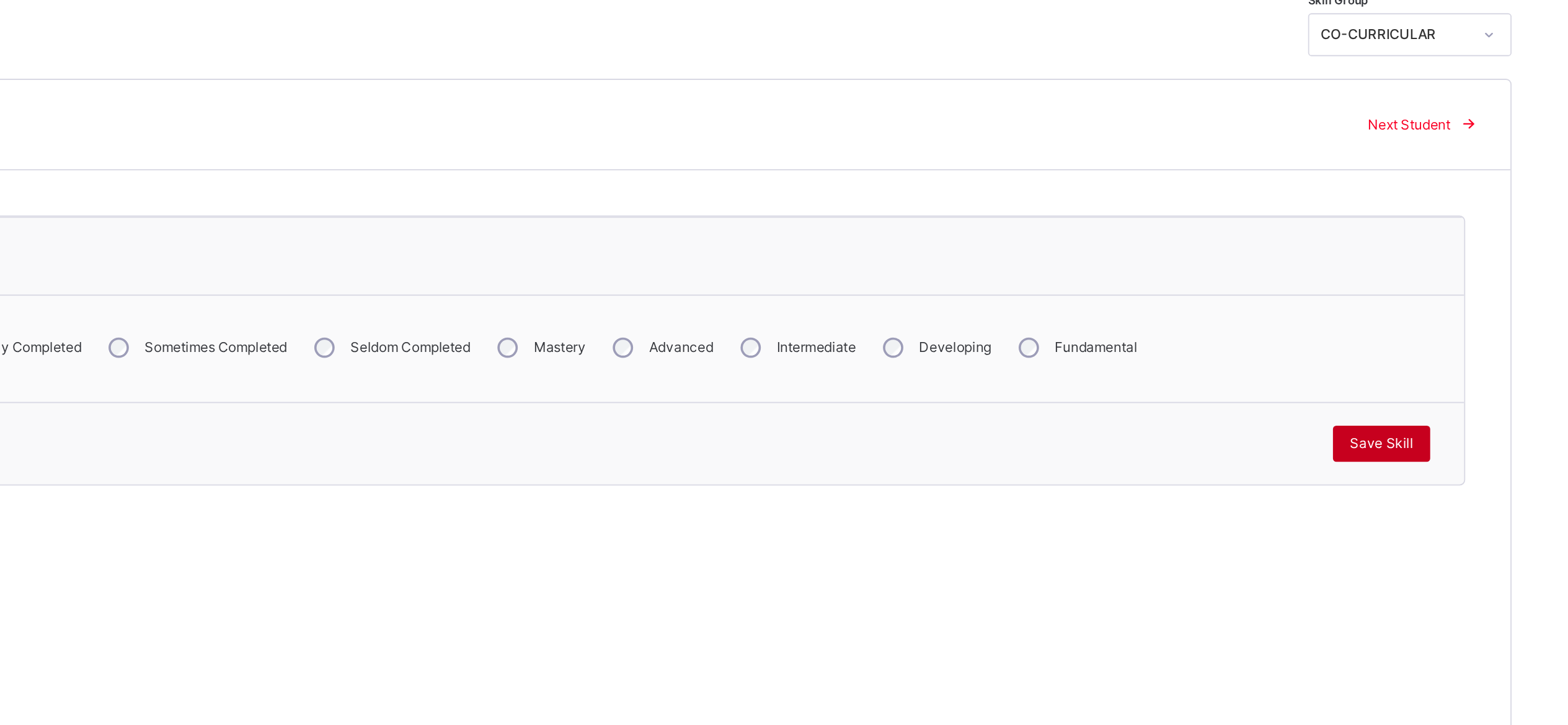 click on "Save Skill" at bounding box center (1474, 264) 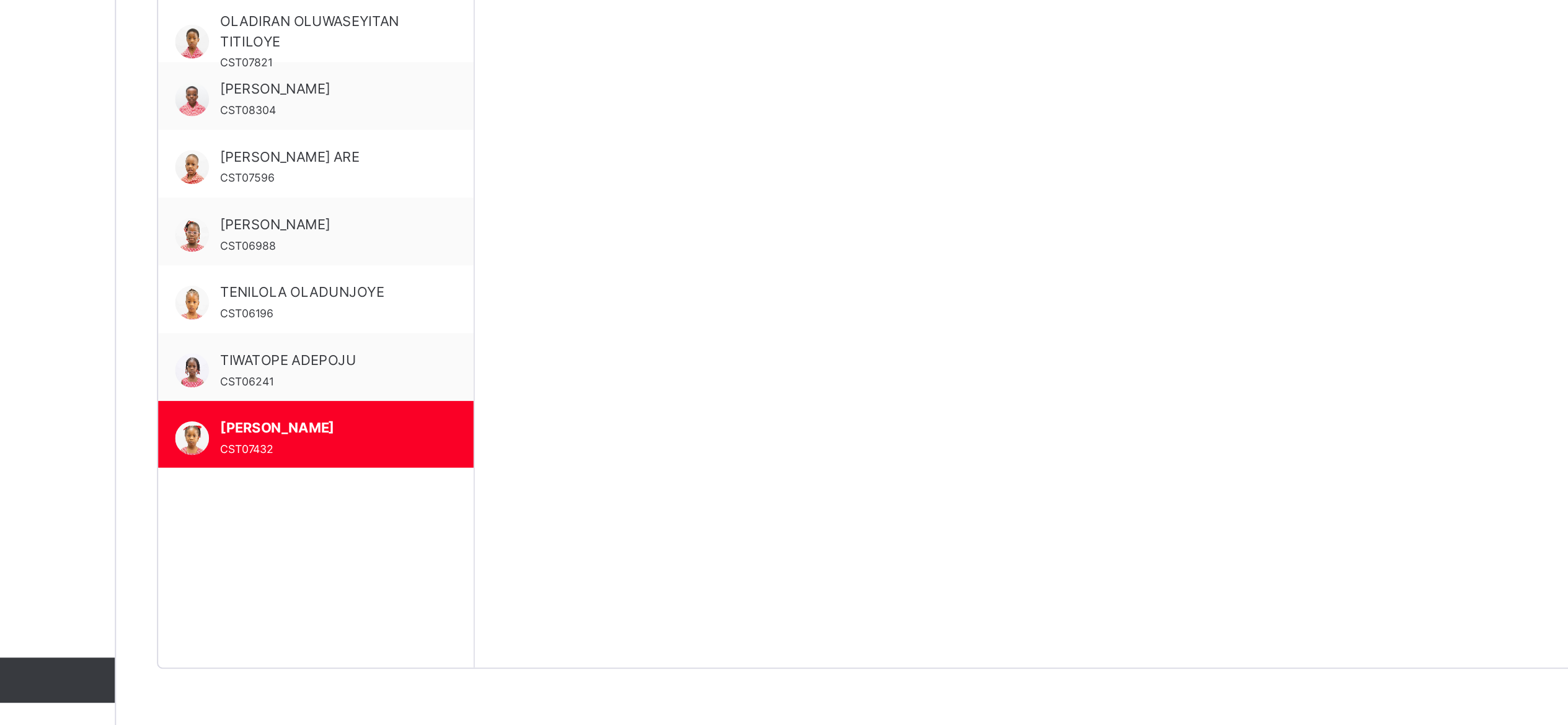 scroll, scrollTop: 351, scrollLeft: 0, axis: vertical 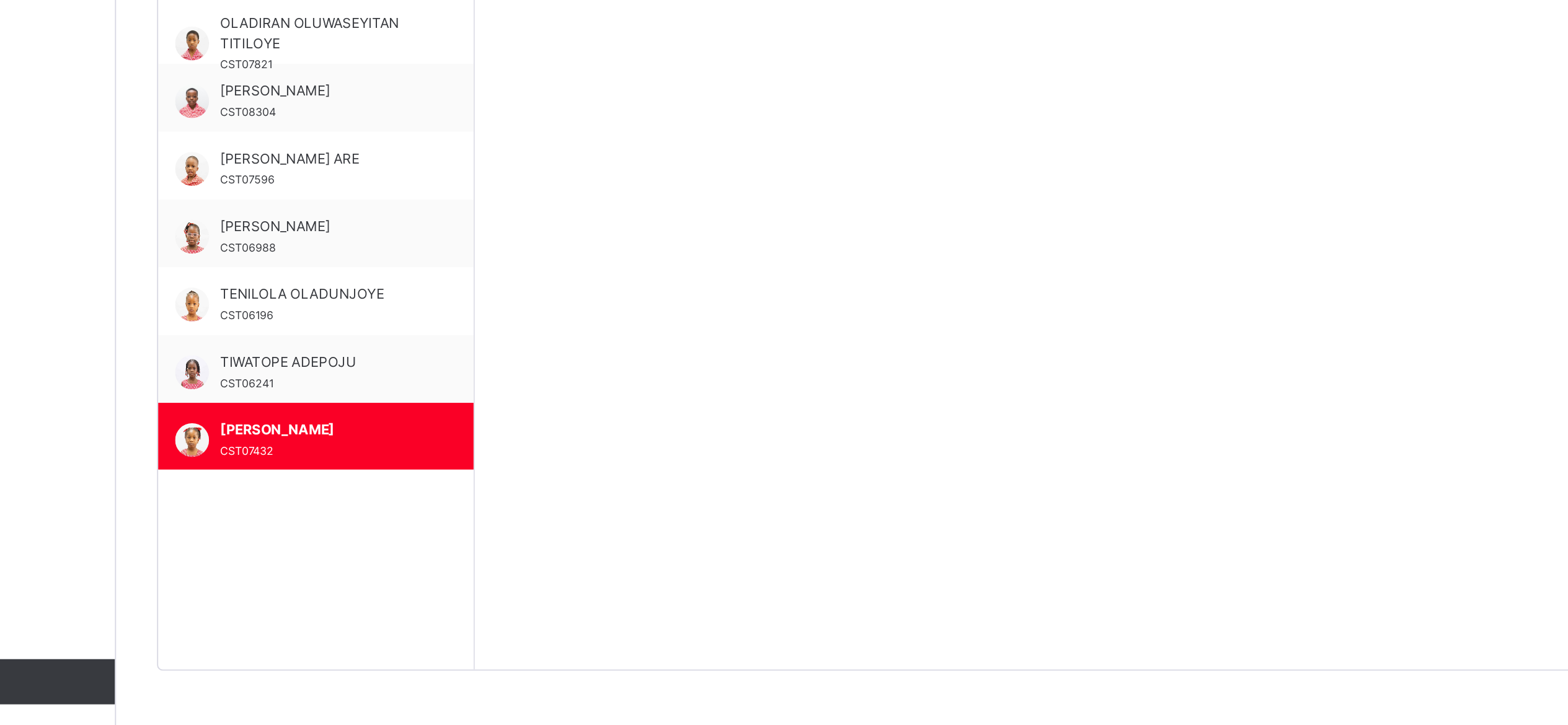 drag, startPoint x: 805, startPoint y: 643, endPoint x: 728, endPoint y: 556, distance: 116.1809 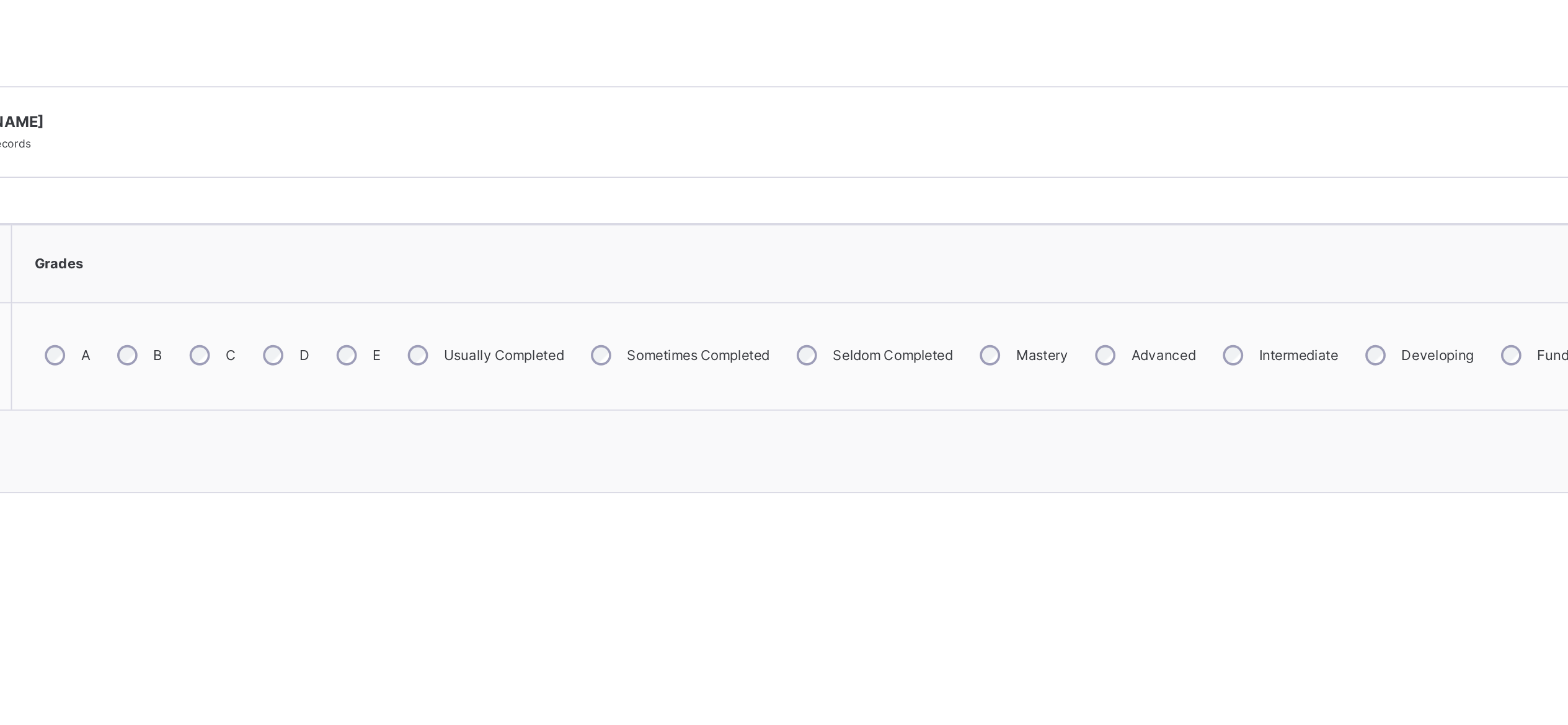 scroll, scrollTop: 346, scrollLeft: 0, axis: vertical 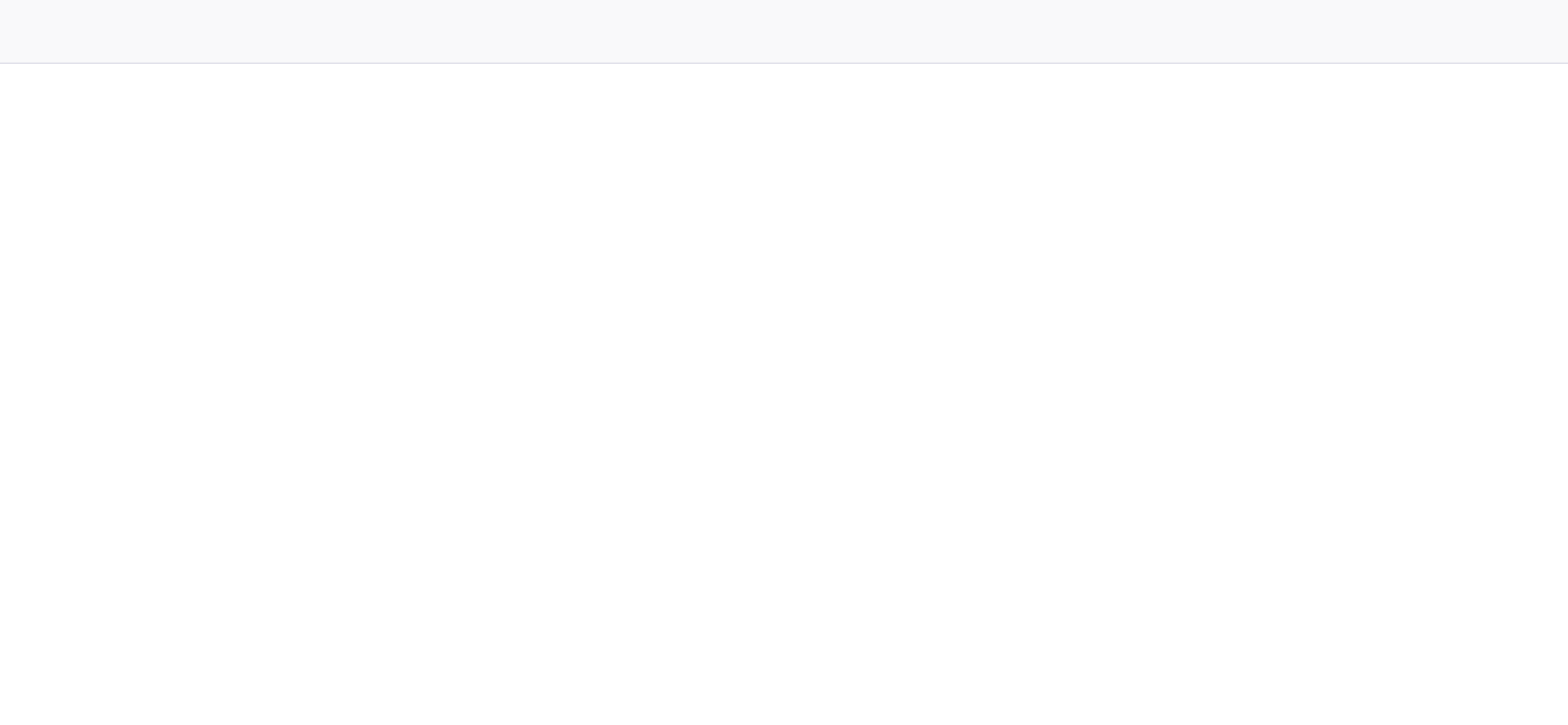 click on "Resume" at bounding box center (1097, -253) 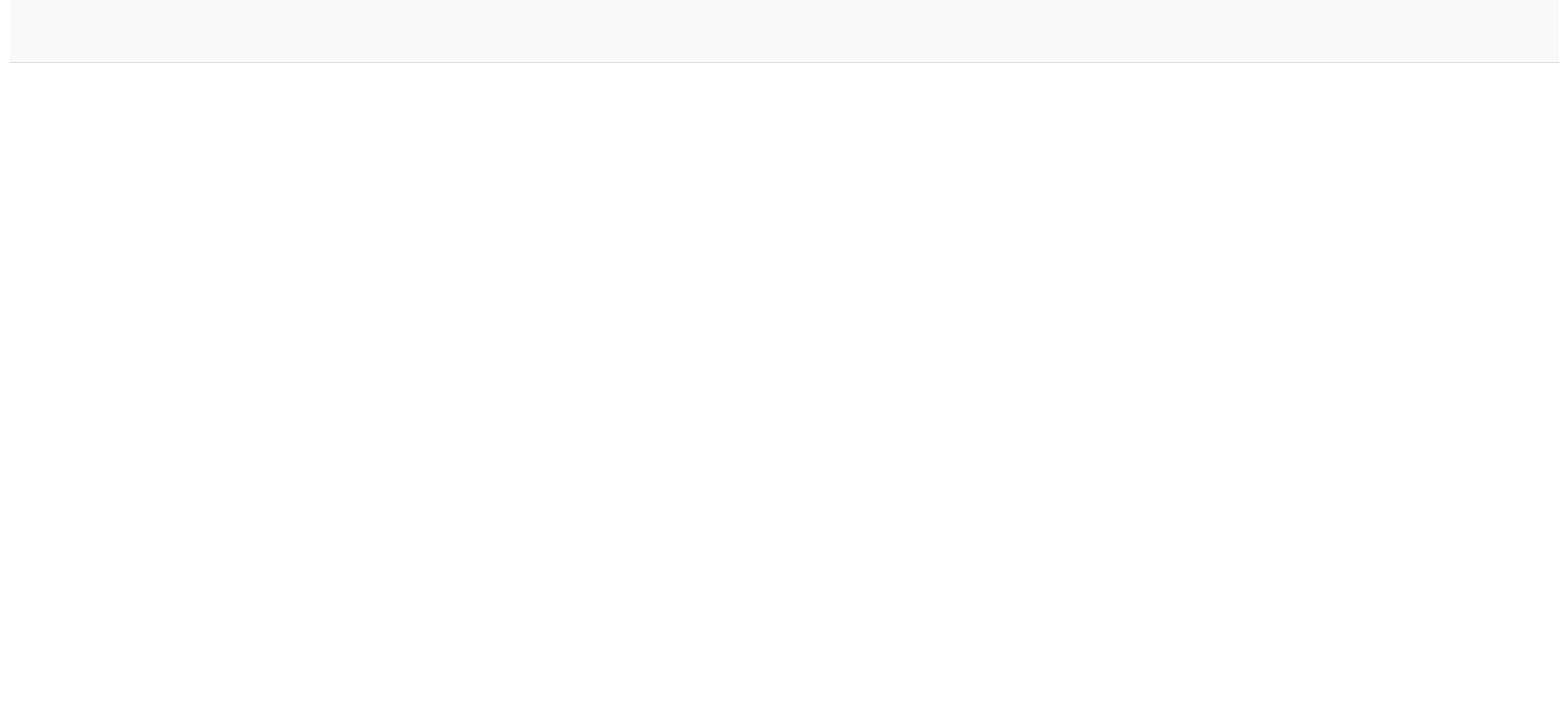 scroll, scrollTop: 0, scrollLeft: 0, axis: both 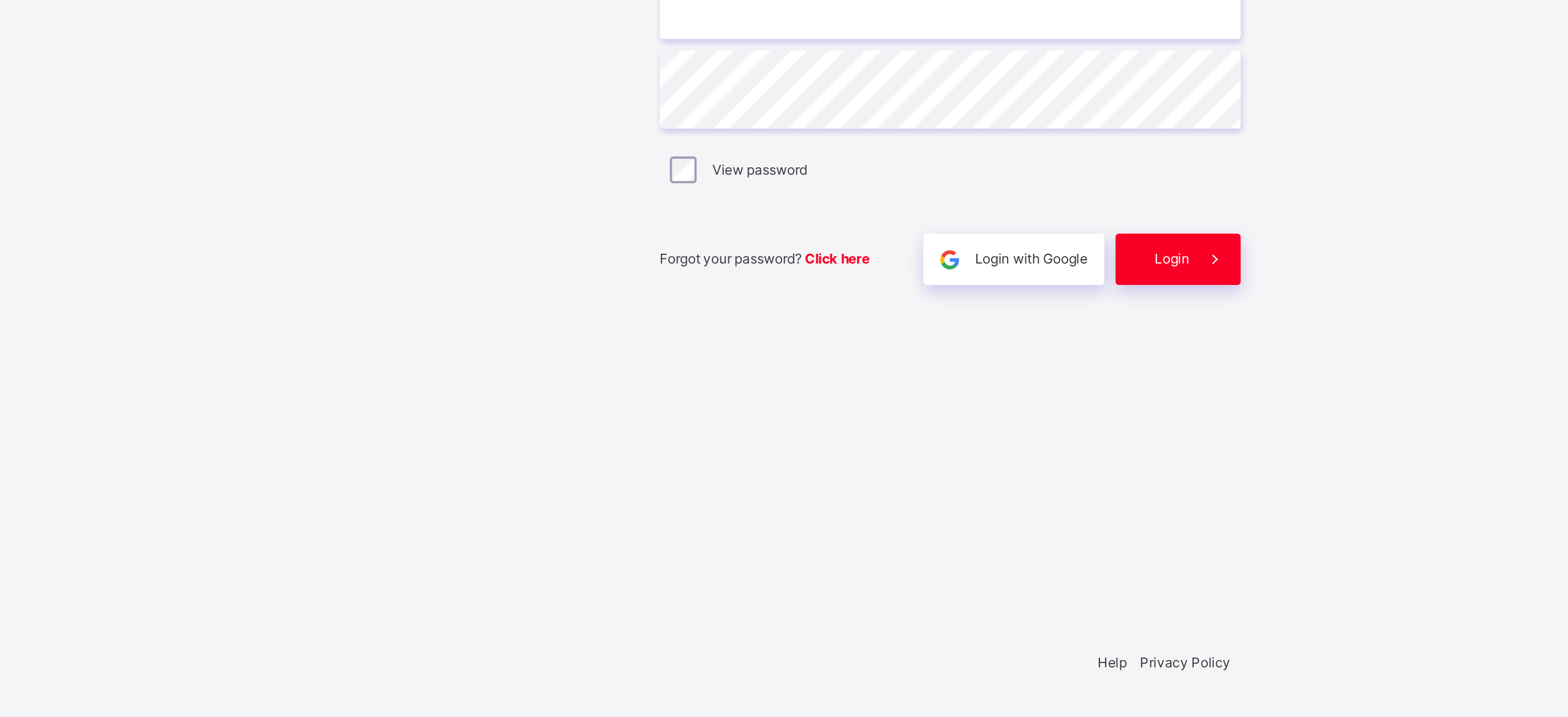 type on "**********" 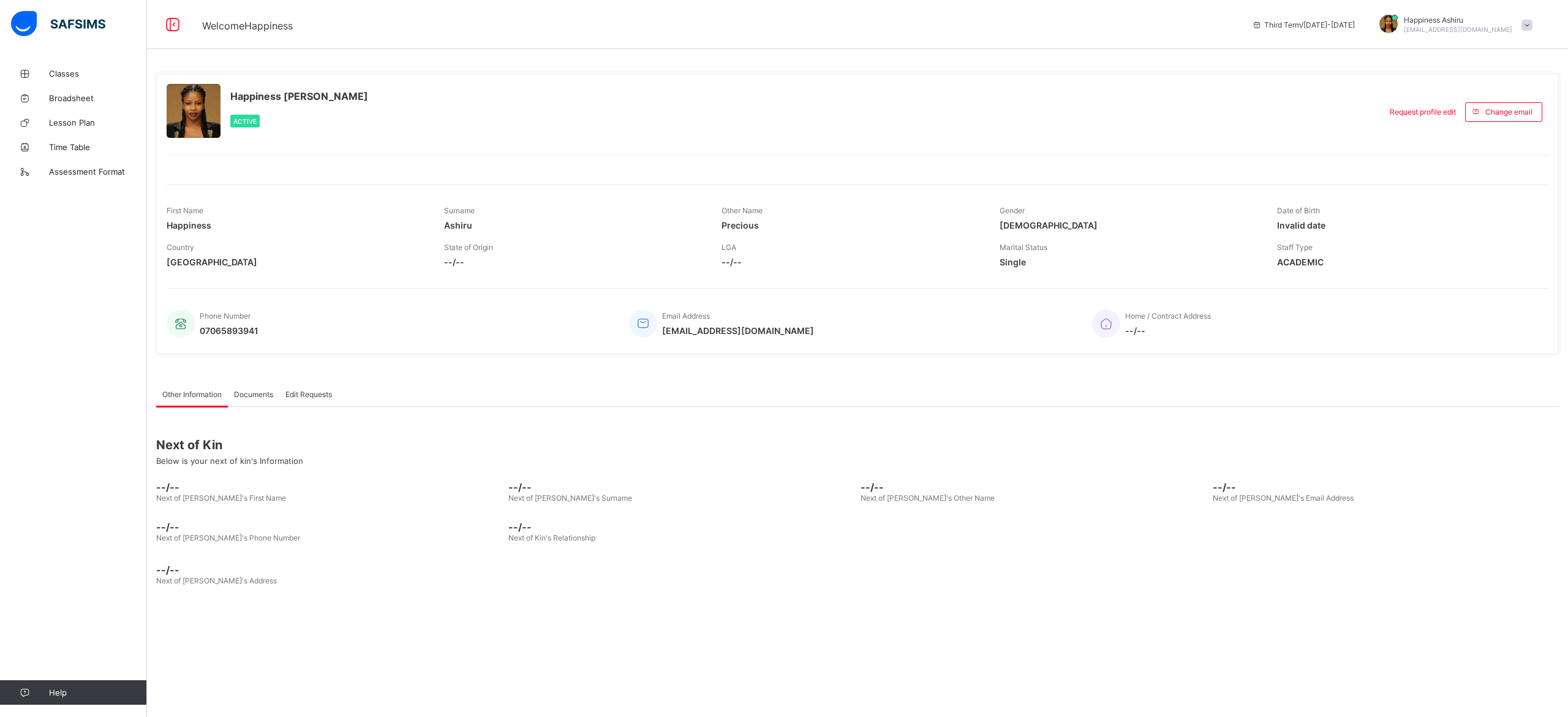 scroll, scrollTop: 0, scrollLeft: 0, axis: both 